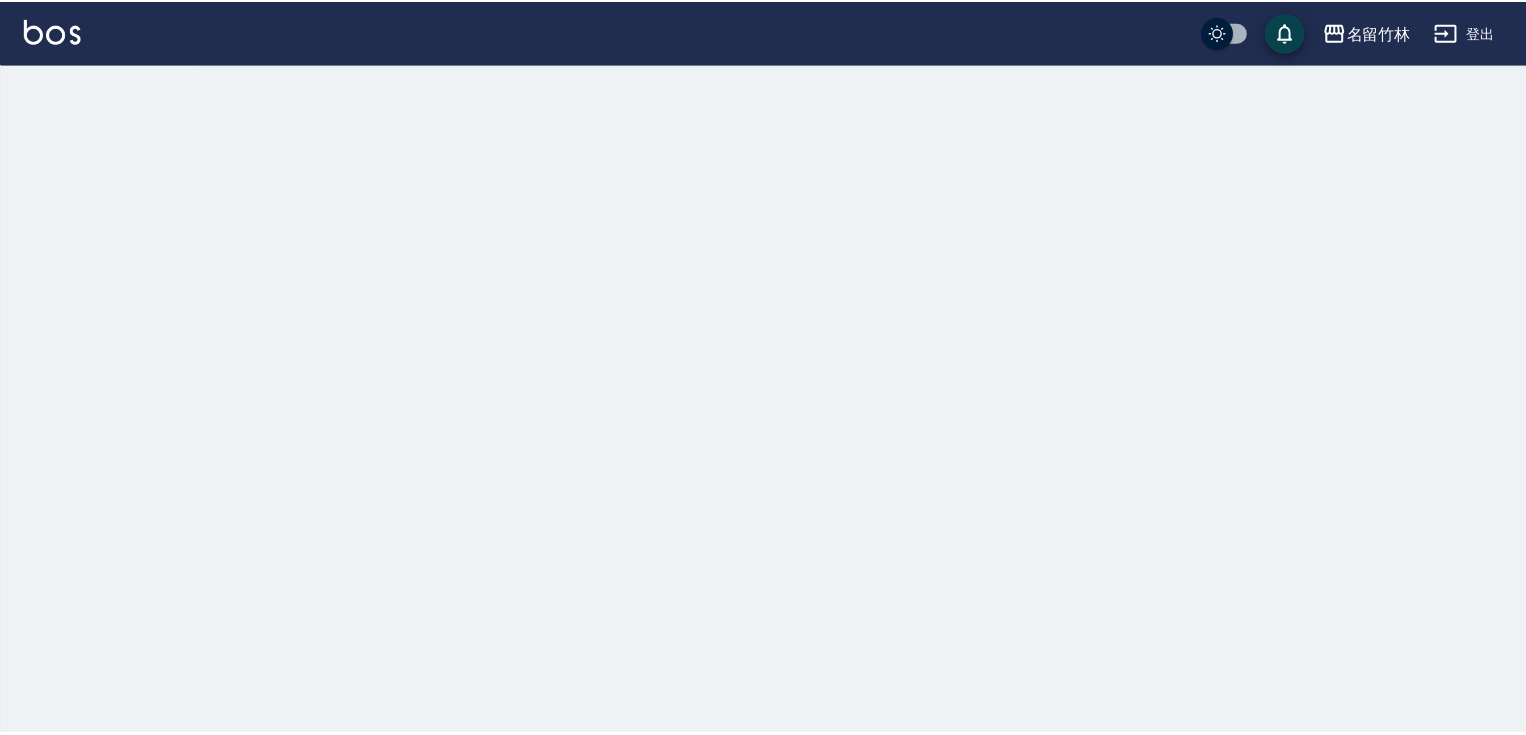 scroll, scrollTop: 0, scrollLeft: 0, axis: both 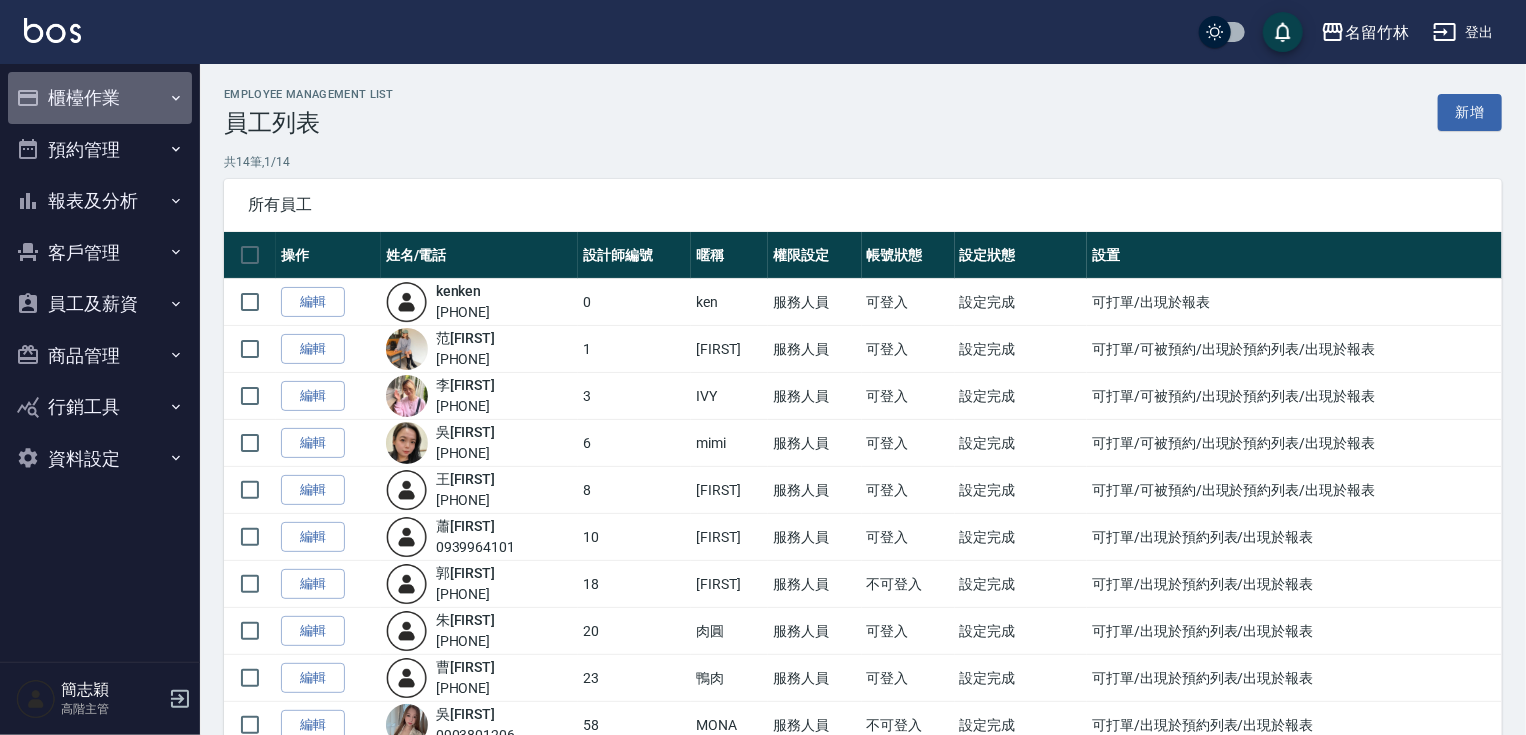 click on "櫃檯作業" at bounding box center [100, 98] 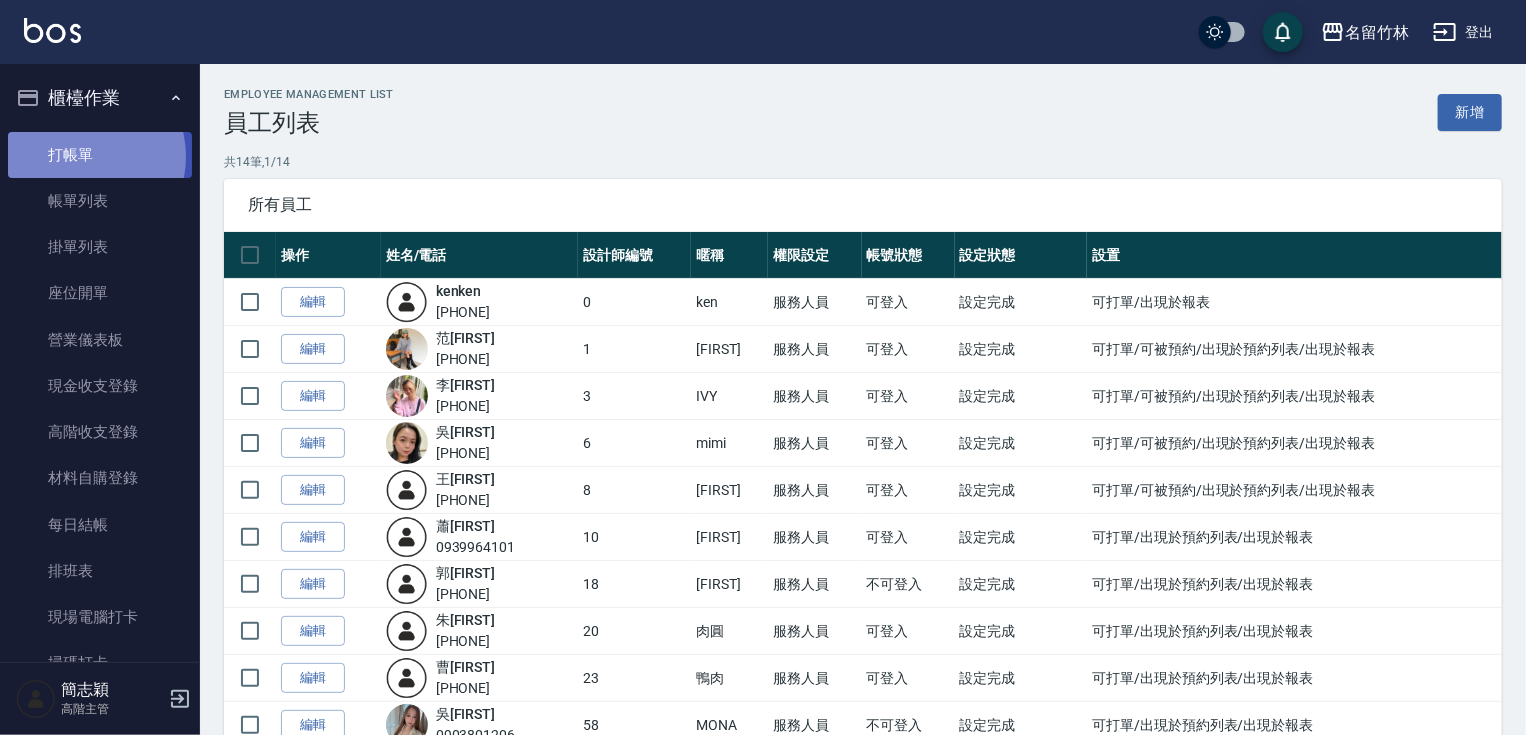 click on "打帳單" at bounding box center [100, 155] 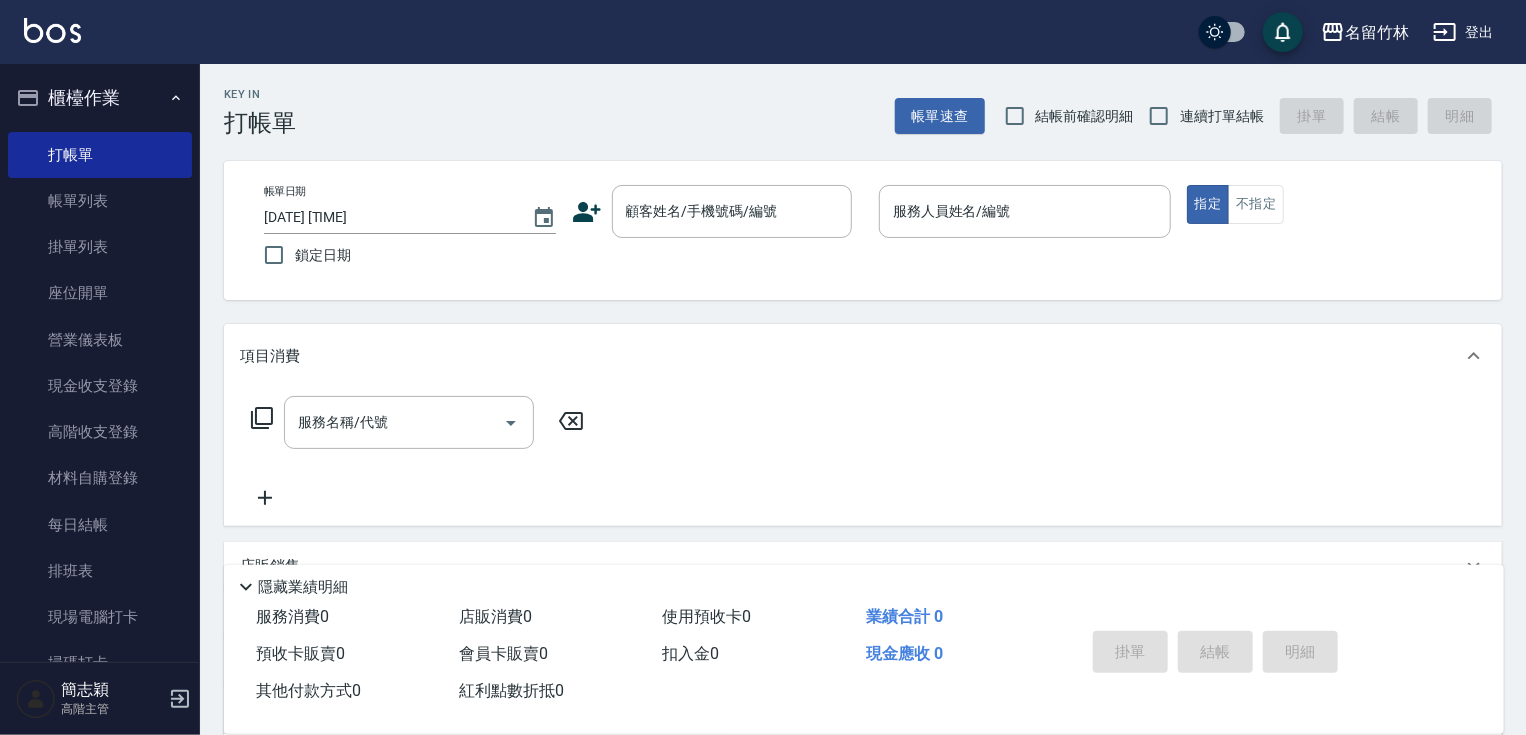 drag, startPoint x: 188, startPoint y: 407, endPoint x: 196, endPoint y: 417, distance: 12.806249 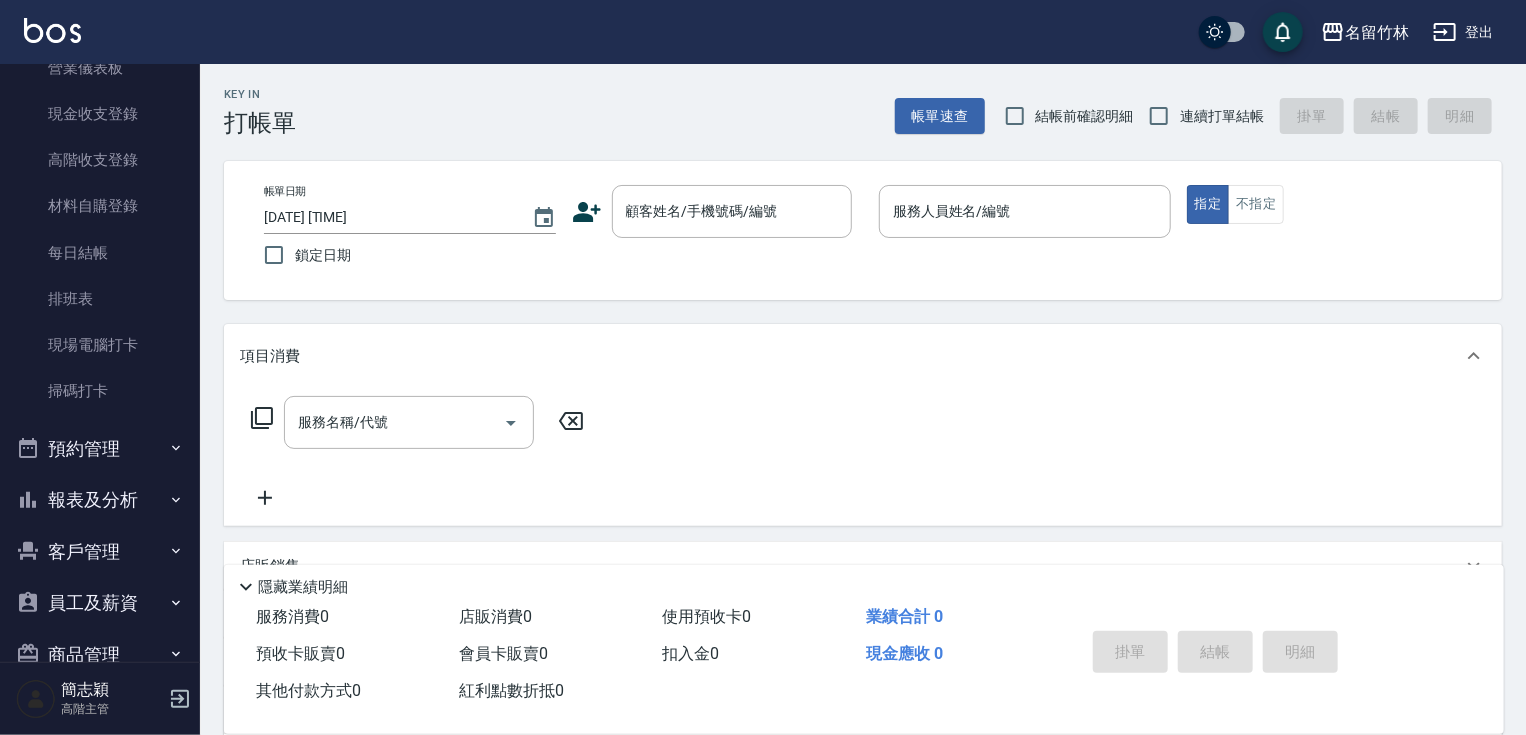 scroll, scrollTop: 286, scrollLeft: 0, axis: vertical 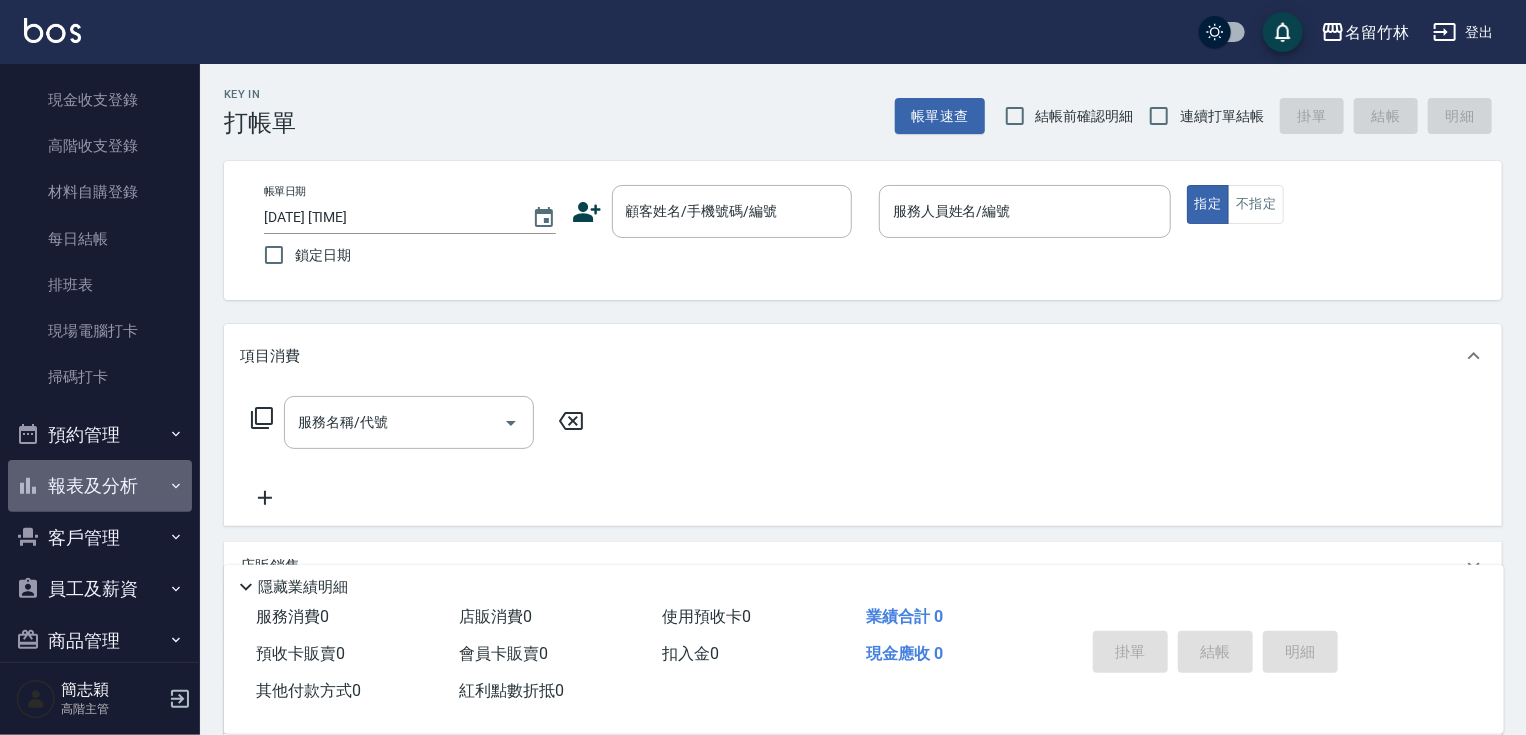 click on "報表及分析" at bounding box center [100, 486] 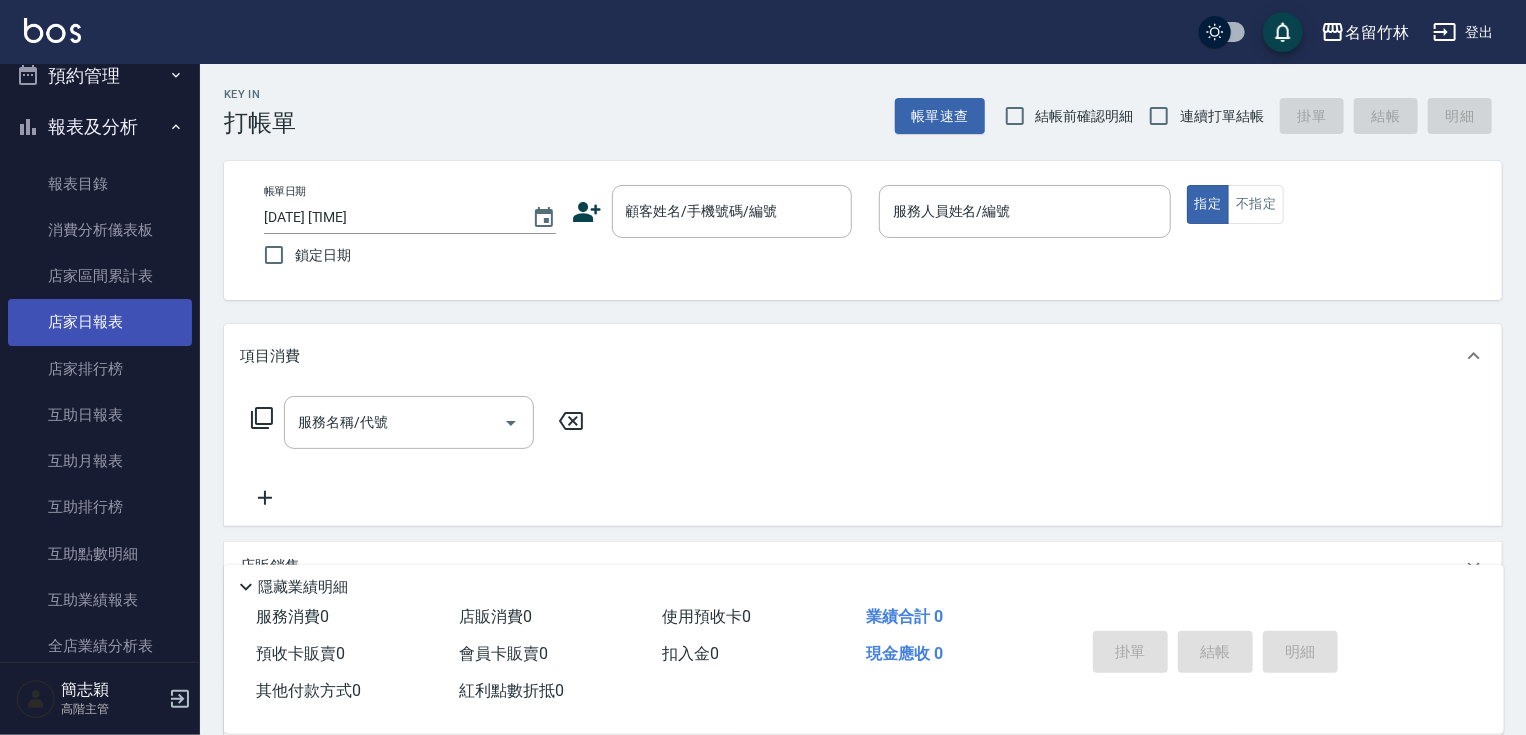 scroll, scrollTop: 666, scrollLeft: 0, axis: vertical 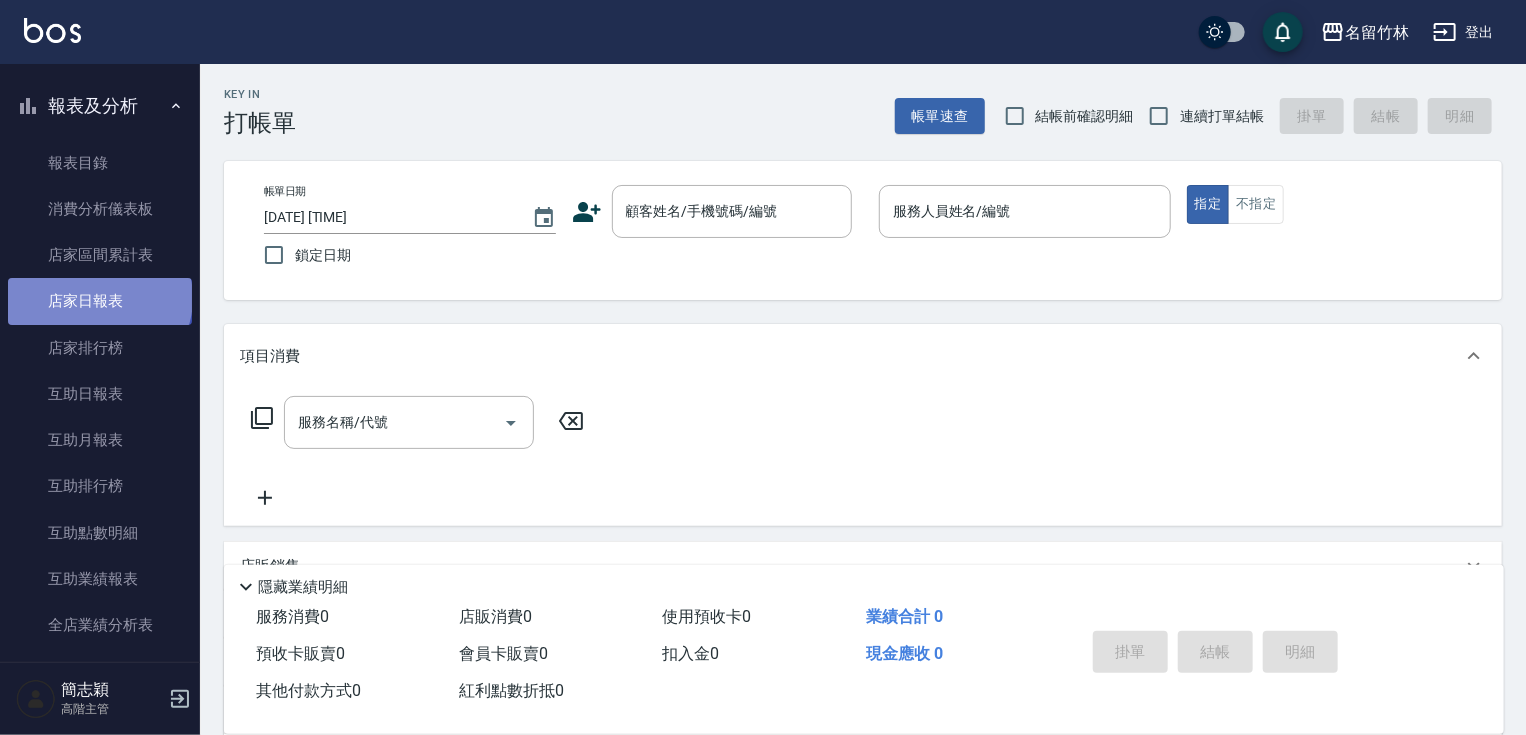 click on "店家日報表" at bounding box center (100, 301) 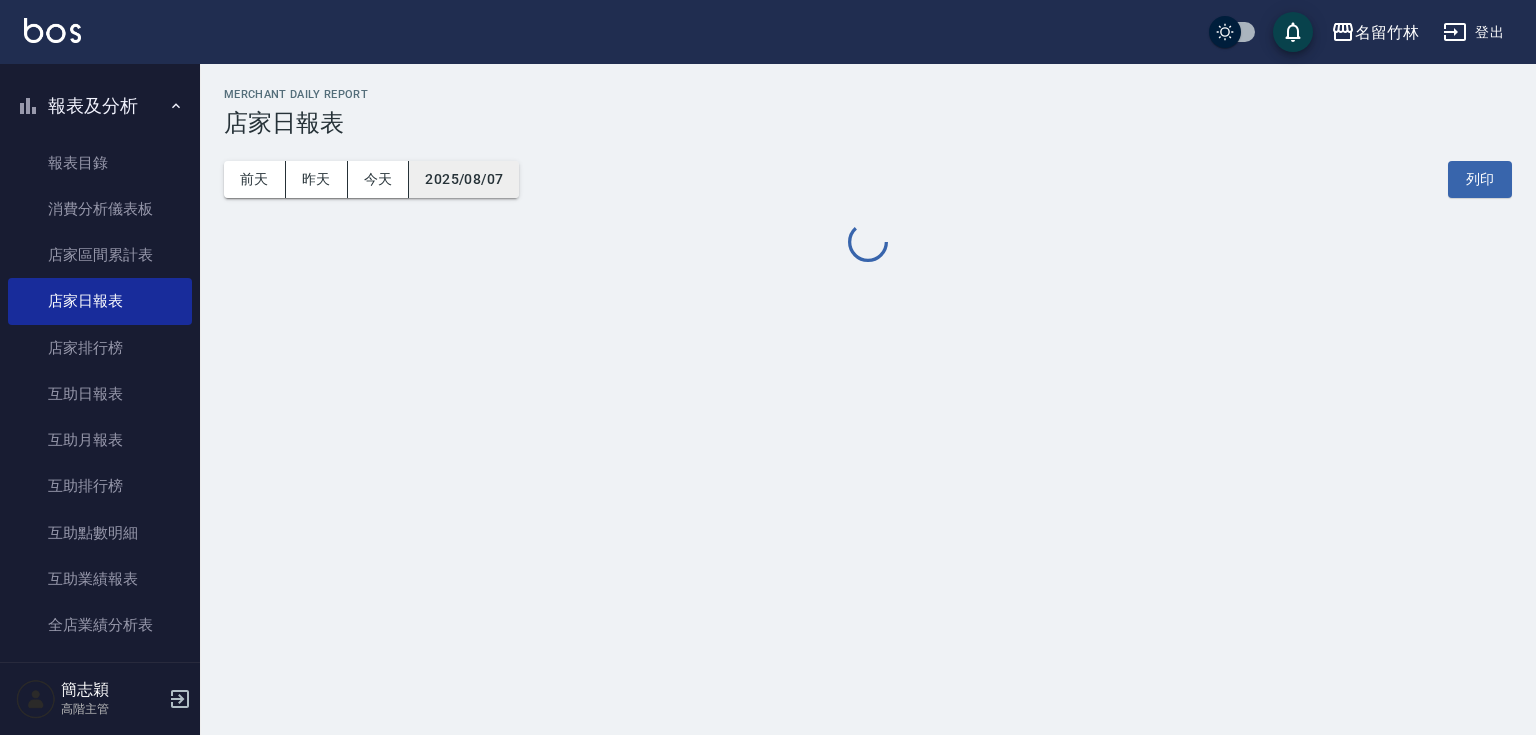 click on "2025/08/07" at bounding box center (464, 179) 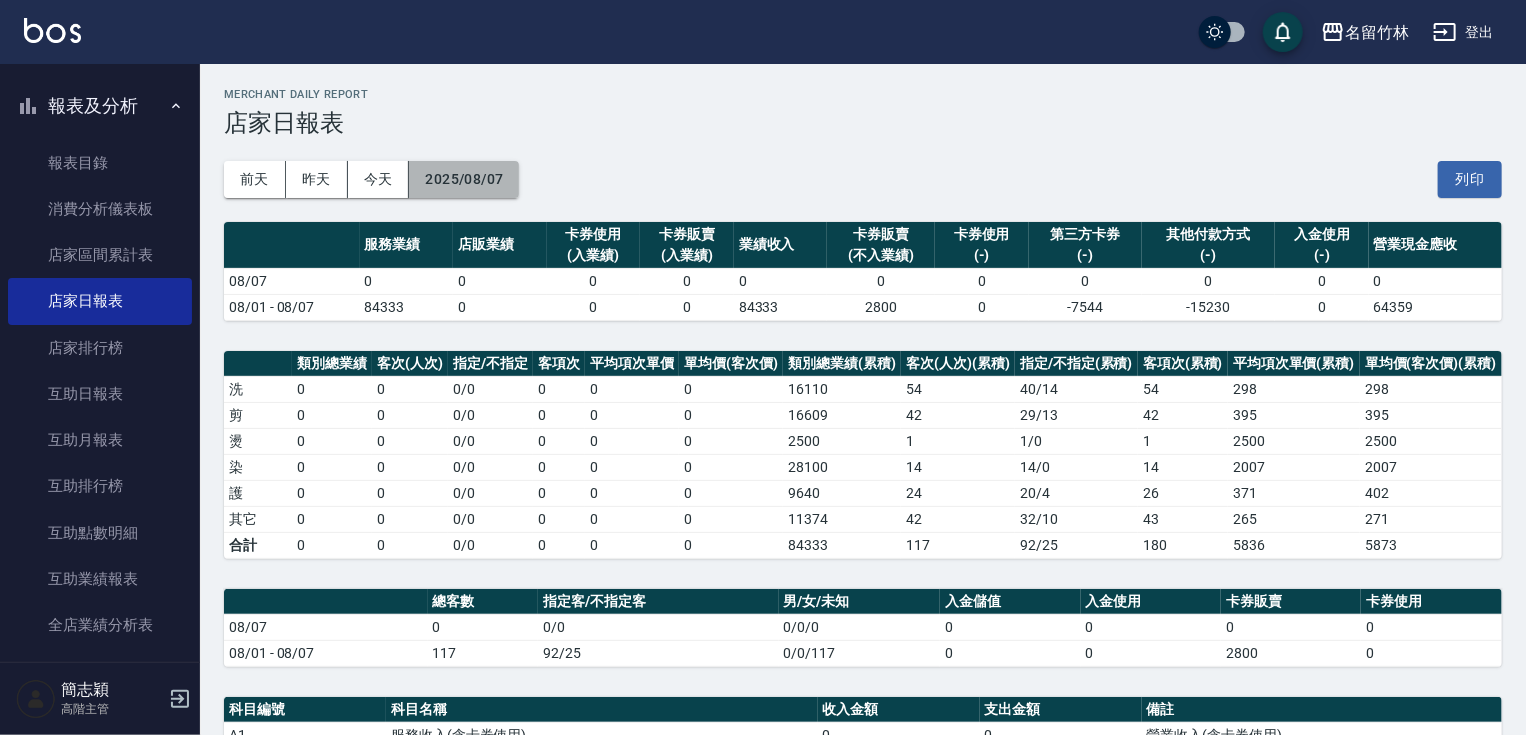 click on "2025/08/07" at bounding box center (464, 179) 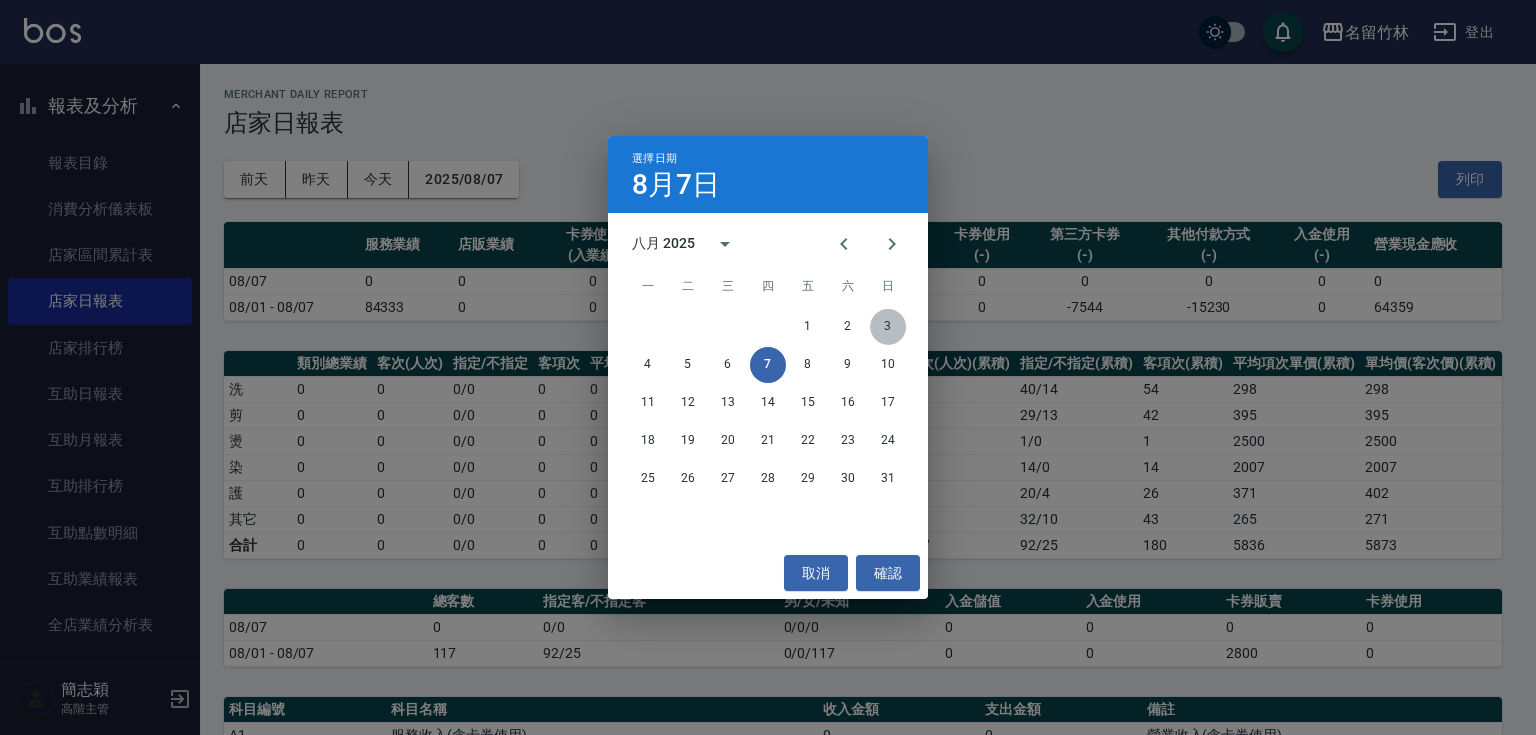 click on "3" at bounding box center (888, 327) 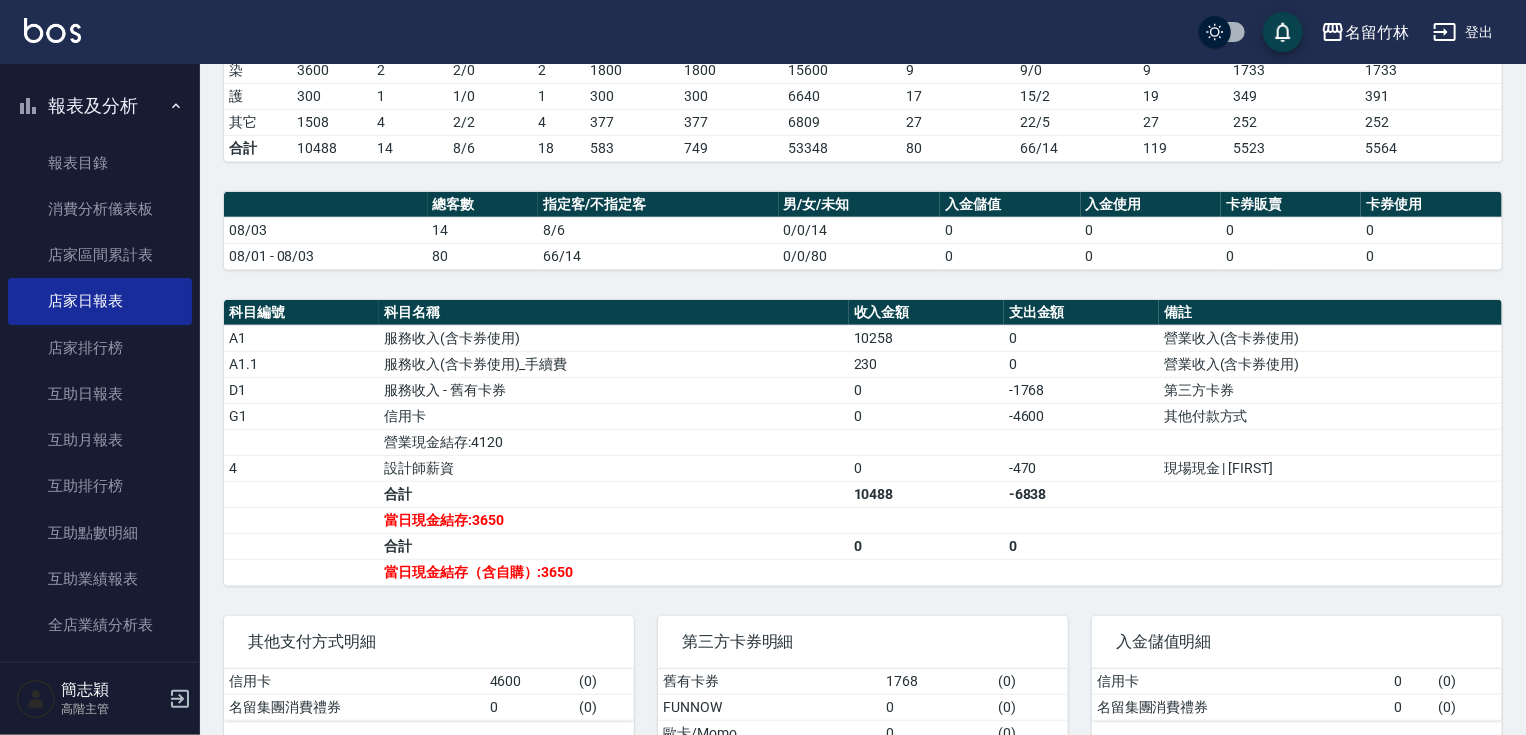 scroll, scrollTop: 402, scrollLeft: 0, axis: vertical 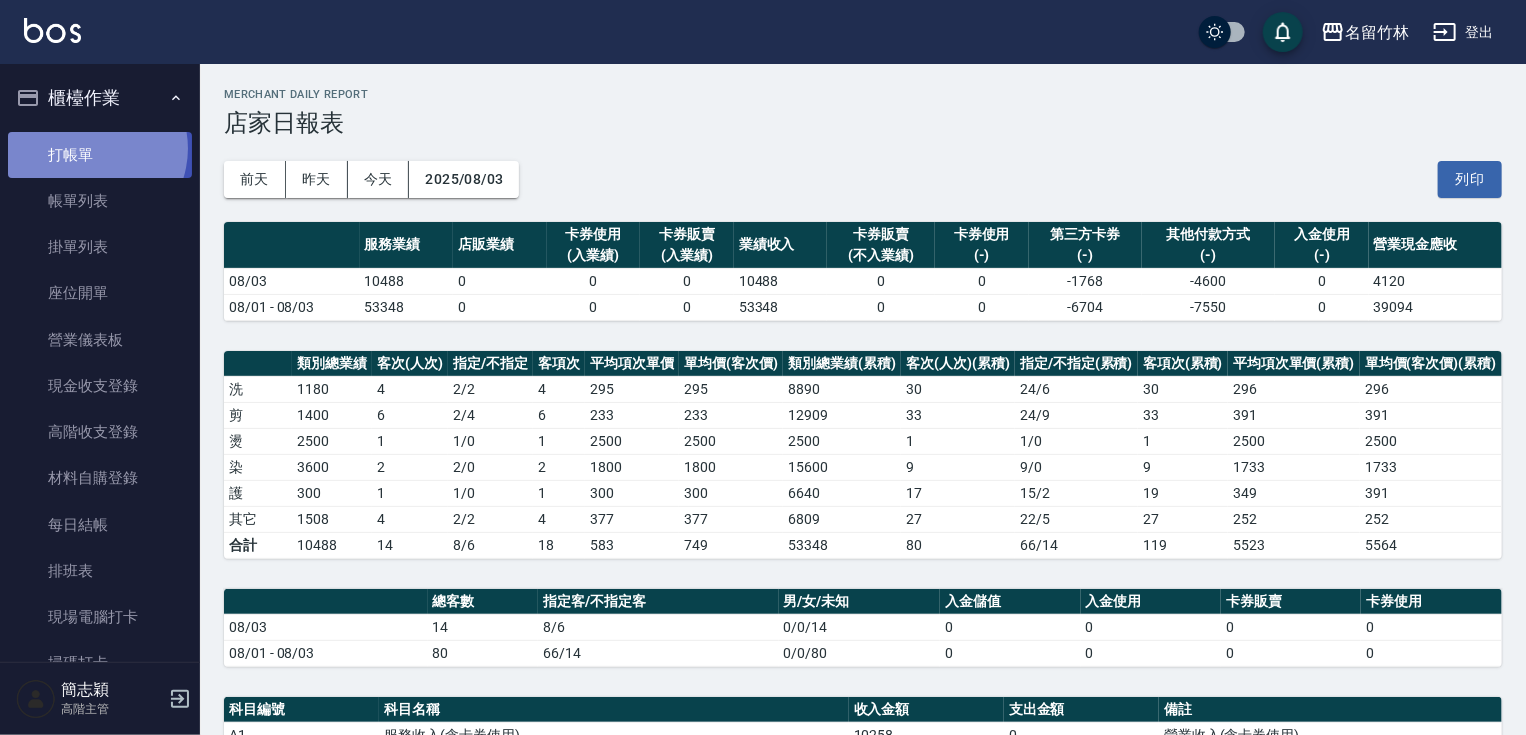 click on "打帳單" at bounding box center (100, 155) 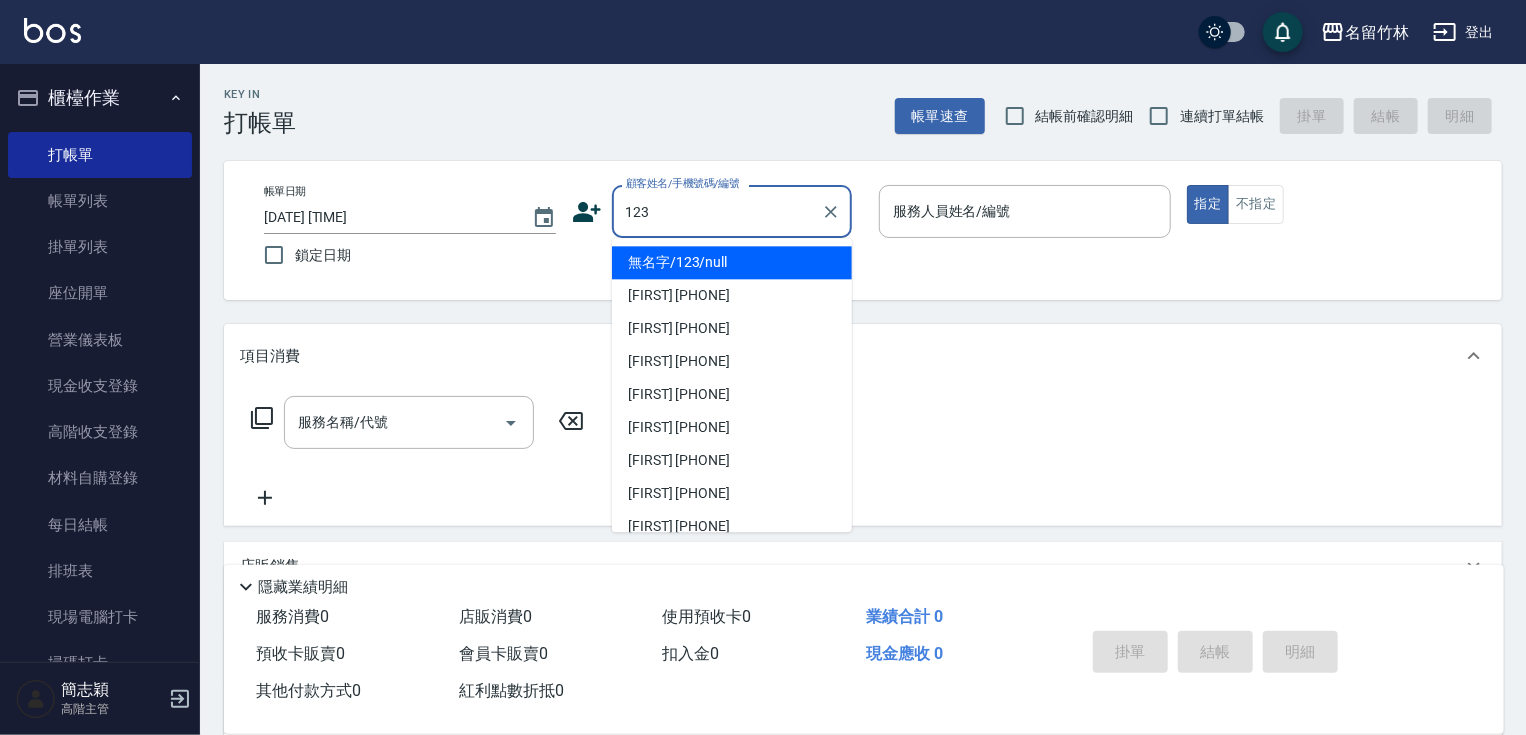 click on "無名字/123/null" at bounding box center [732, 262] 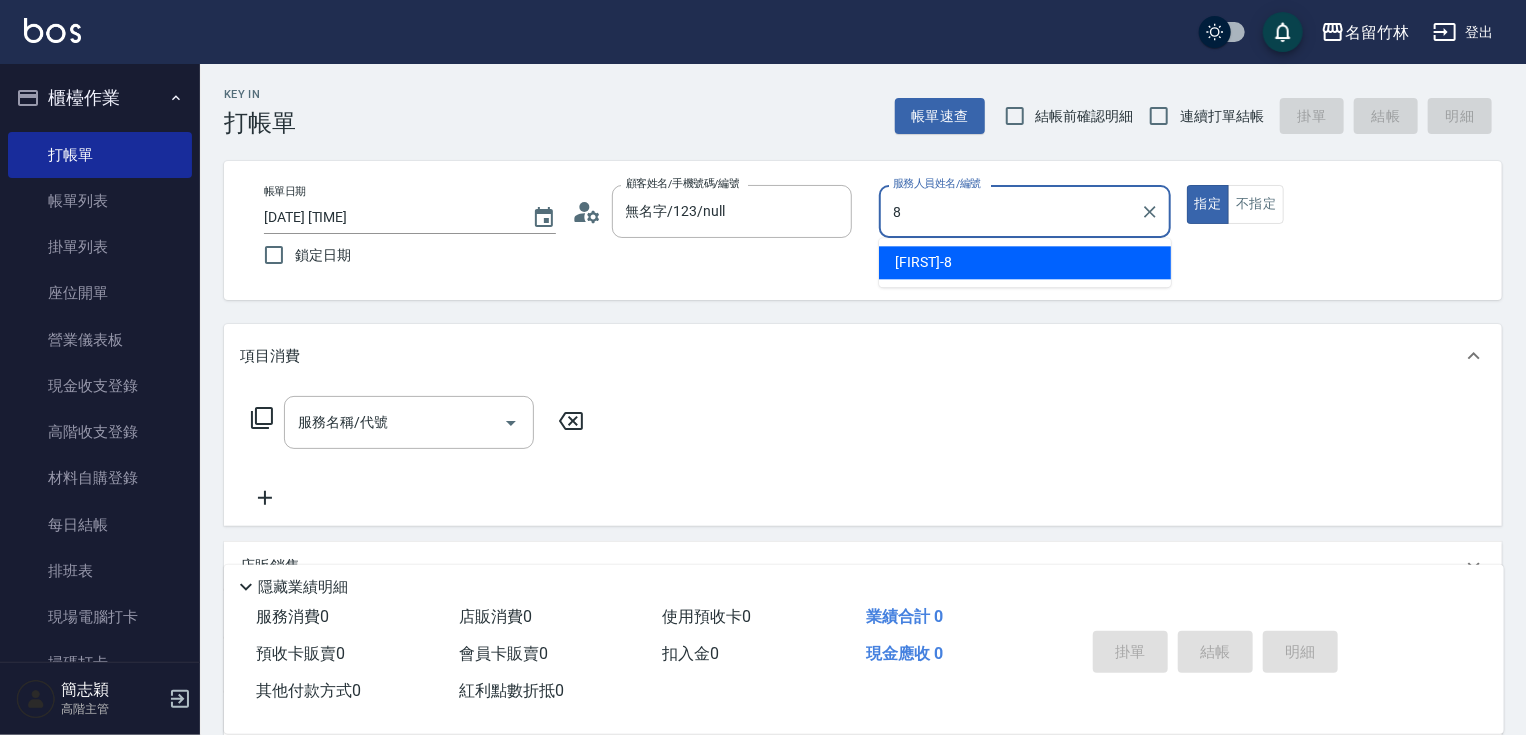 type on "[FIRST]-8" 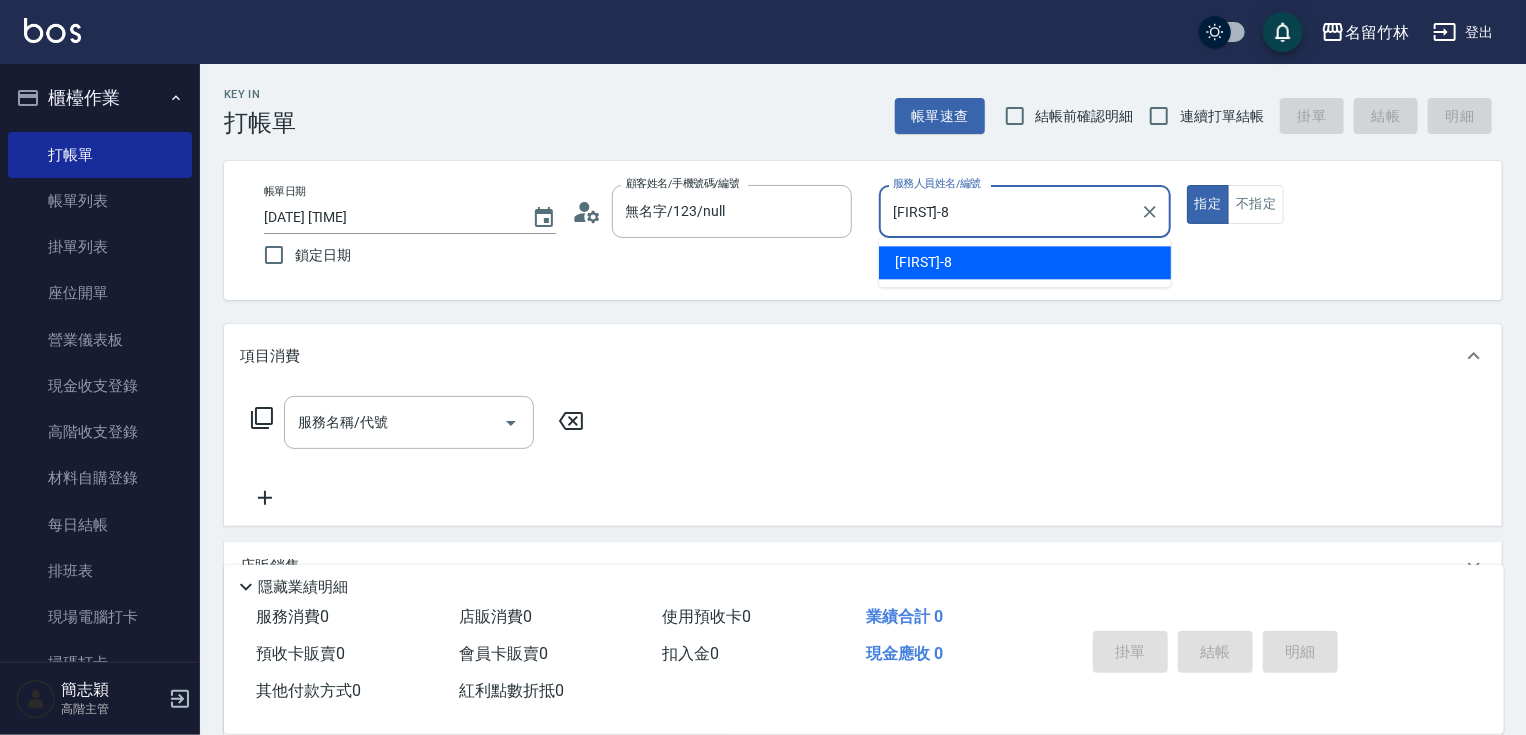type on "true" 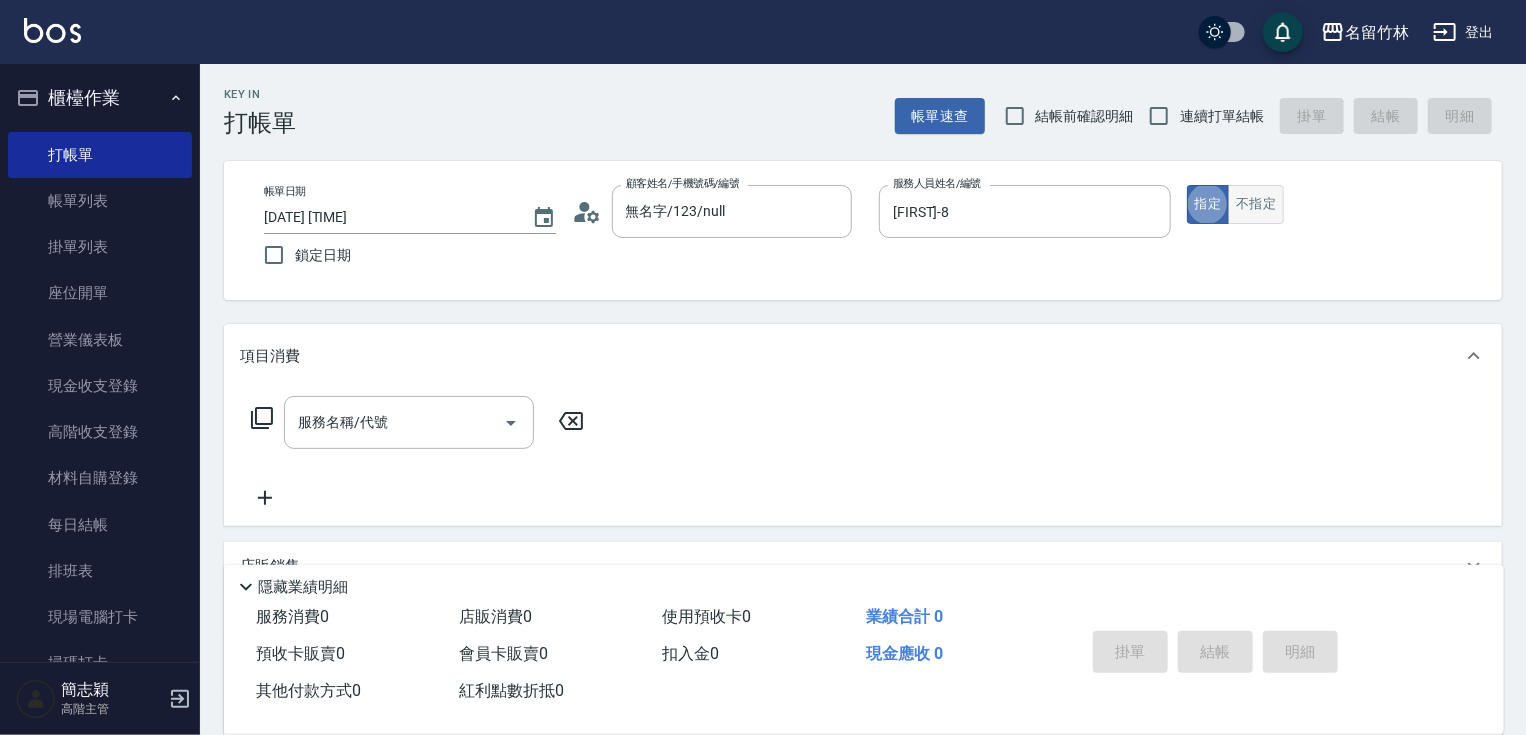 click on "不指定" at bounding box center (1256, 204) 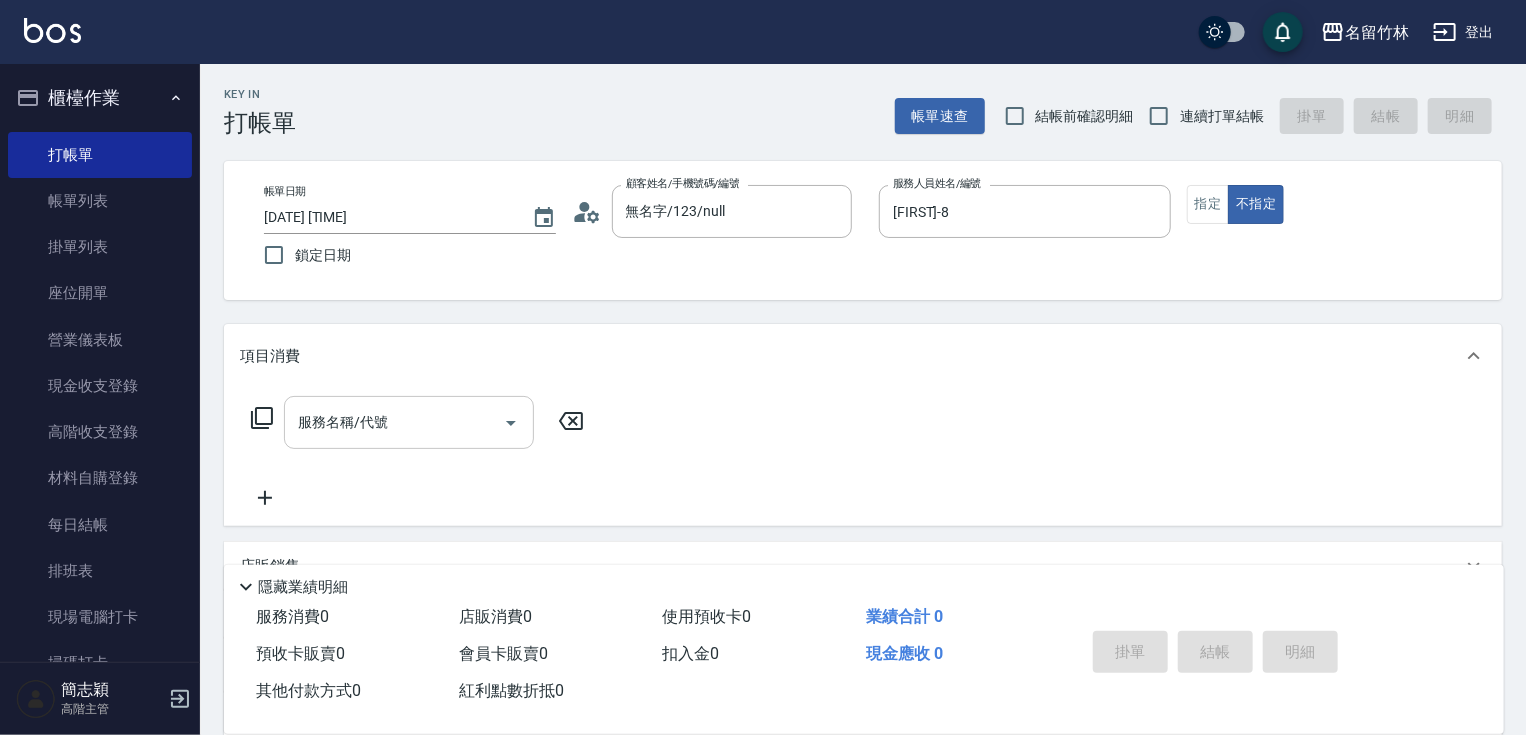 click on "服務名稱/代號" at bounding box center [394, 422] 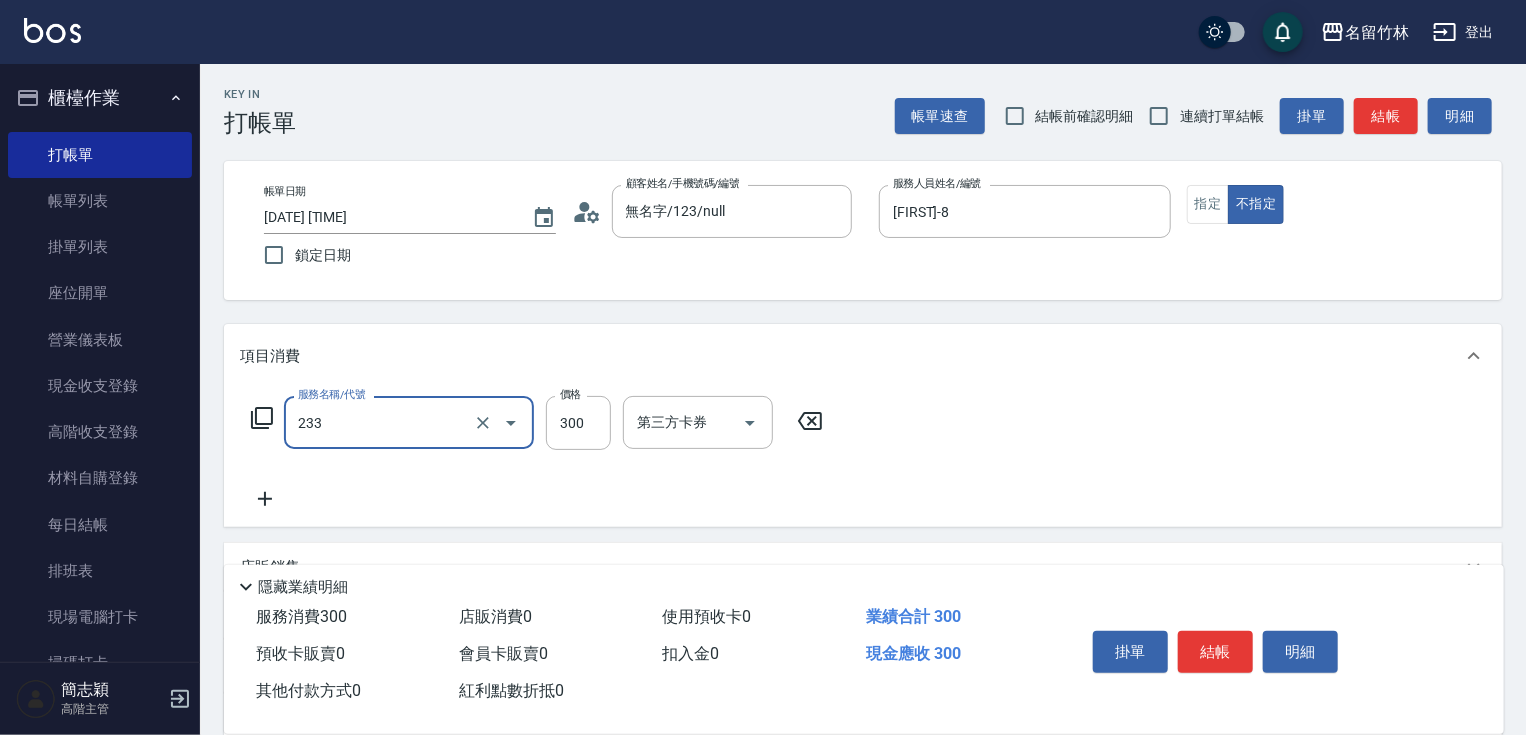 type on "洗髮300(233)" 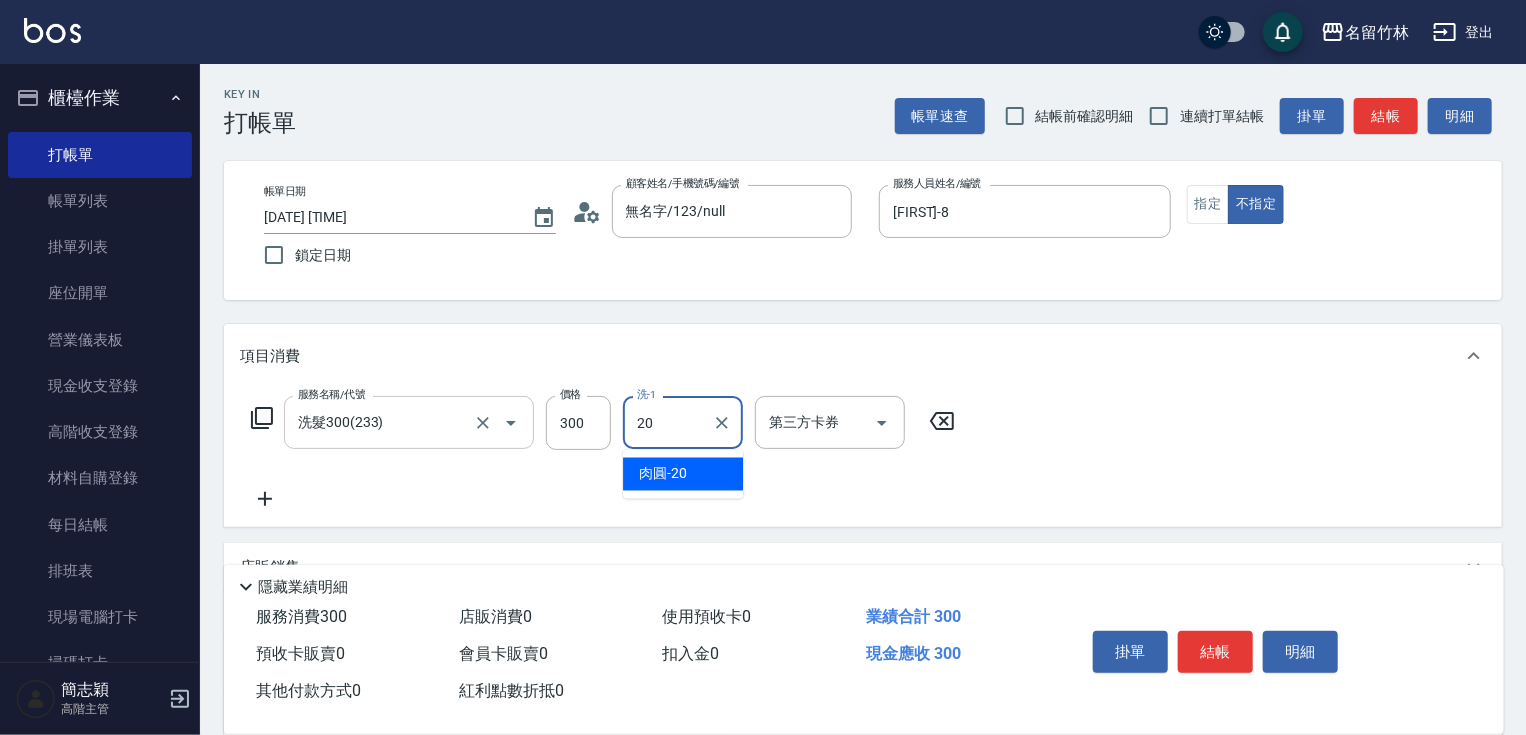 type on "肉圓-20" 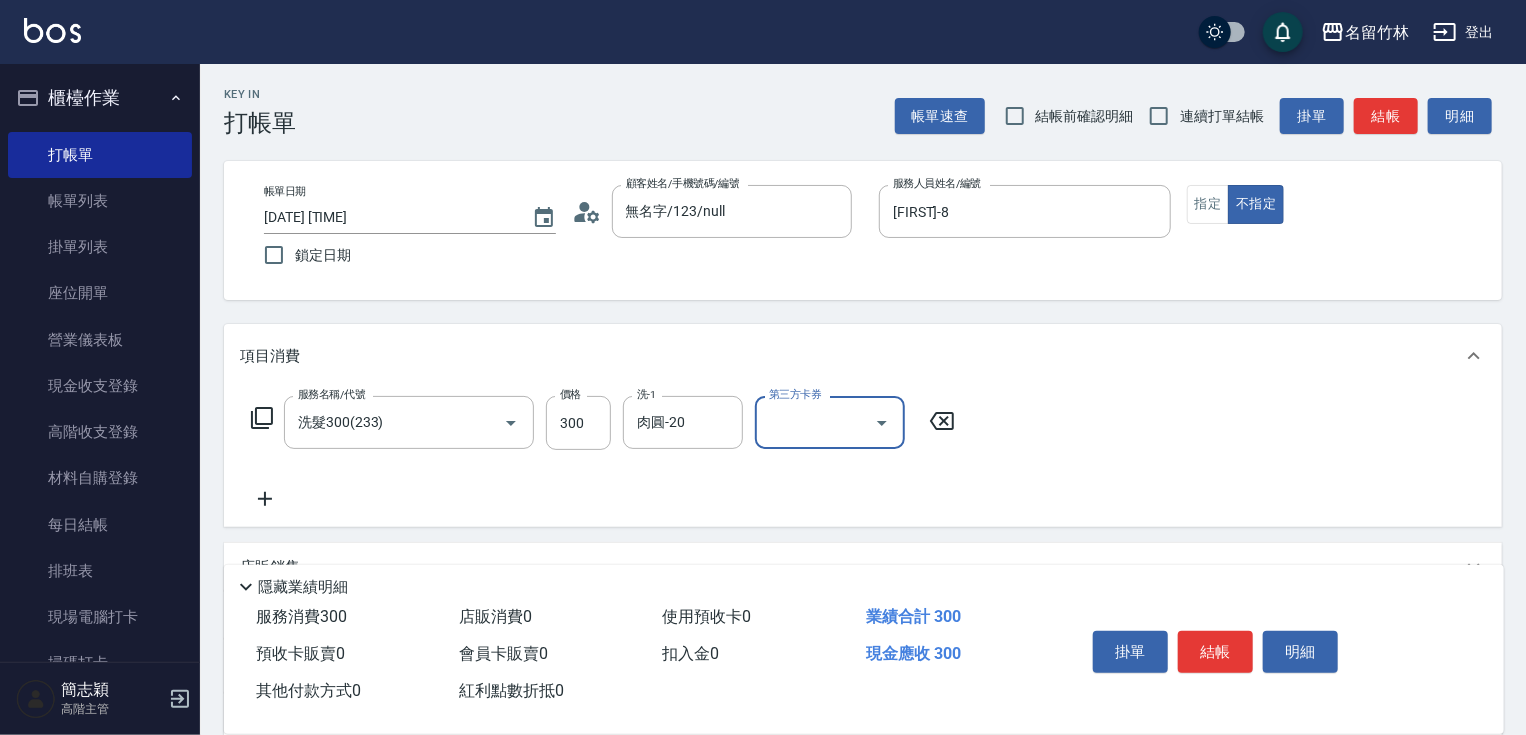 click 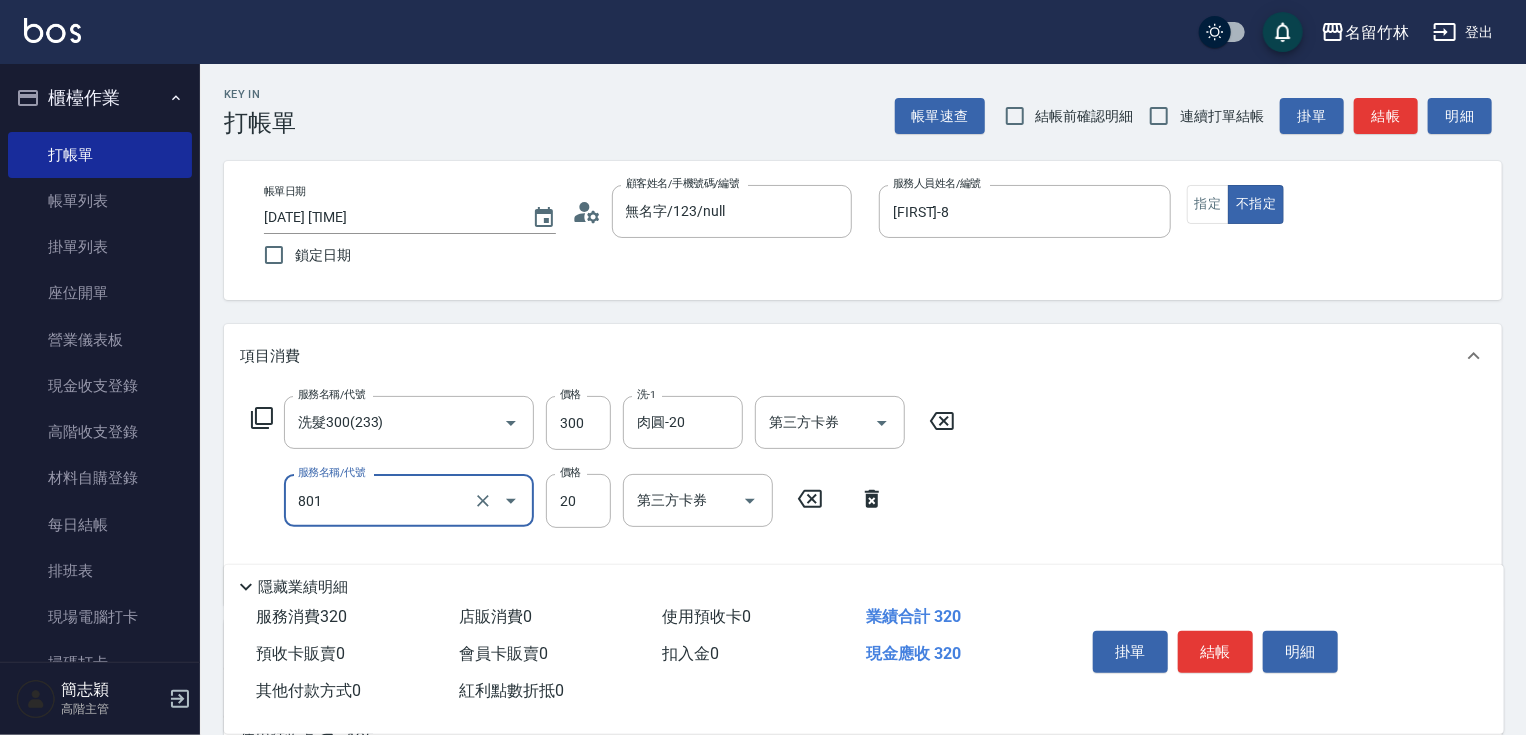 type on "潤絲20(801)" 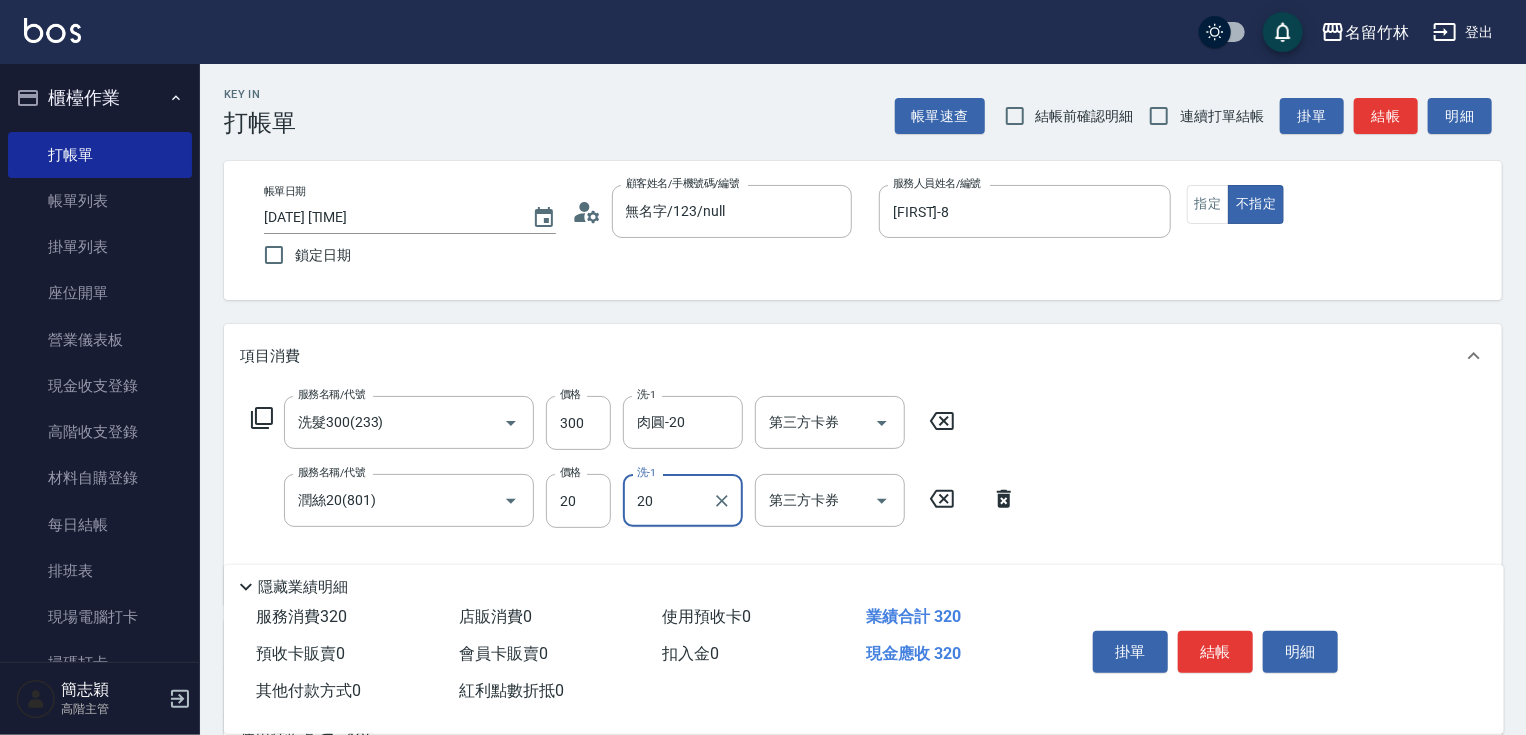 type on "肉圓-20" 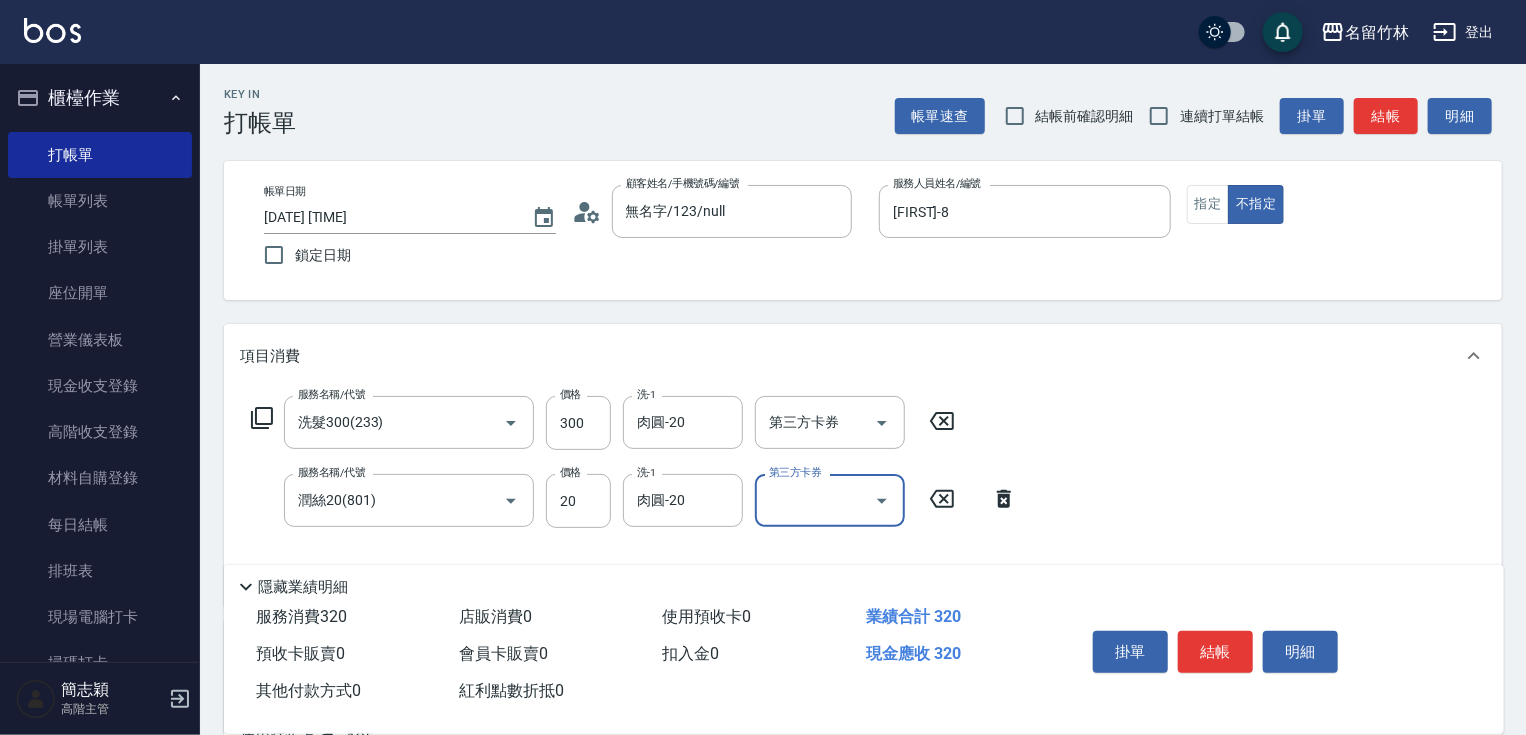 click on "結帳" at bounding box center [1215, 652] 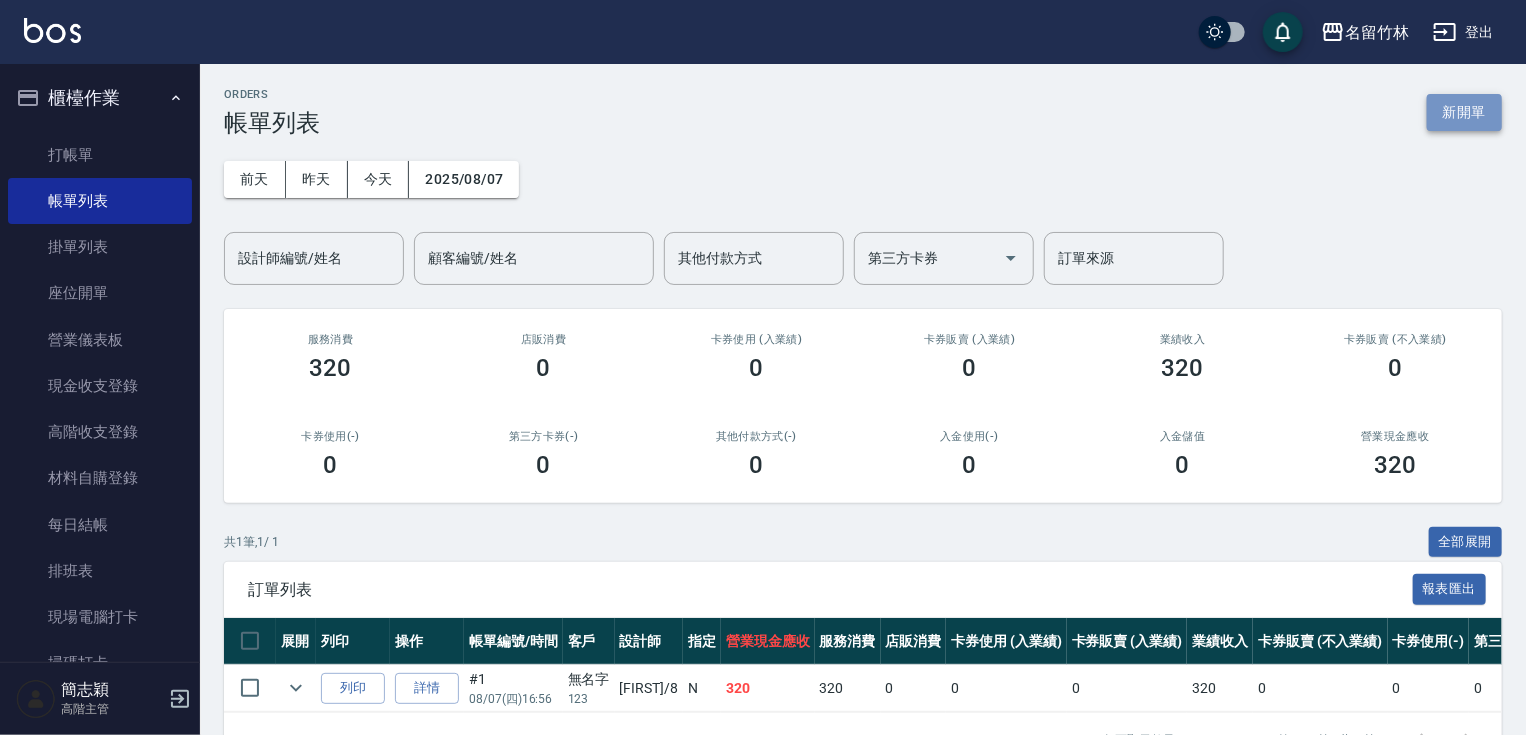click on "新開單" at bounding box center (1464, 112) 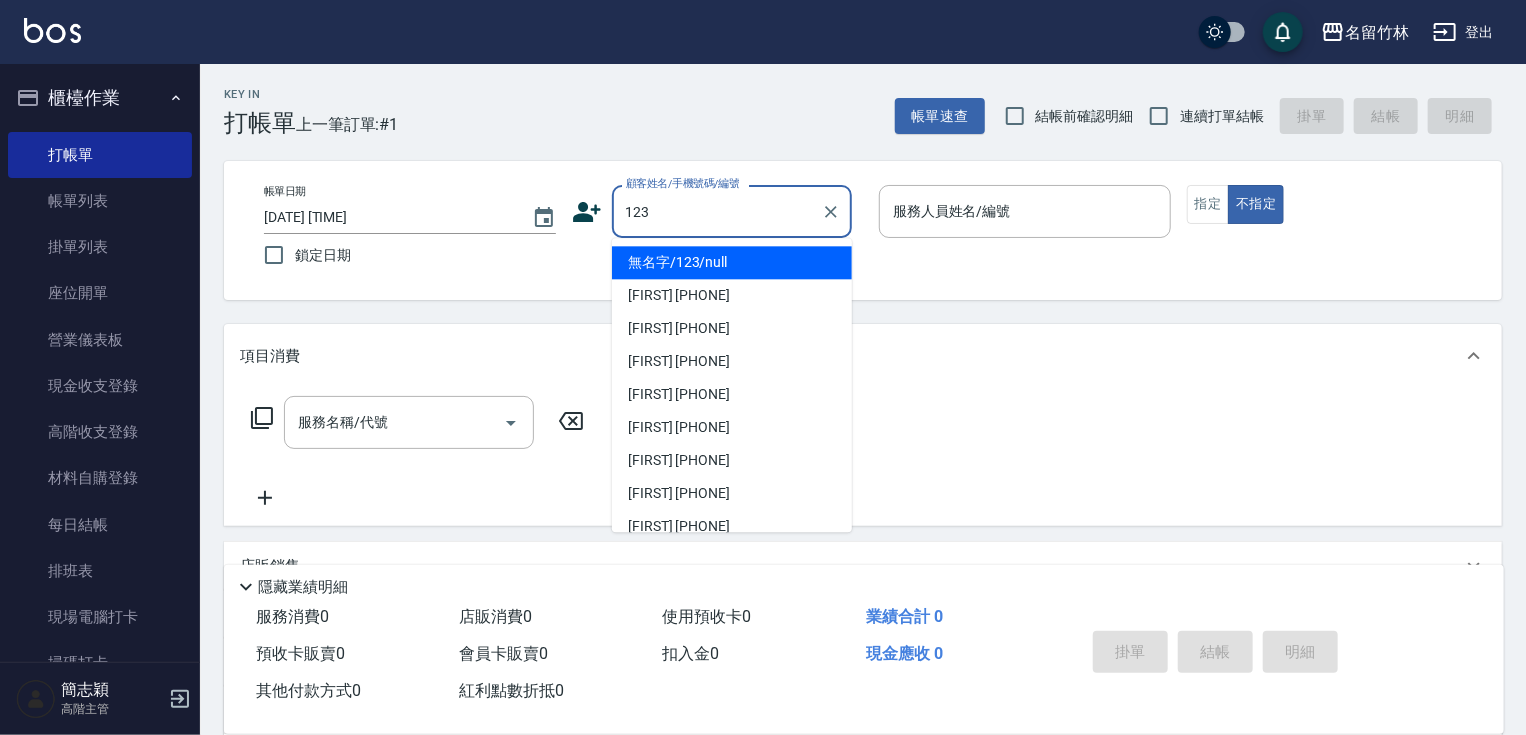 click on "無名字/123/null" at bounding box center [732, 262] 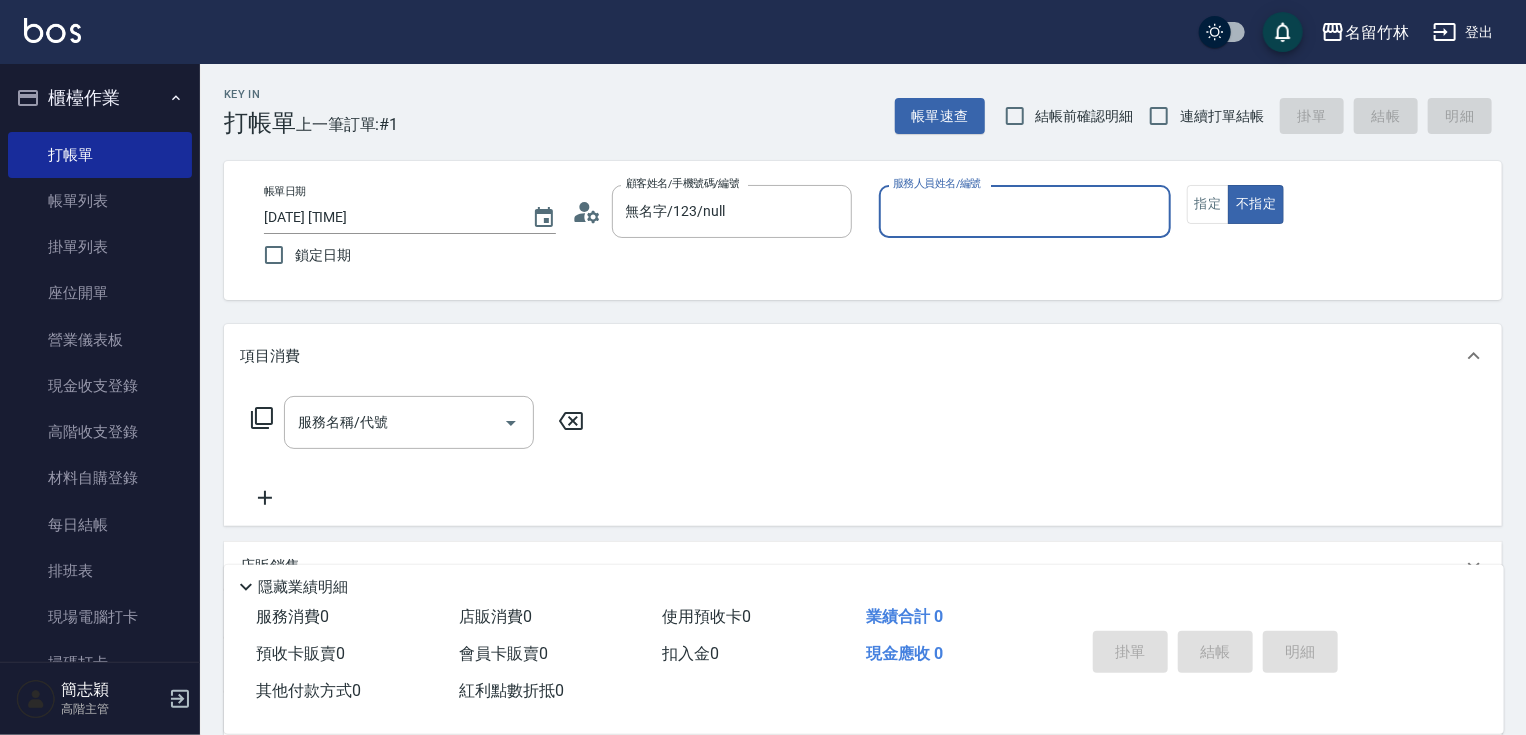click on "服務人員姓名/編號" at bounding box center [1025, 211] 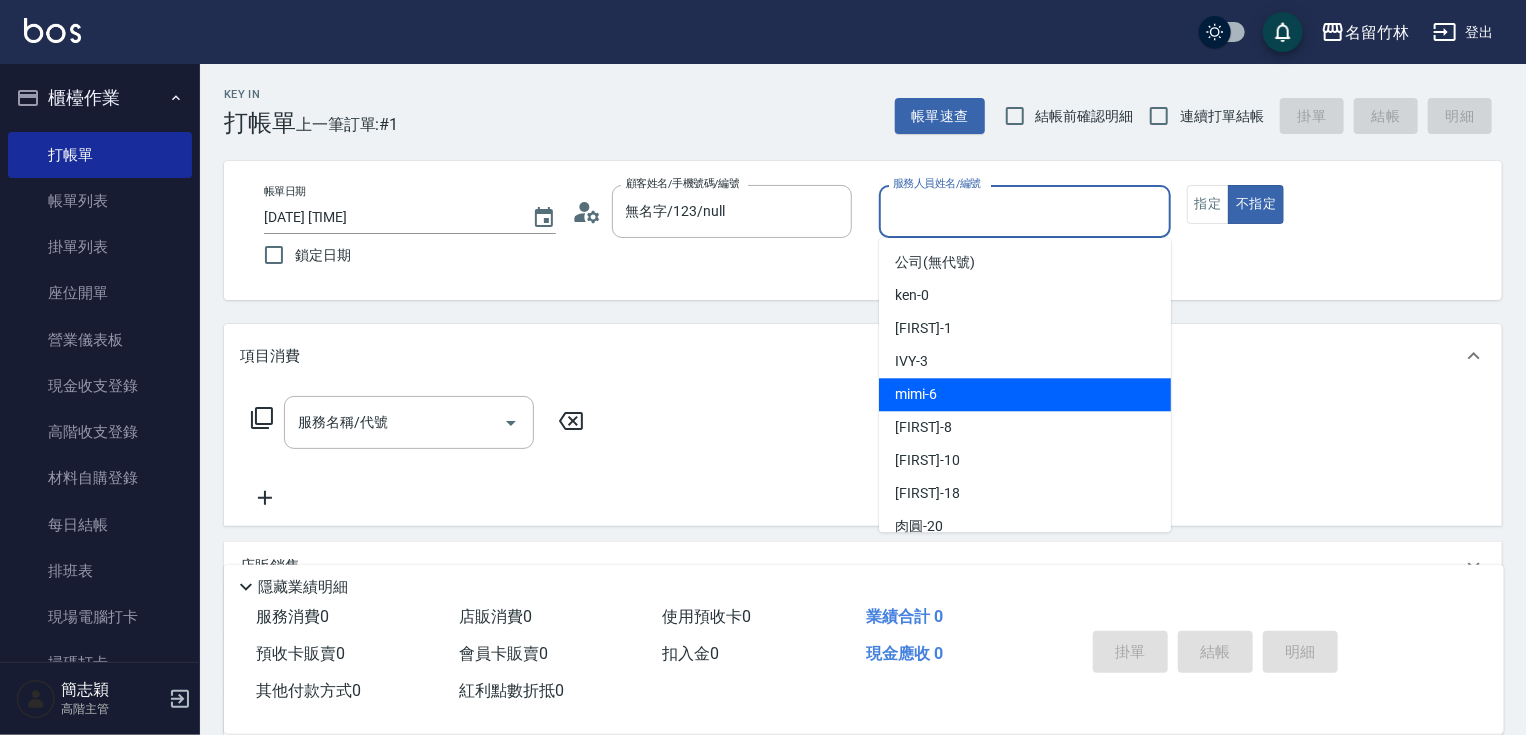 click on "mimi -6" at bounding box center [916, 394] 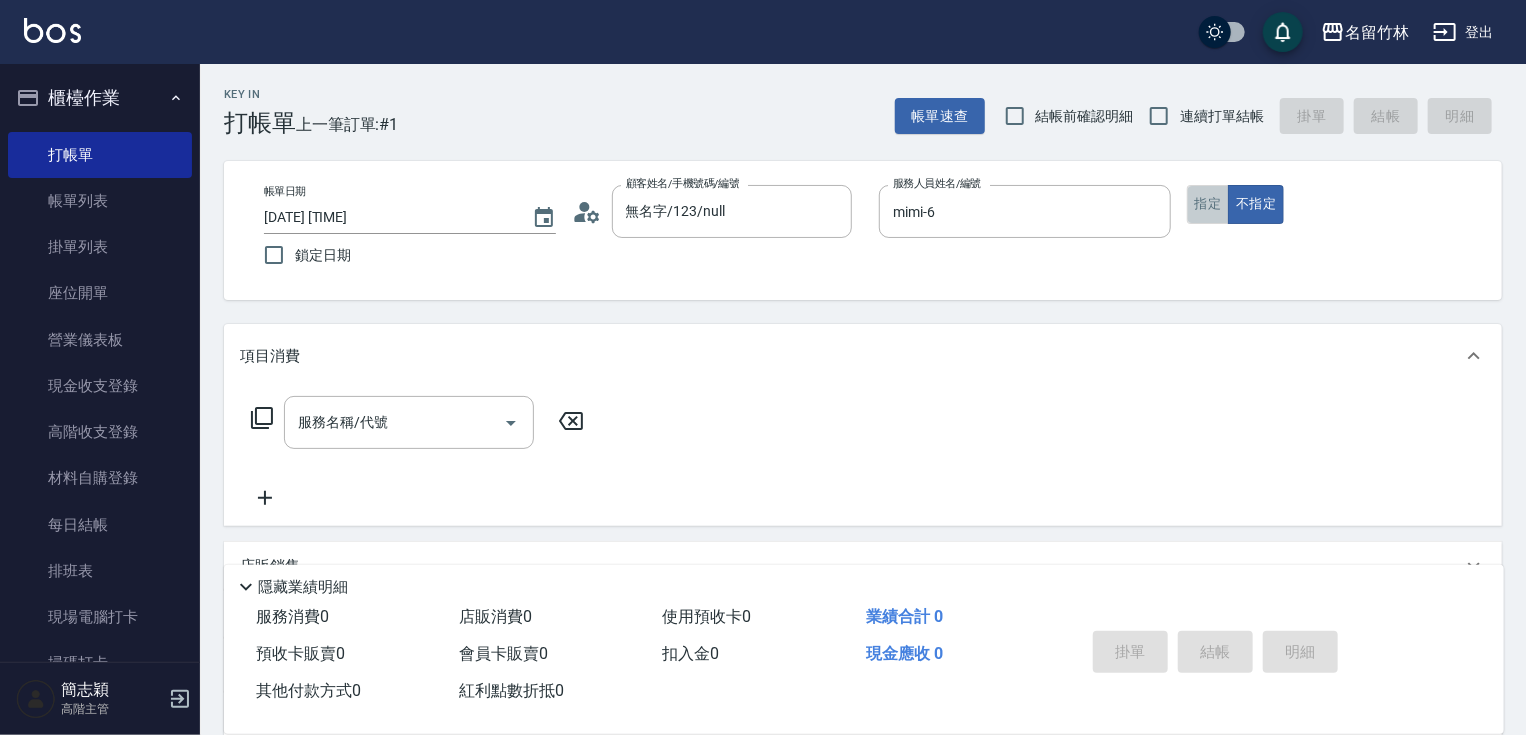 click on "指定" at bounding box center (1208, 204) 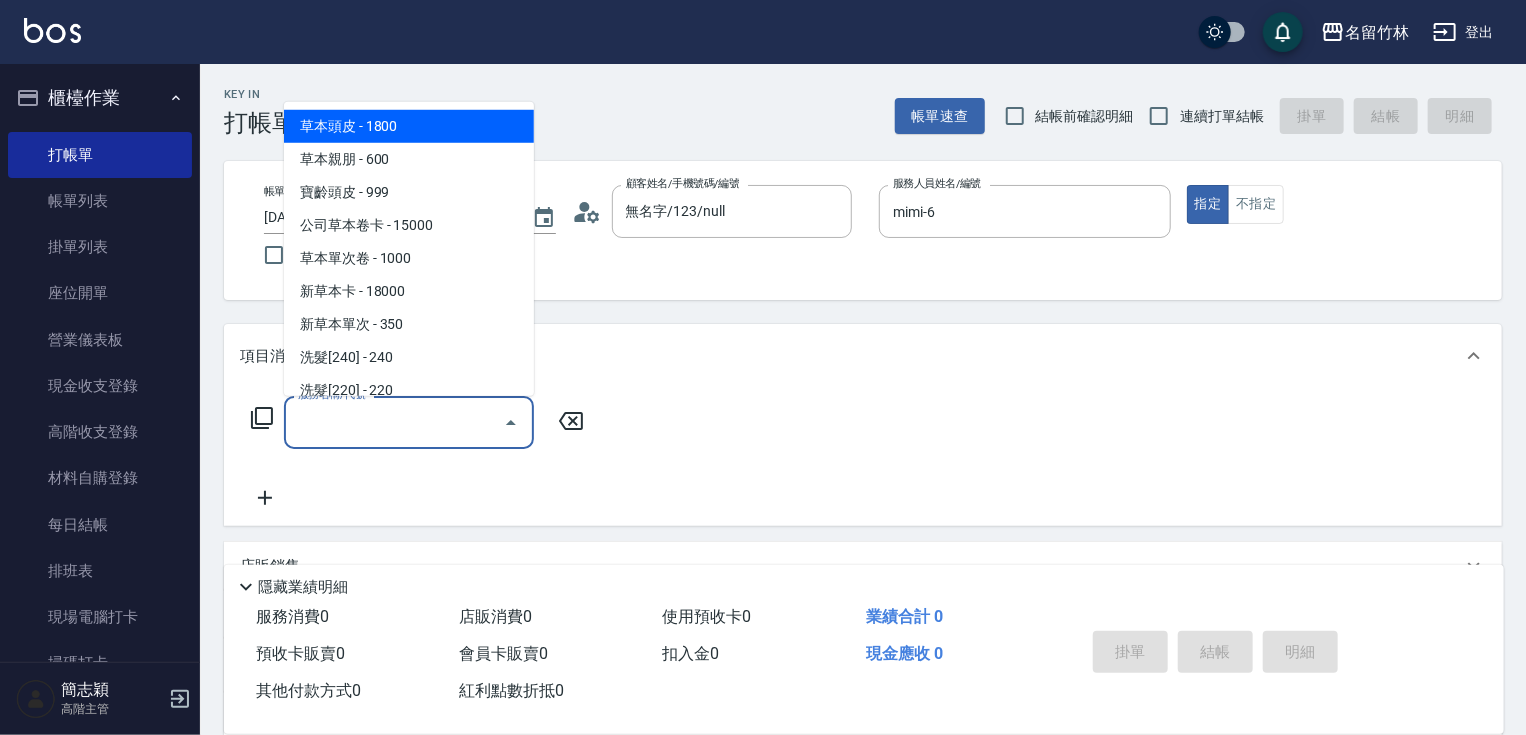 drag, startPoint x: 430, startPoint y: 422, endPoint x: 340, endPoint y: 396, distance: 93.680305 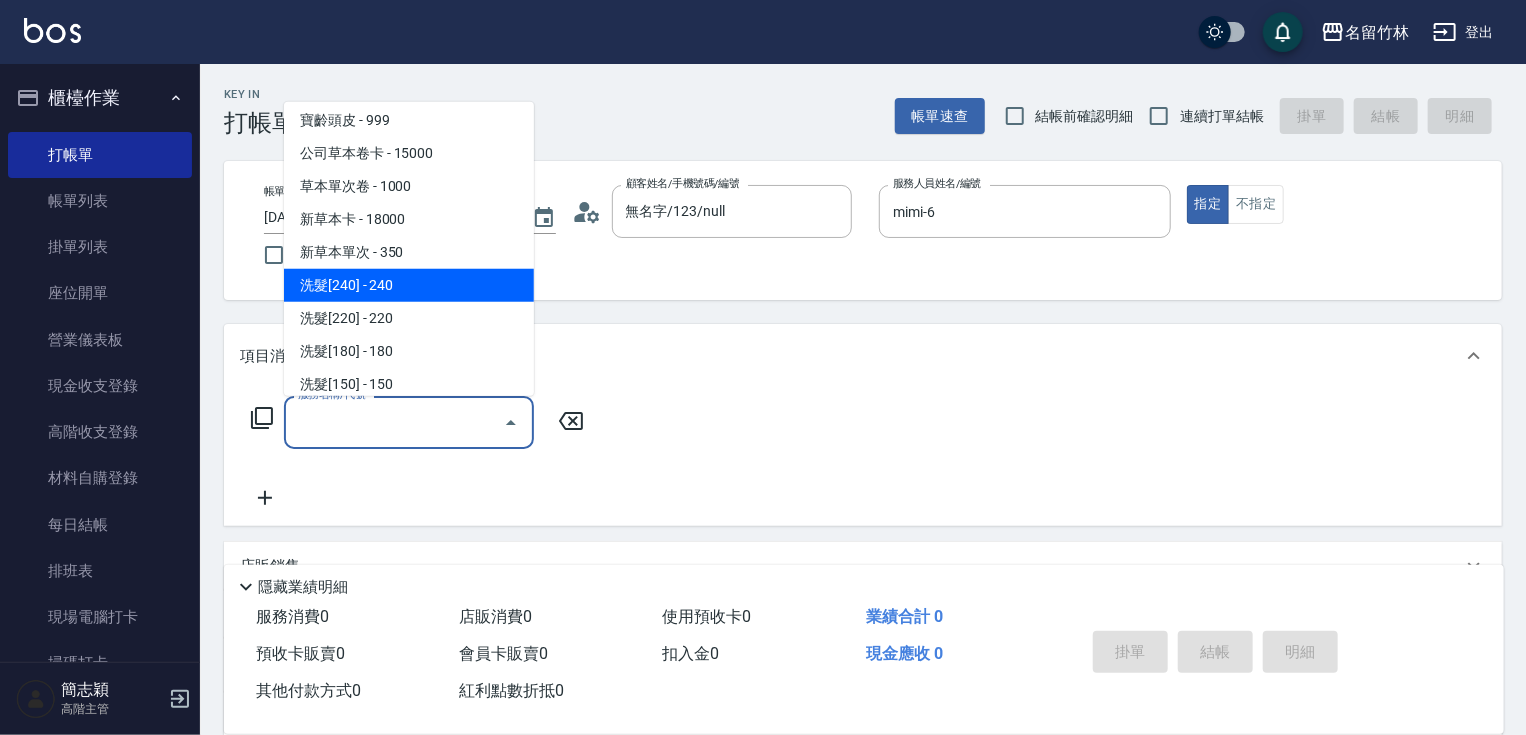 scroll, scrollTop: 80, scrollLeft: 0, axis: vertical 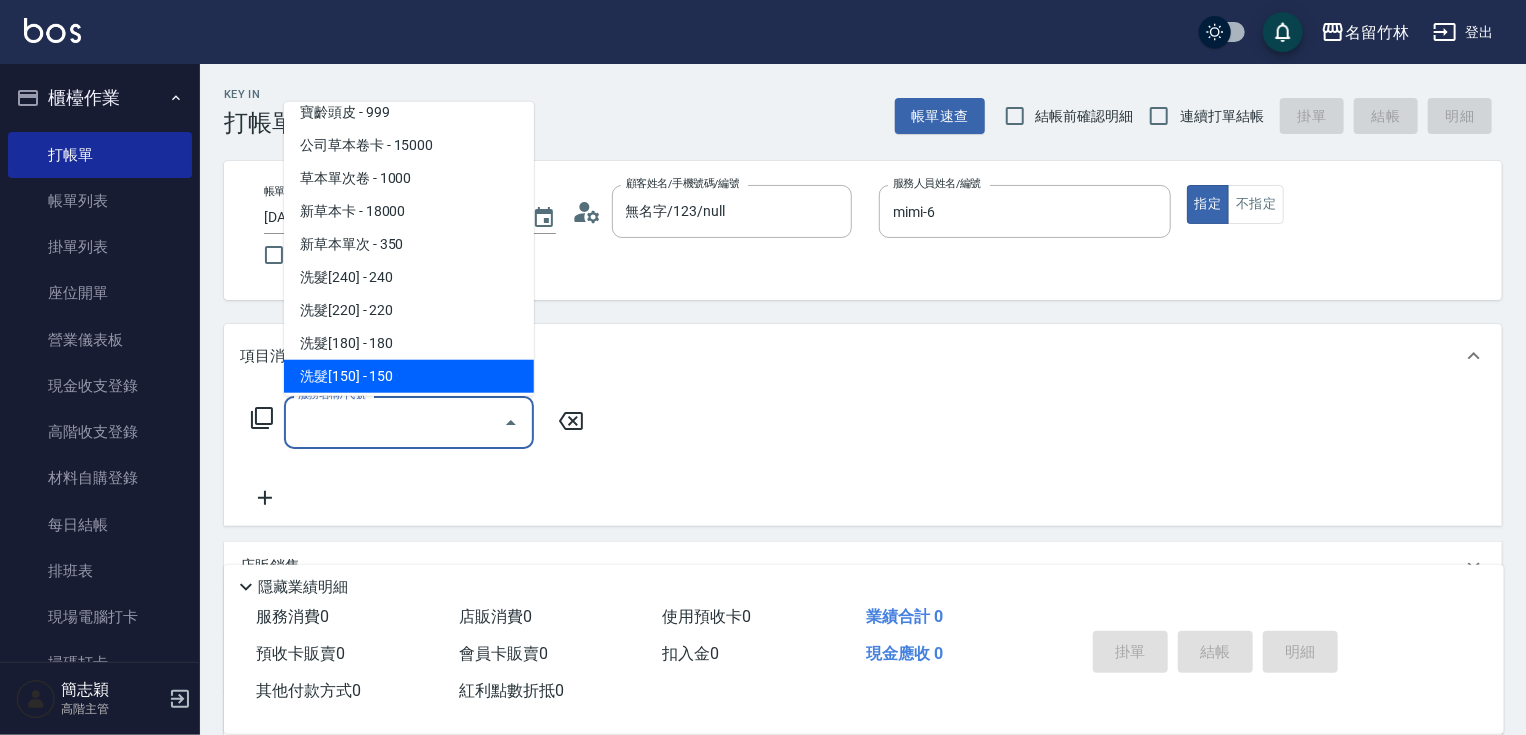 click on "洗髮[150] - 150" at bounding box center [409, 376] 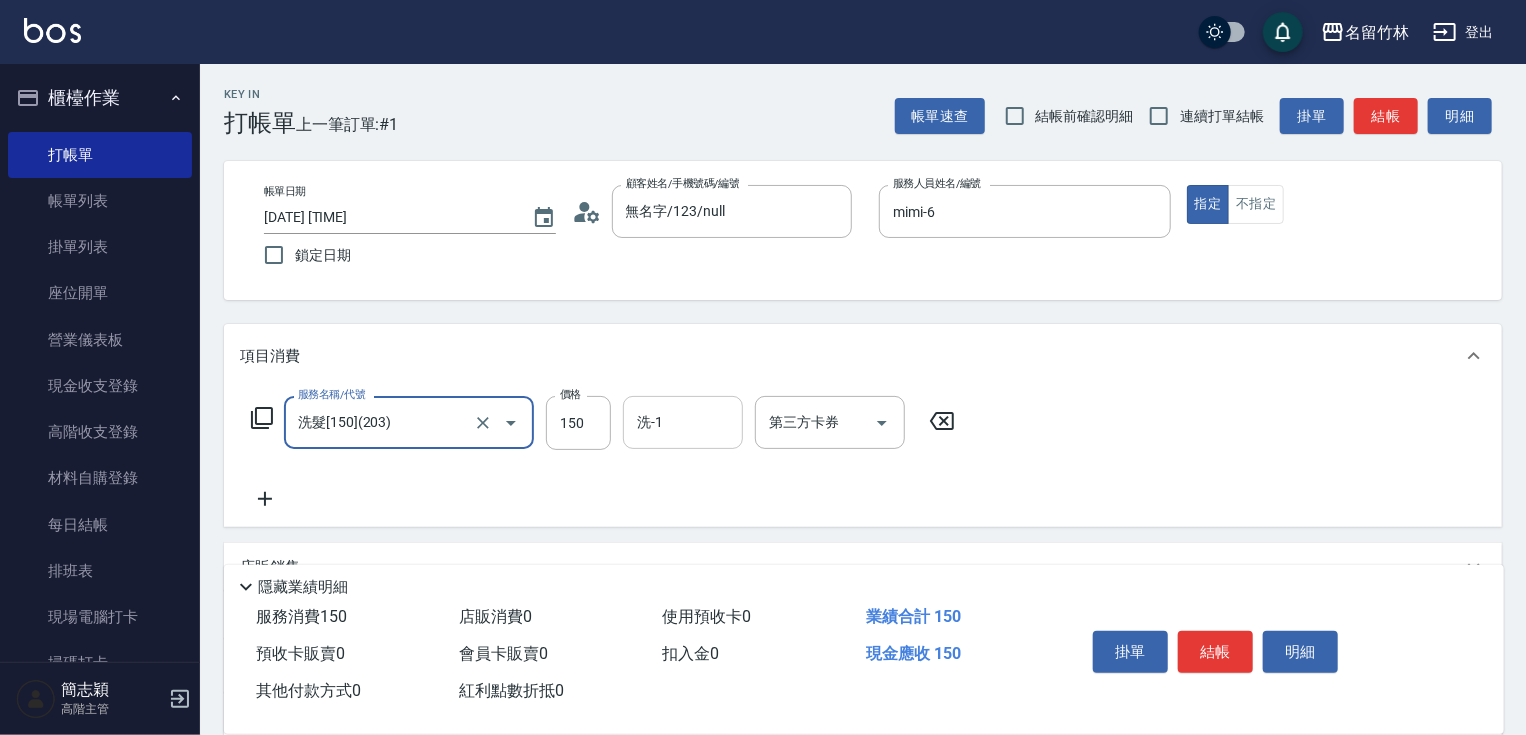 click on "洗-1" at bounding box center (683, 422) 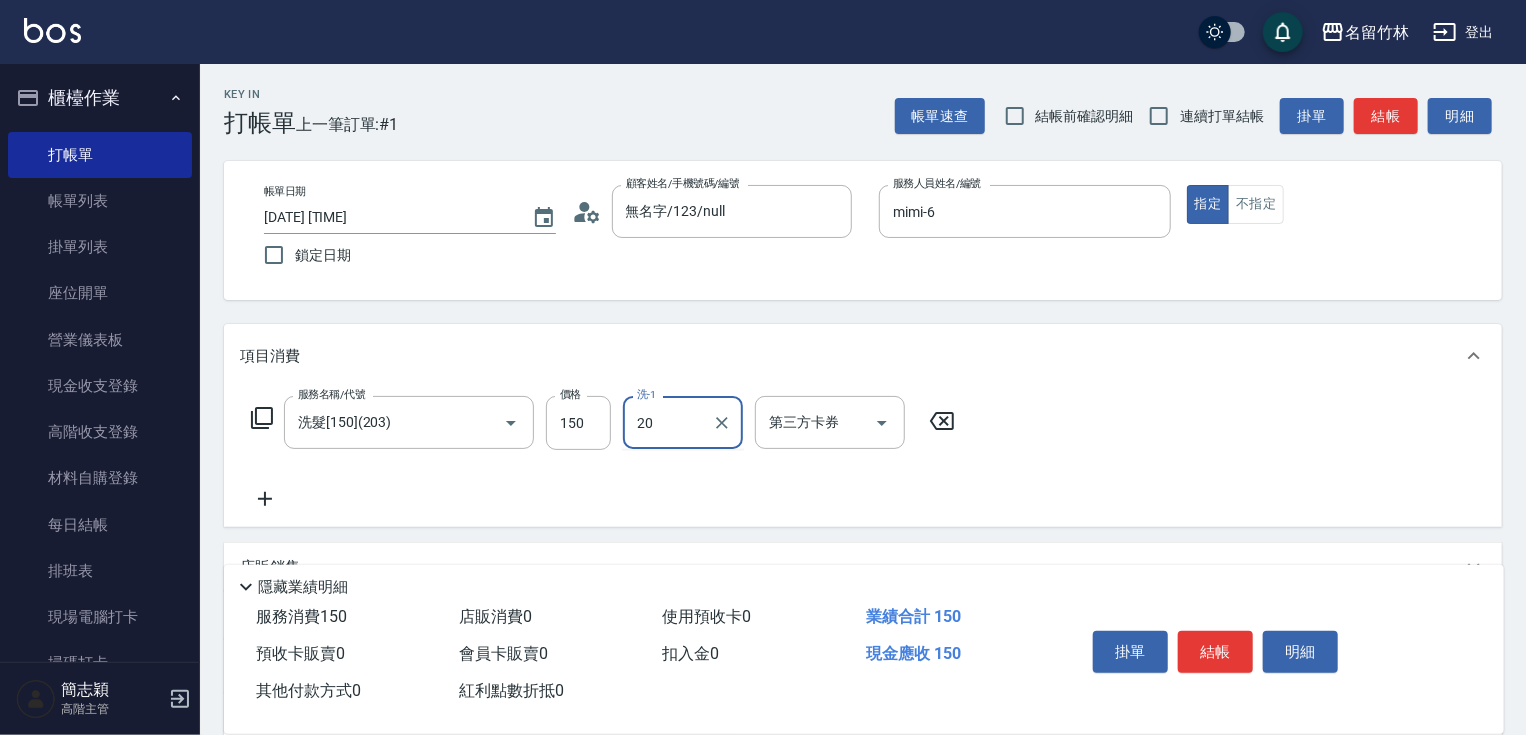 type on "肉圓-20" 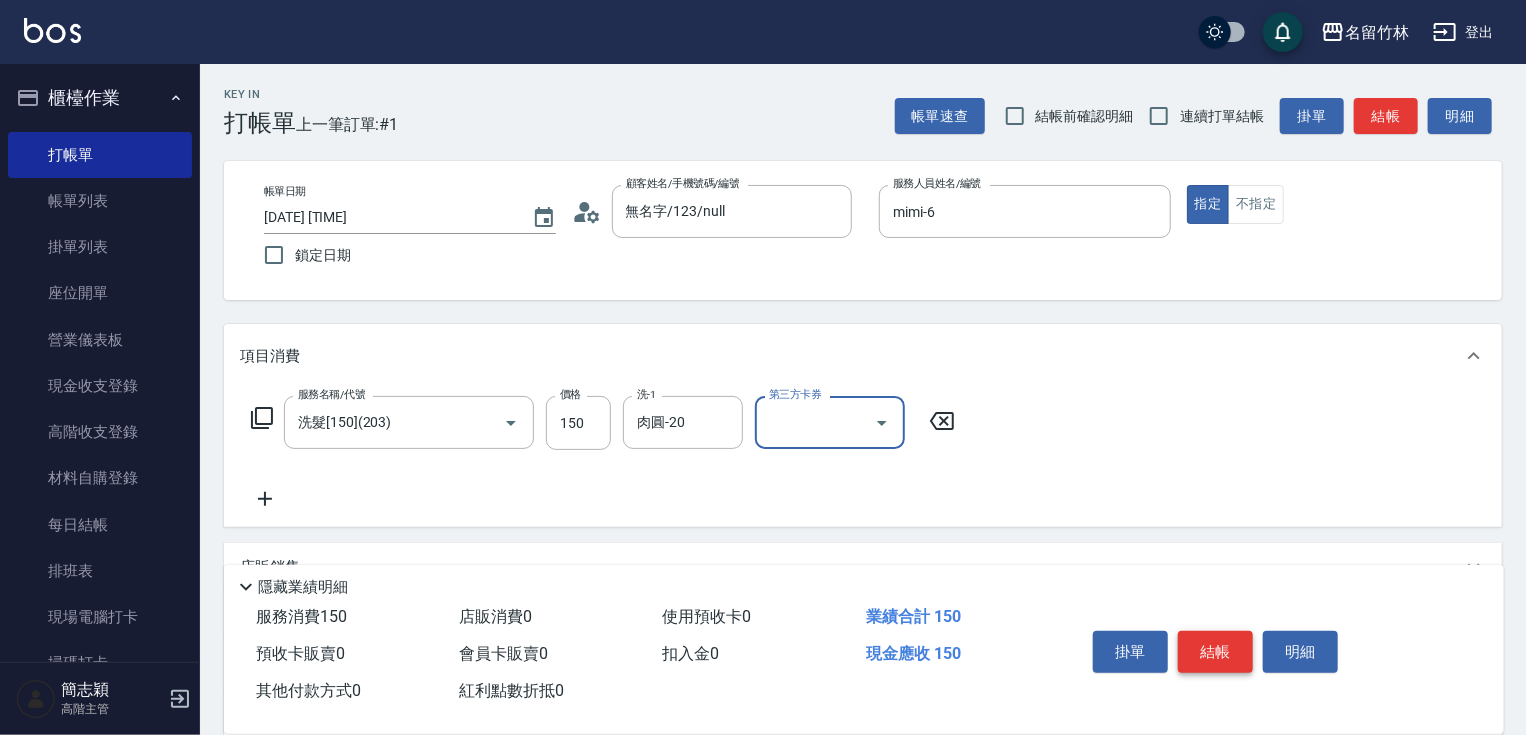 click on "結帳" at bounding box center [1215, 652] 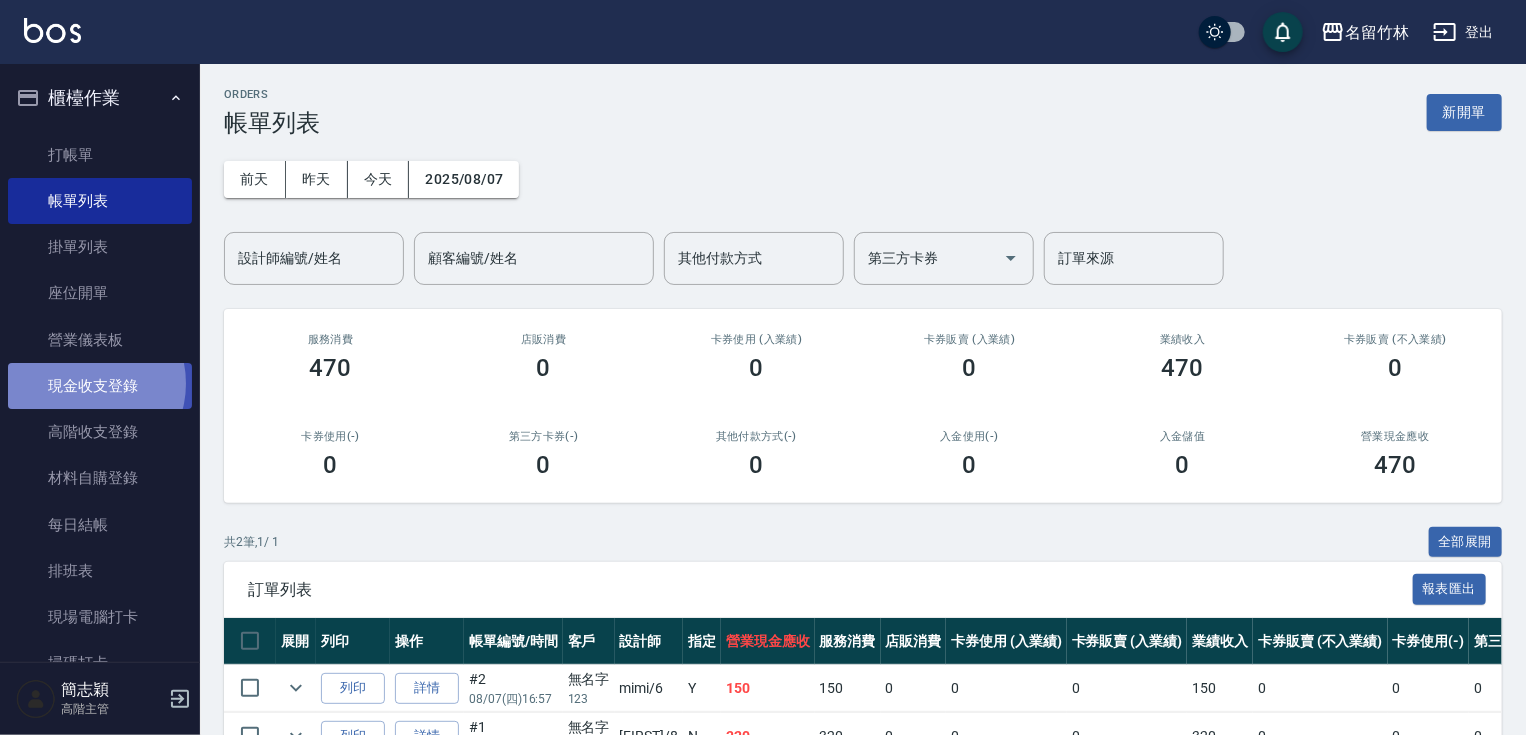 click on "現金收支登錄" at bounding box center [100, 386] 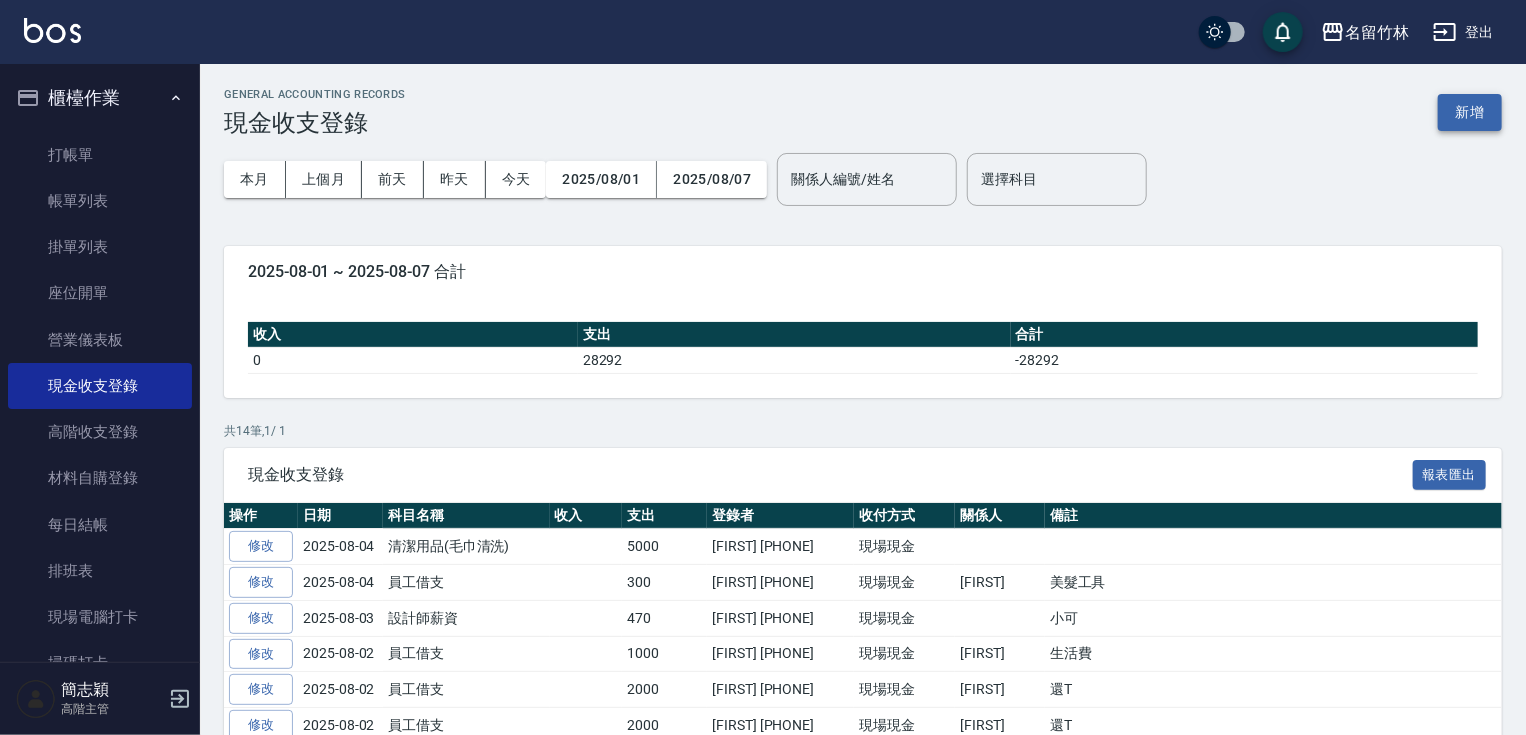 click on "新增" at bounding box center [1470, 112] 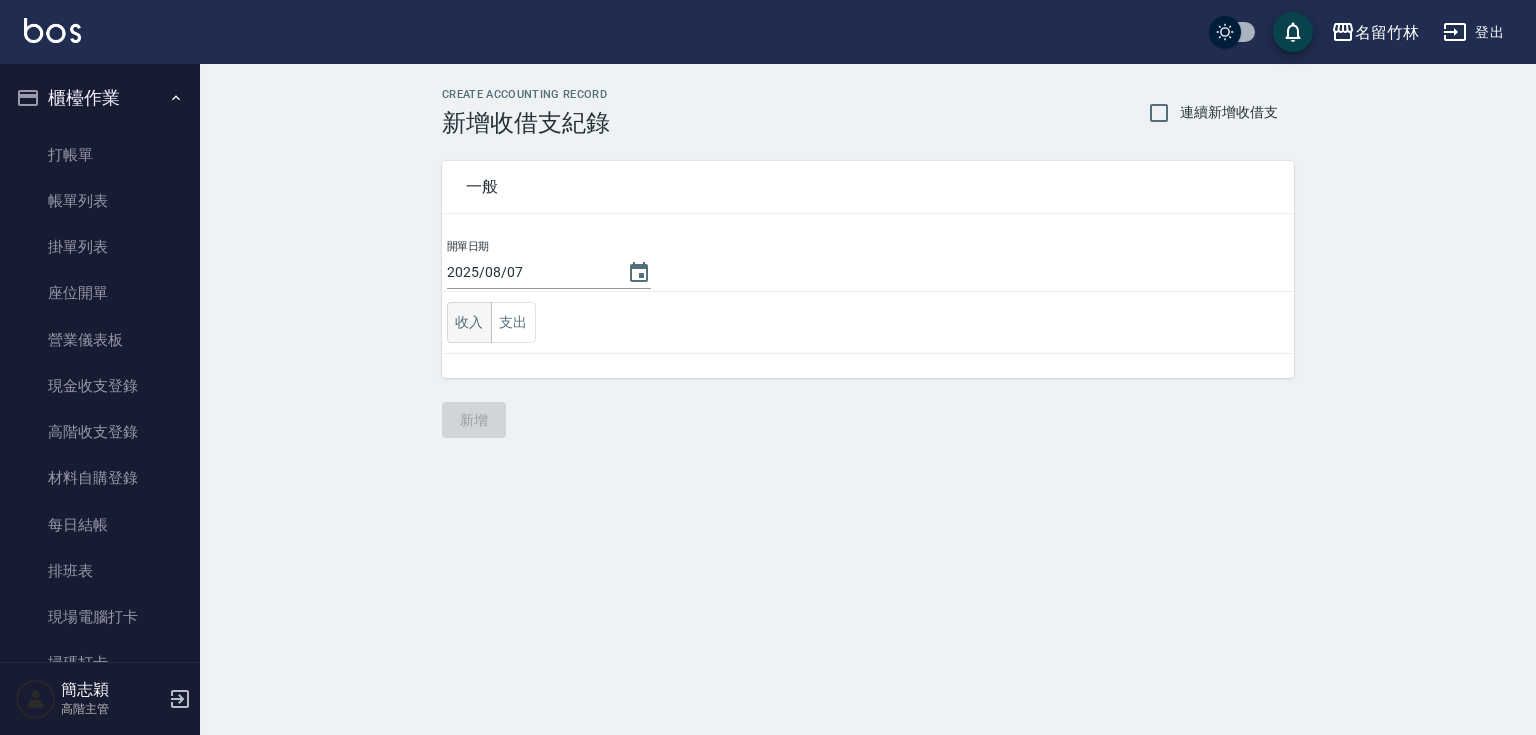 click on "收入" at bounding box center (469, 322) 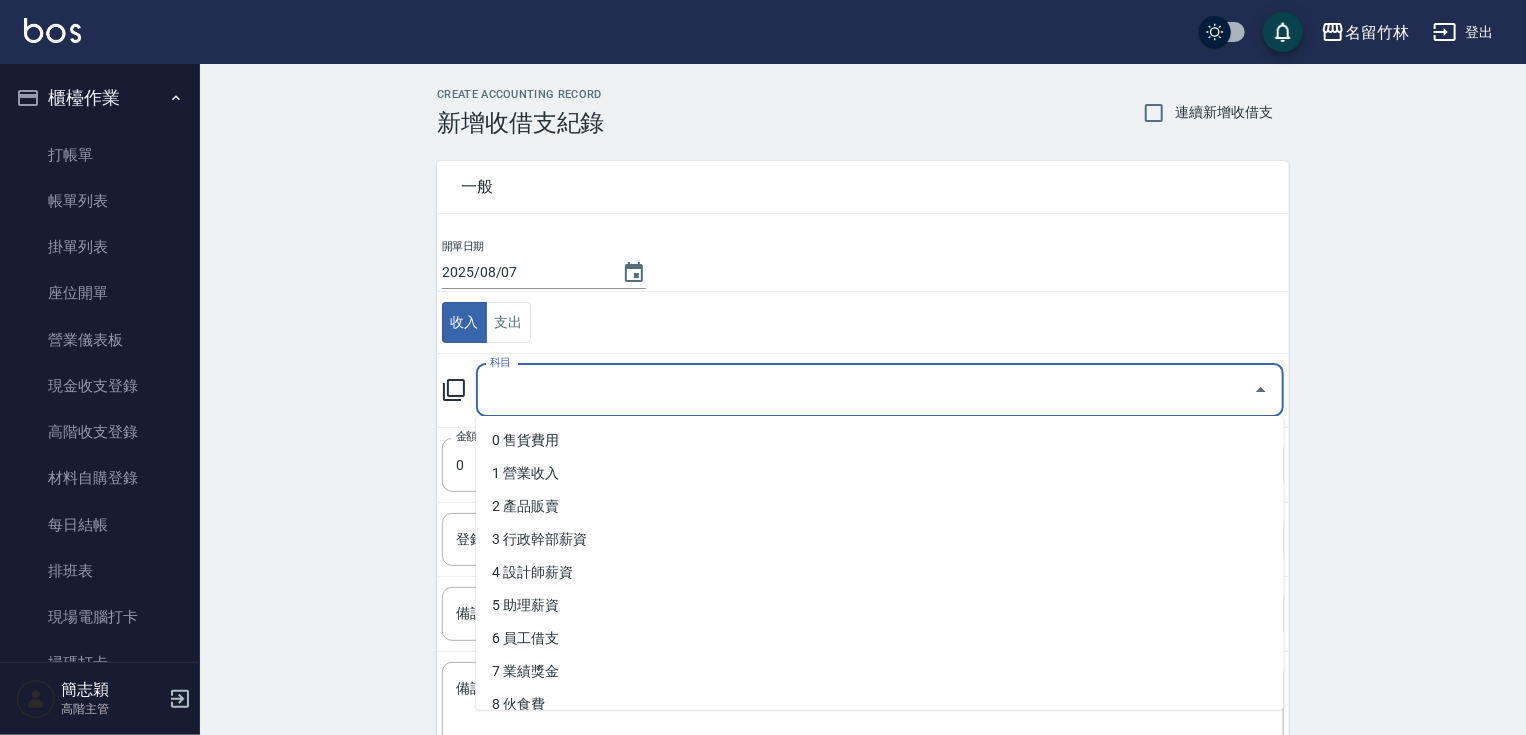 click on "科目" at bounding box center (865, 390) 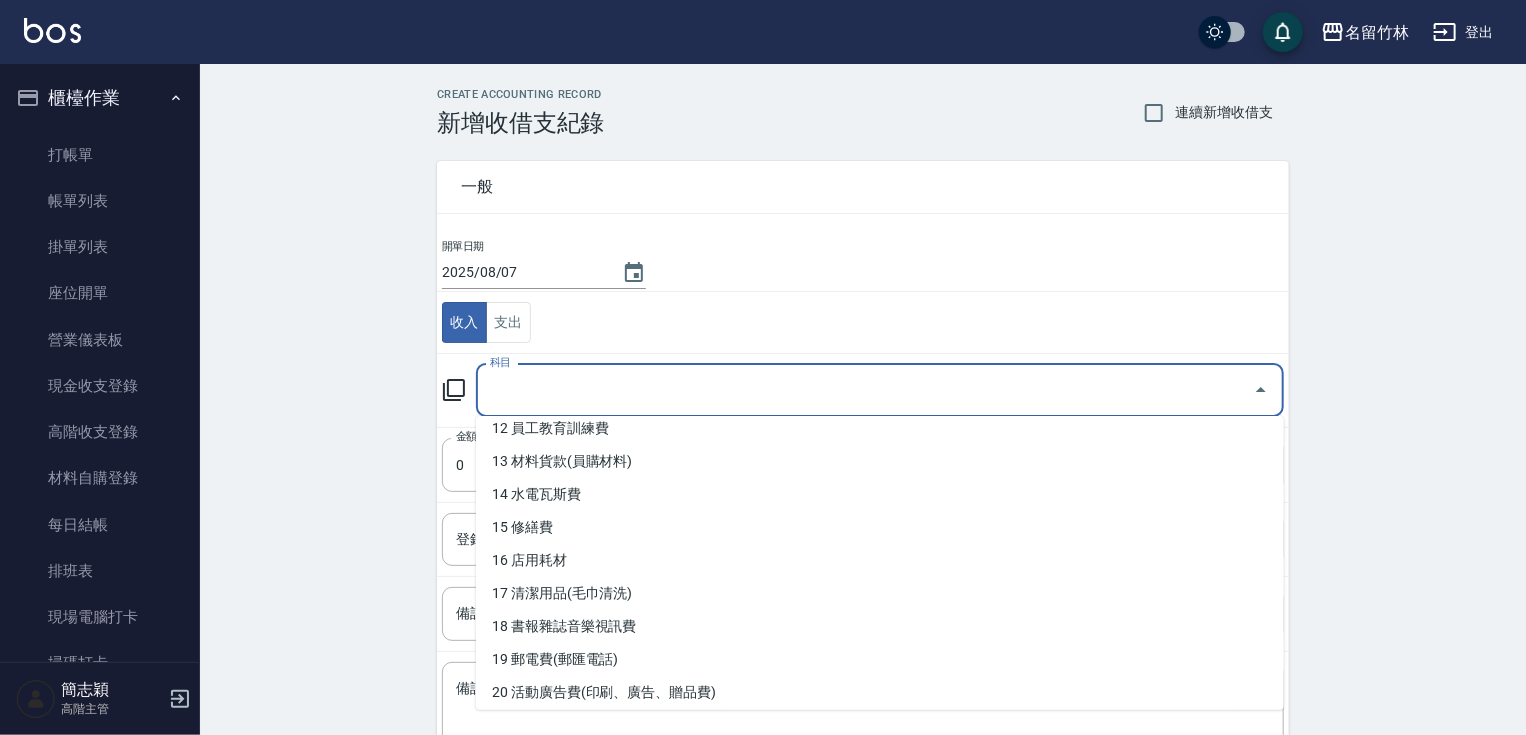 scroll, scrollTop: 481, scrollLeft: 0, axis: vertical 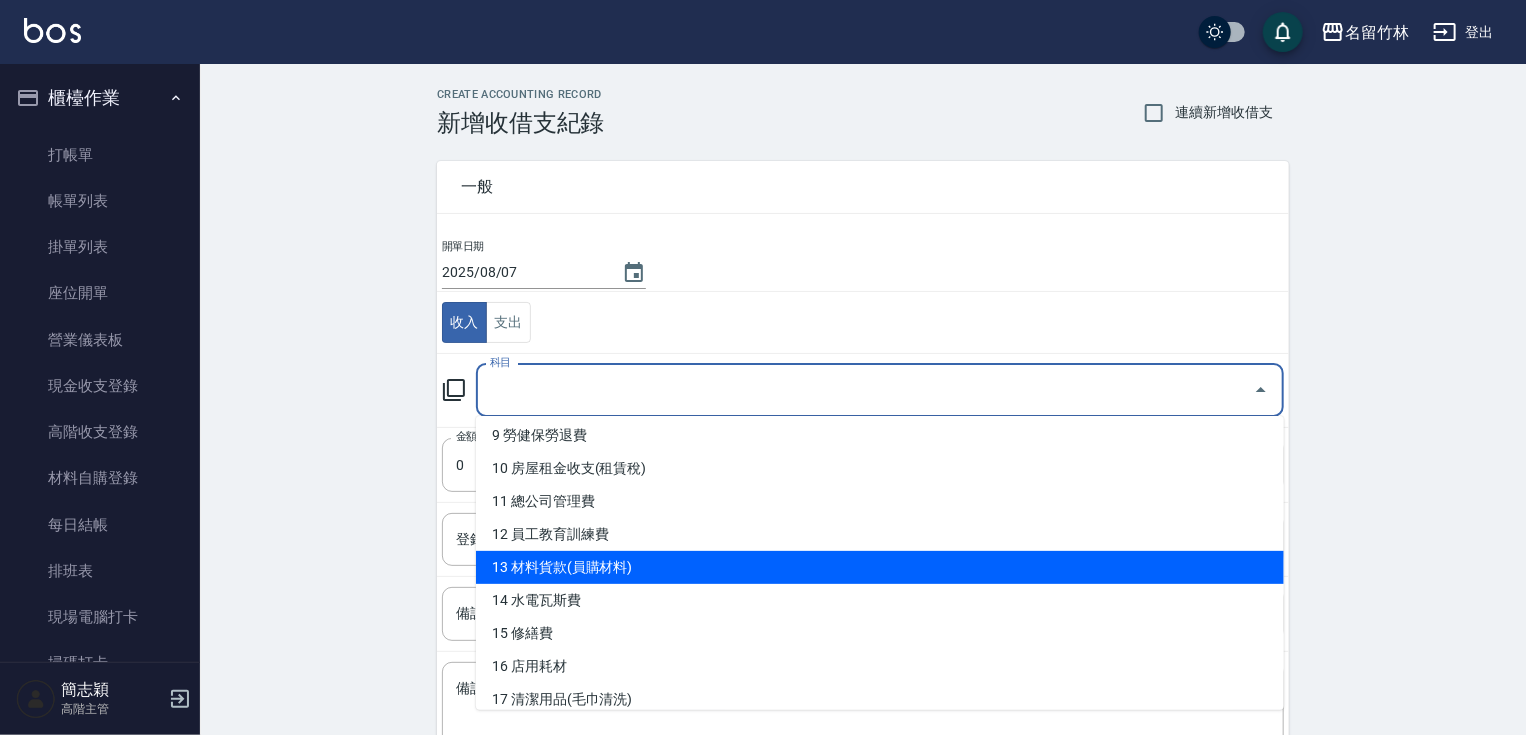 click on "13 材料貨款(員購材料)" at bounding box center [880, 567] 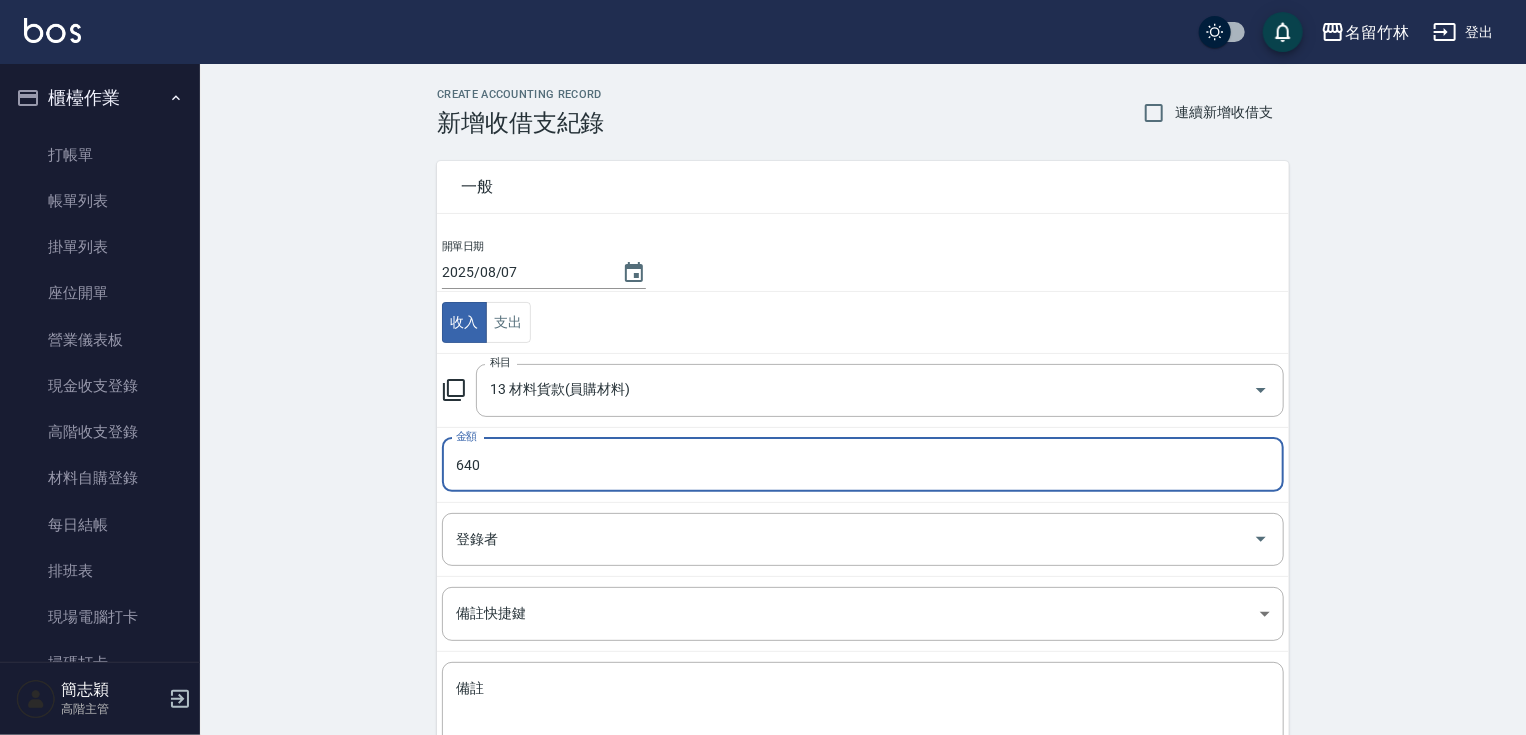 type on "640" 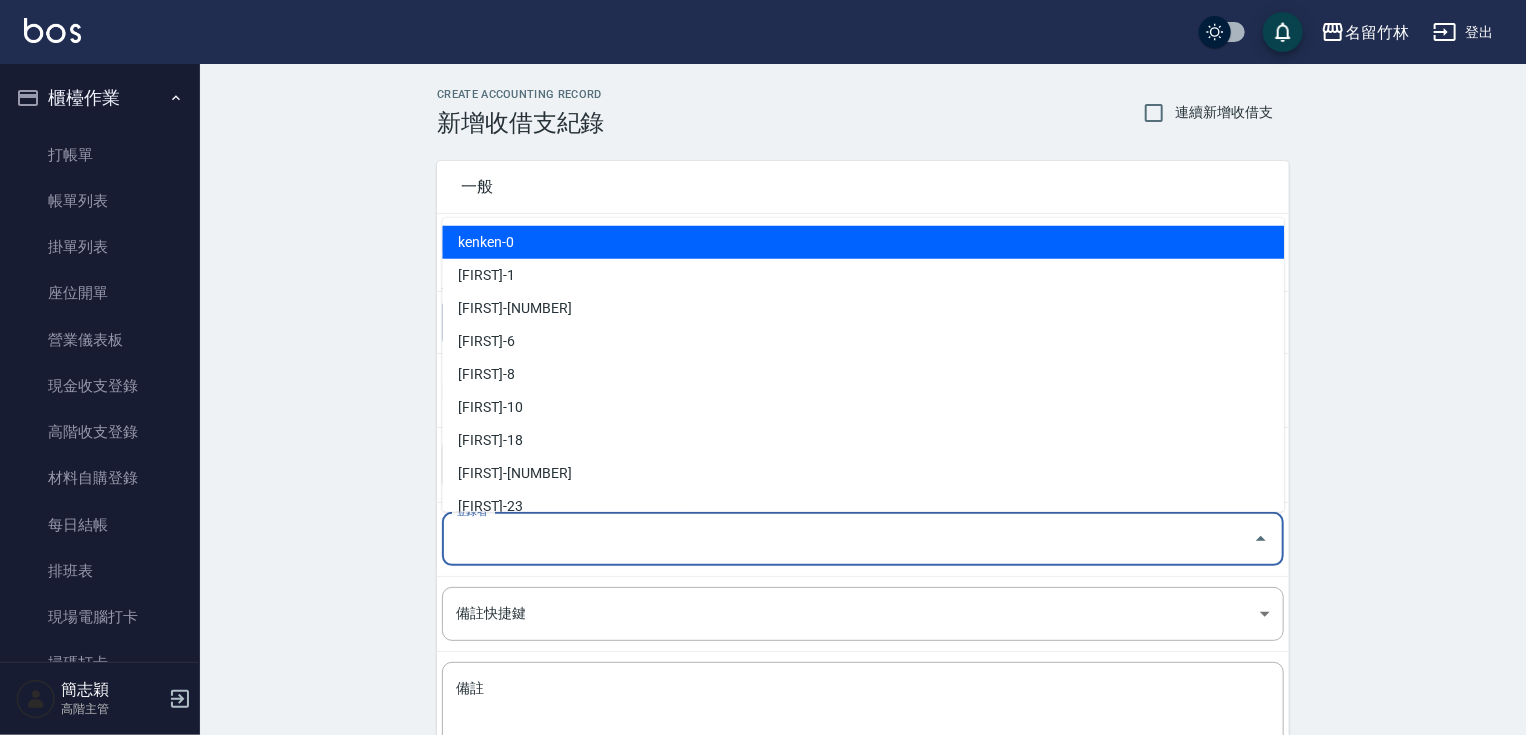 click on "登錄者" at bounding box center [848, 539] 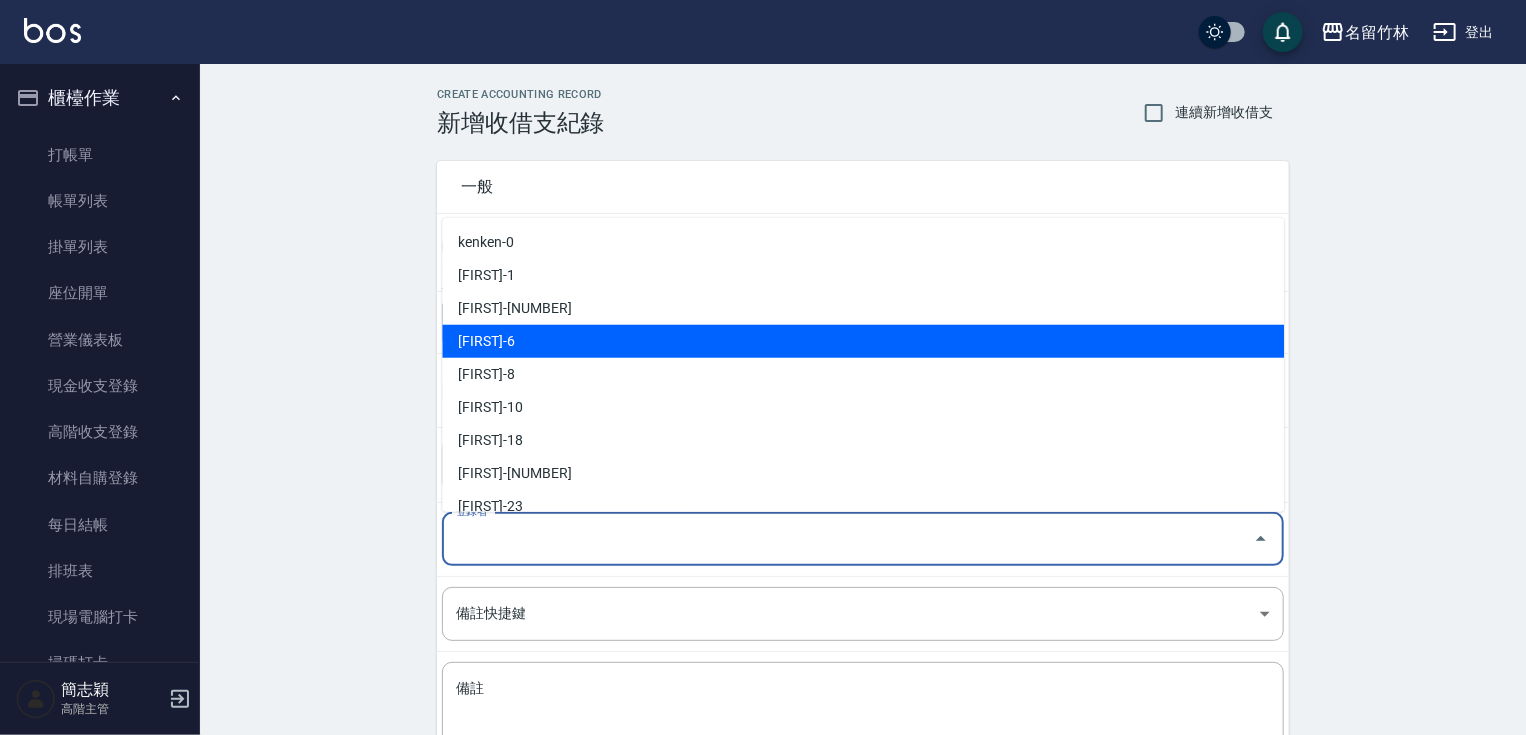click on "[FIRST]-6" at bounding box center (863, 341) 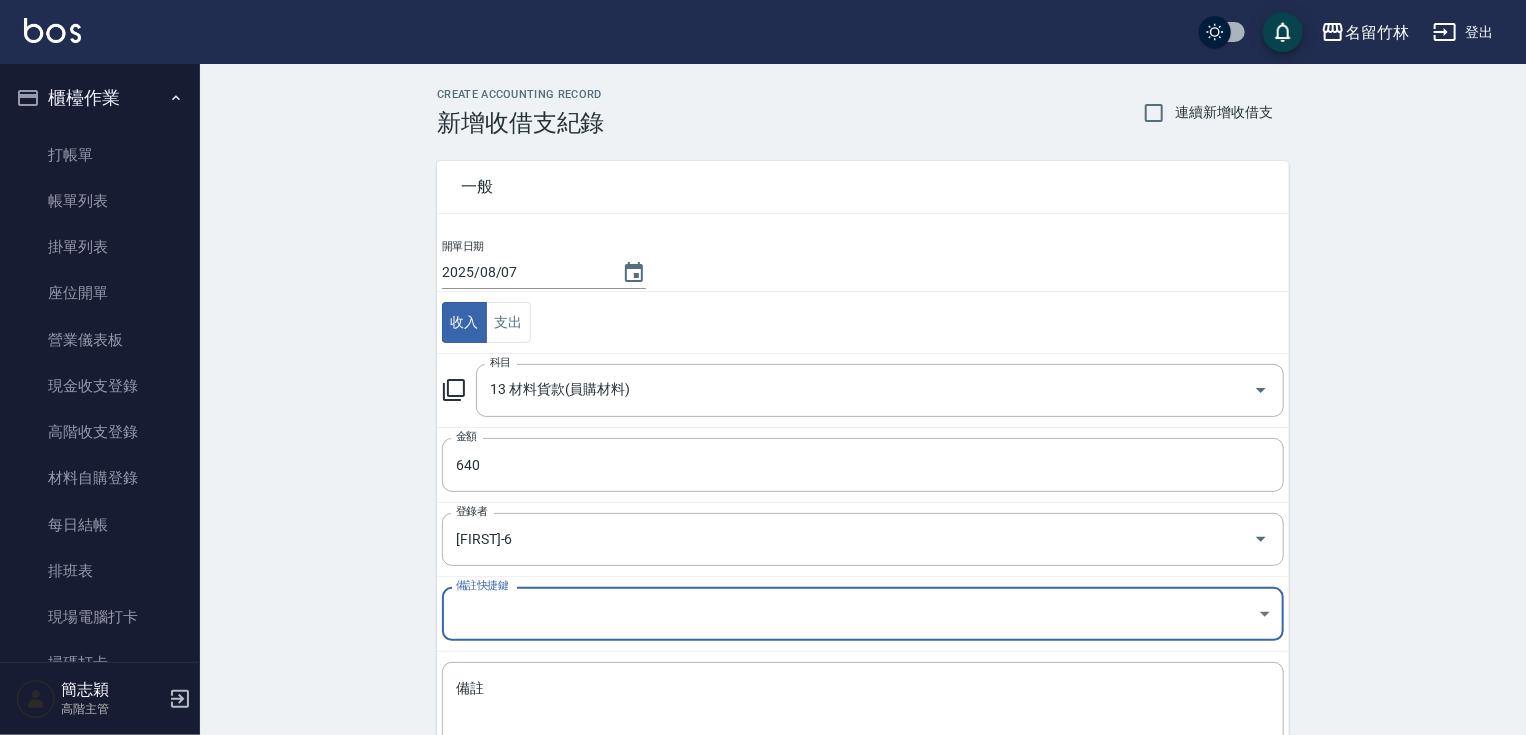 scroll, scrollTop: 145, scrollLeft: 0, axis: vertical 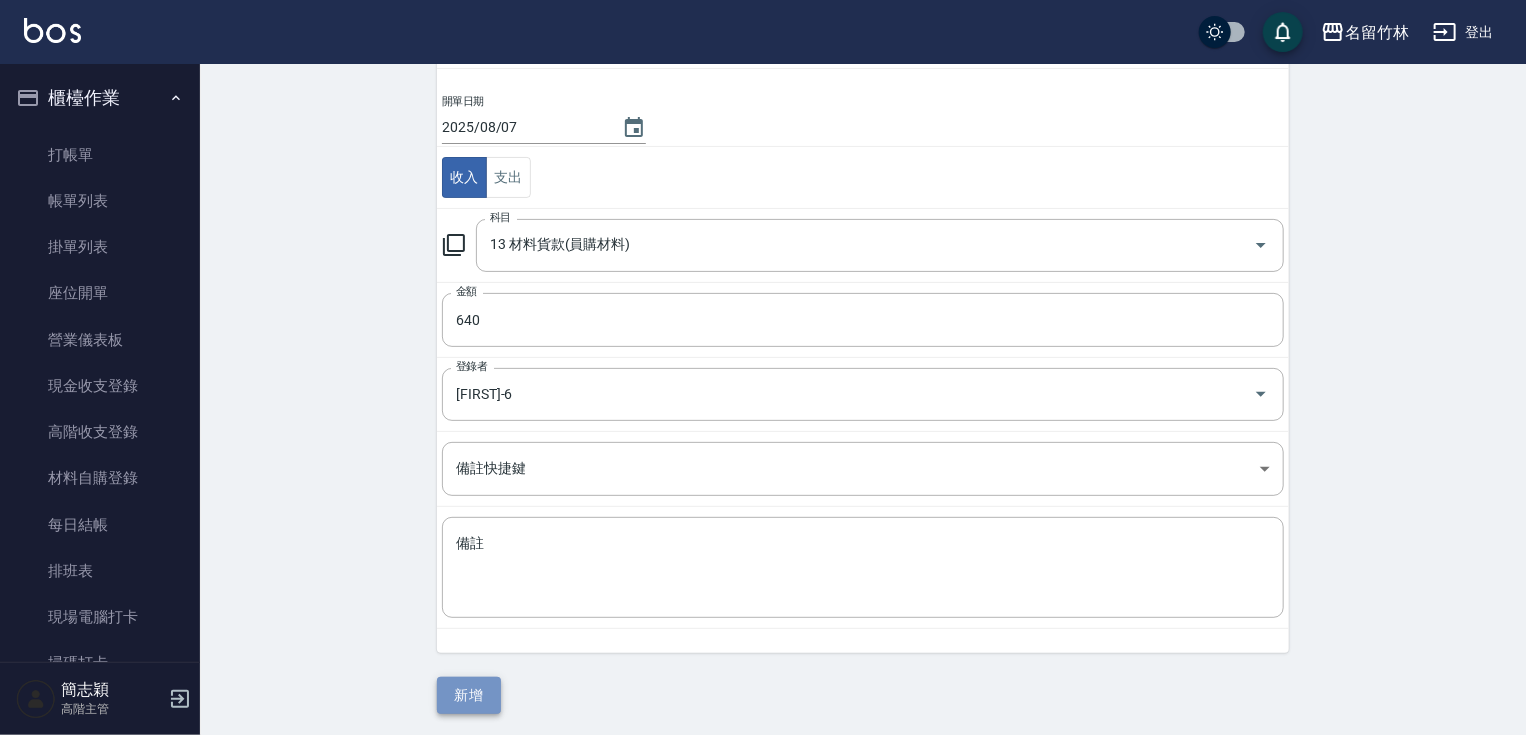 click on "新增" at bounding box center (469, 695) 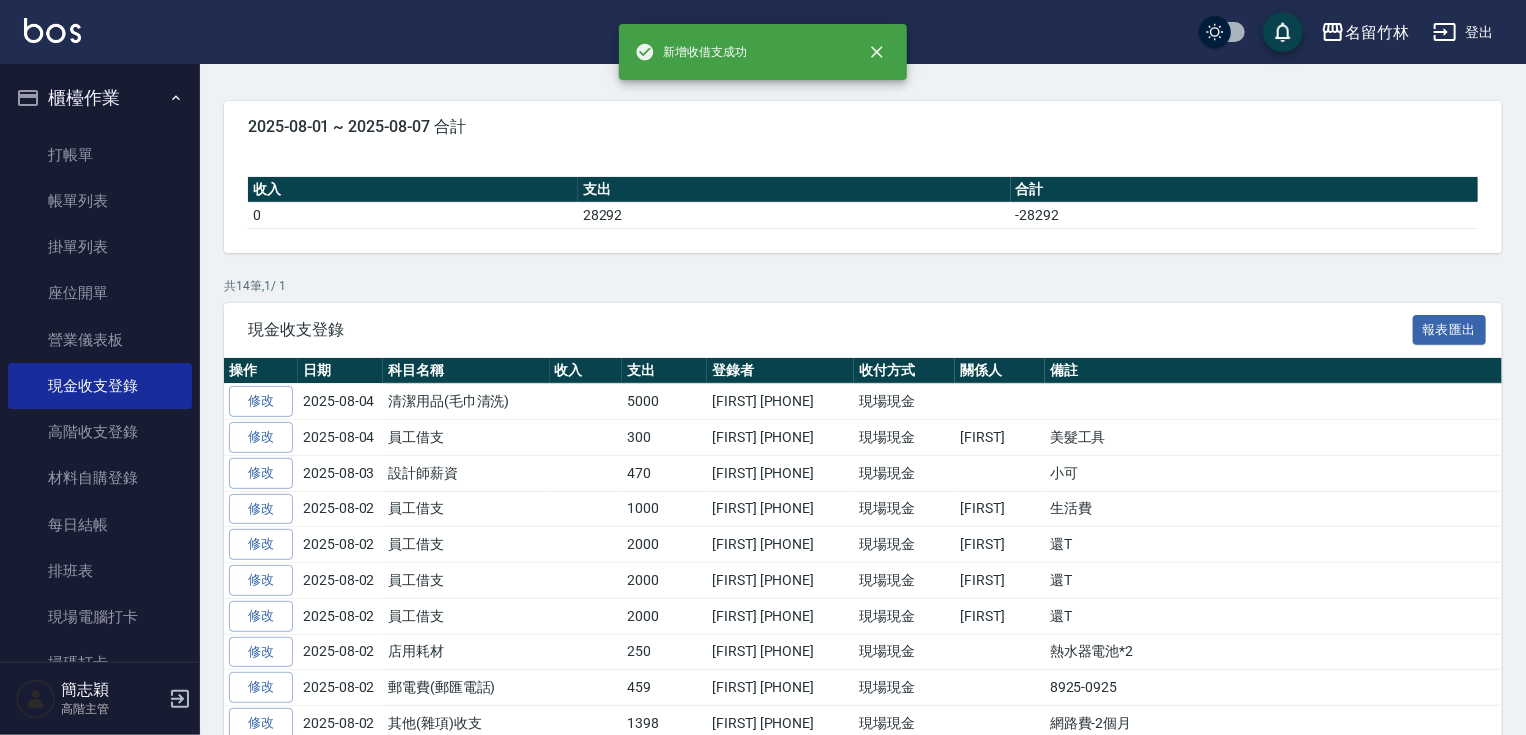 scroll, scrollTop: 0, scrollLeft: 0, axis: both 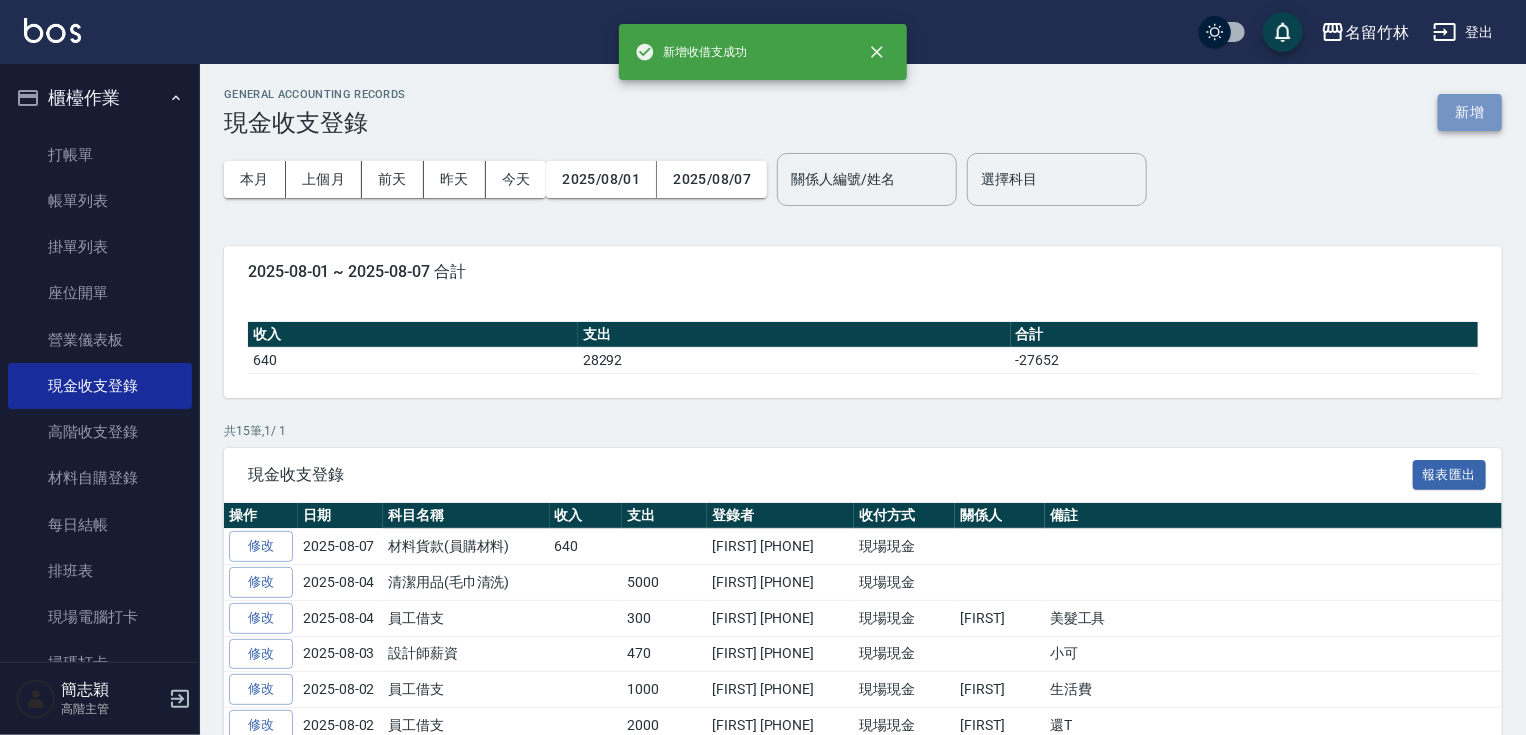 click on "新增" at bounding box center [1470, 112] 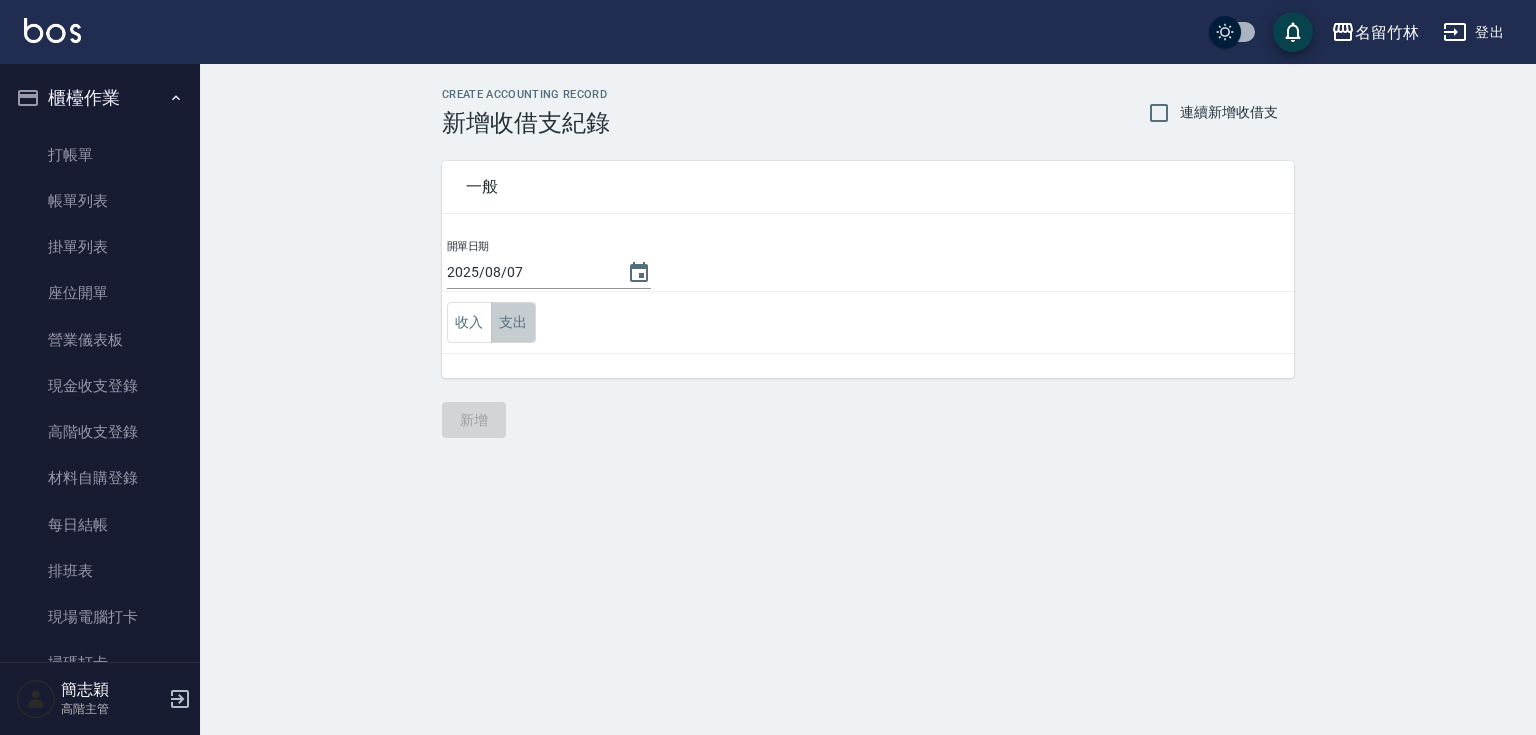 click on "支出" at bounding box center [513, 322] 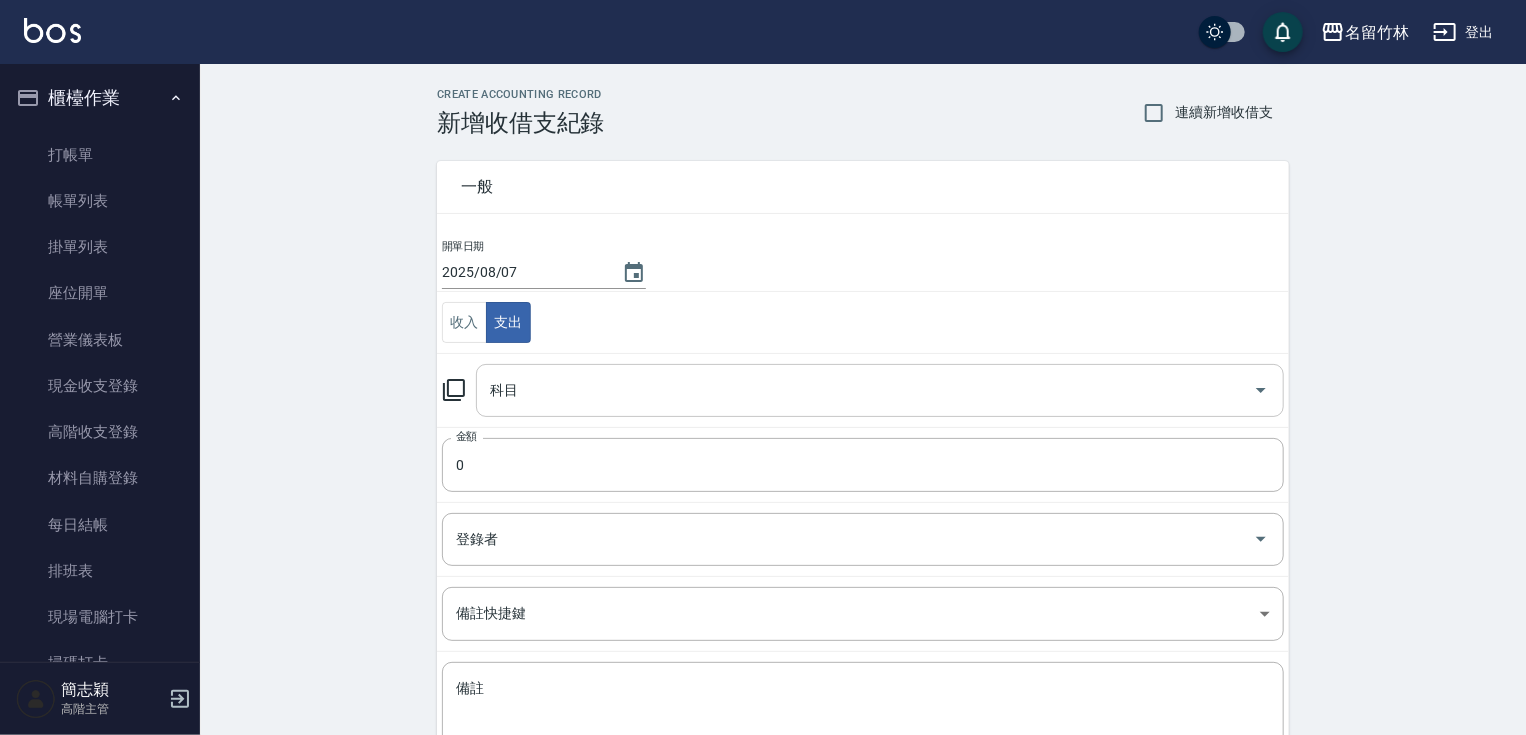 click on "科目" at bounding box center (880, 390) 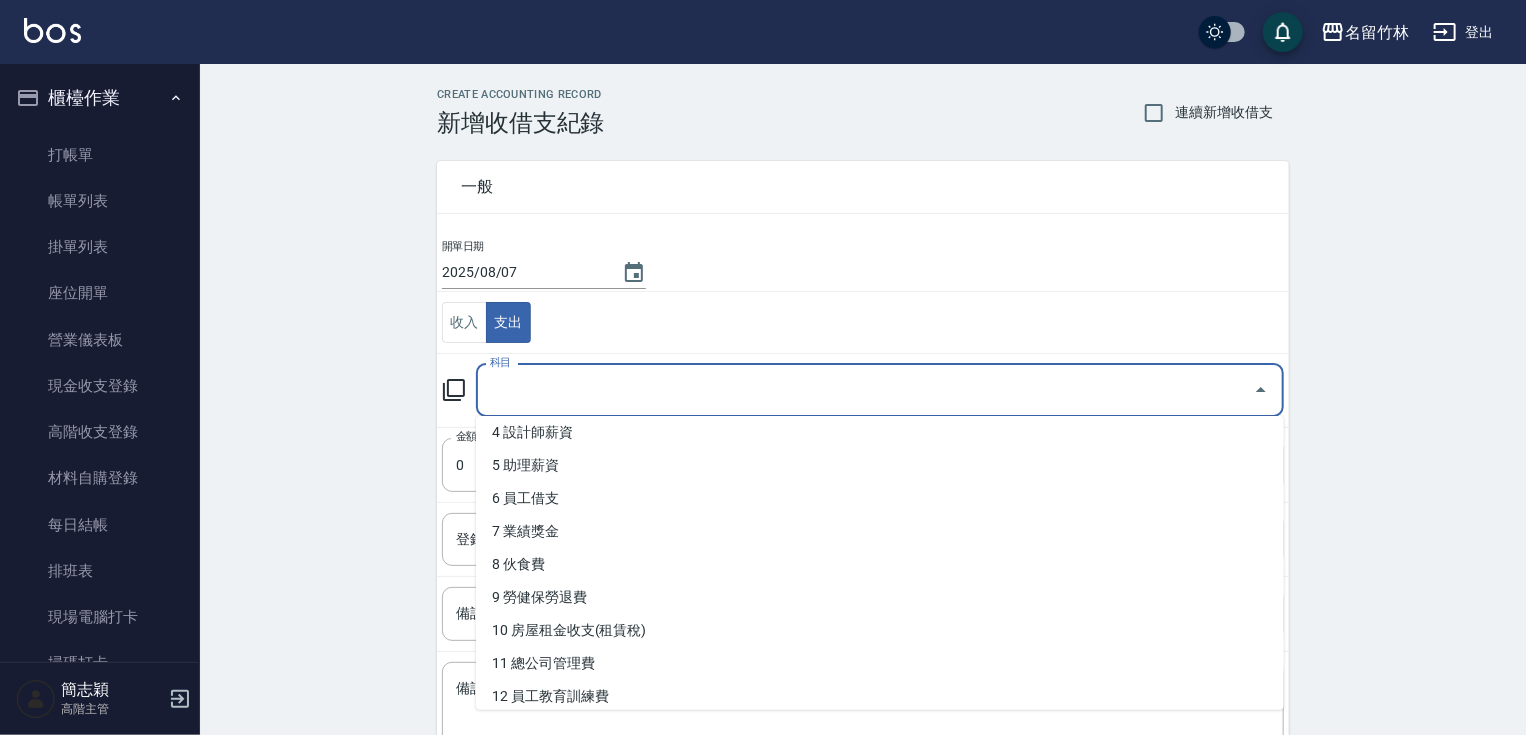 scroll, scrollTop: 179, scrollLeft: 0, axis: vertical 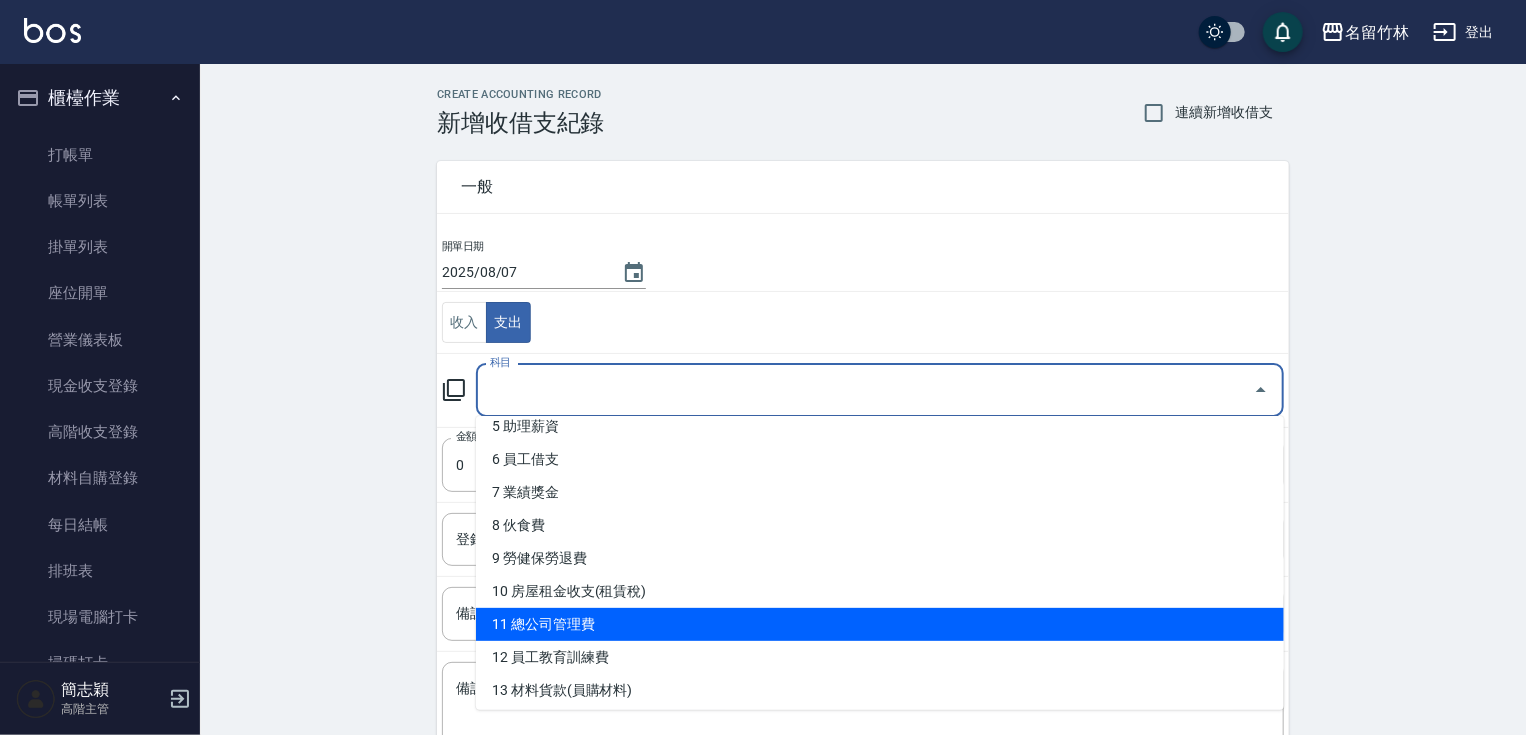 click on "11 總公司管理費" at bounding box center (880, 624) 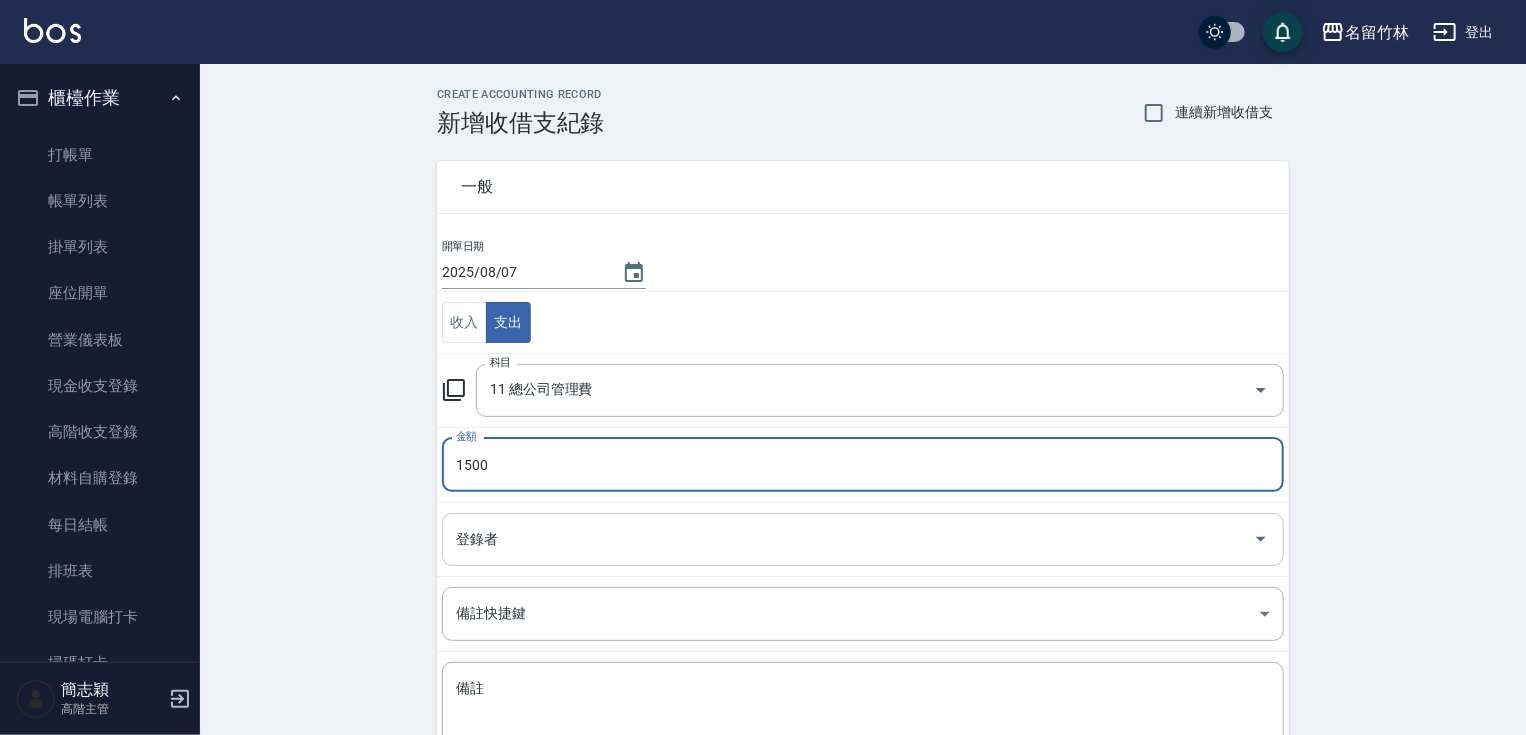 type on "1500" 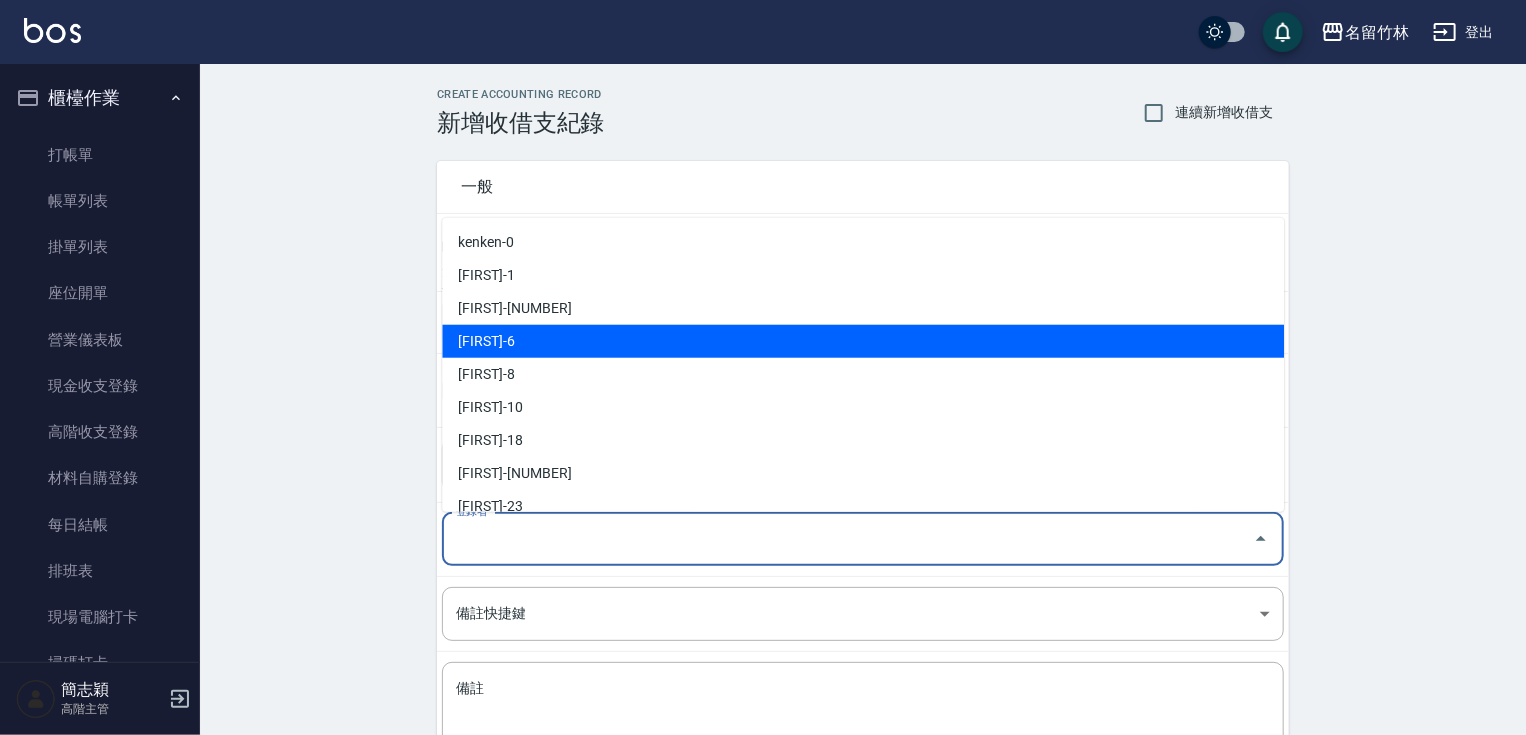 click on "[FIRST]-6" at bounding box center [863, 341] 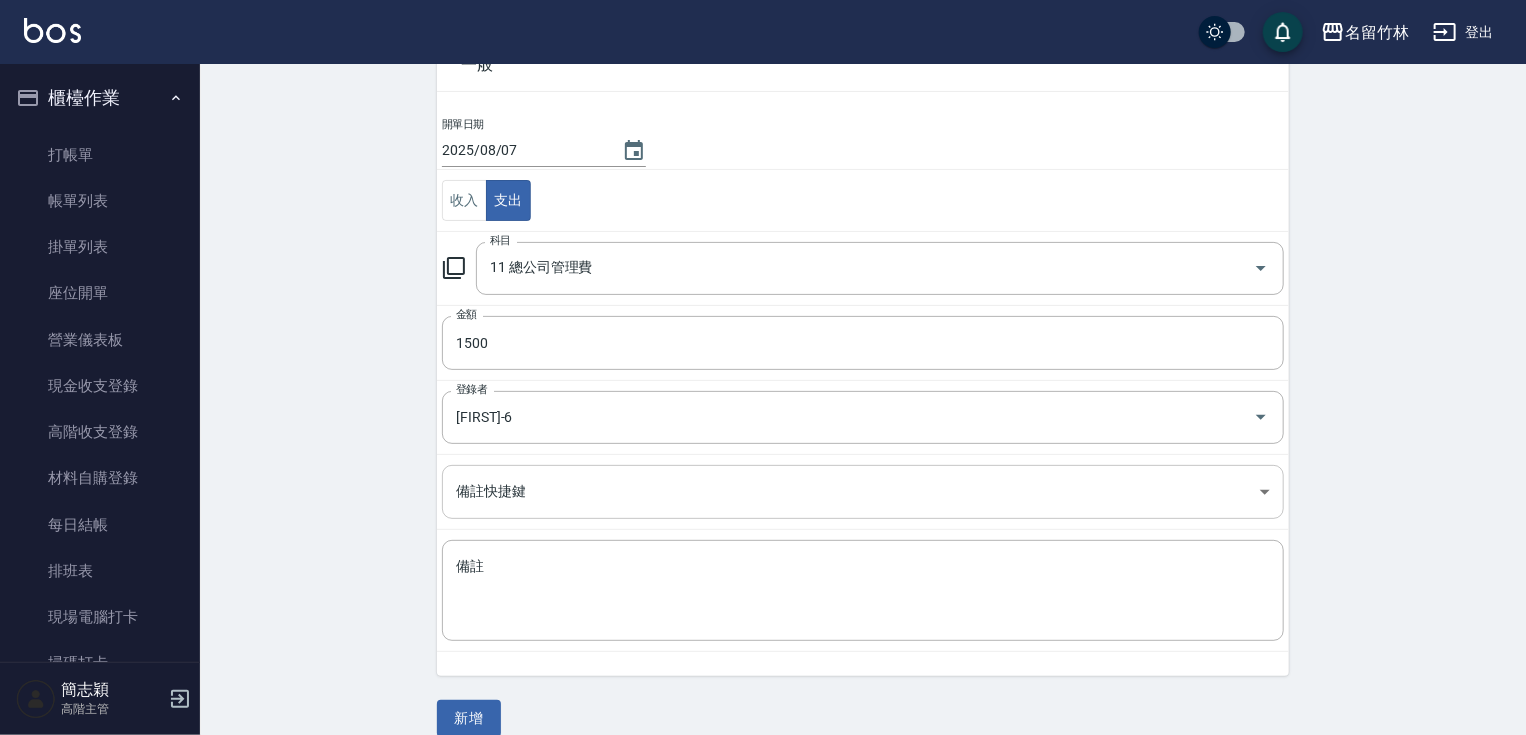 scroll, scrollTop: 145, scrollLeft: 0, axis: vertical 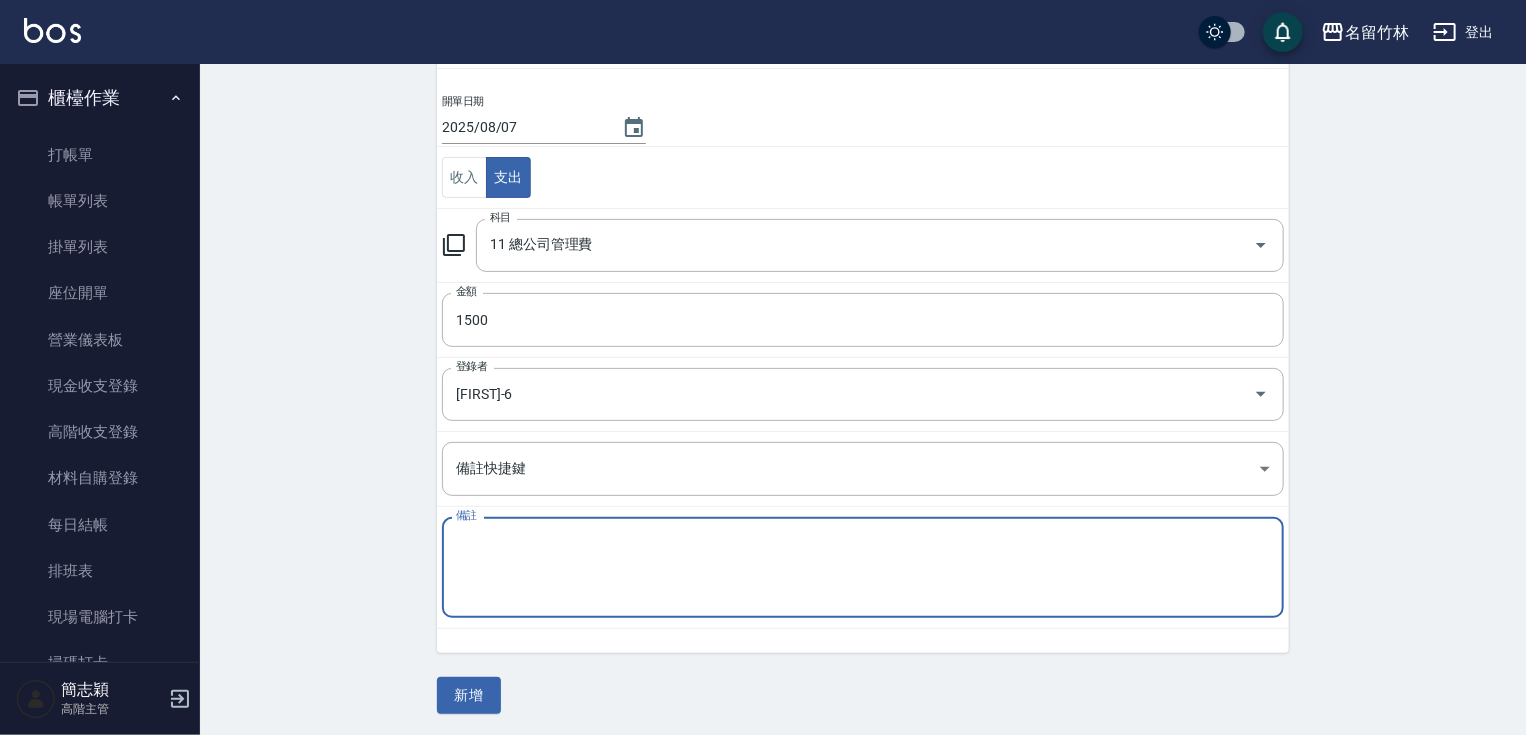 click on "備註" at bounding box center [863, 568] 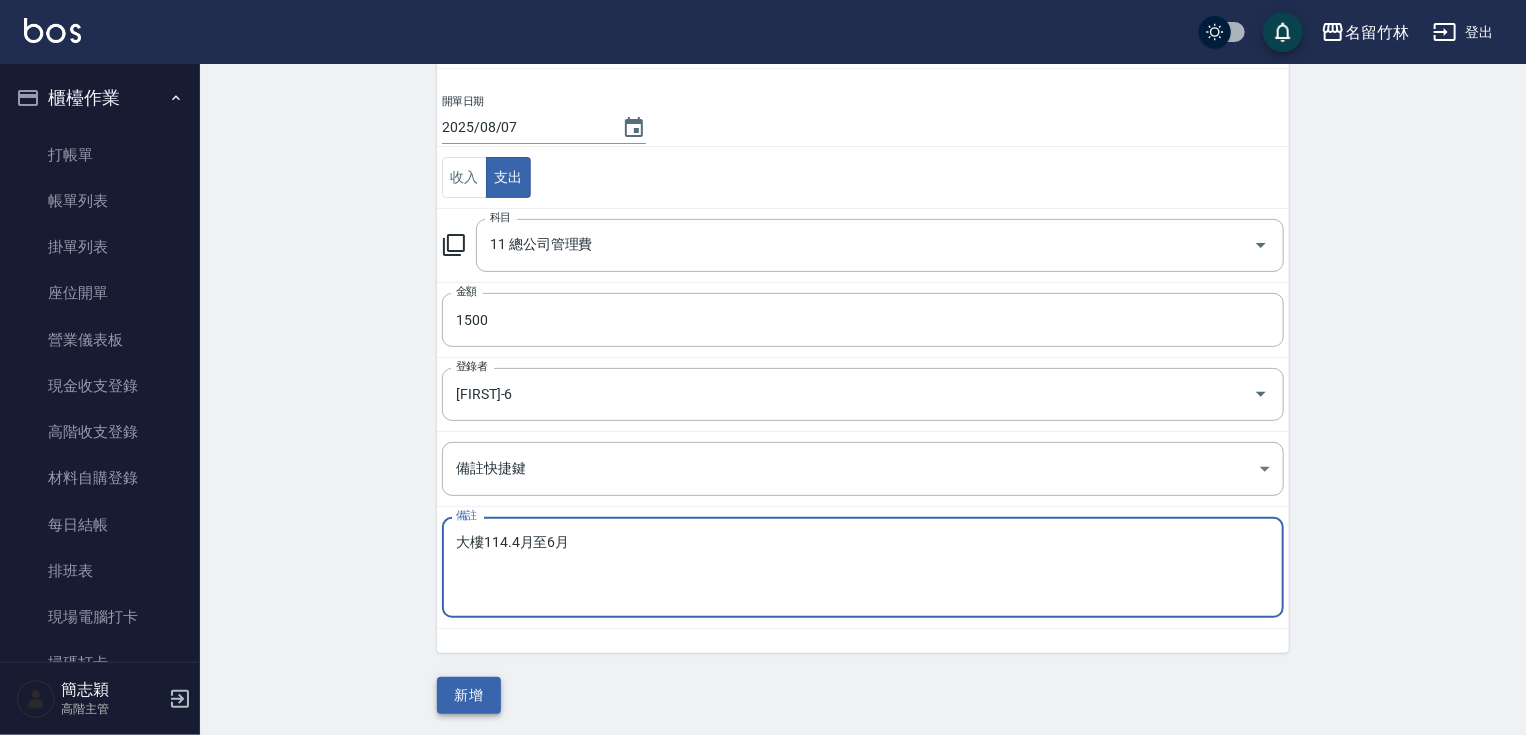 type on "大樓114.4月至6月" 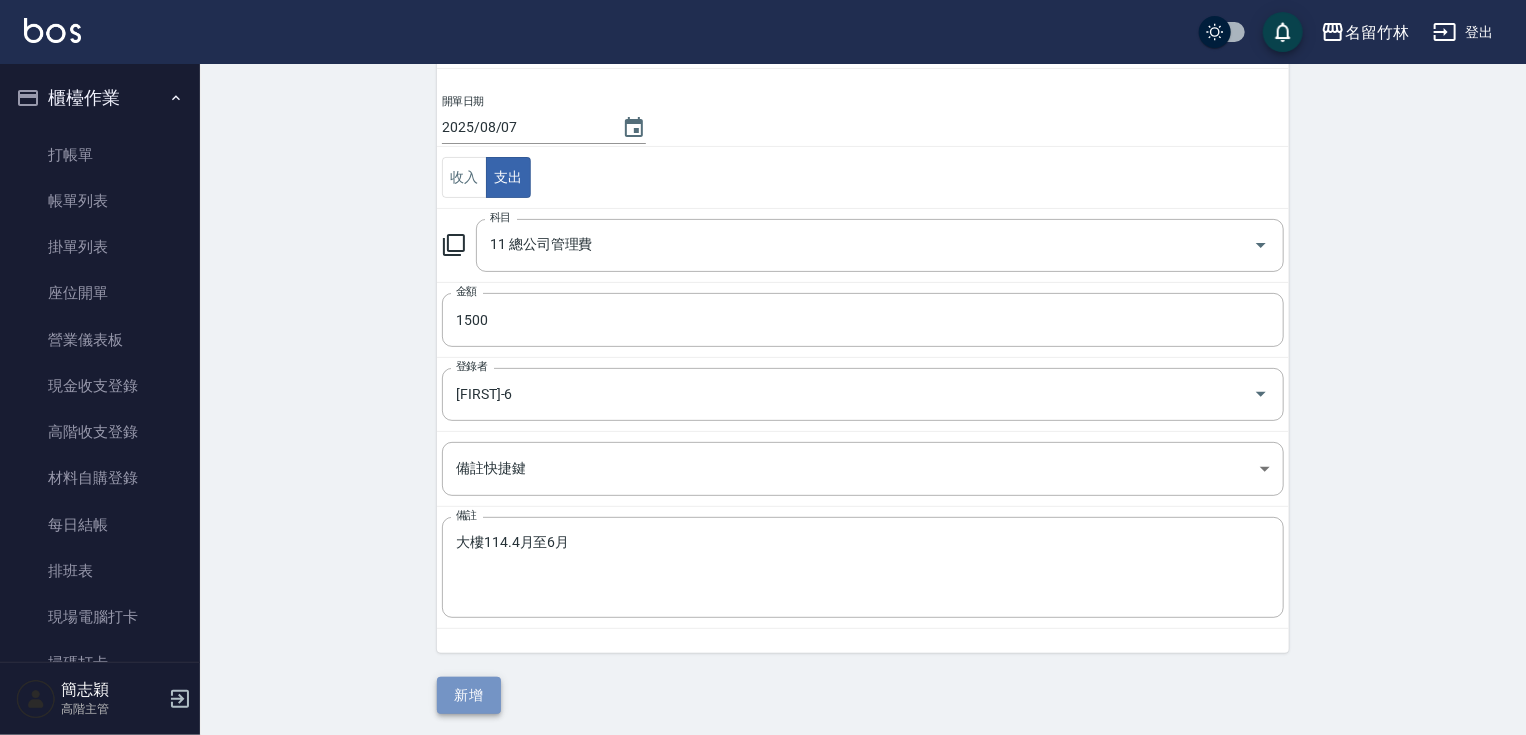 click on "新增" at bounding box center (469, 695) 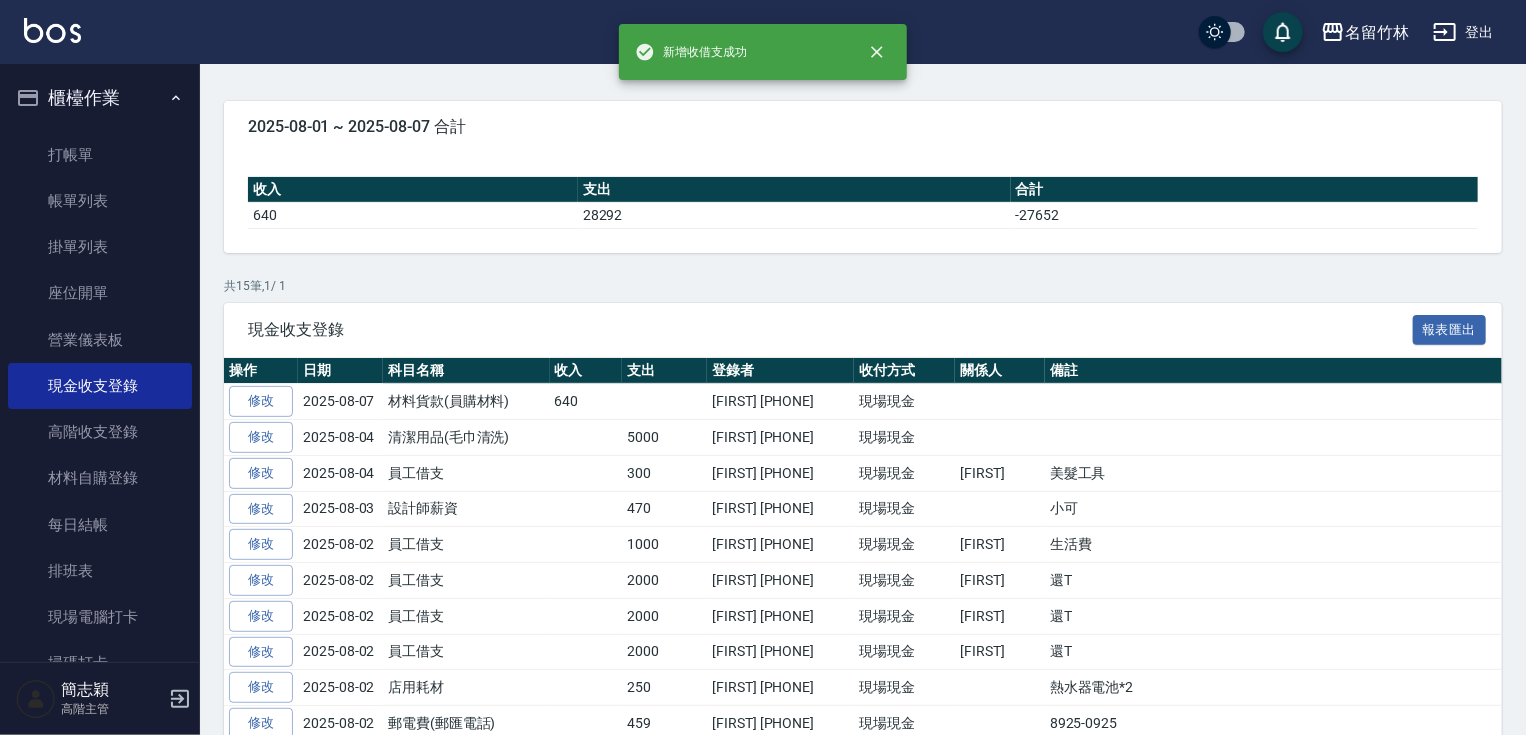 scroll, scrollTop: 0, scrollLeft: 0, axis: both 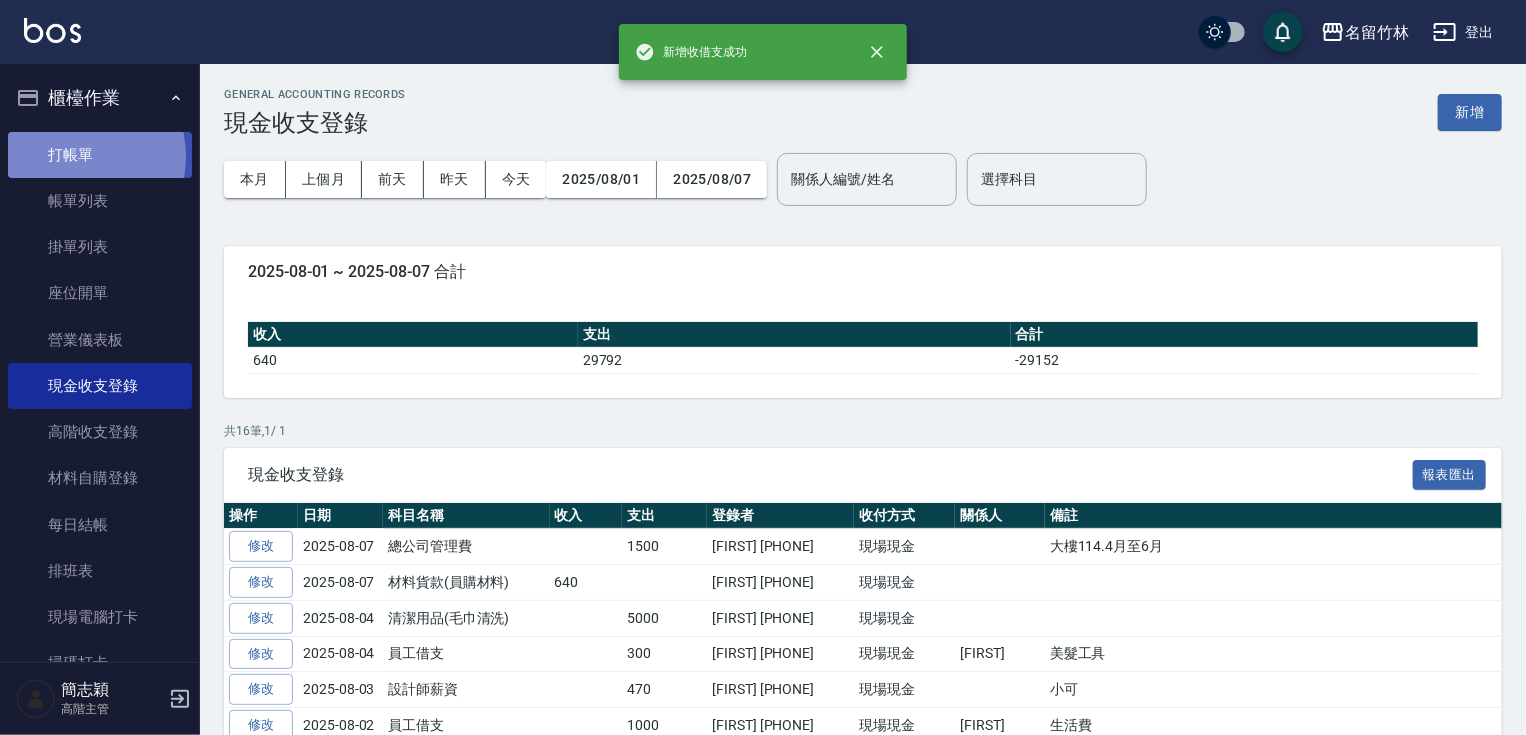 click on "打帳單" at bounding box center [100, 155] 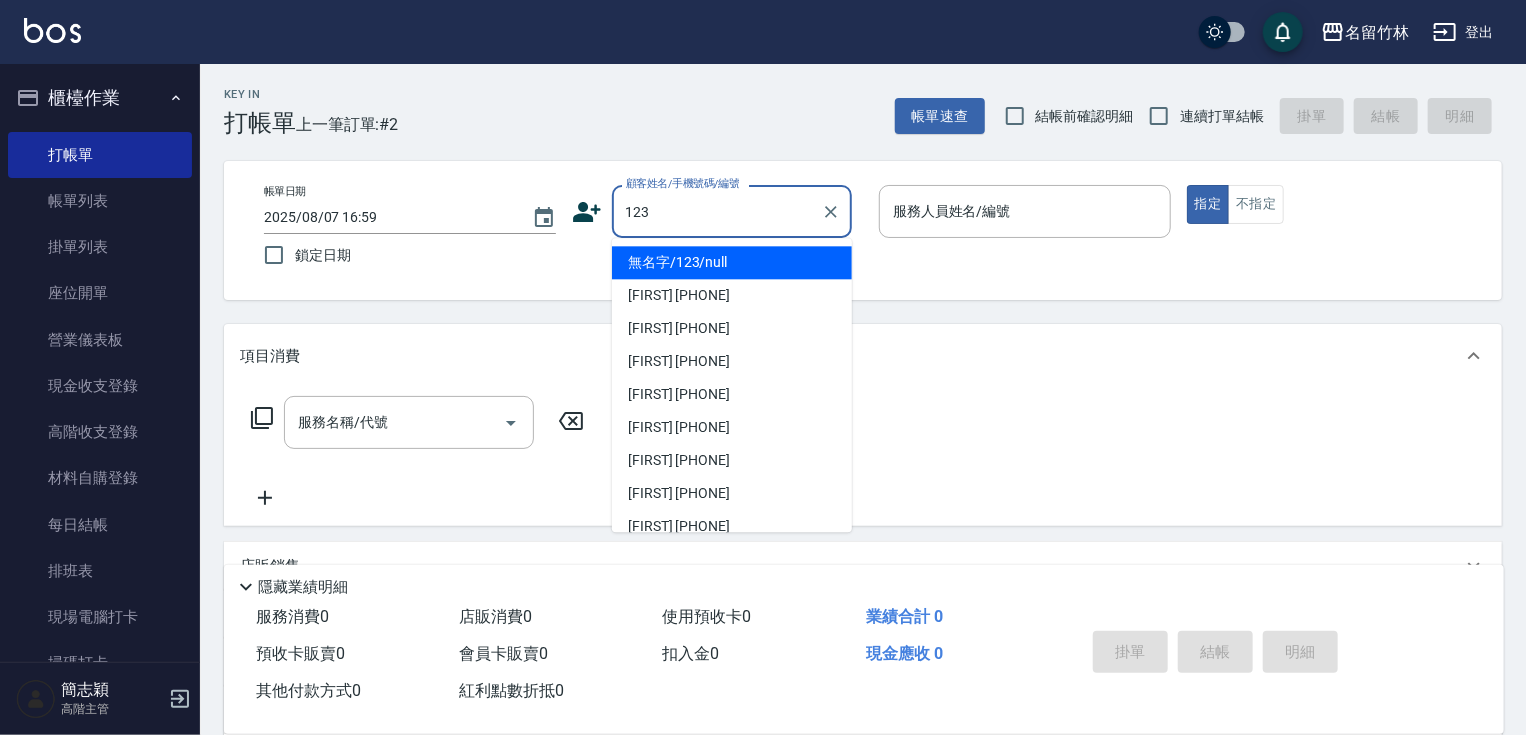 click on "無名字/123/null" at bounding box center [732, 262] 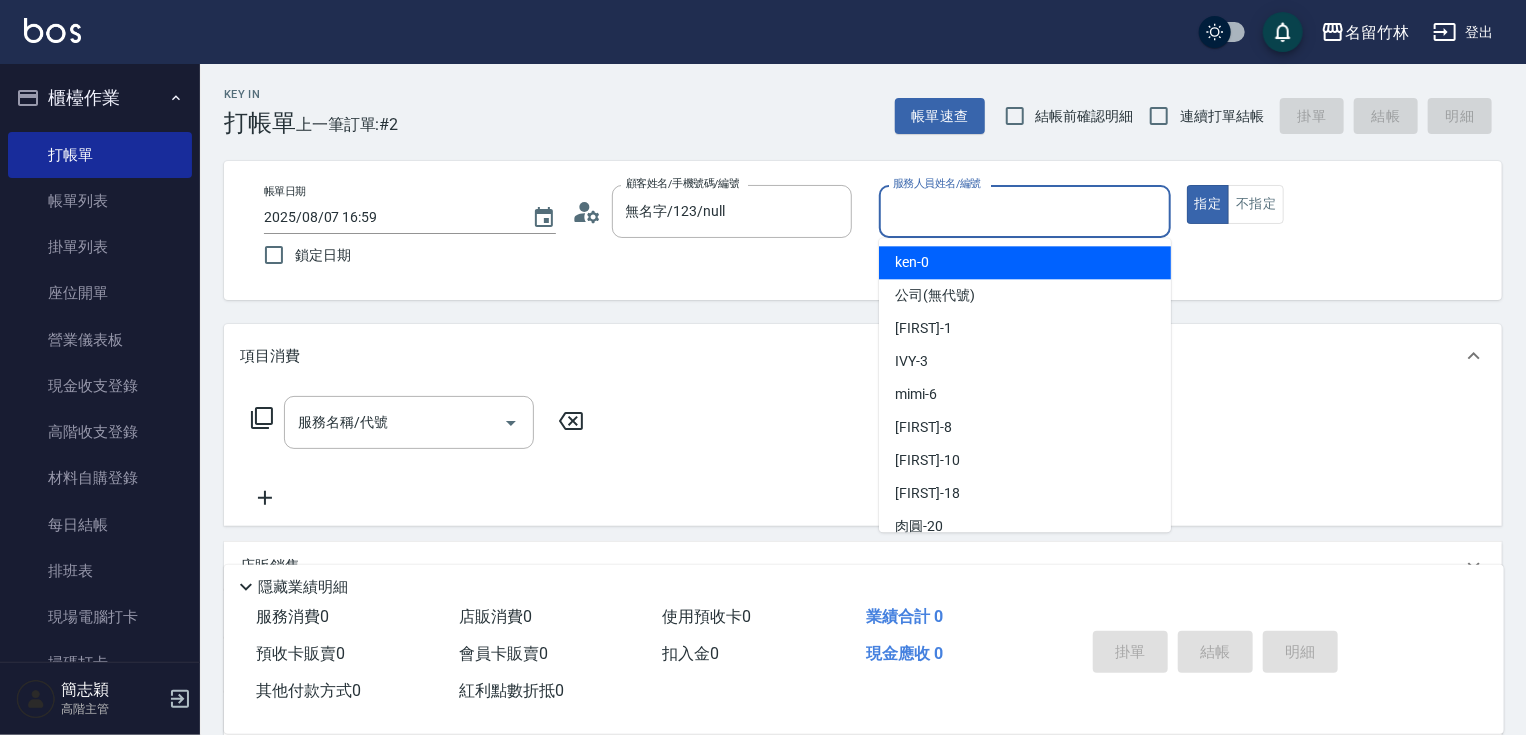 click on "服務人員姓名/編號" at bounding box center (1025, 211) 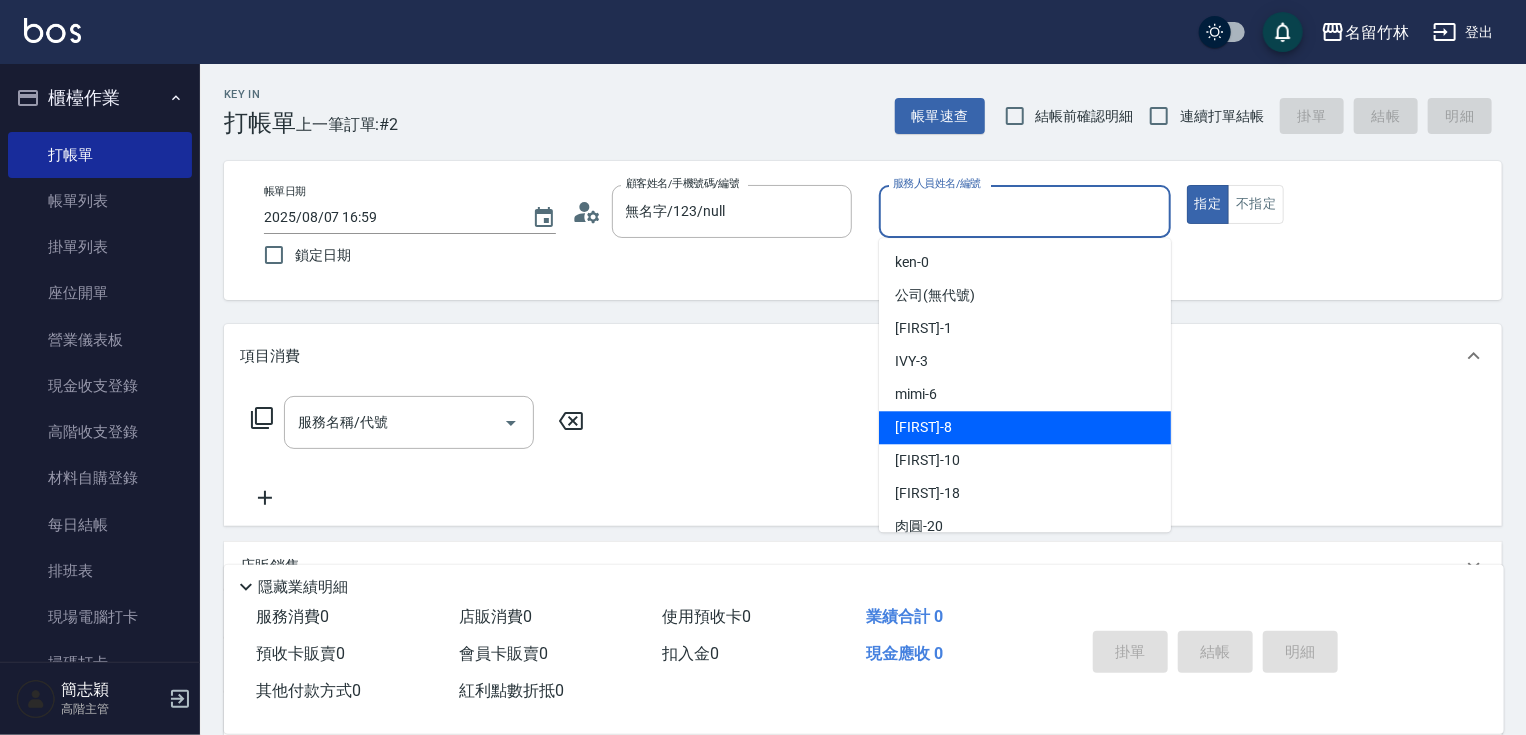 click on "[FIRST] -8" at bounding box center (1025, 427) 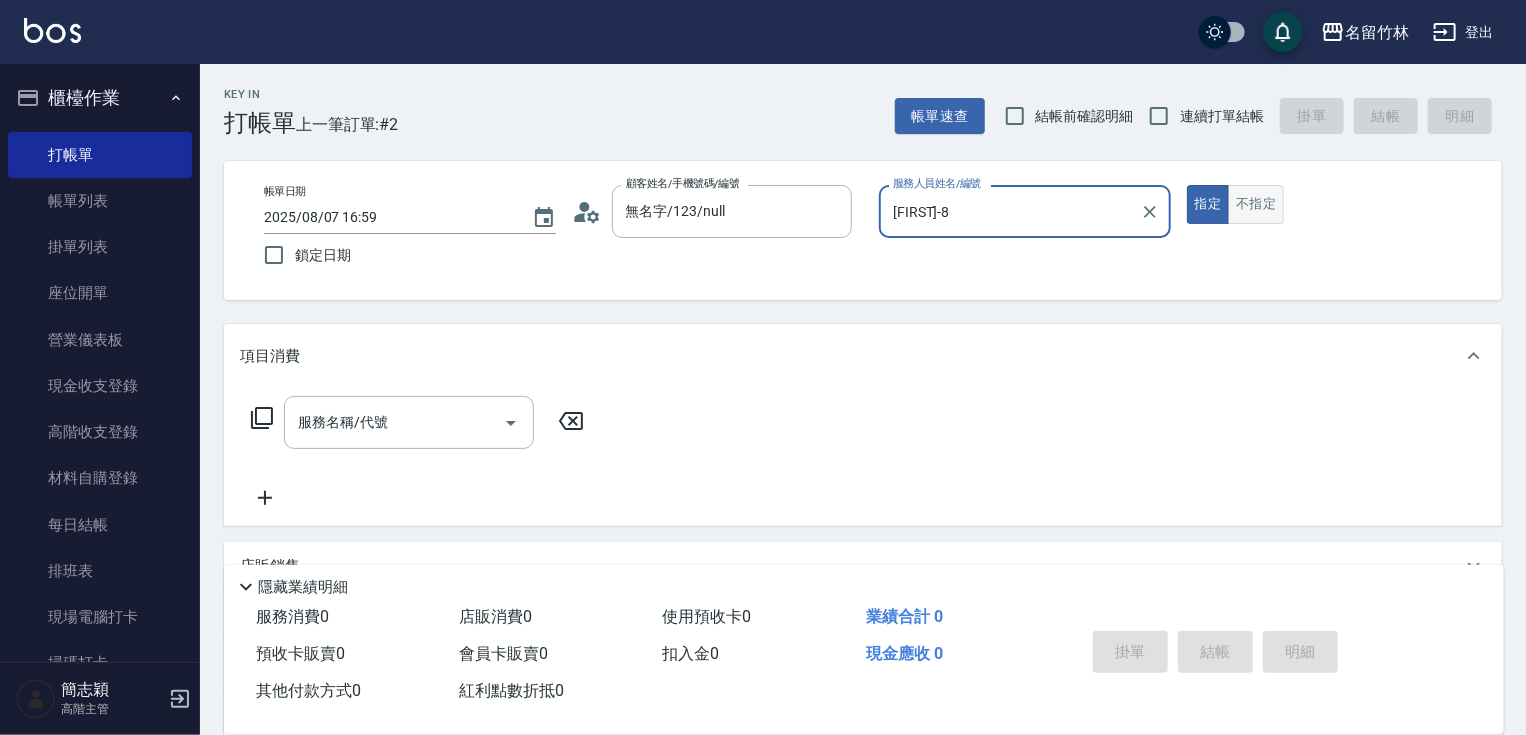 click on "不指定" at bounding box center (1256, 204) 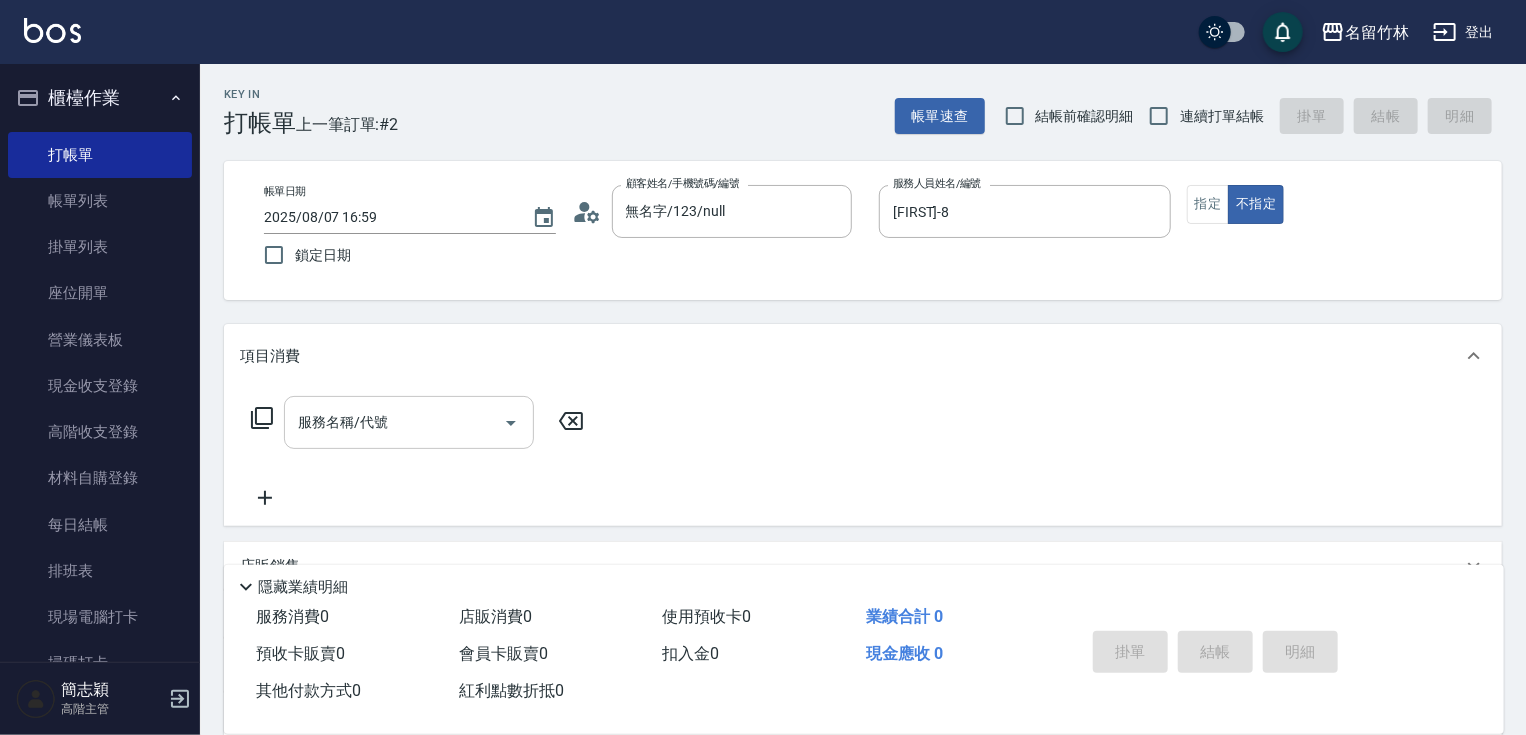 click on "服務名稱/代號" at bounding box center (394, 422) 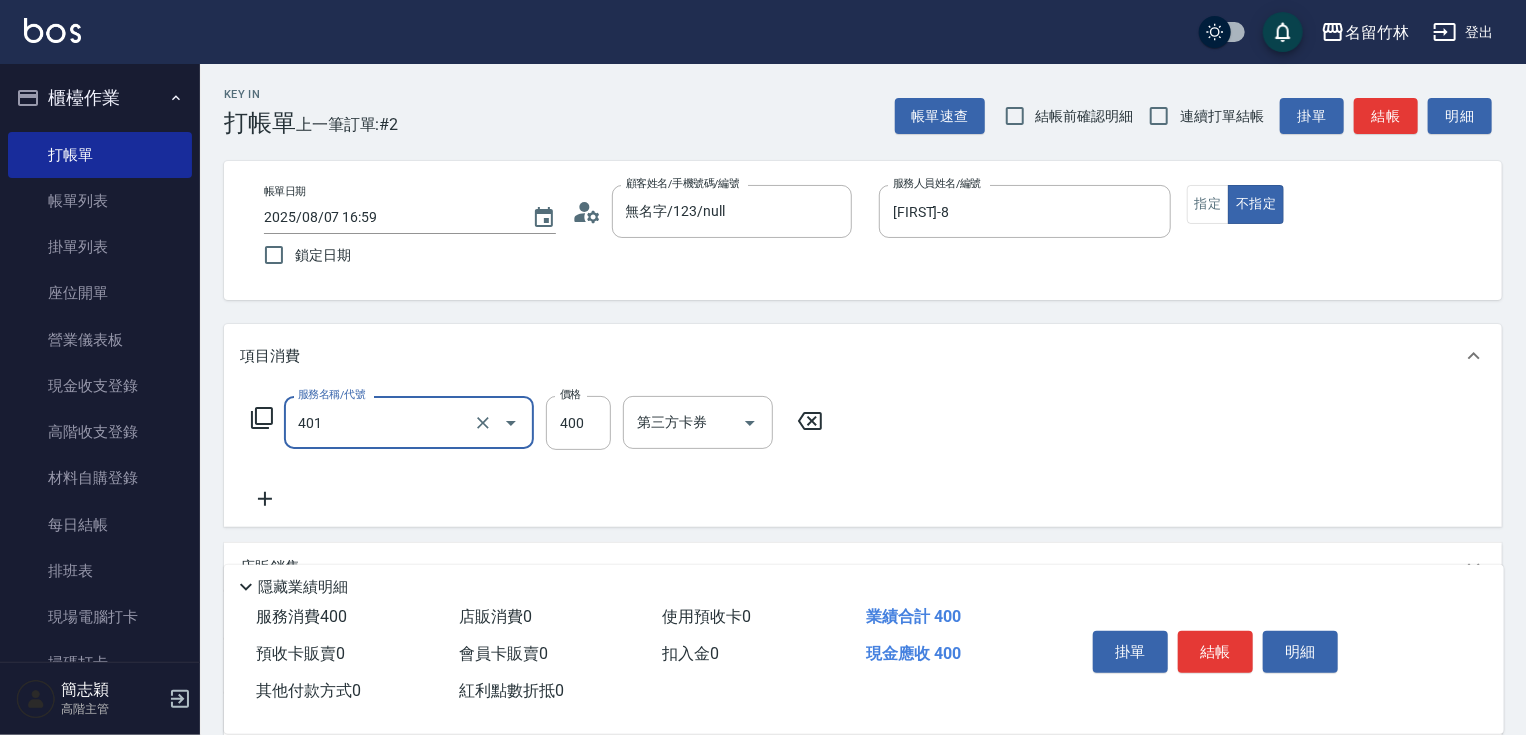 type on "剪髮(400)(401)" 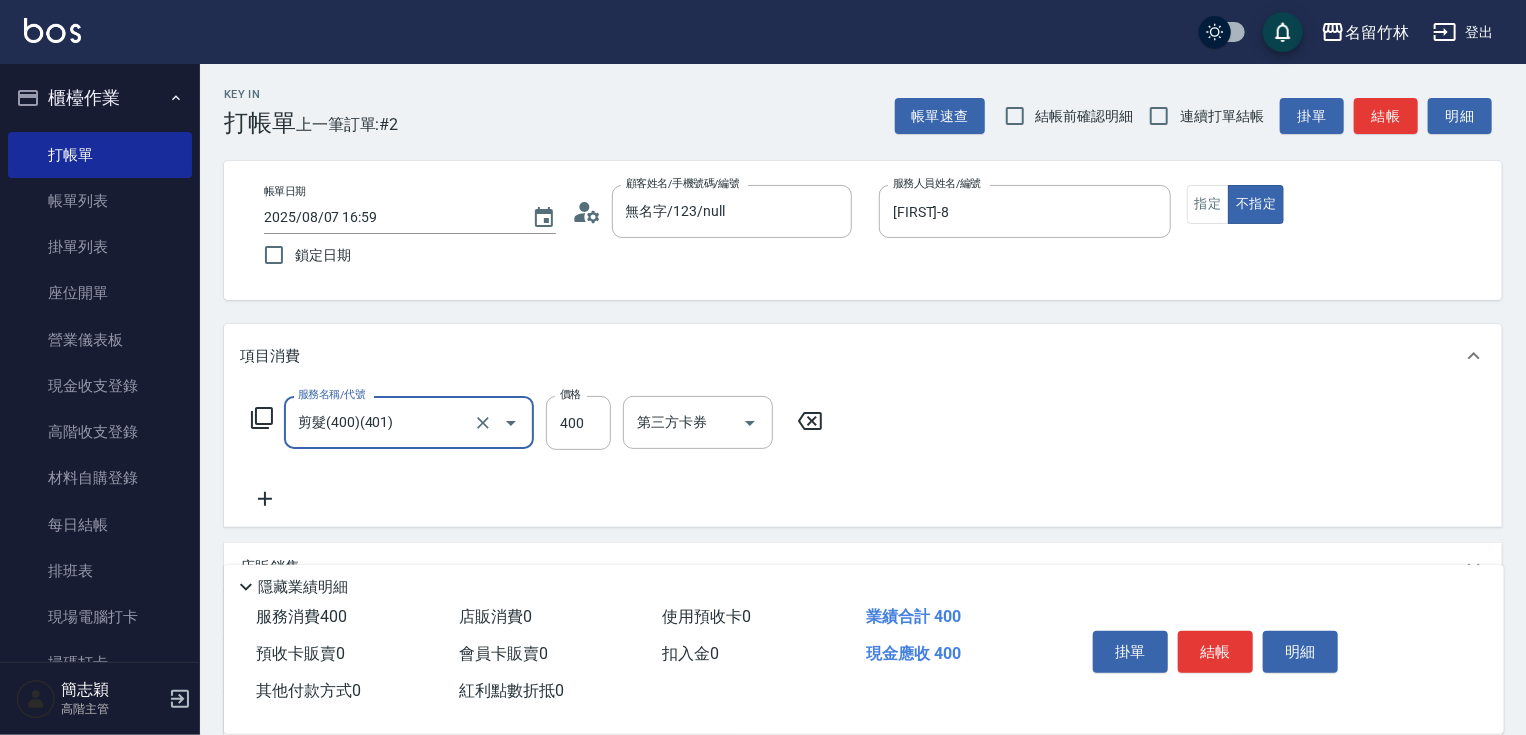 click 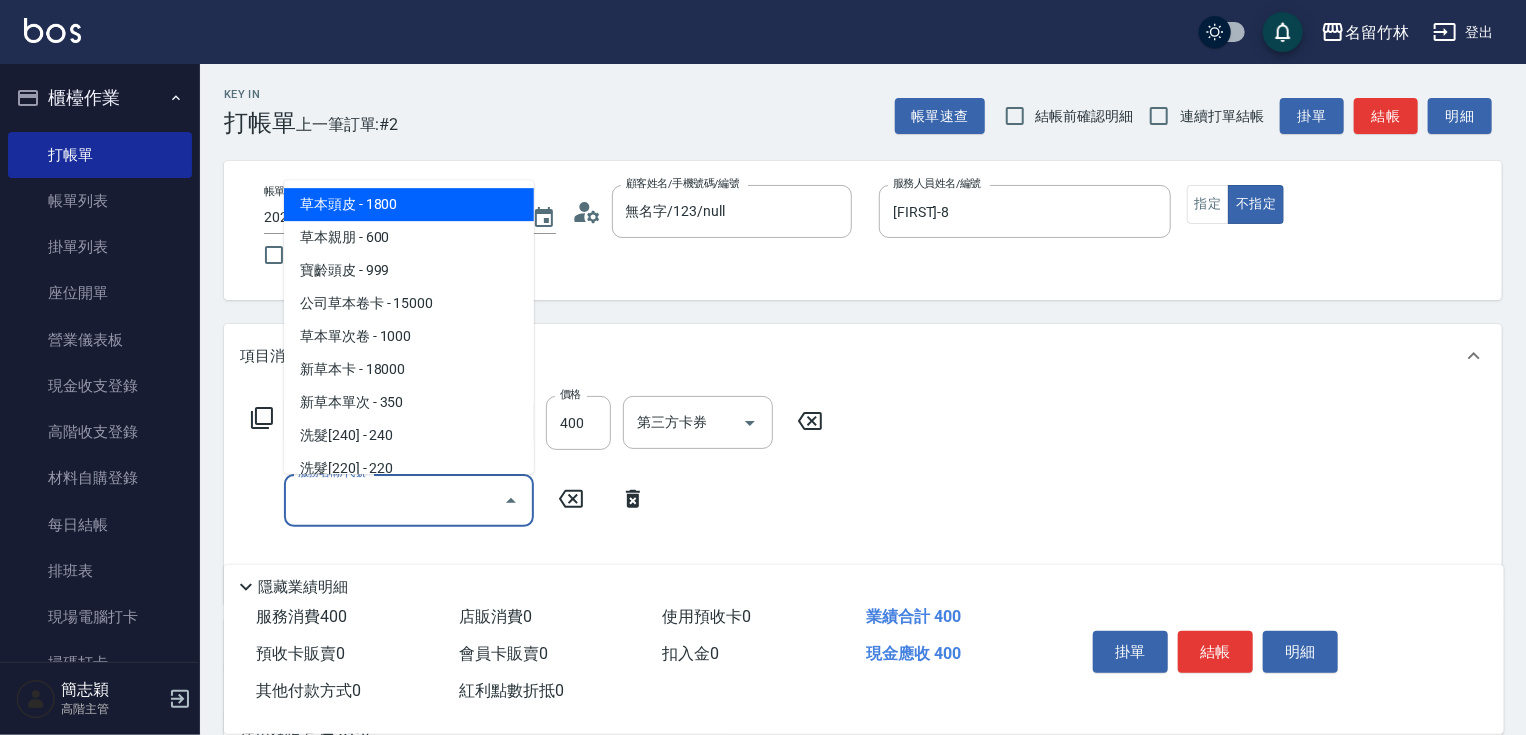 click on "服務名稱/代號" at bounding box center [394, 500] 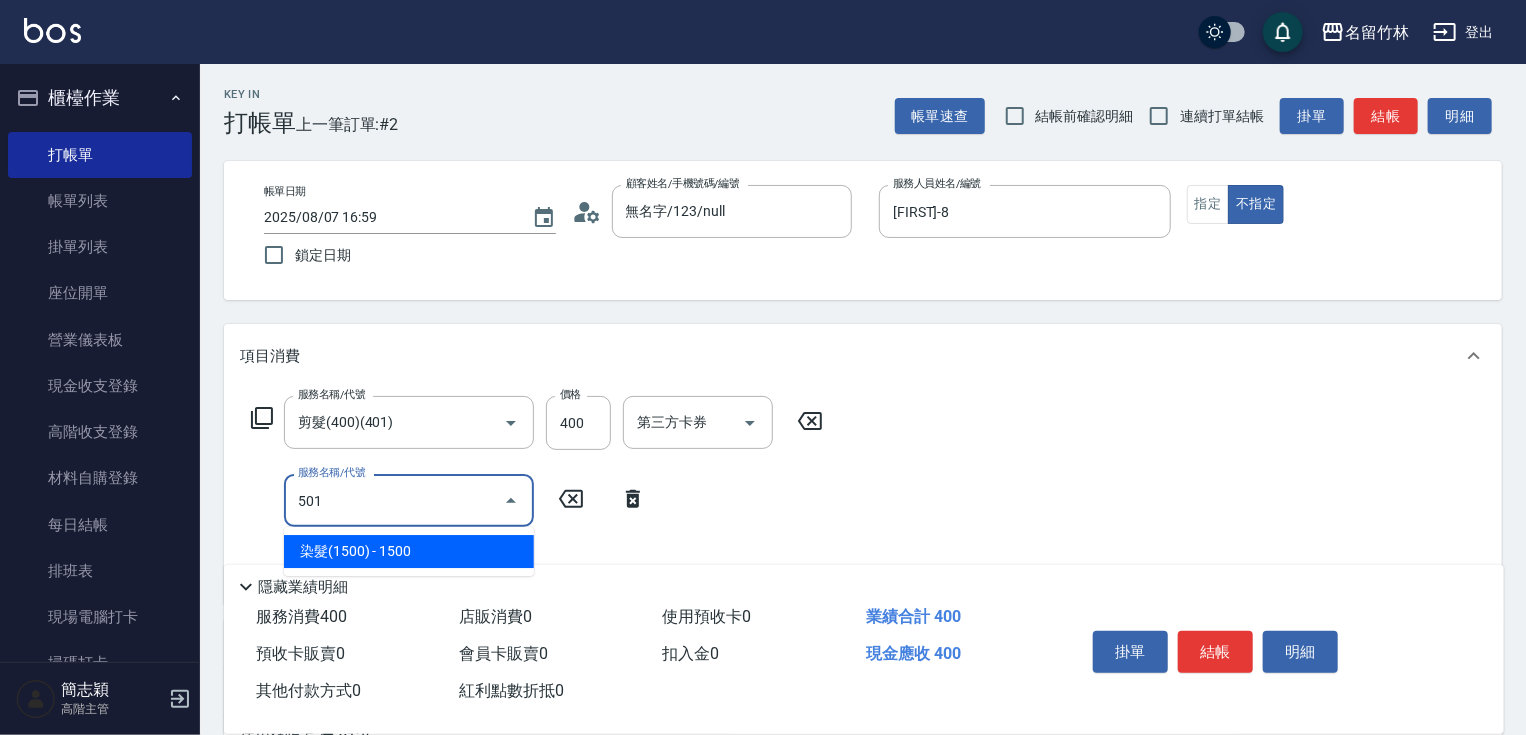 type on "染髮(1500)(501)" 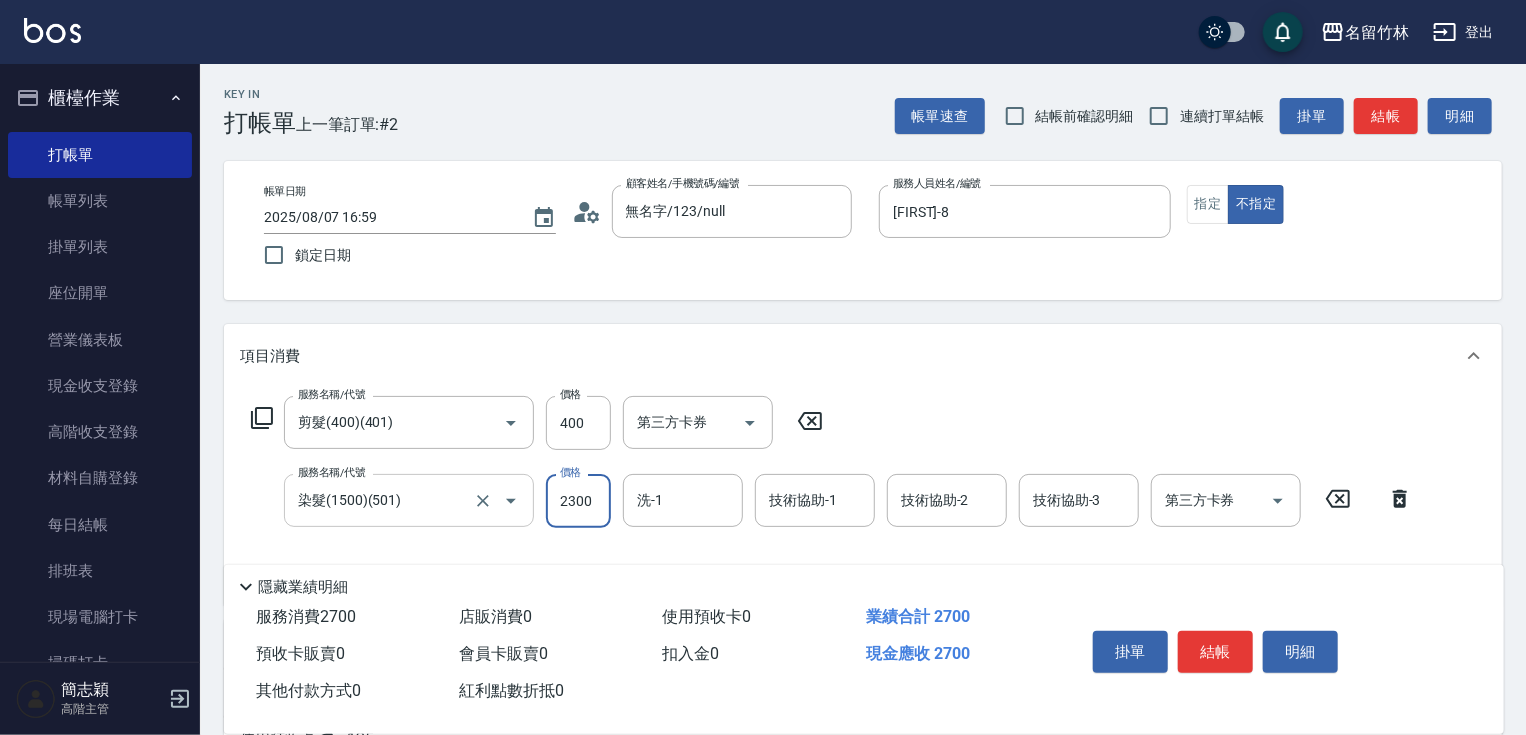 type on "2300" 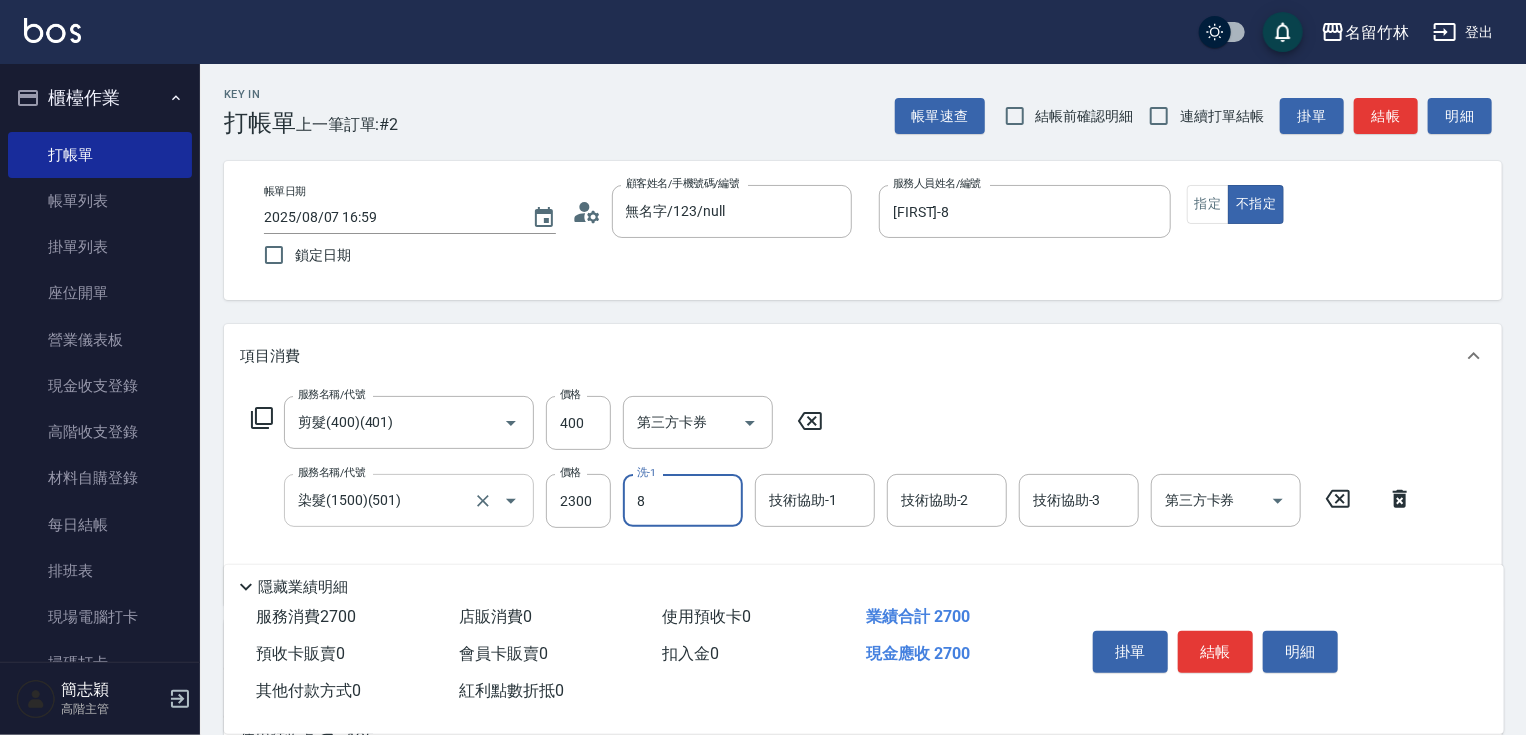 type on "[FIRST]-8" 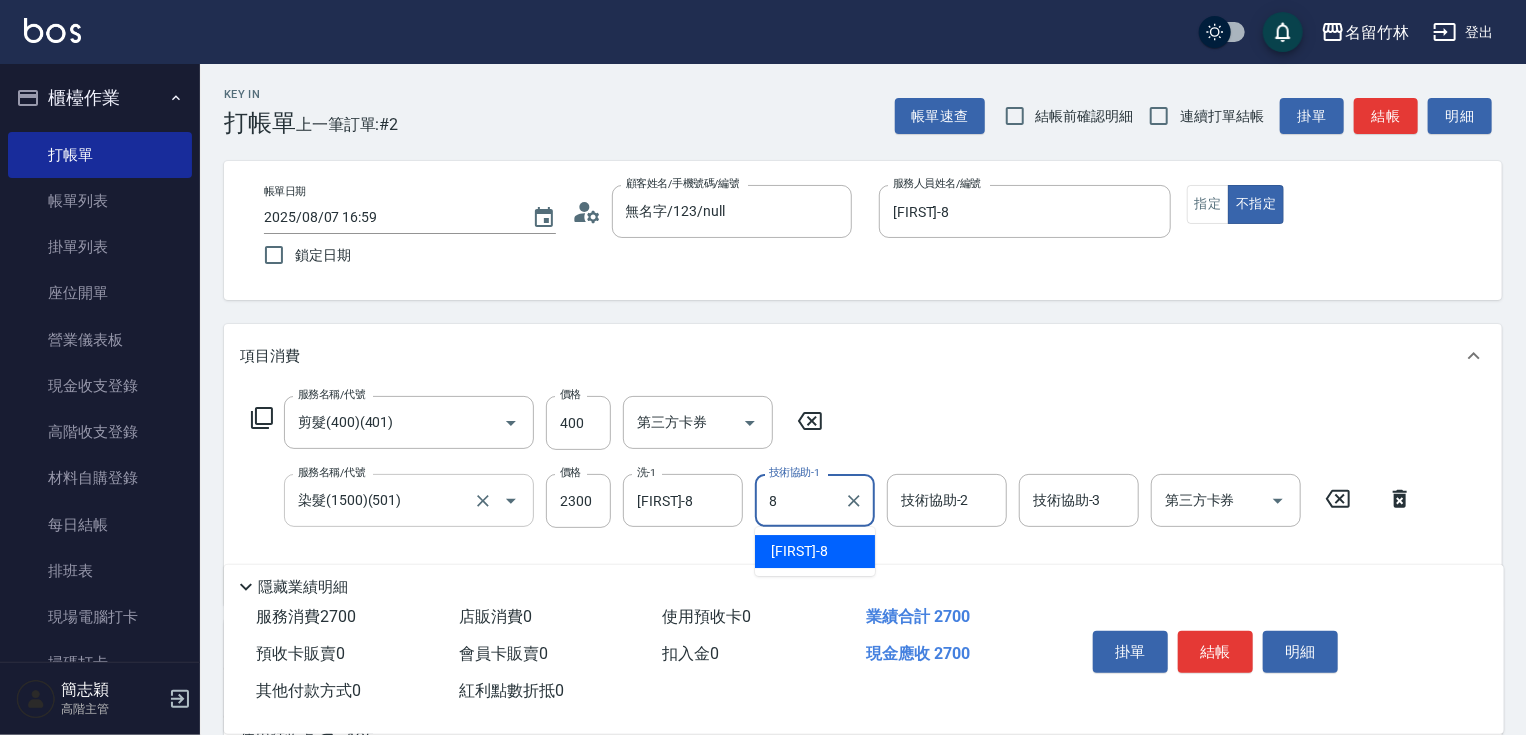 type on "[FIRST]-8" 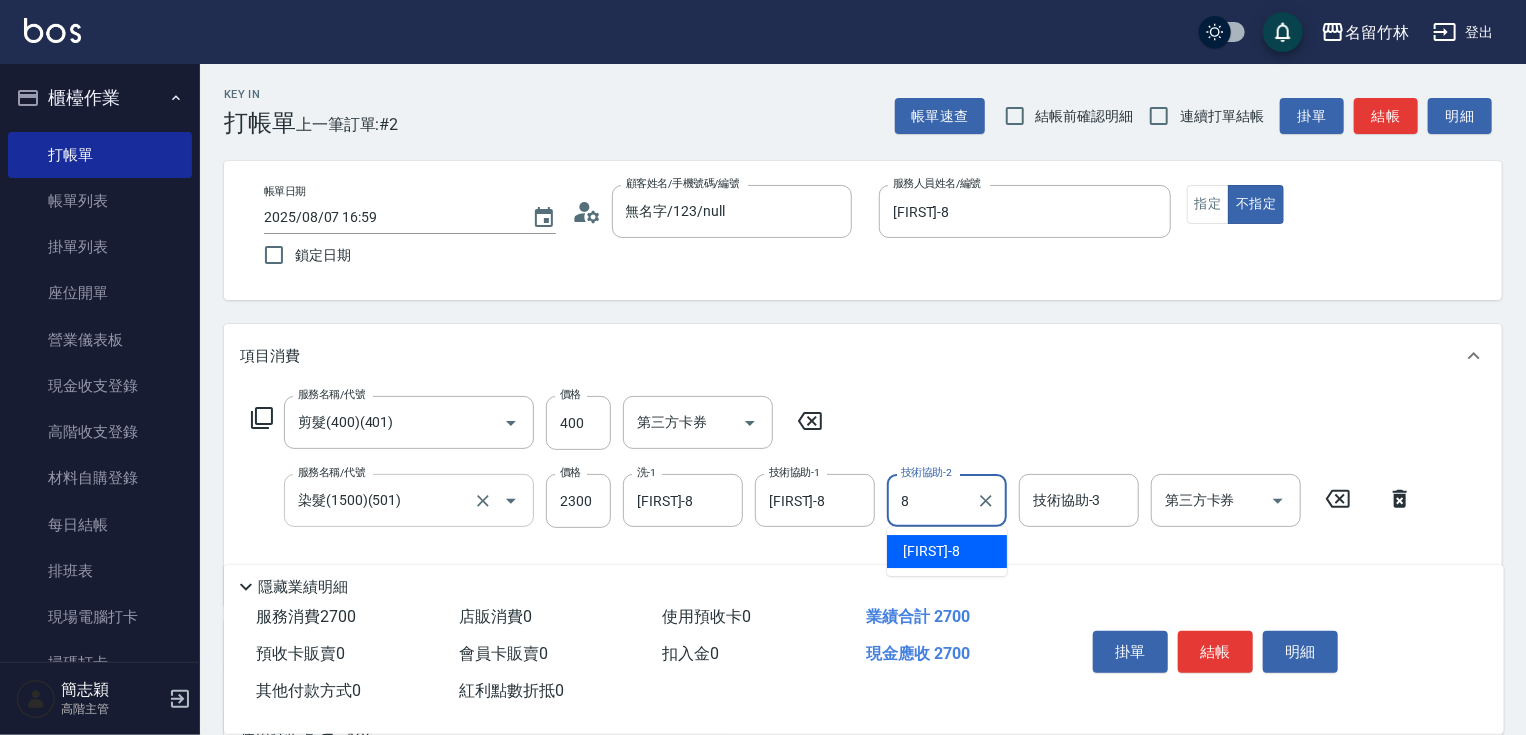 type on "8" 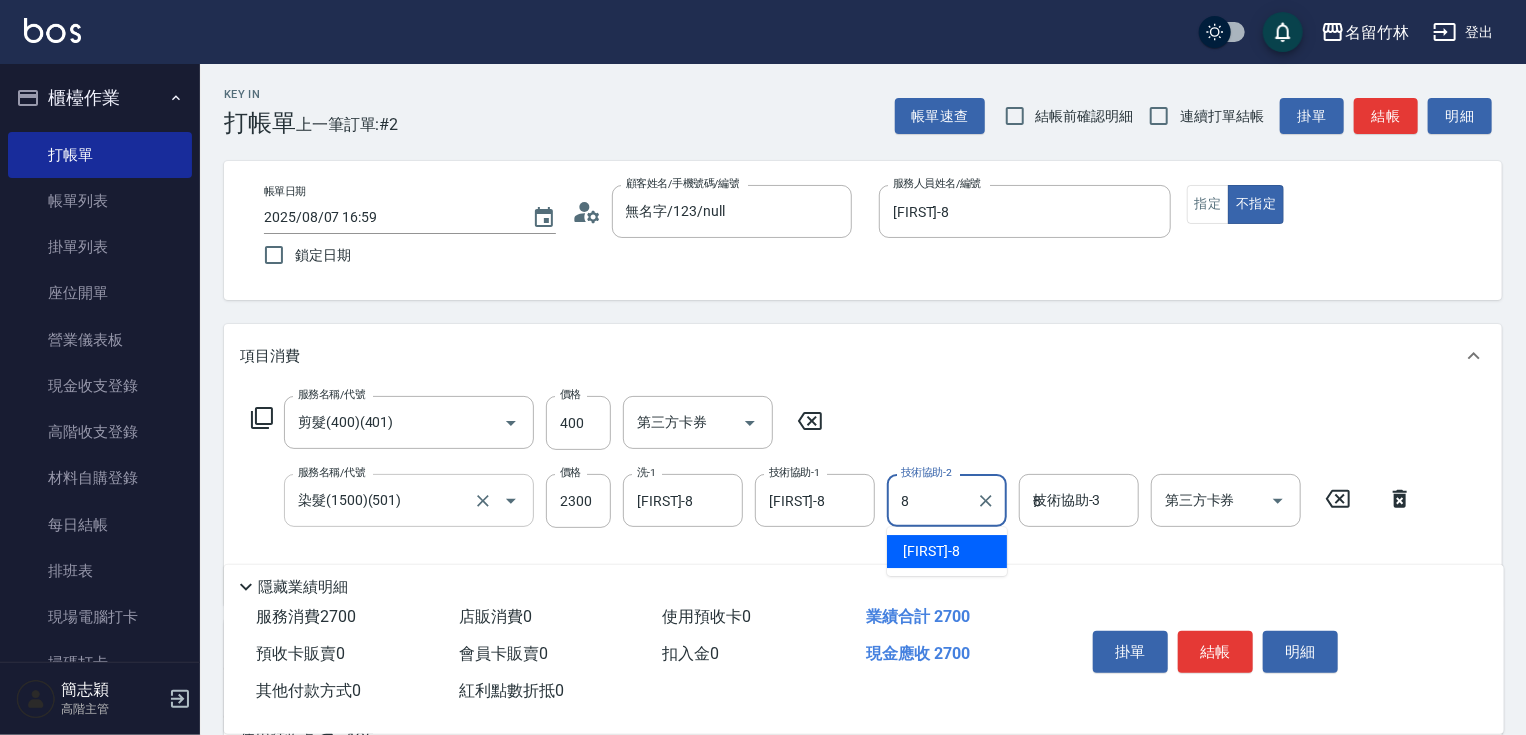 type on "[FIRST]-8" 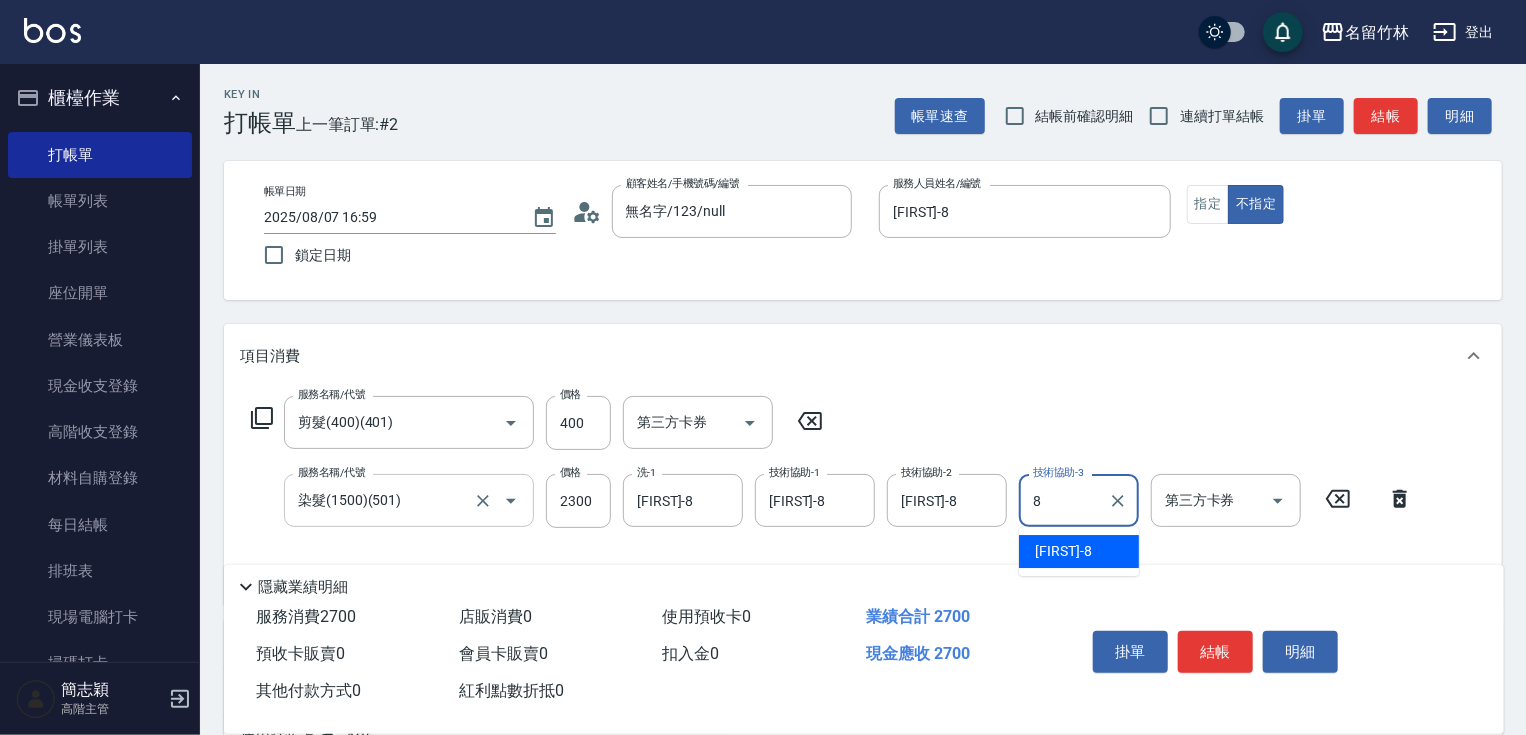 type on "[FIRST]-8" 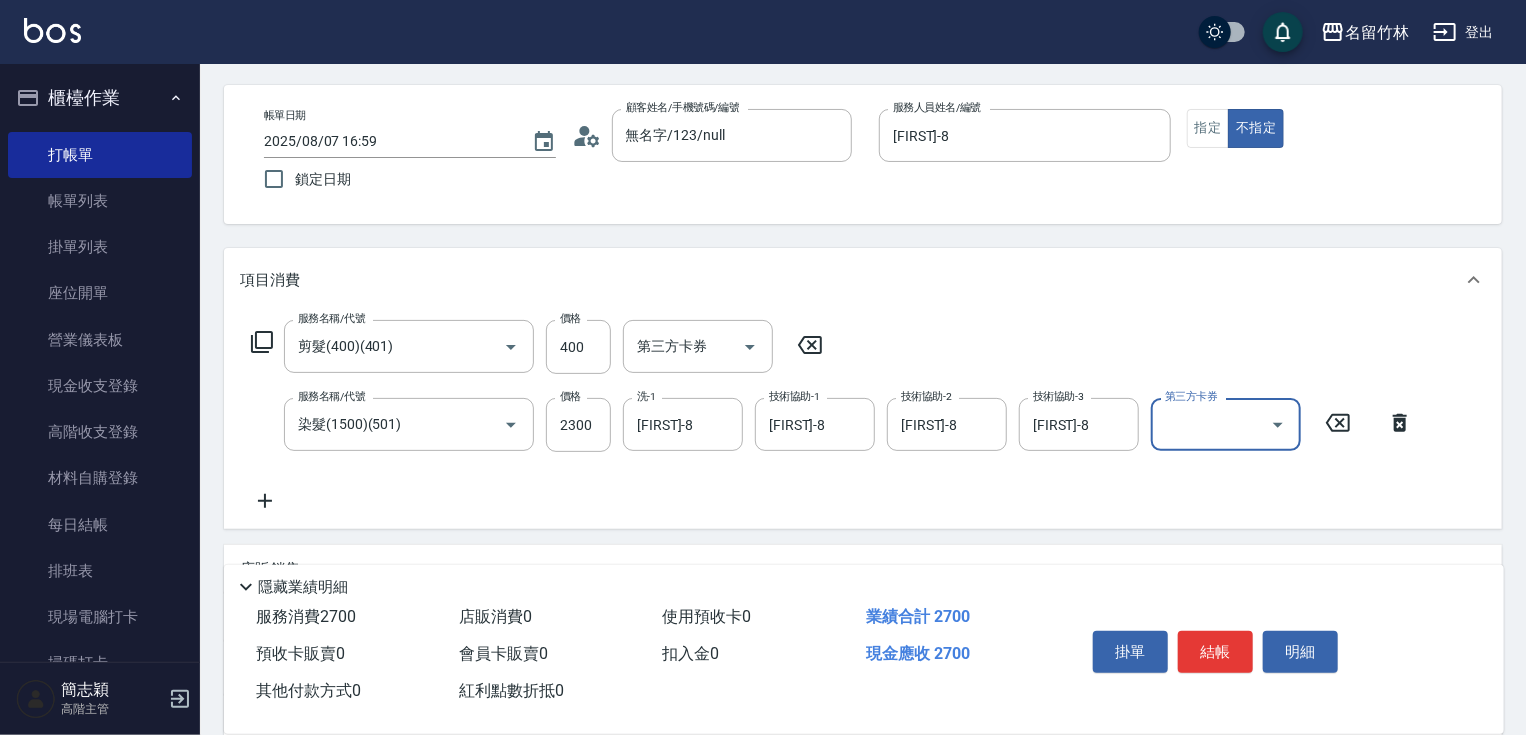 scroll, scrollTop: 321, scrollLeft: 0, axis: vertical 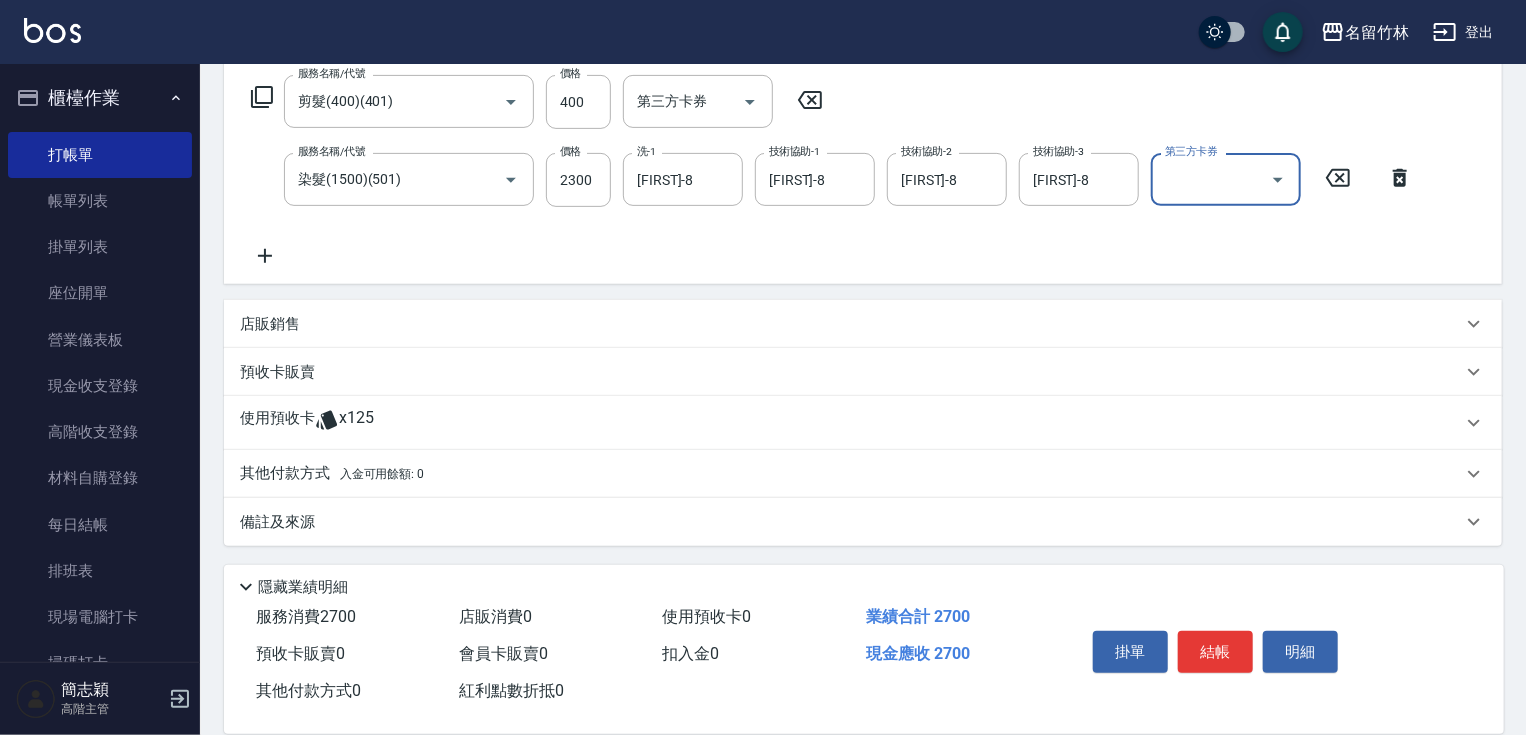 click on "其他付款方式 入金可用餘額: 0" at bounding box center [863, 474] 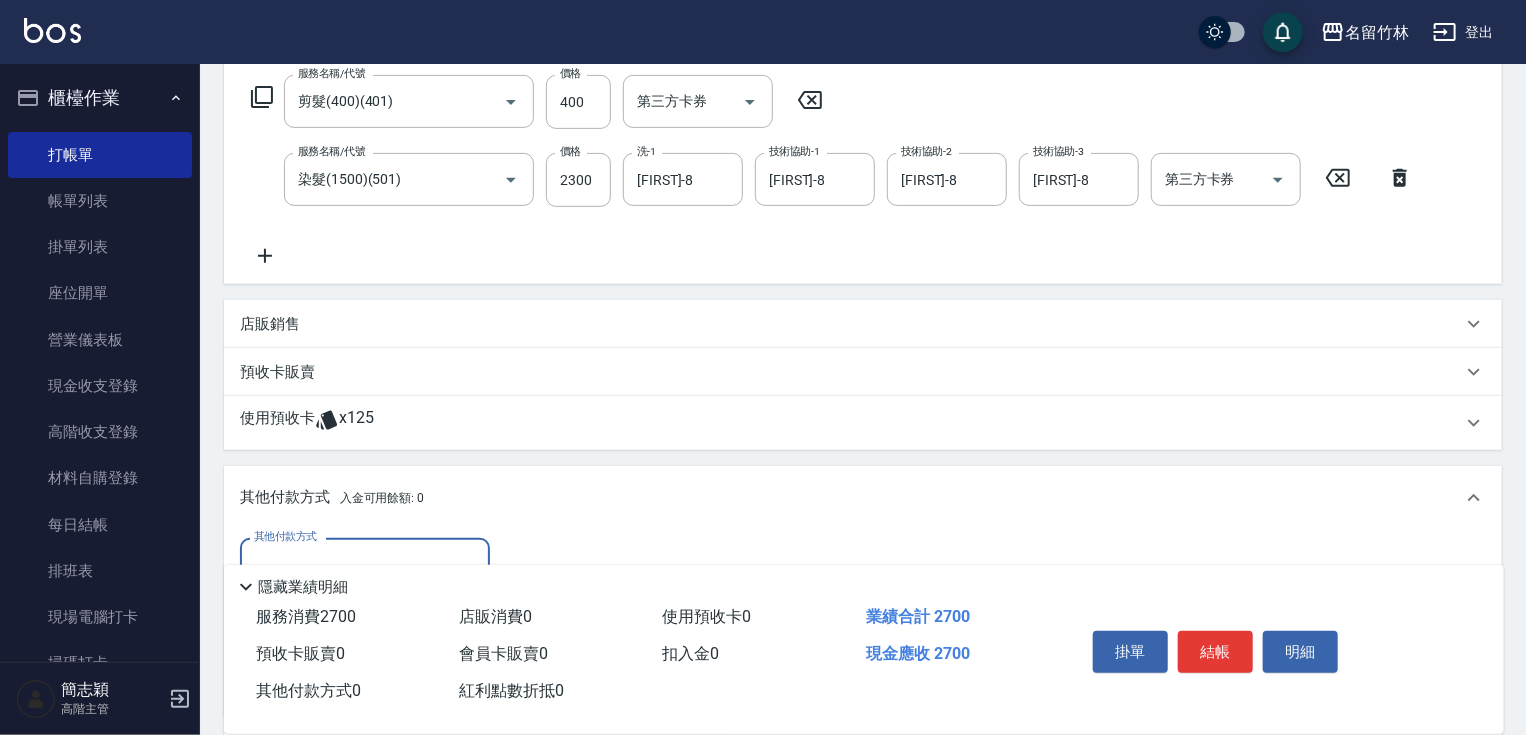scroll, scrollTop: 0, scrollLeft: 0, axis: both 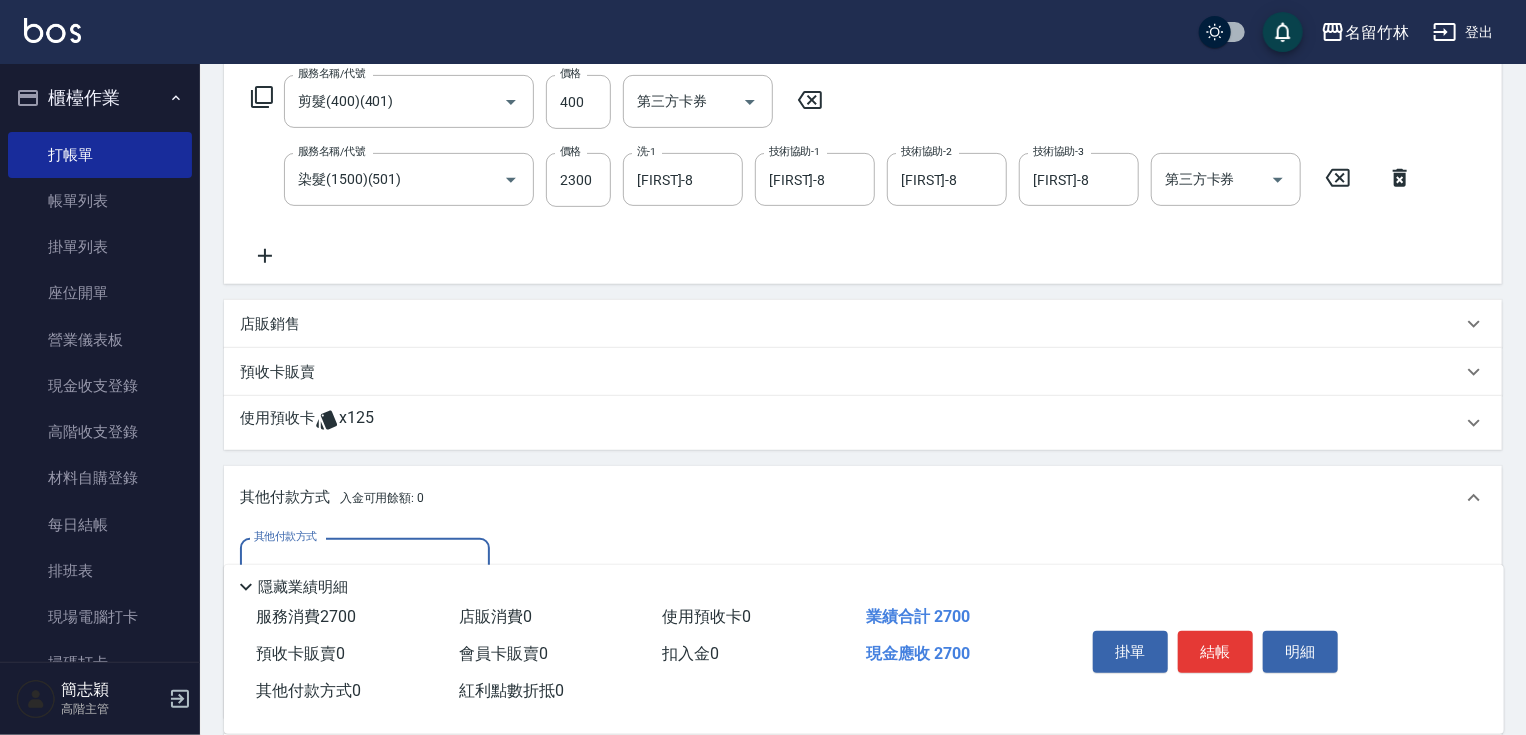 click on "其他付款方式" at bounding box center [365, 564] 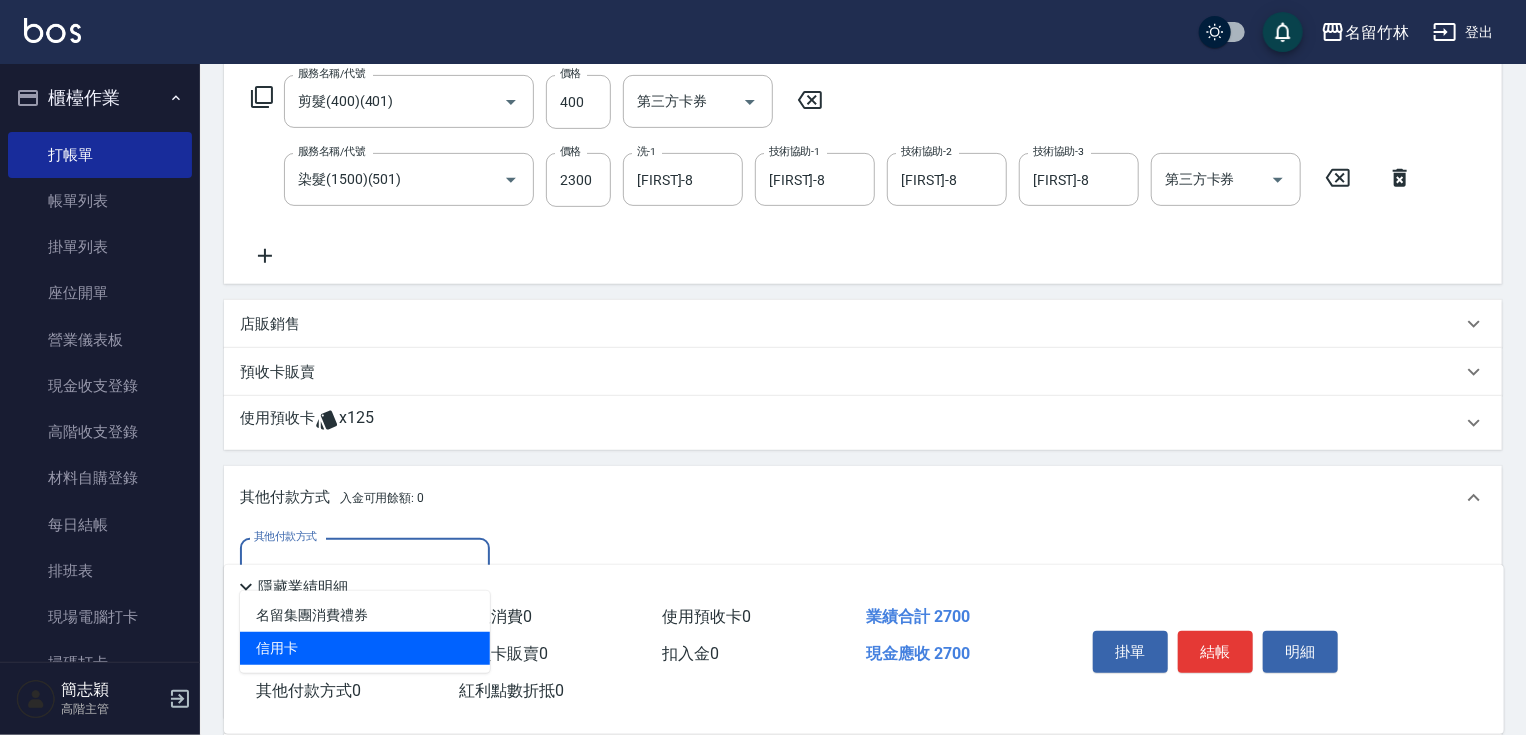 click on "信用卡" at bounding box center (365, 648) 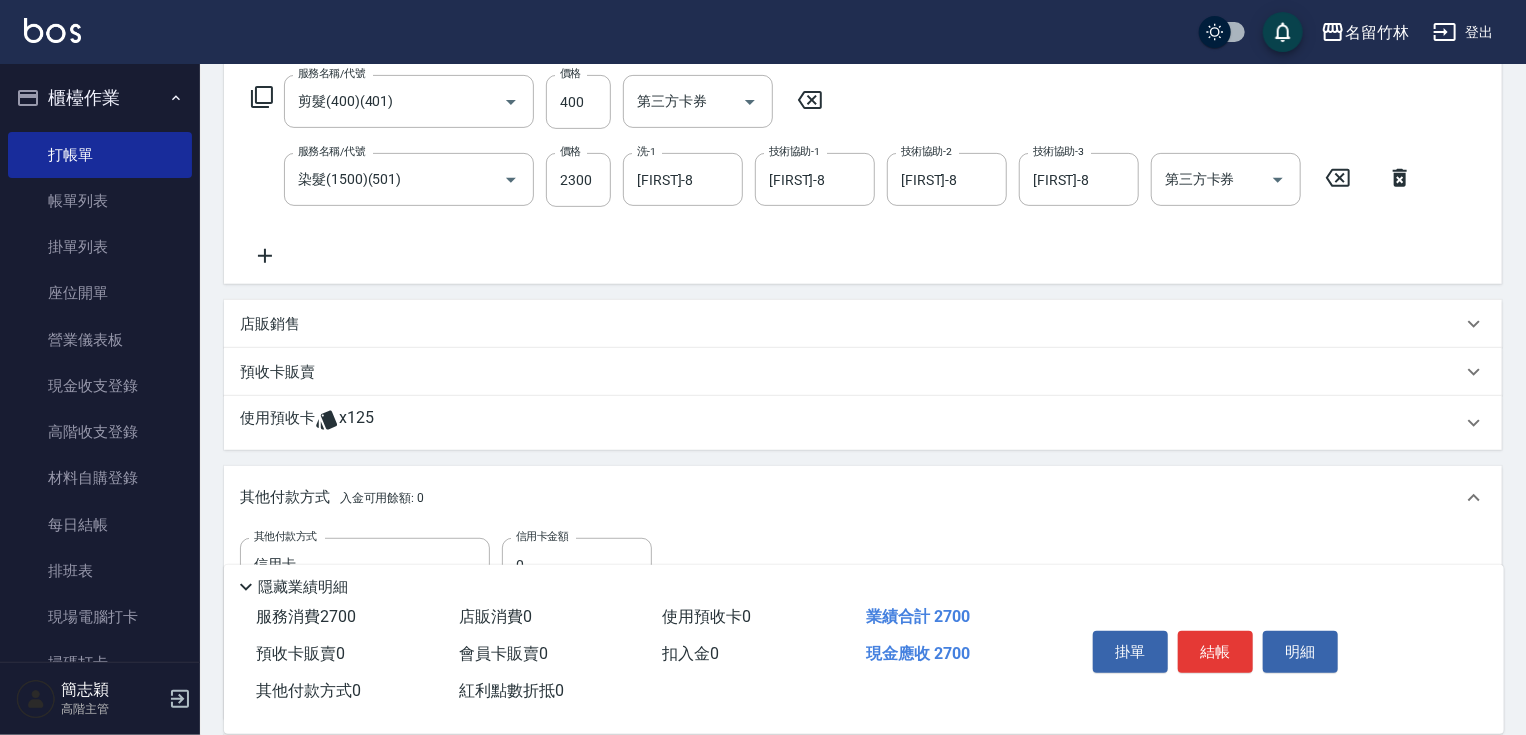 click on "隱藏業績明細" at bounding box center (864, 582) 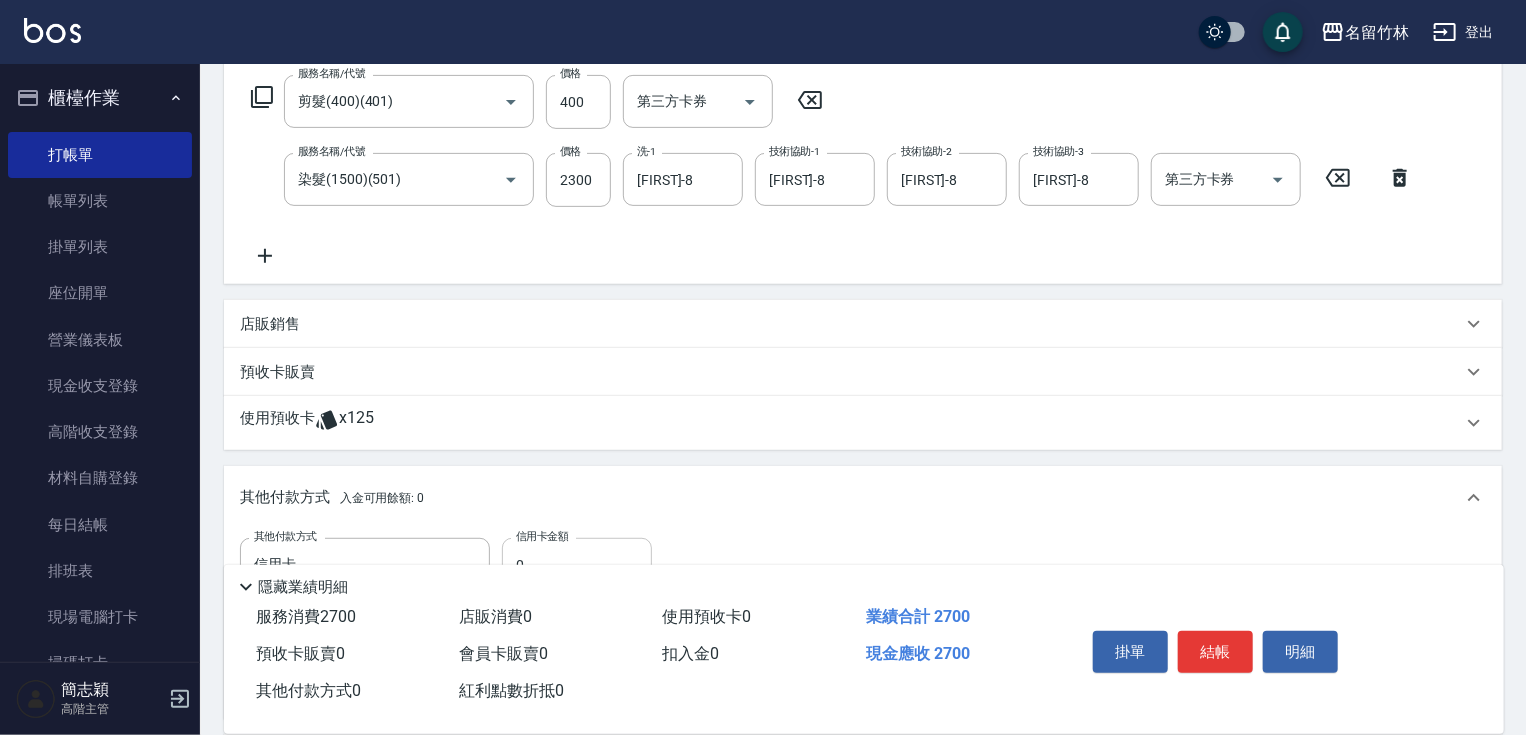 click on "0" at bounding box center (577, 565) 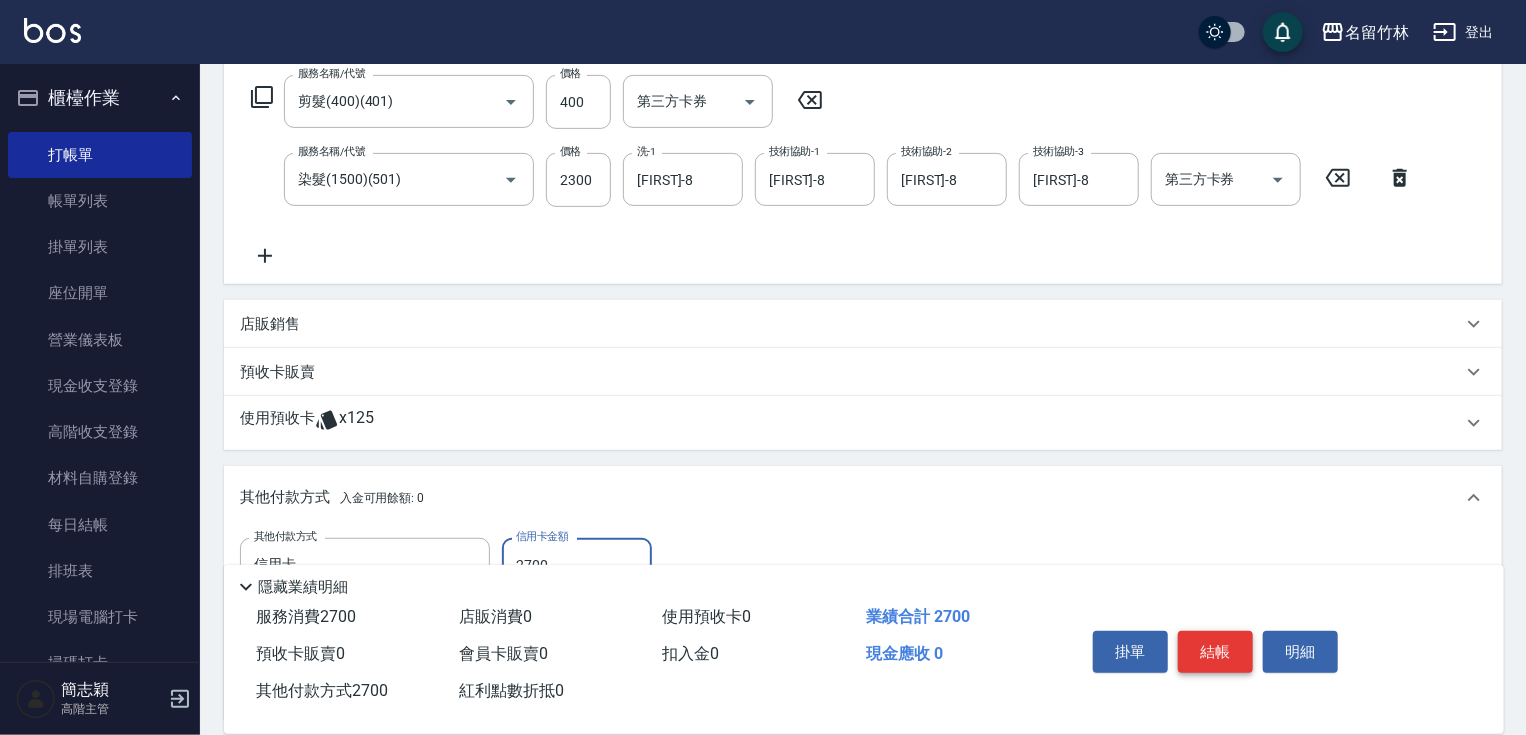 type on "2700" 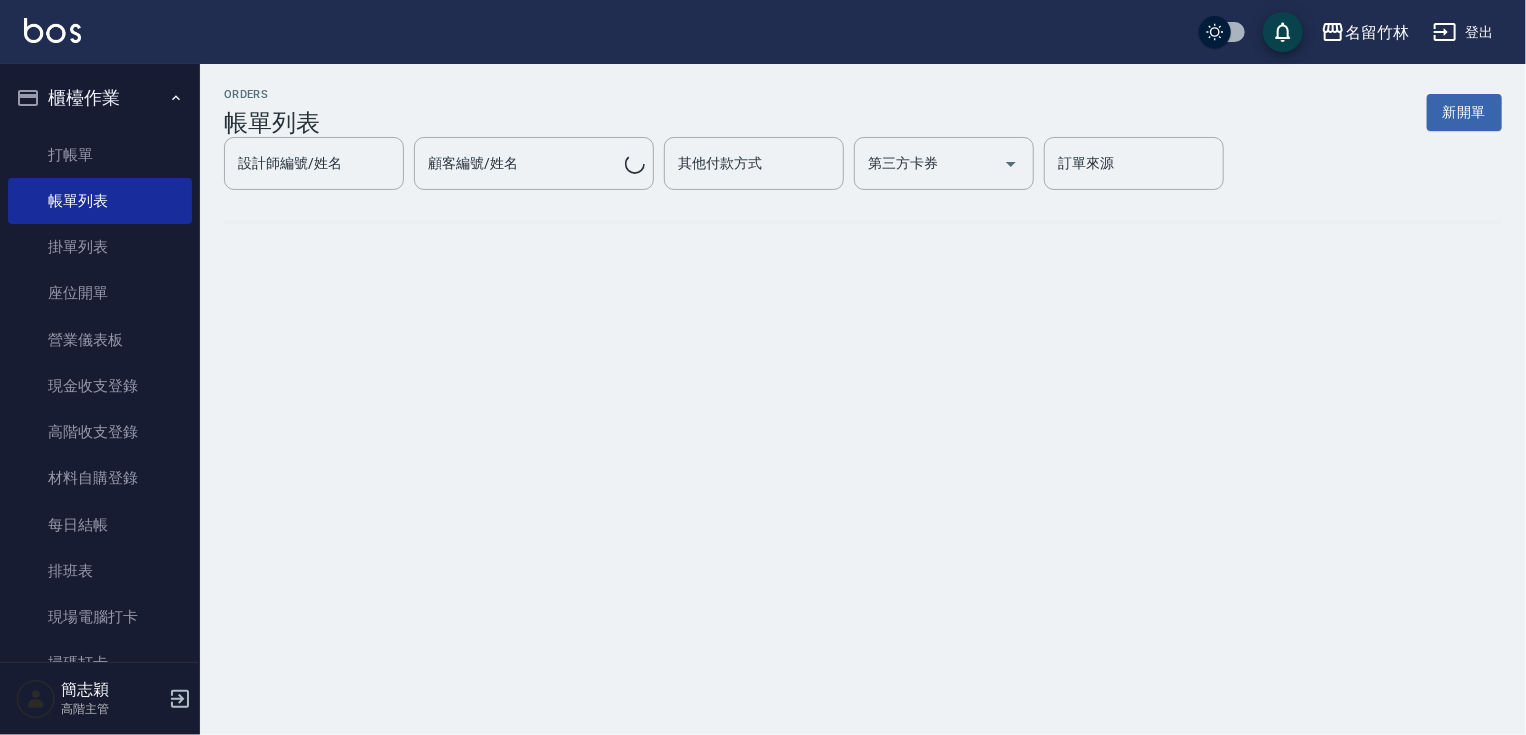 scroll, scrollTop: 0, scrollLeft: 0, axis: both 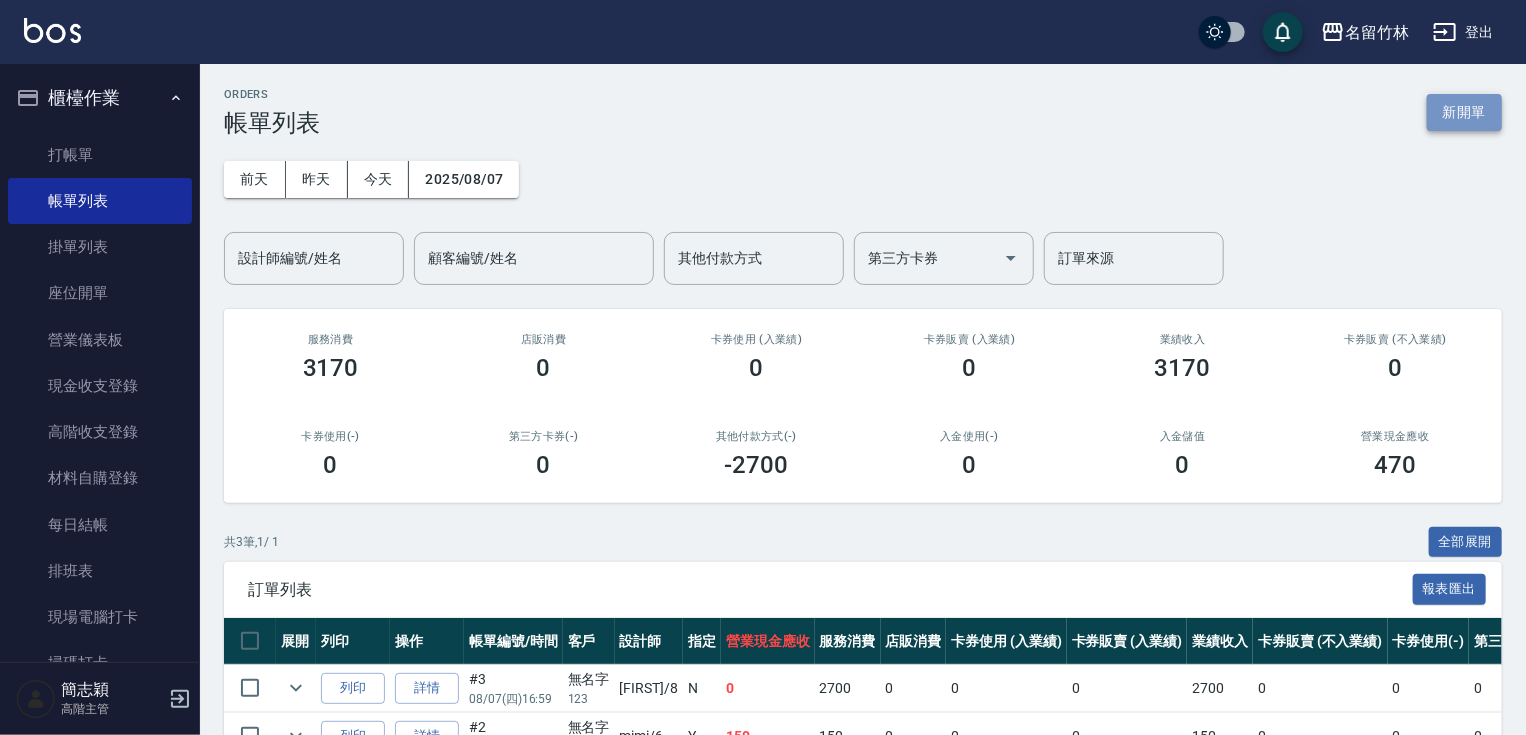 click on "新開單" at bounding box center [1464, 112] 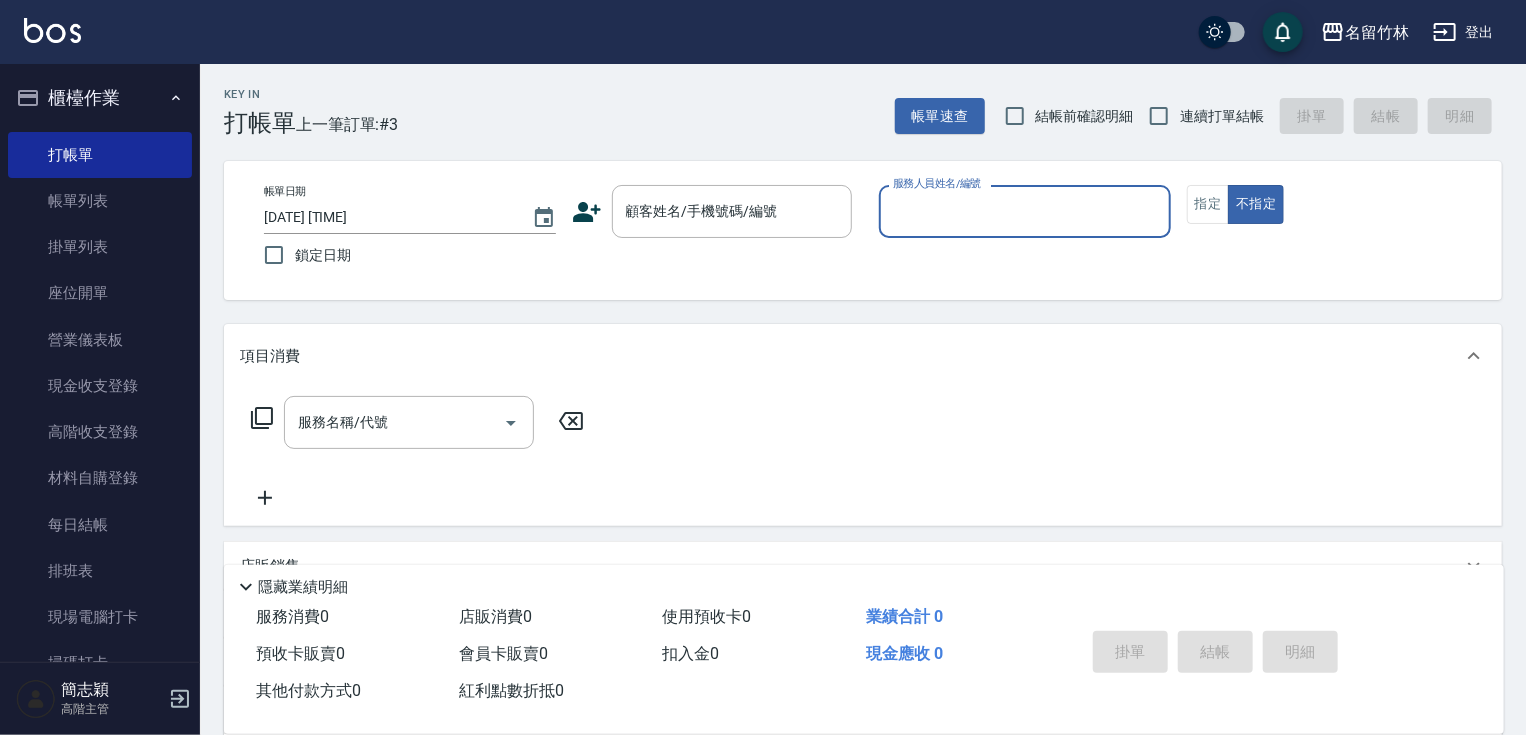 type on "true" 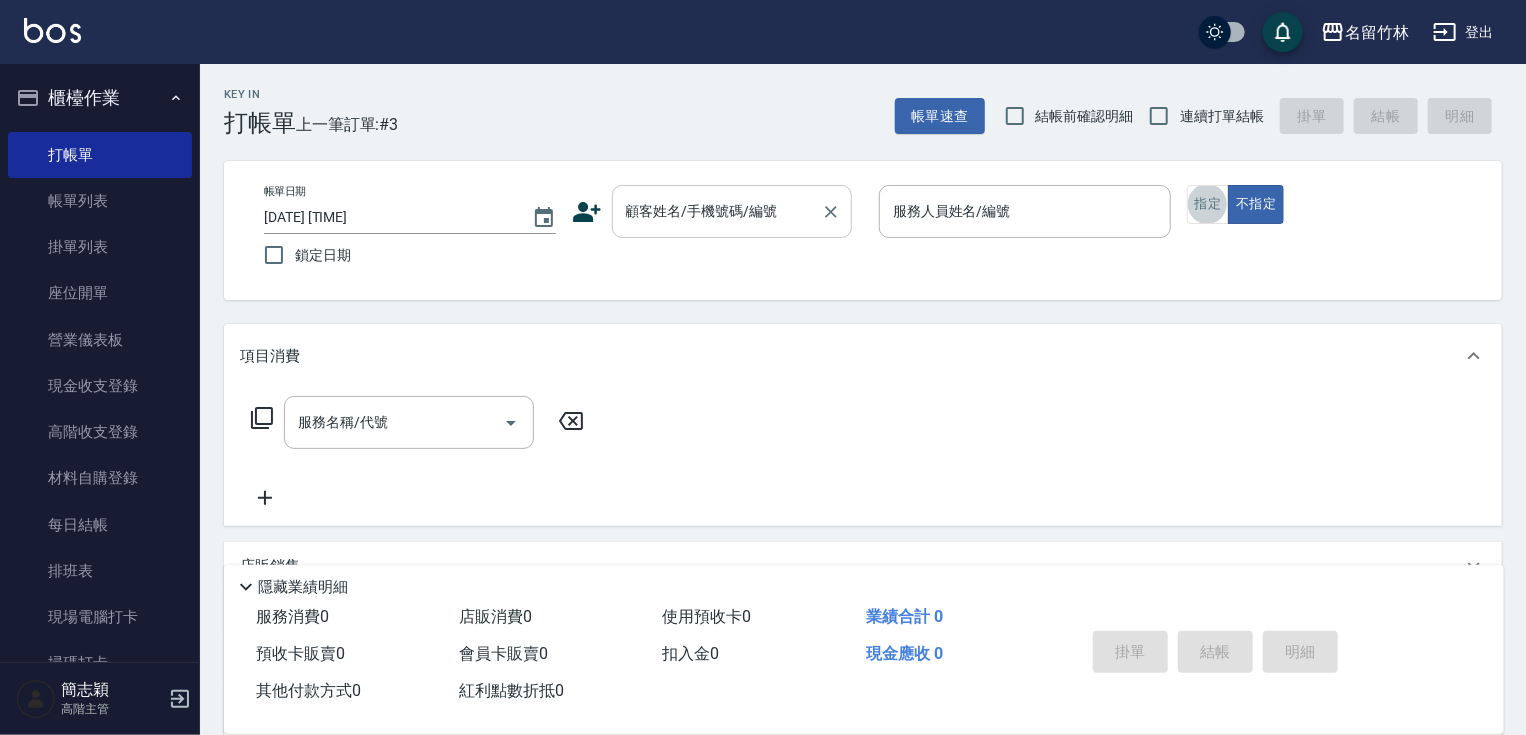 click on "顧客姓名/手機號碼/編號" at bounding box center [717, 211] 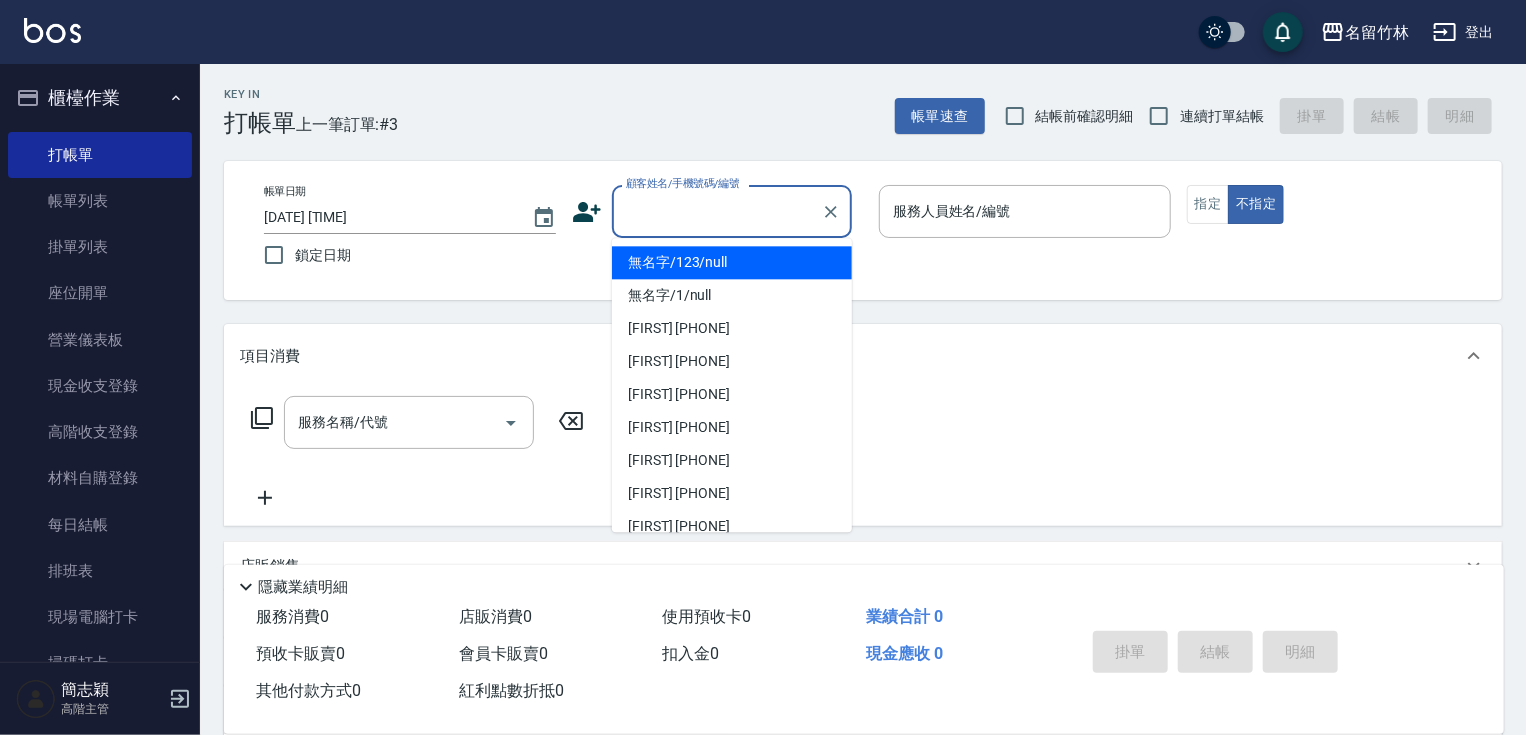 type on "2" 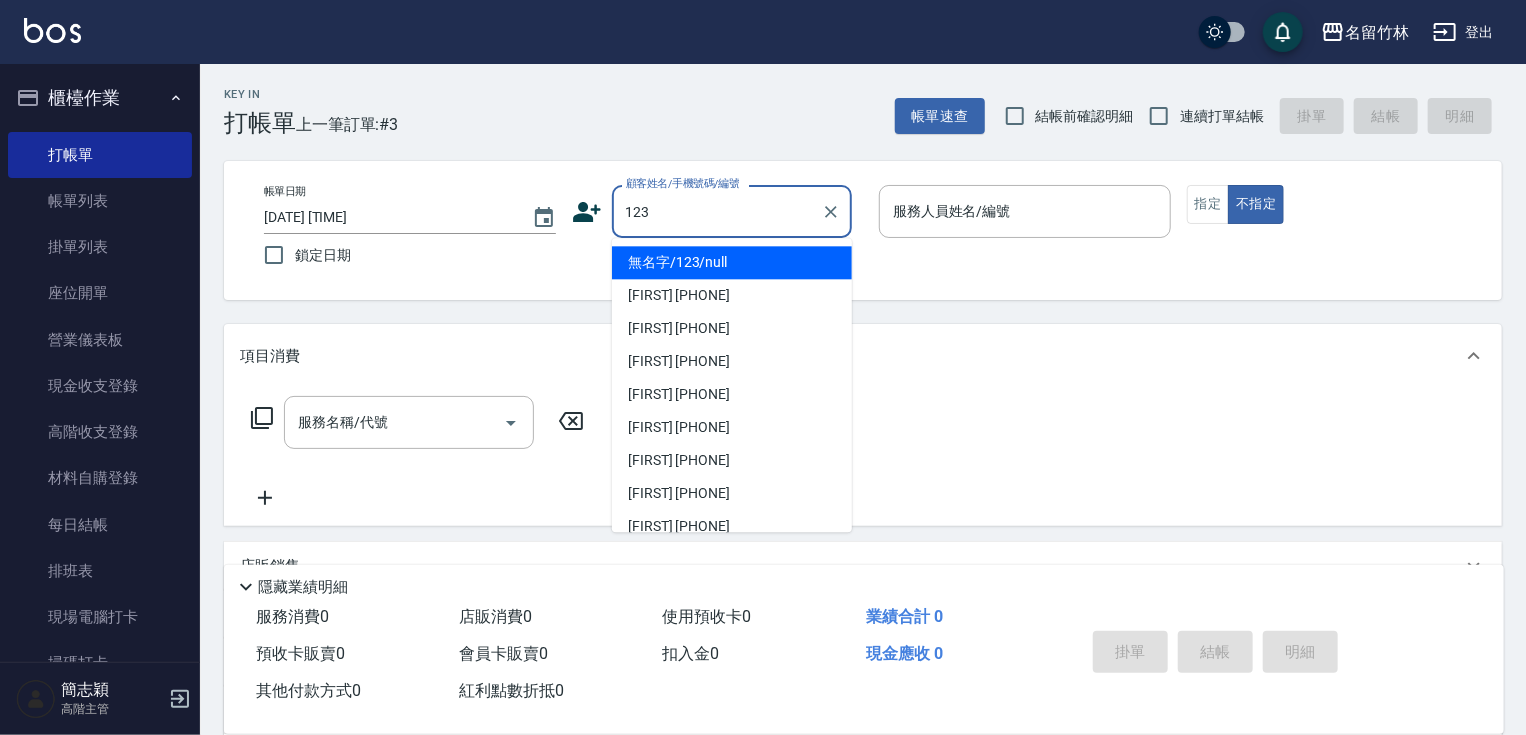 click on "無名字/123/null" at bounding box center [732, 262] 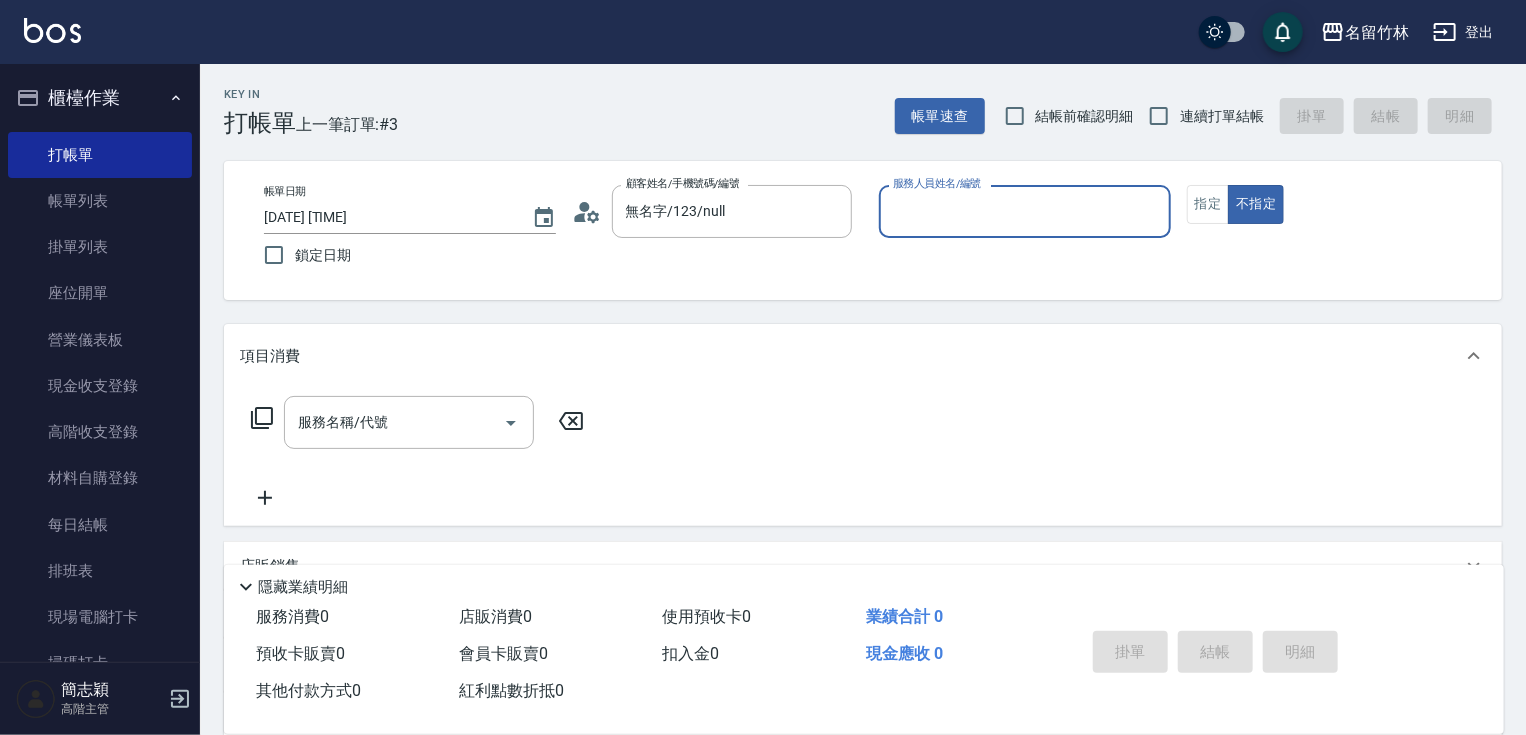 click on "服務人員姓名/編號" at bounding box center (1025, 211) 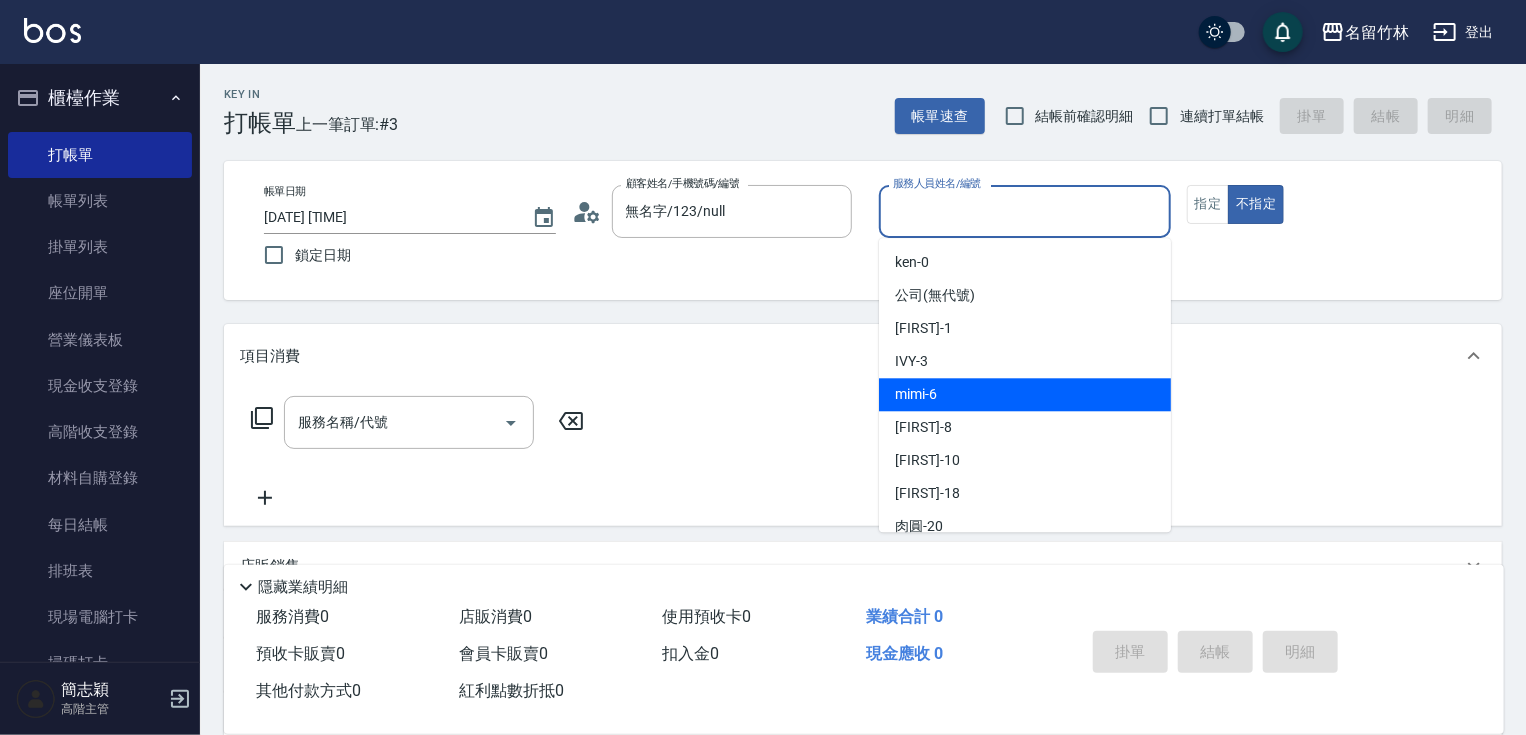 drag, startPoint x: 936, startPoint y: 386, endPoint x: 985, endPoint y: 343, distance: 65.192024 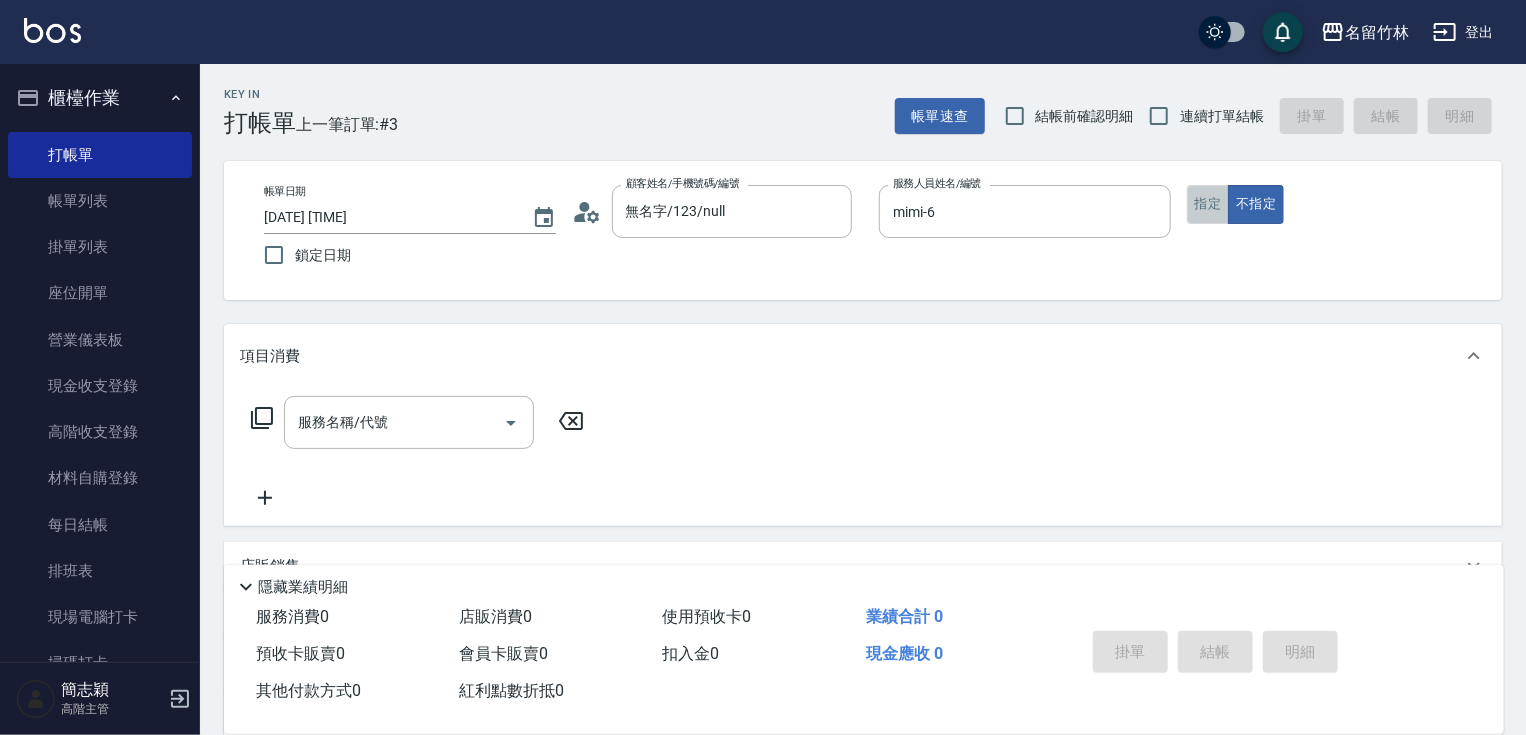 click on "指定" at bounding box center (1208, 204) 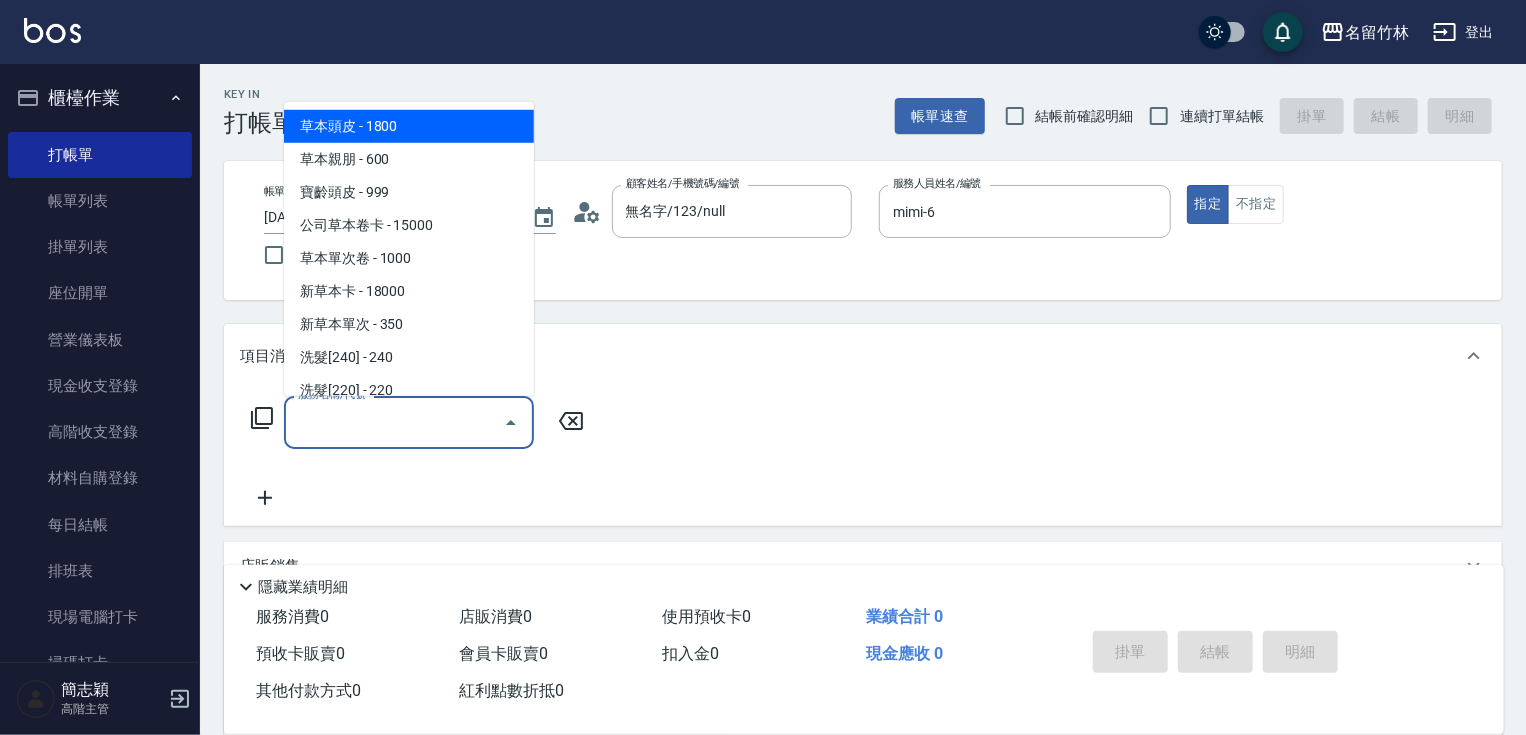 click on "服務名稱/代號" at bounding box center [394, 422] 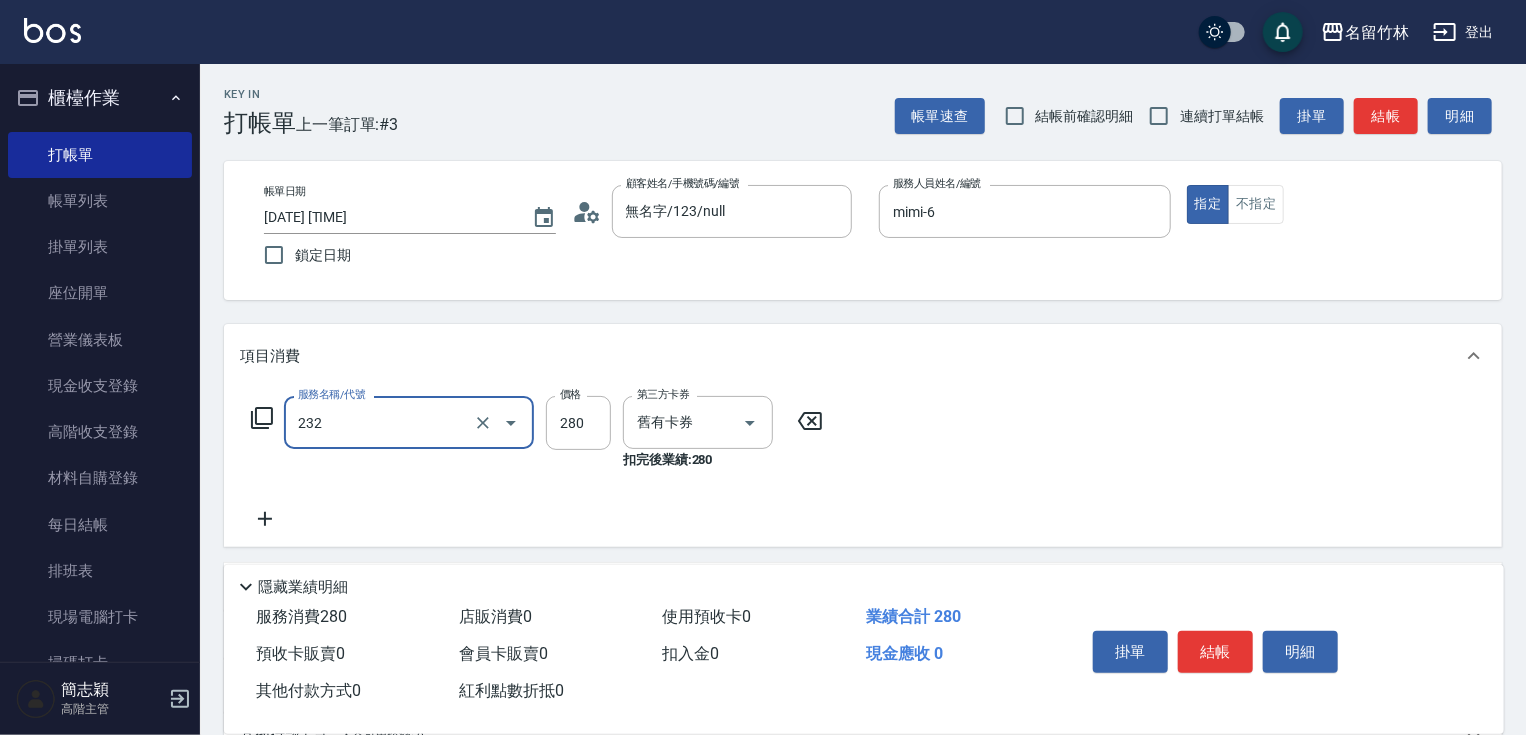 type on "洗髮卷280(232)" 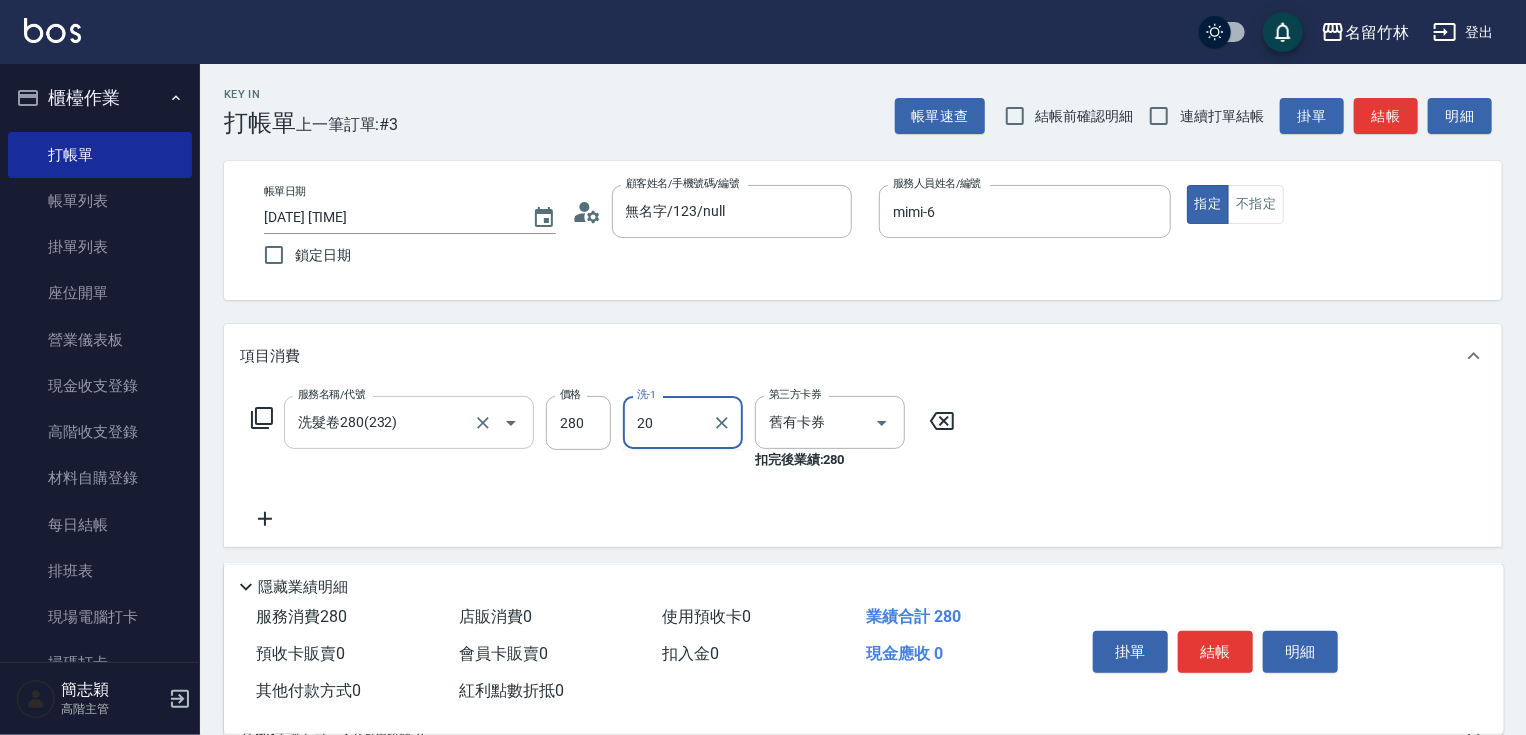 type on "肉圓-20" 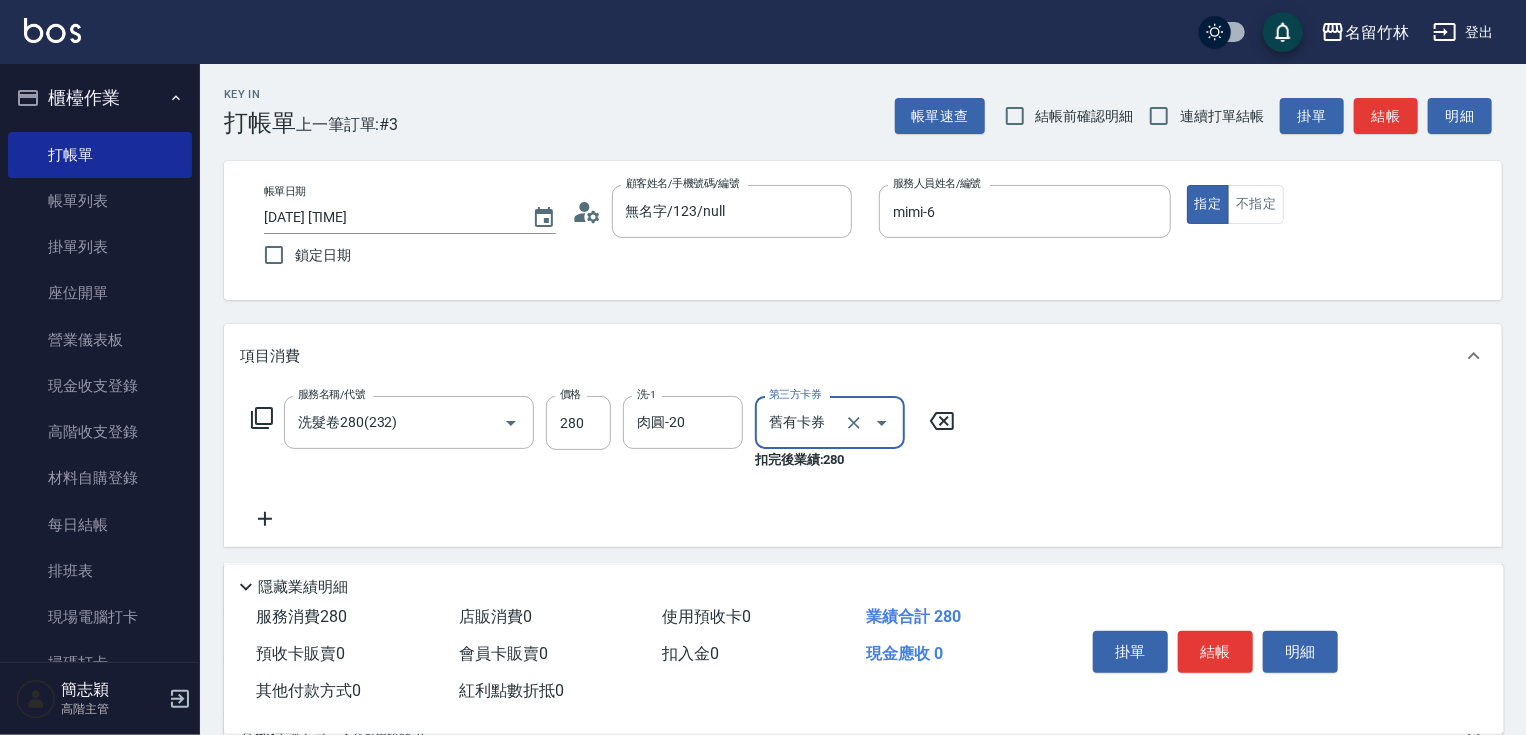 click on "結帳" at bounding box center [1215, 652] 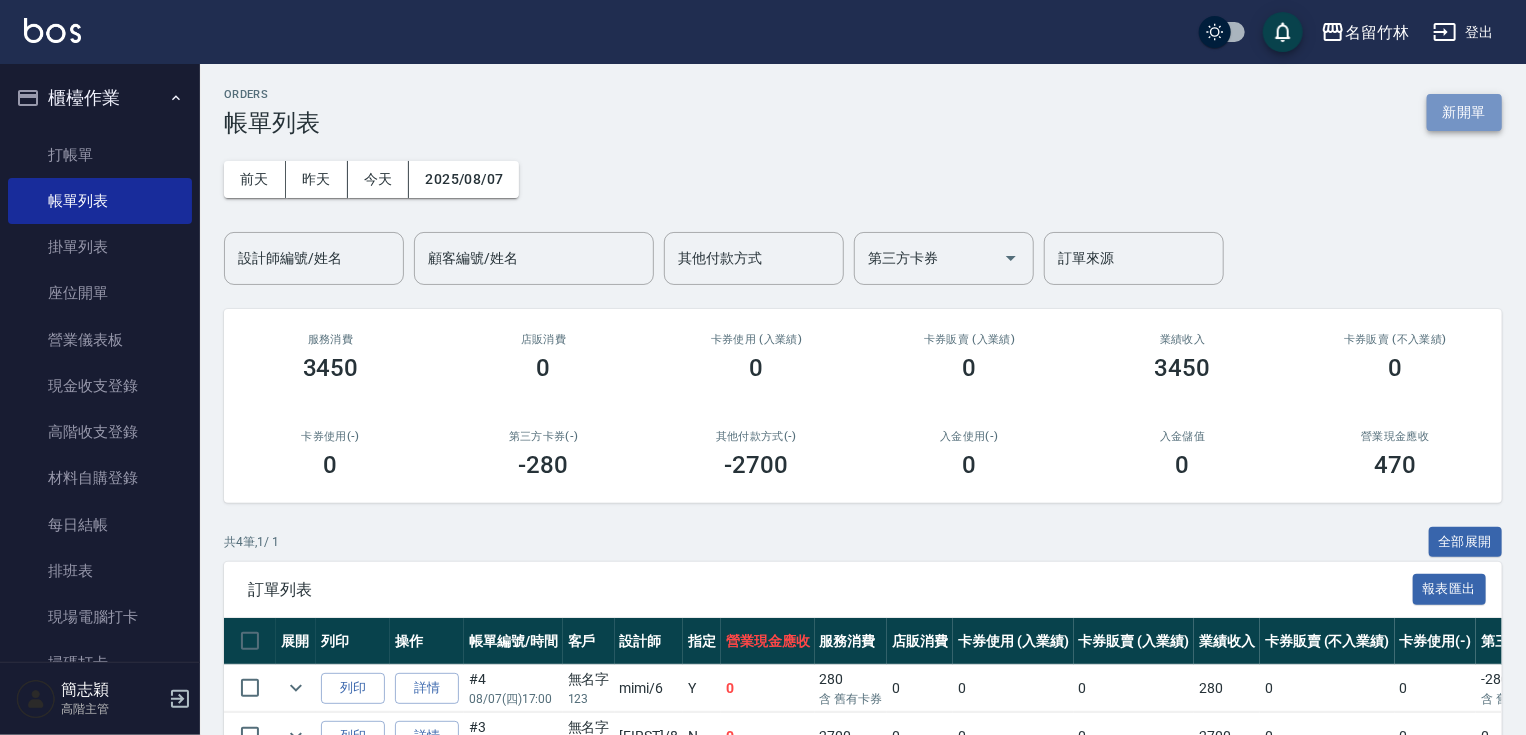 click on "新開單" at bounding box center [1464, 112] 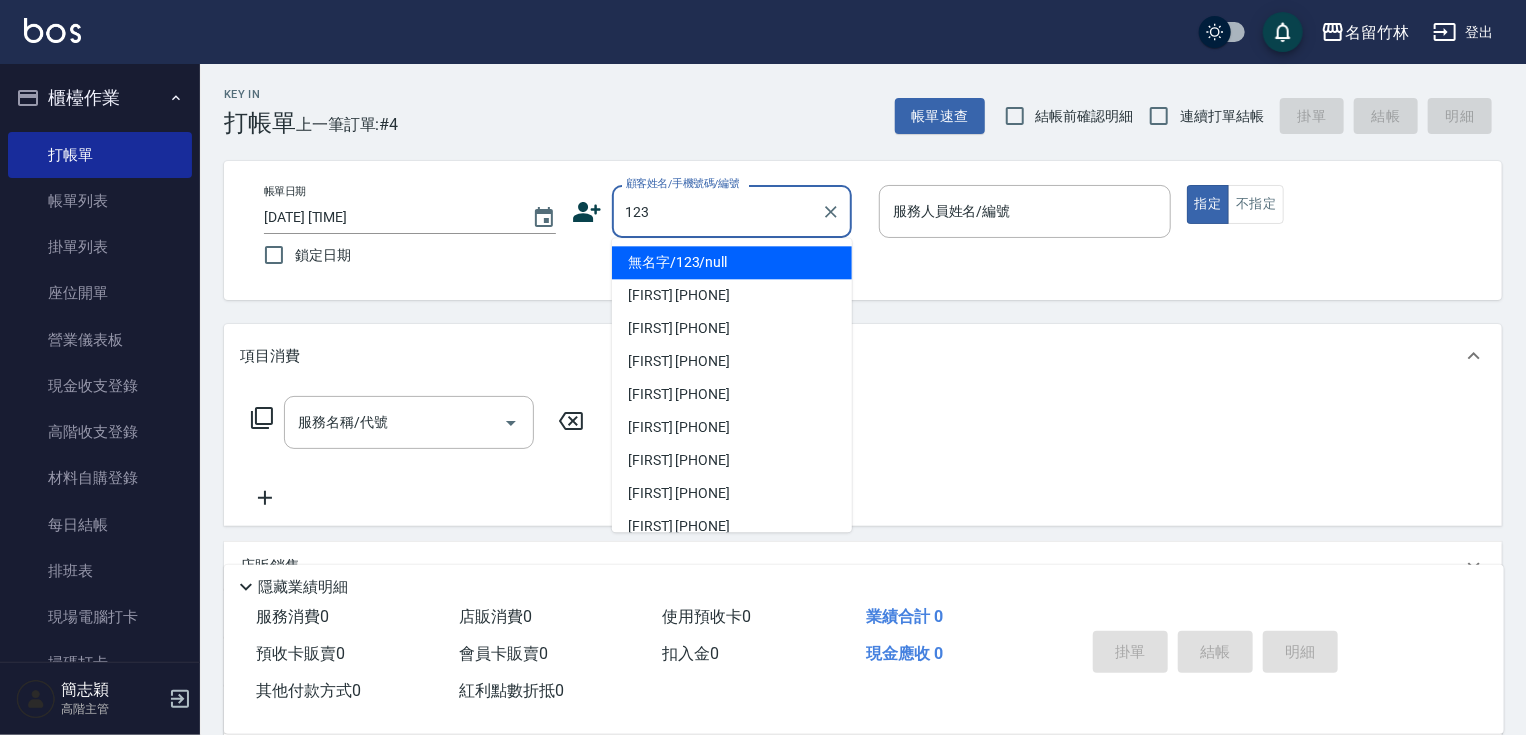 drag, startPoint x: 769, startPoint y: 256, endPoint x: 965, endPoint y: 209, distance: 201.55644 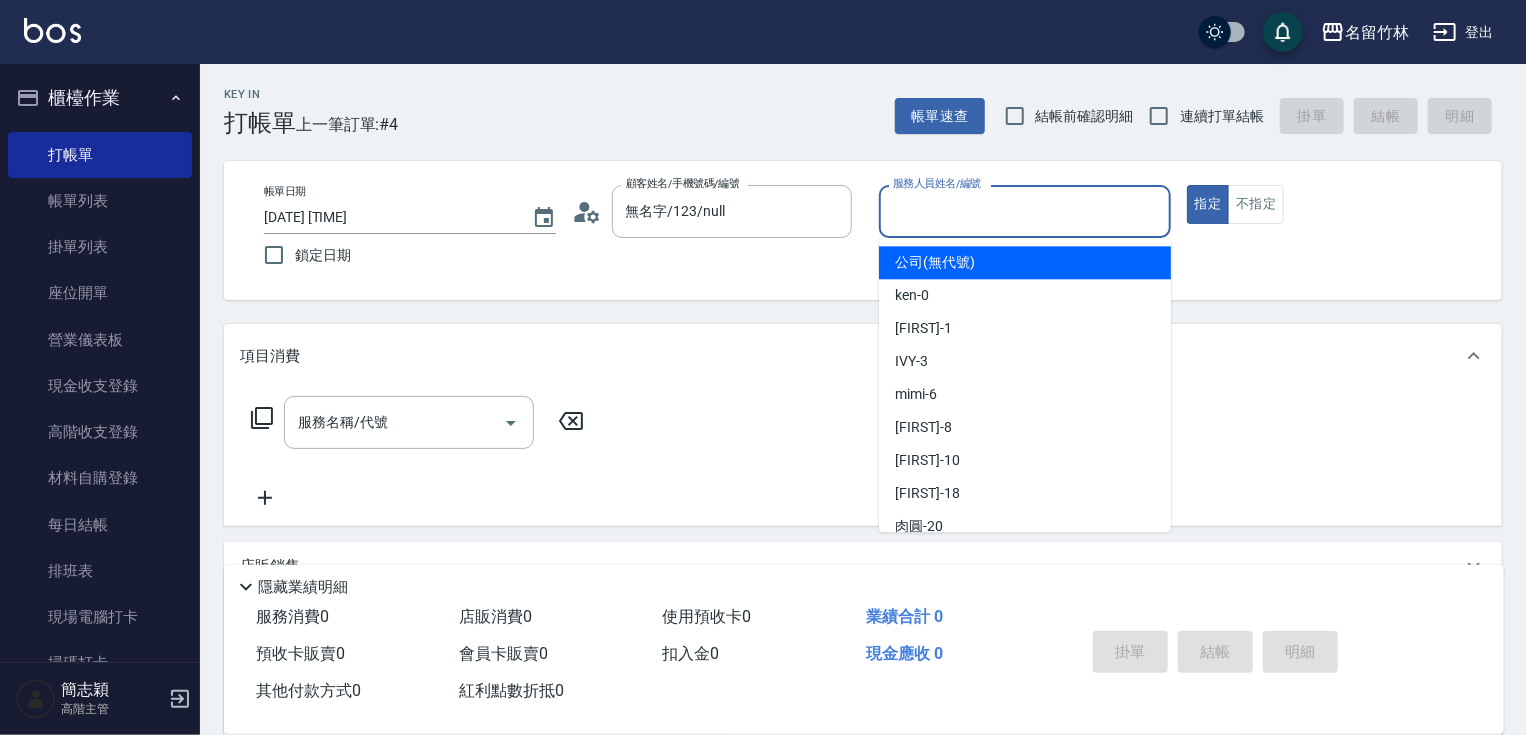 drag, startPoint x: 977, startPoint y: 200, endPoint x: 979, endPoint y: 260, distance: 60.033325 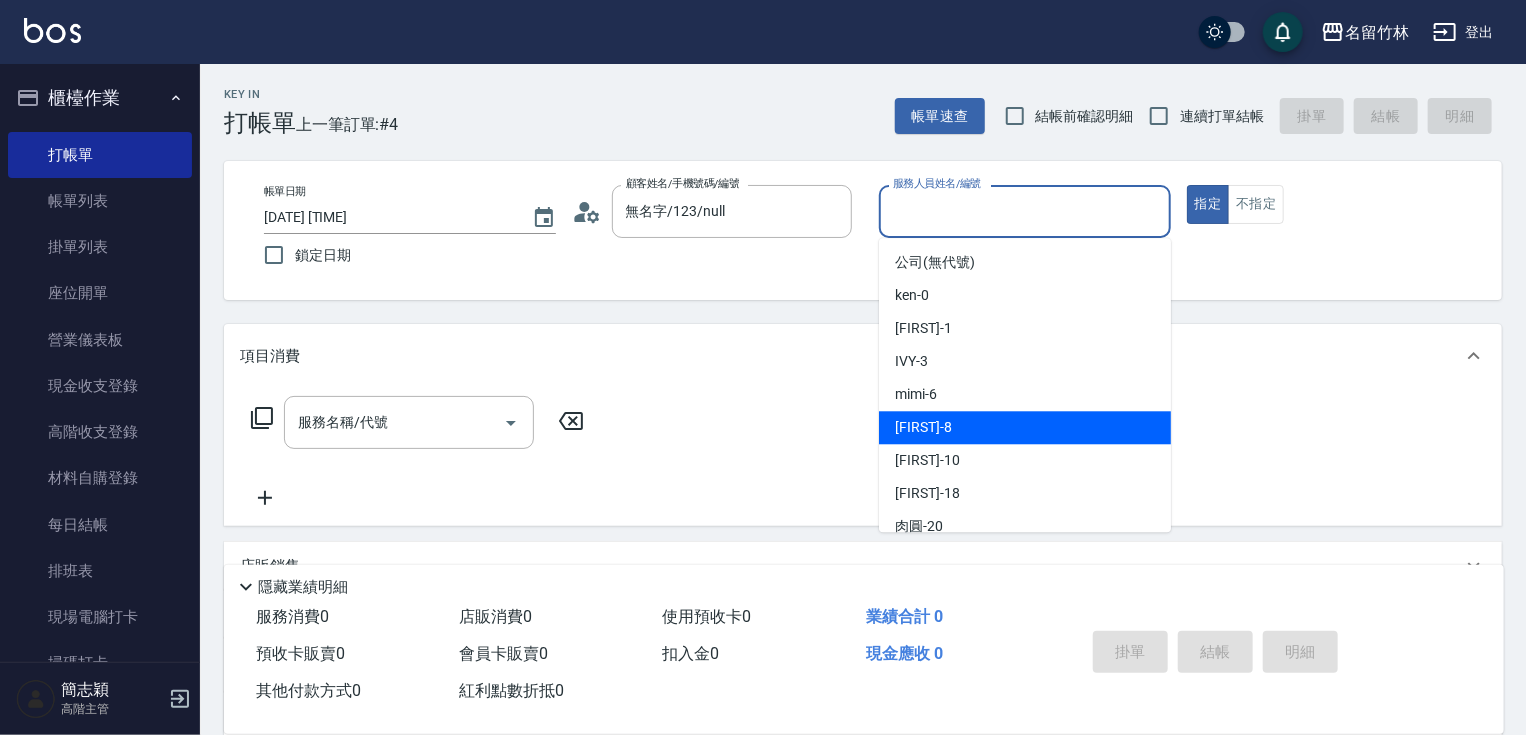 drag, startPoint x: 964, startPoint y: 425, endPoint x: 992, endPoint y: 409, distance: 32.24903 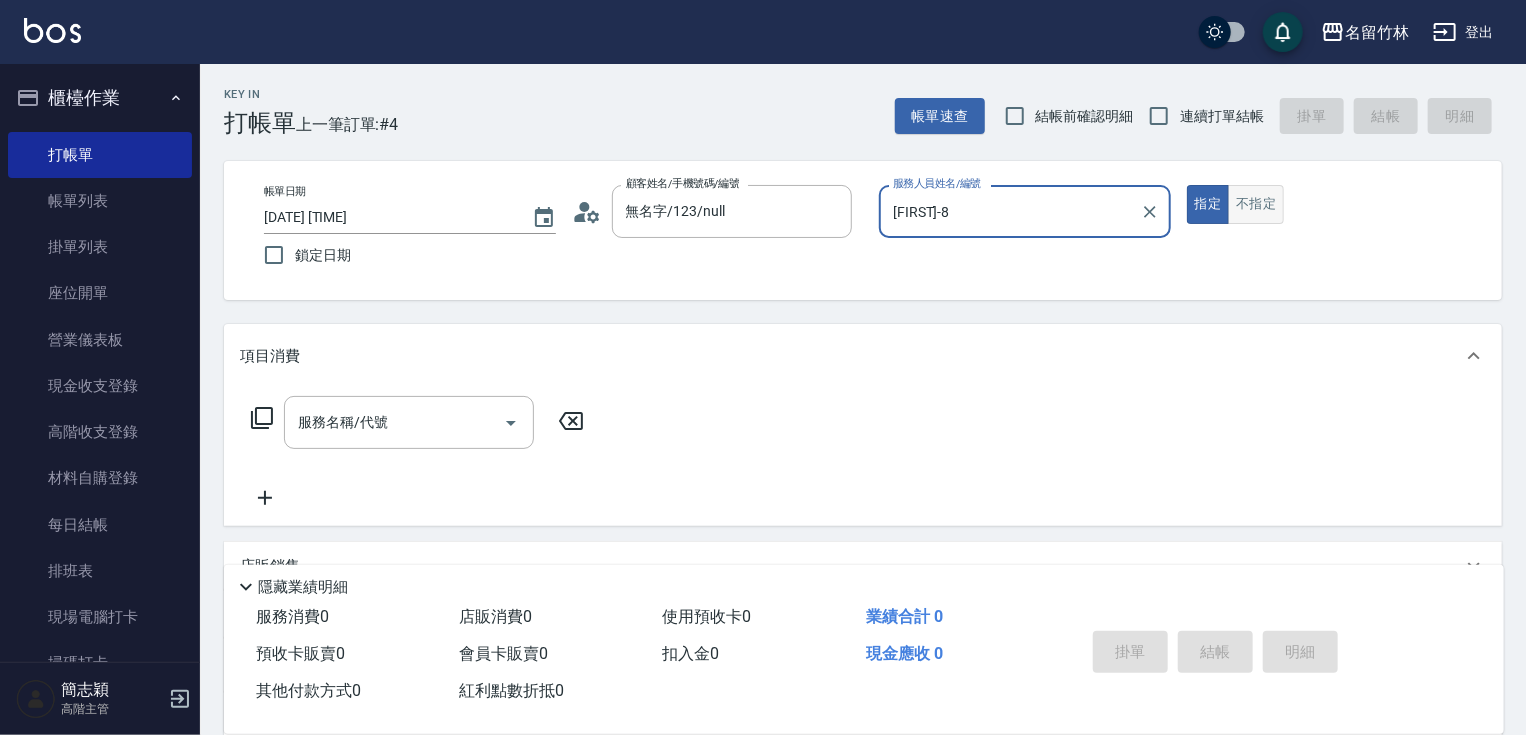 click on "不指定" at bounding box center (1256, 204) 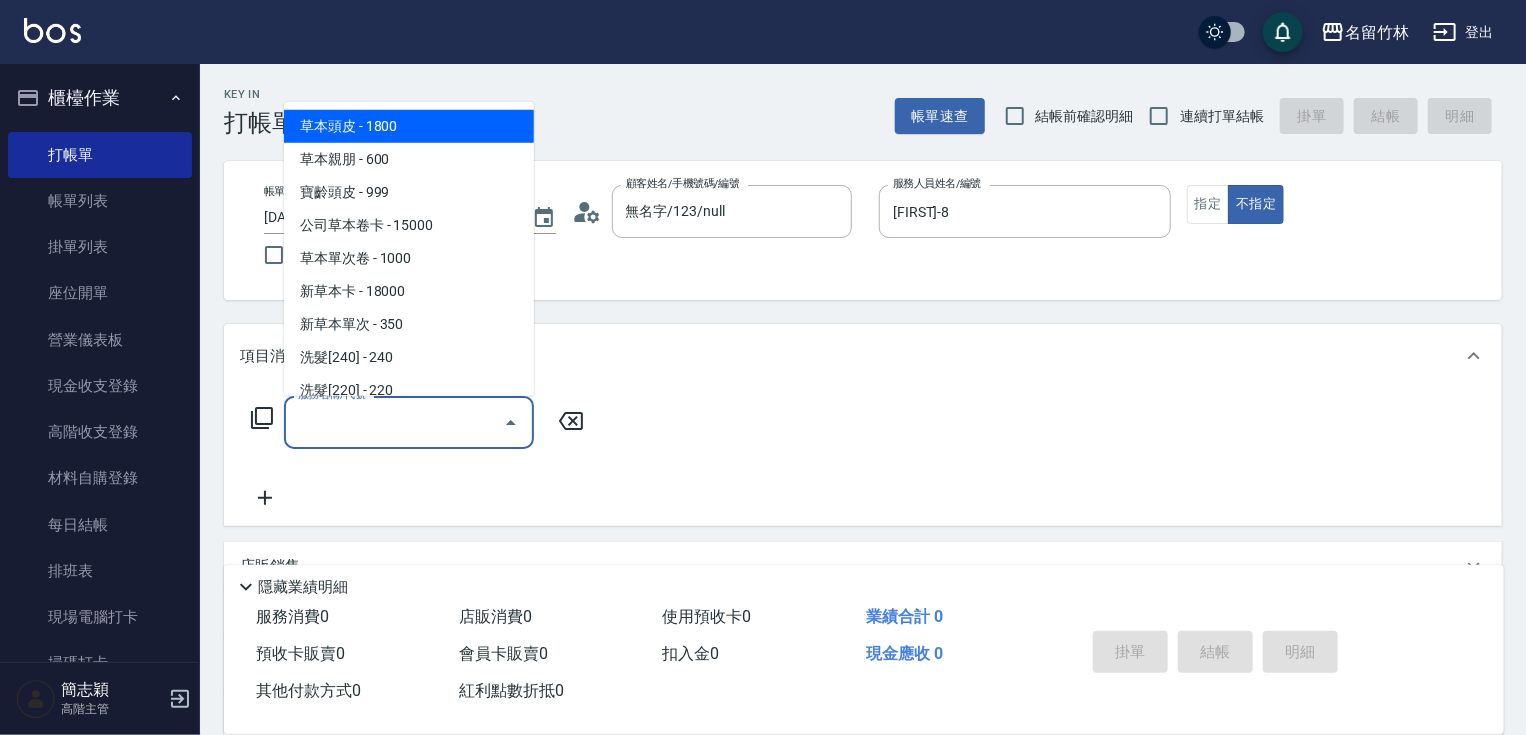 click on "服務名稱/代號" at bounding box center (394, 422) 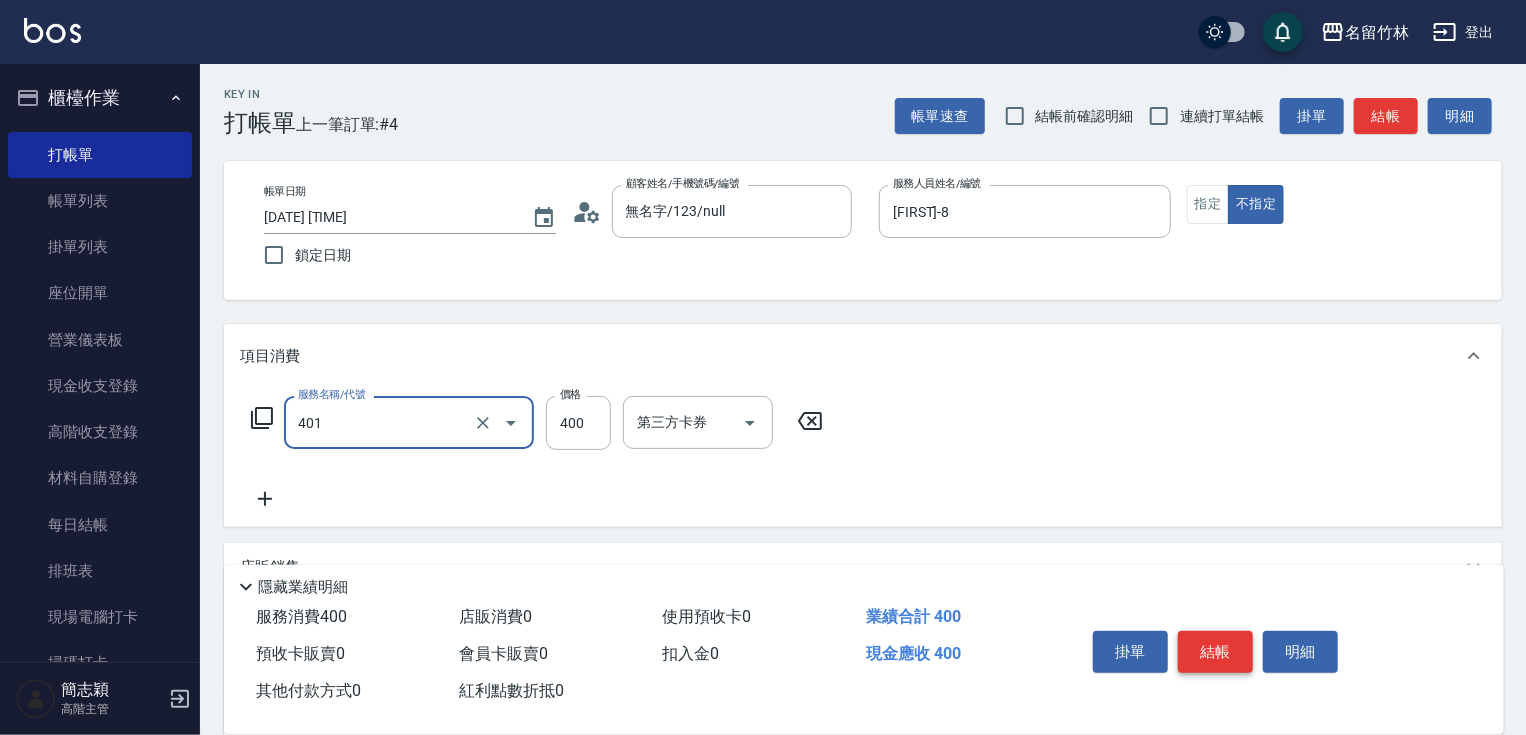 type on "剪髮(400)(401)" 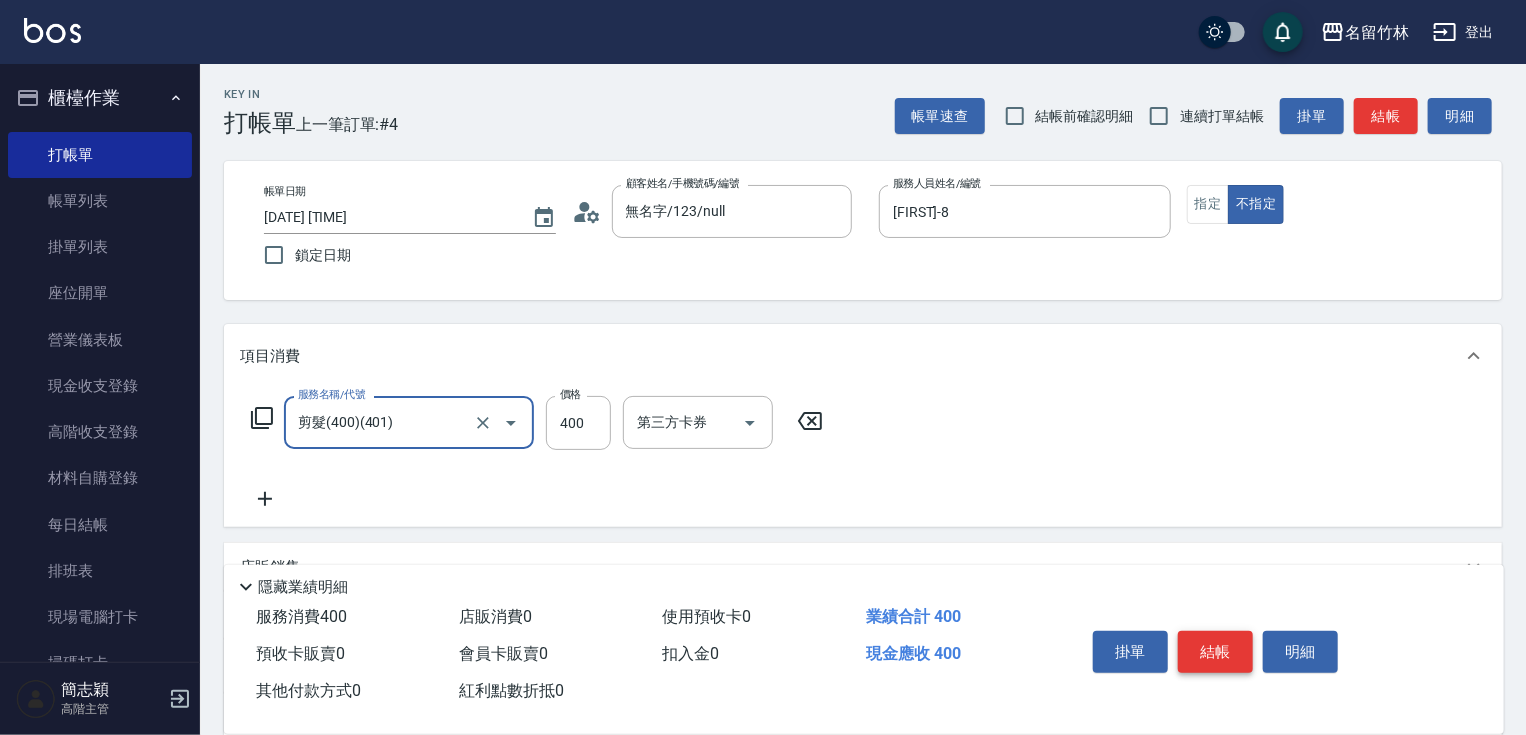 click on "結帳" at bounding box center (1215, 652) 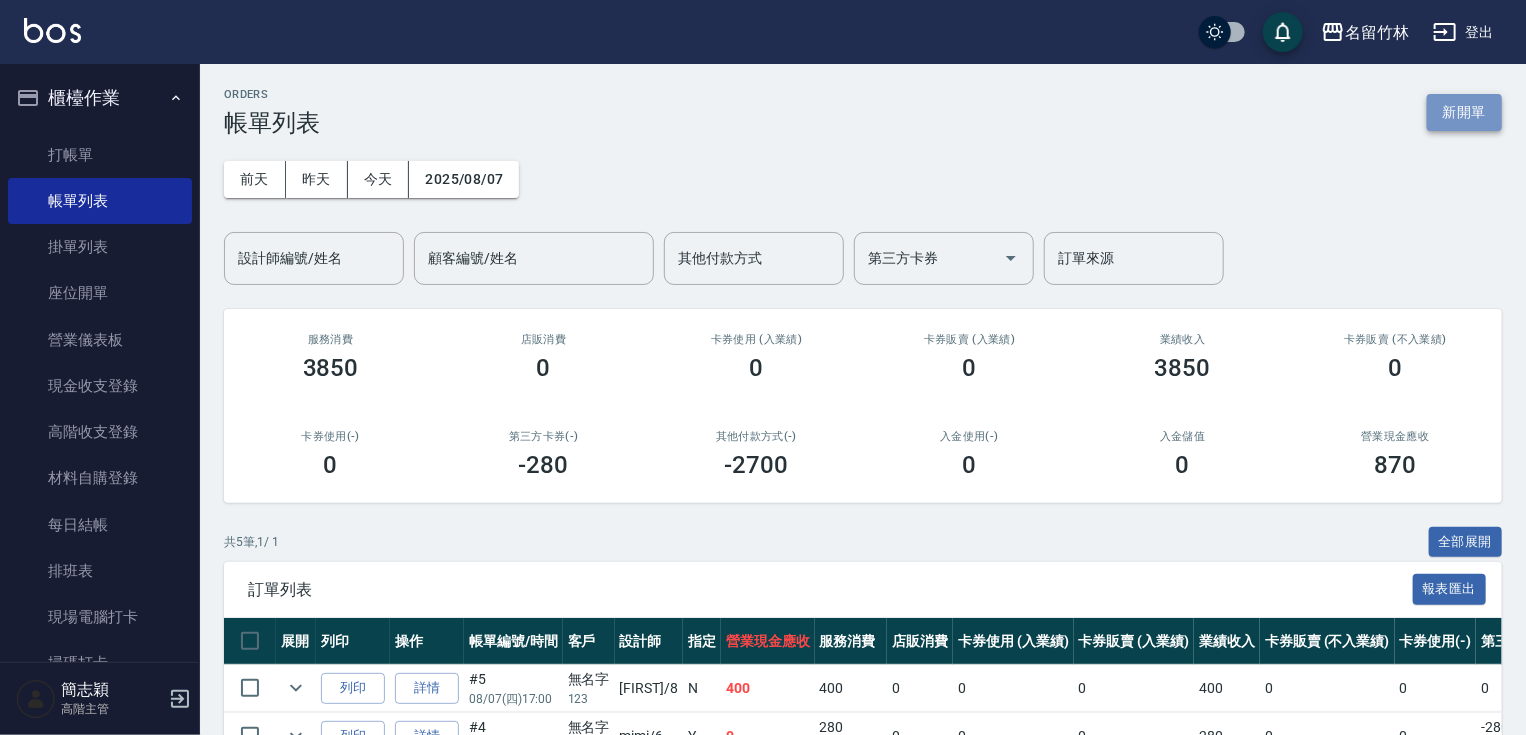 click on "新開單" at bounding box center [1464, 112] 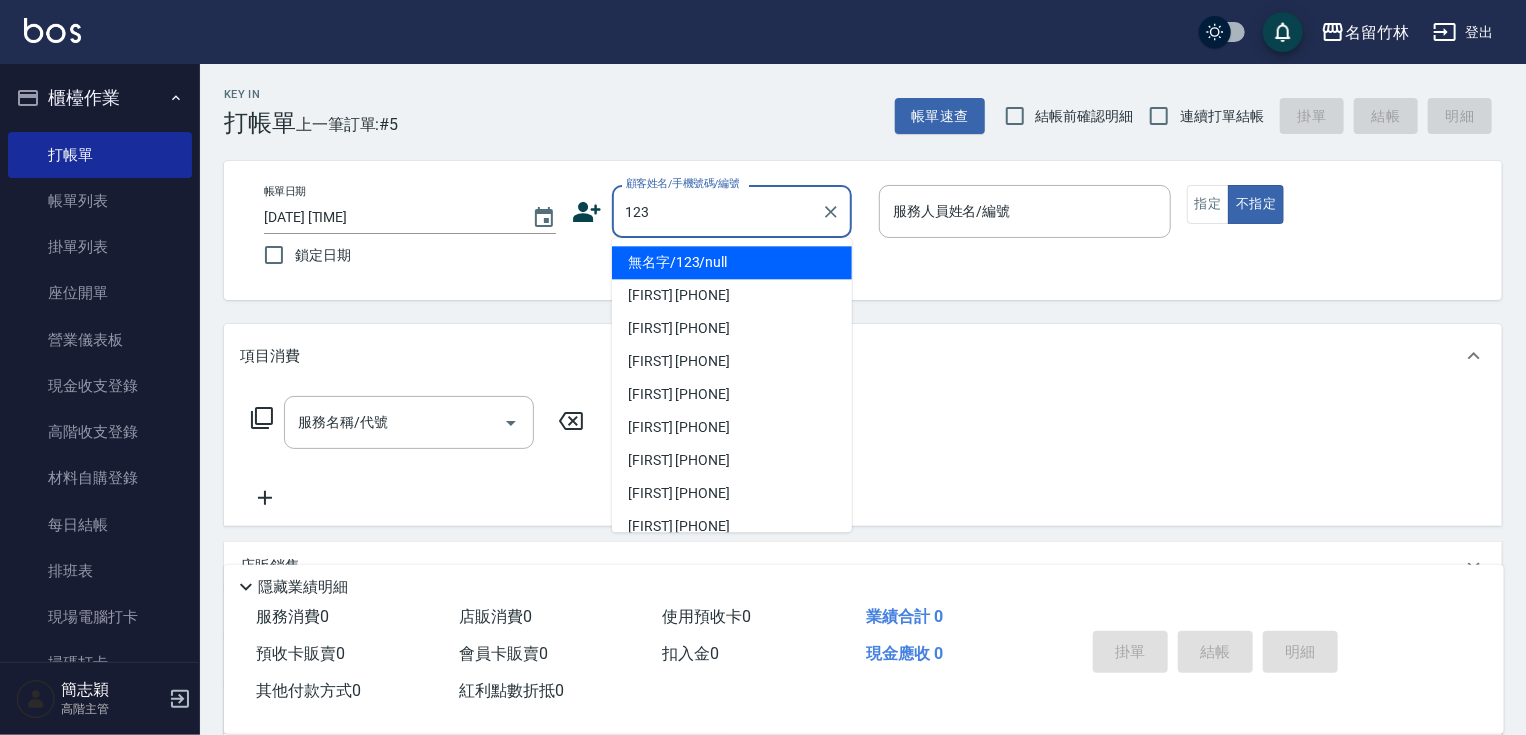 click on "無名字/123/null" at bounding box center [732, 262] 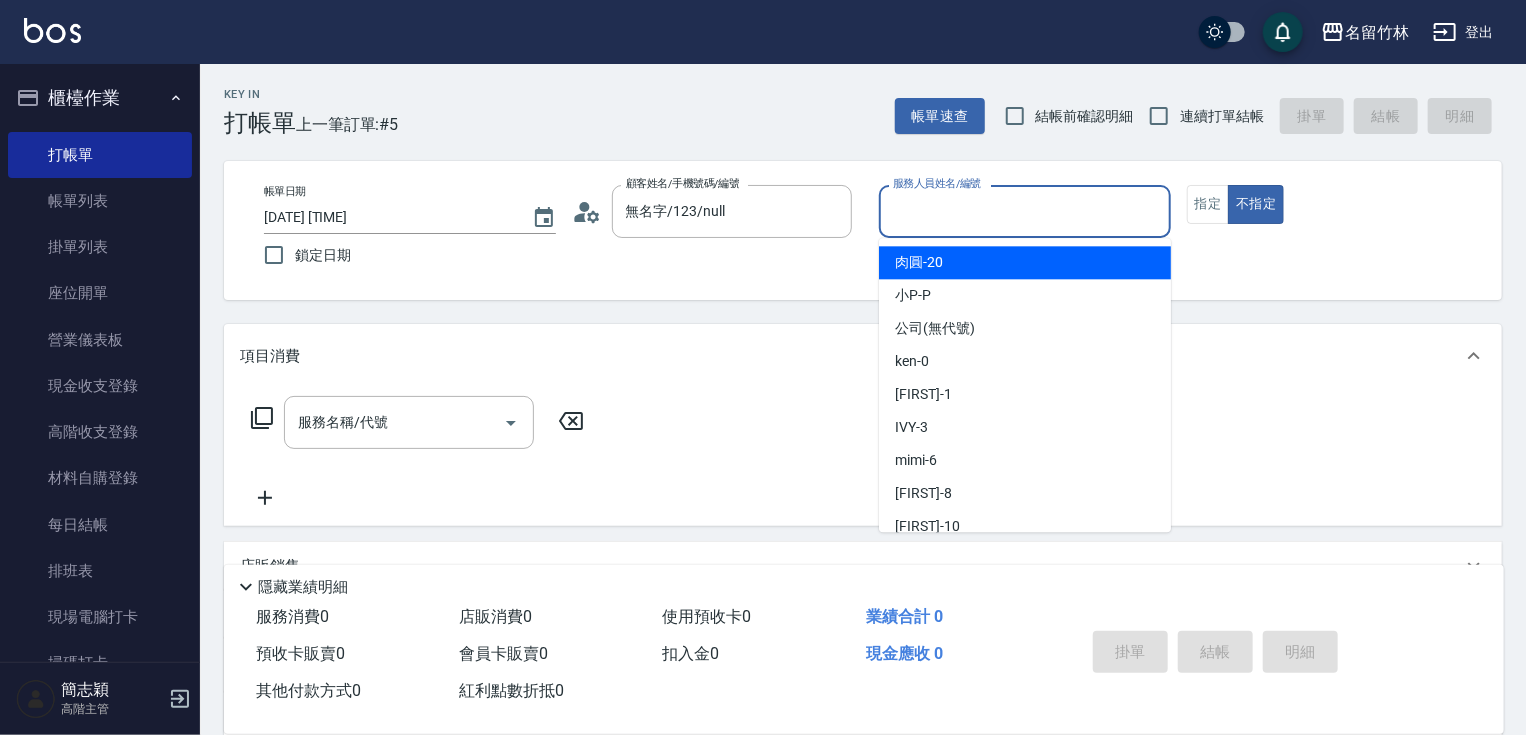 click on "服務人員姓名/編號" at bounding box center [1025, 211] 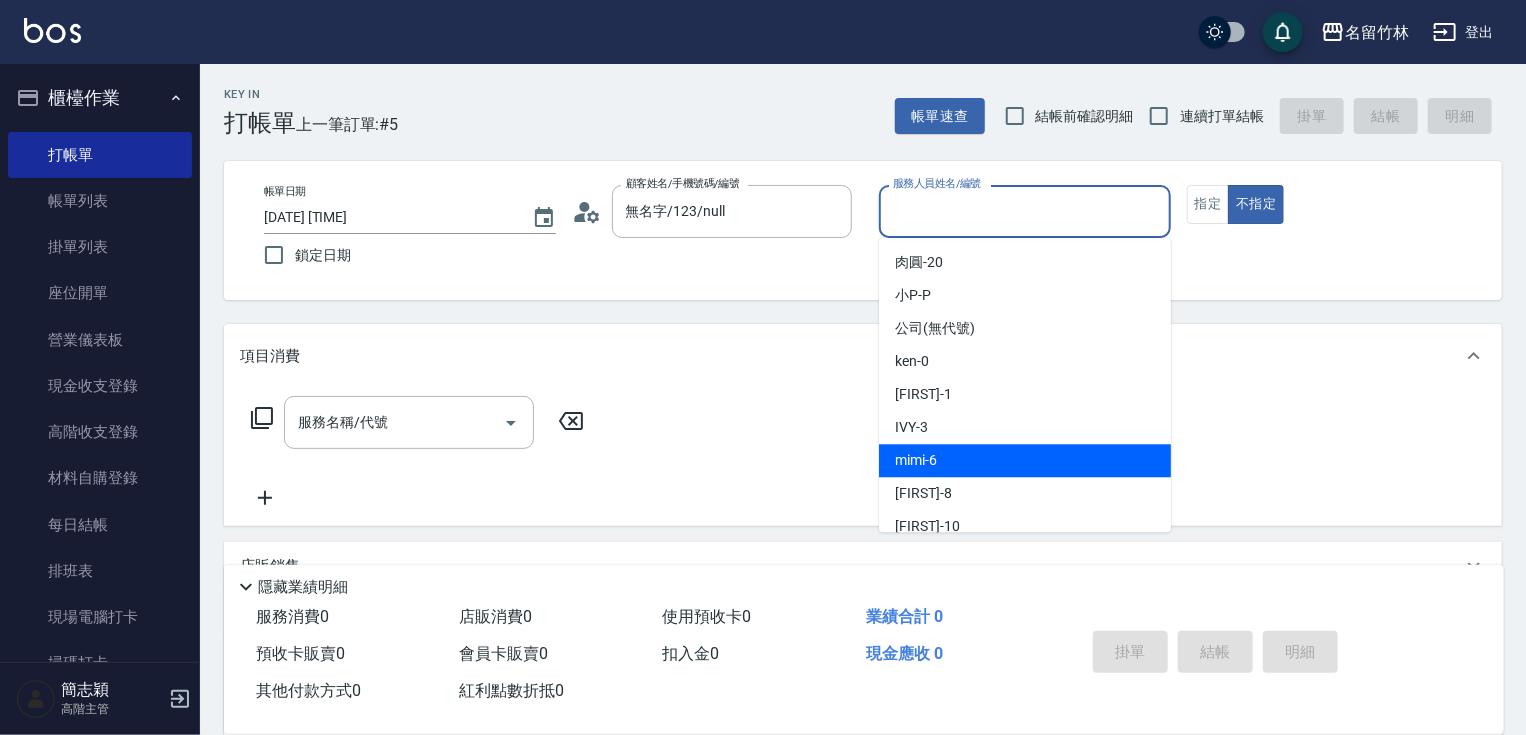 click on "mimi -6" at bounding box center [1025, 460] 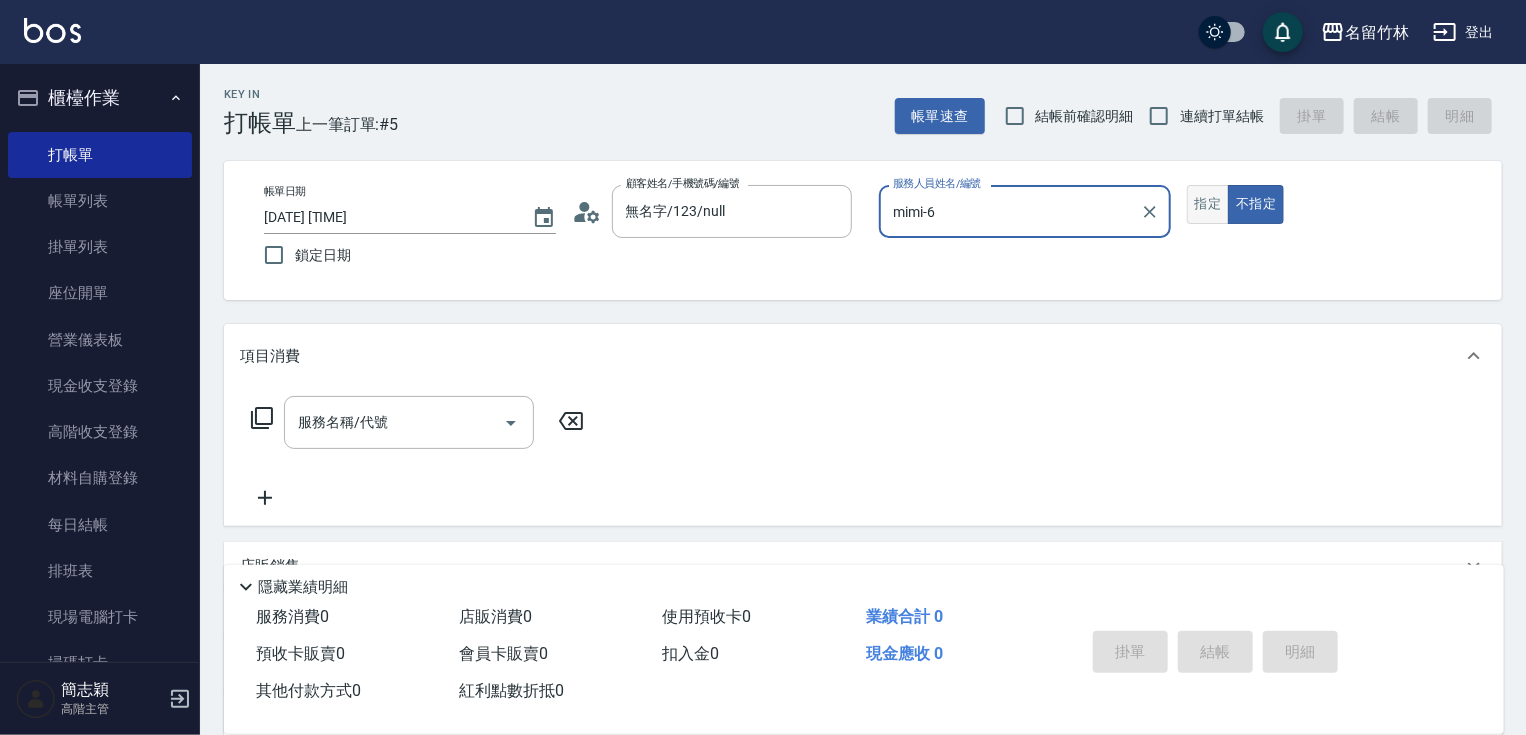 click on "指定" at bounding box center [1208, 204] 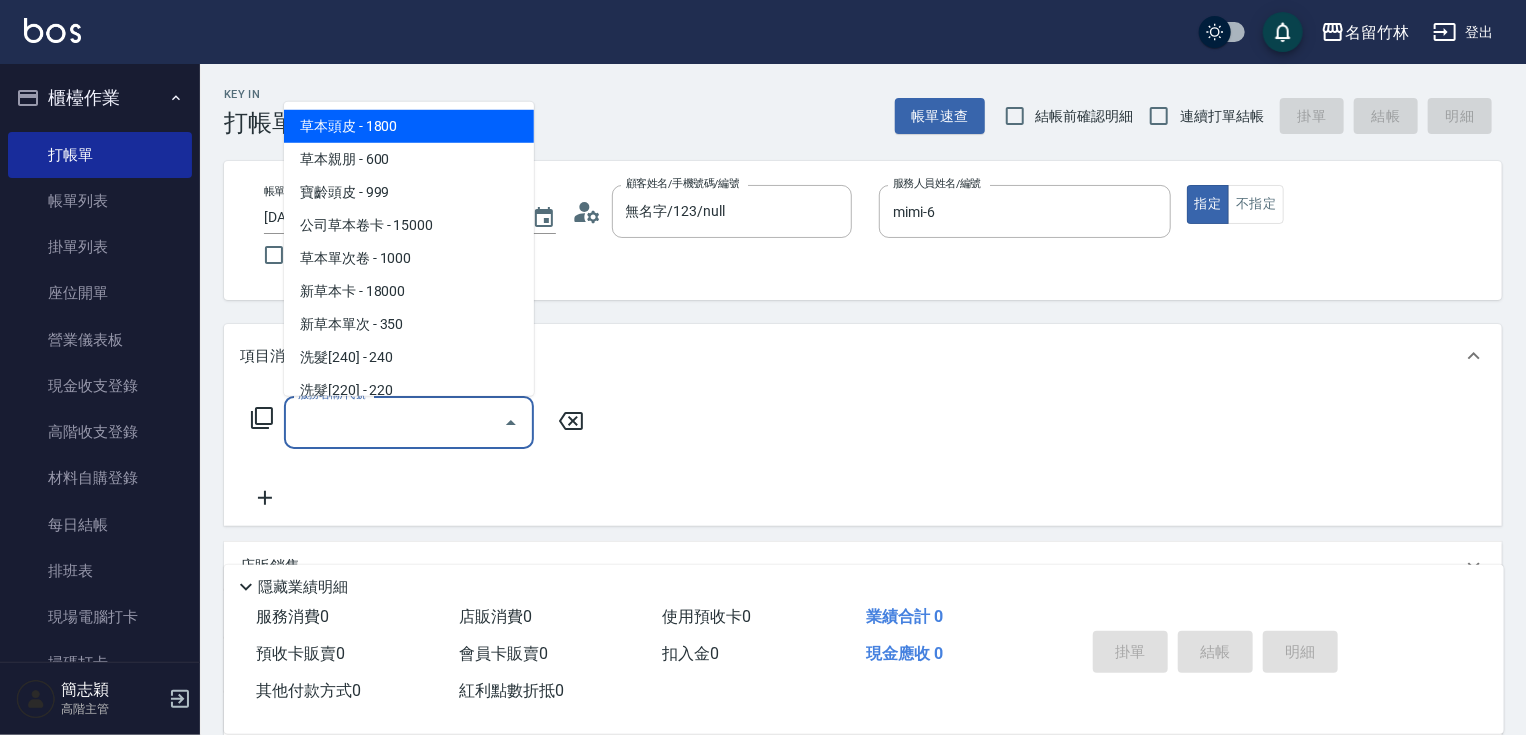 click on "服務名稱/代號" at bounding box center (394, 422) 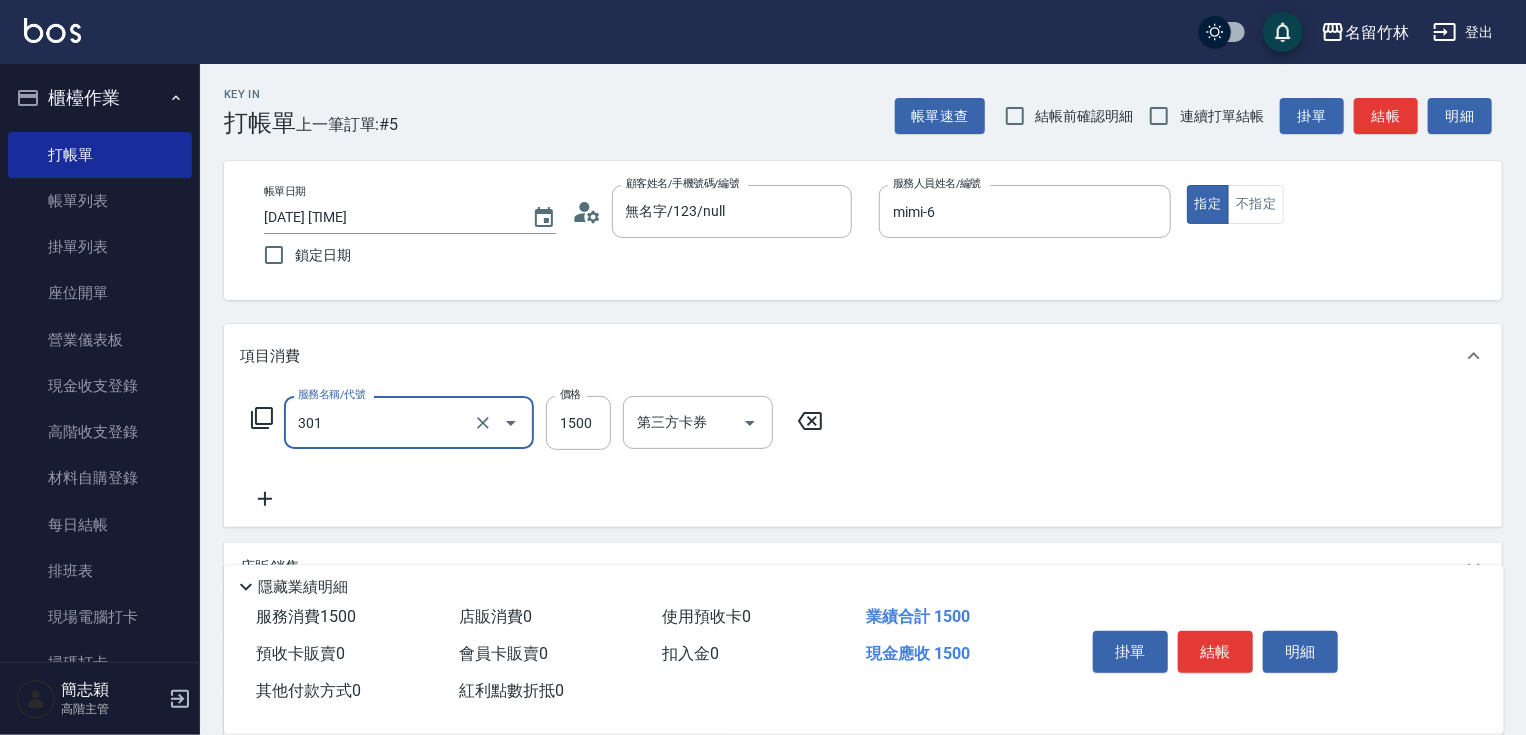 type on "燙髮(1500)(301)" 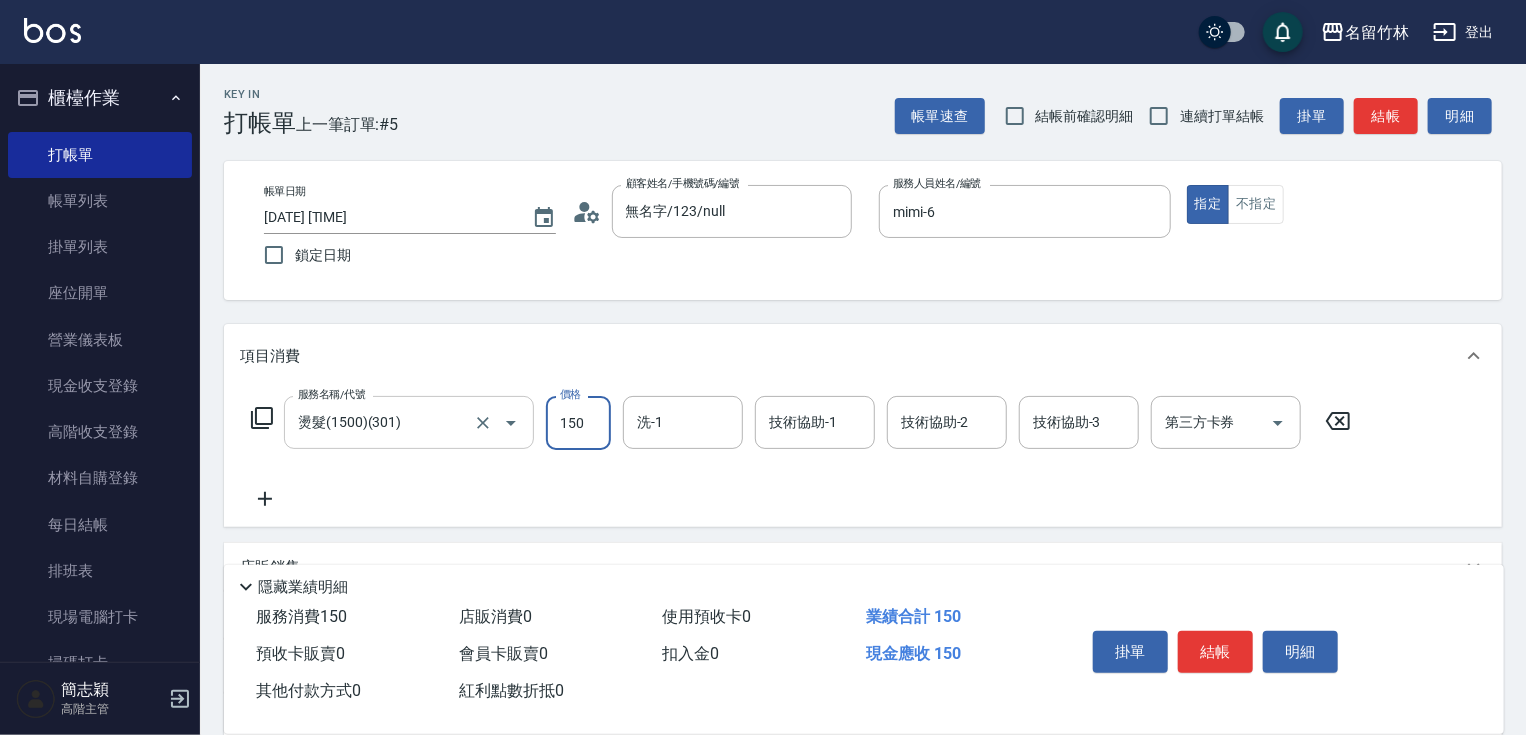 type on "1500" 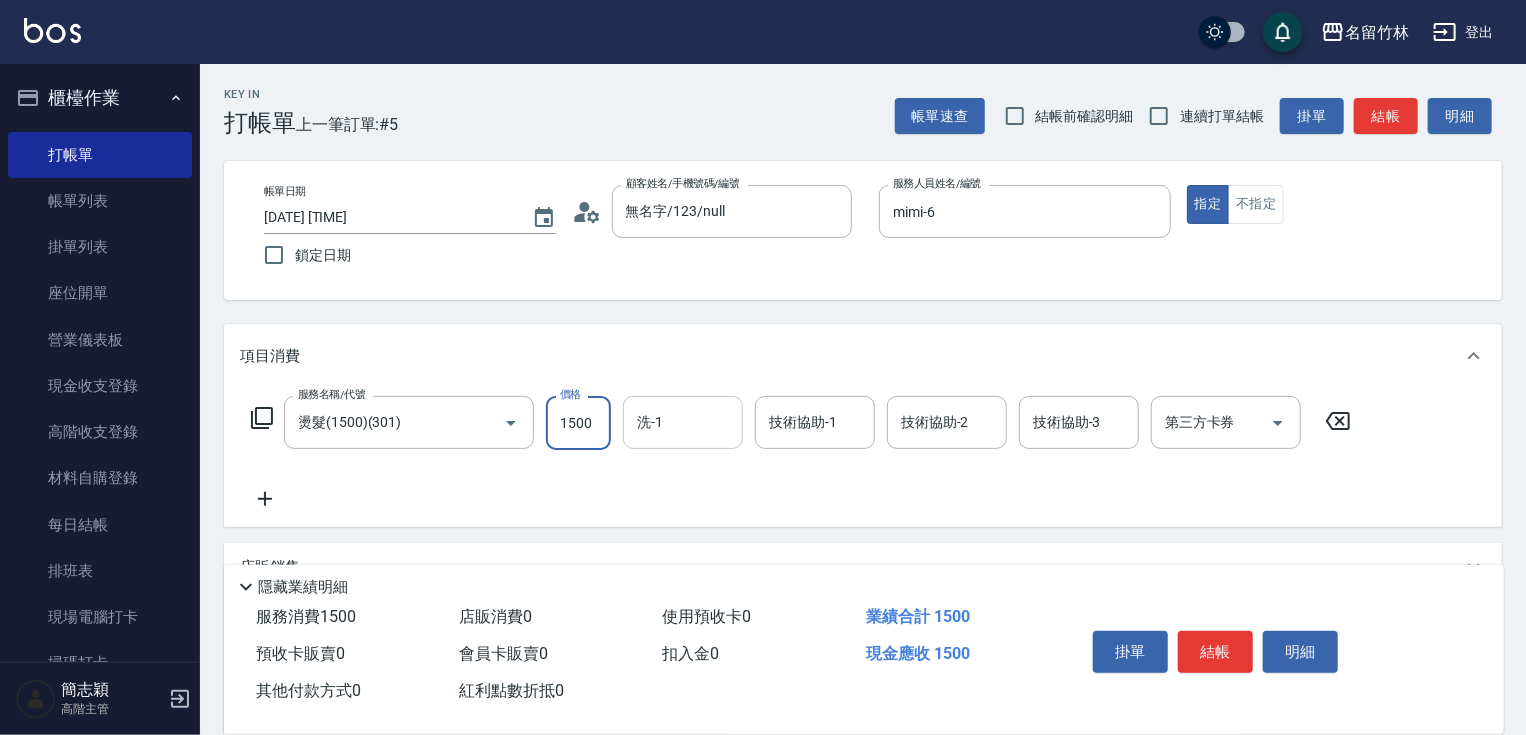 click on "洗-1" at bounding box center (683, 422) 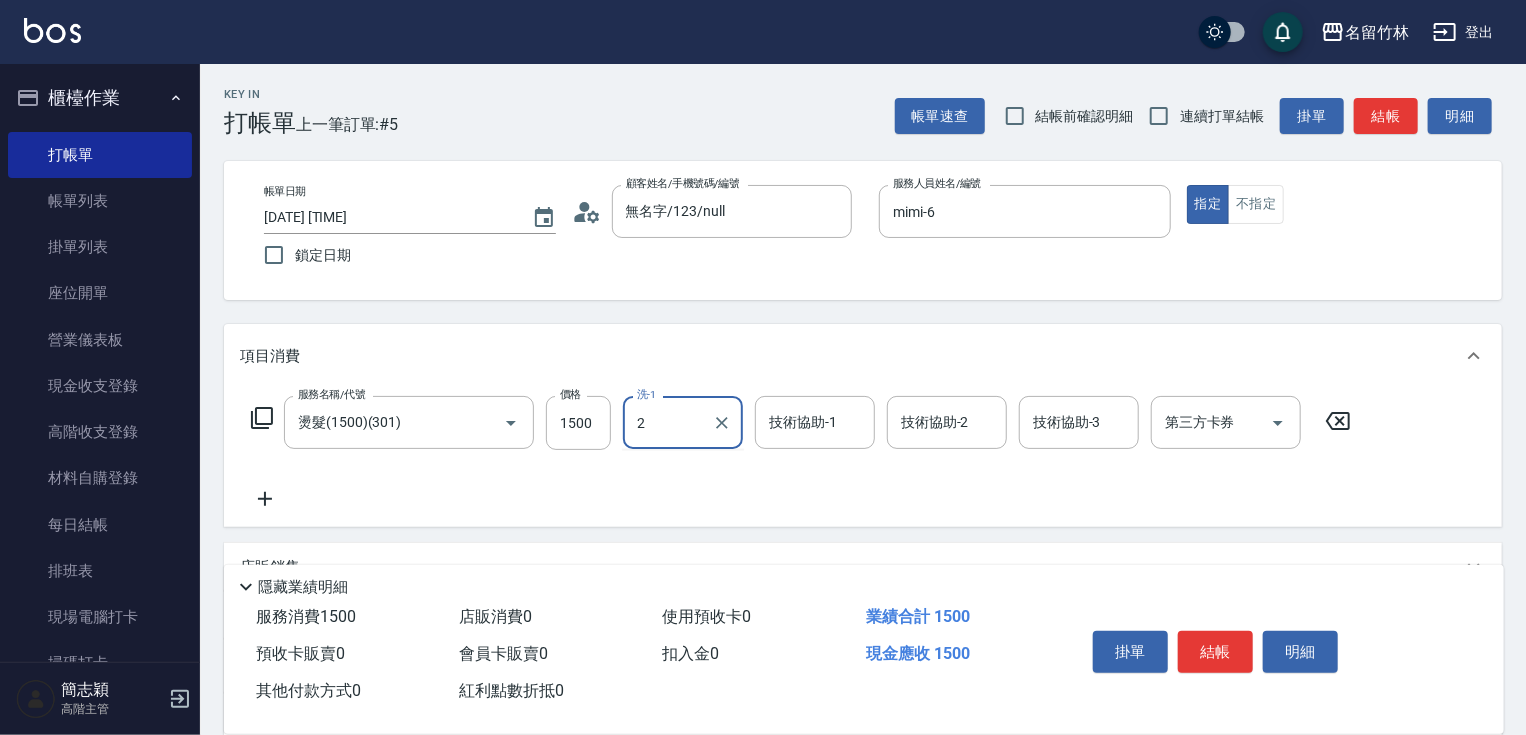 type on "2" 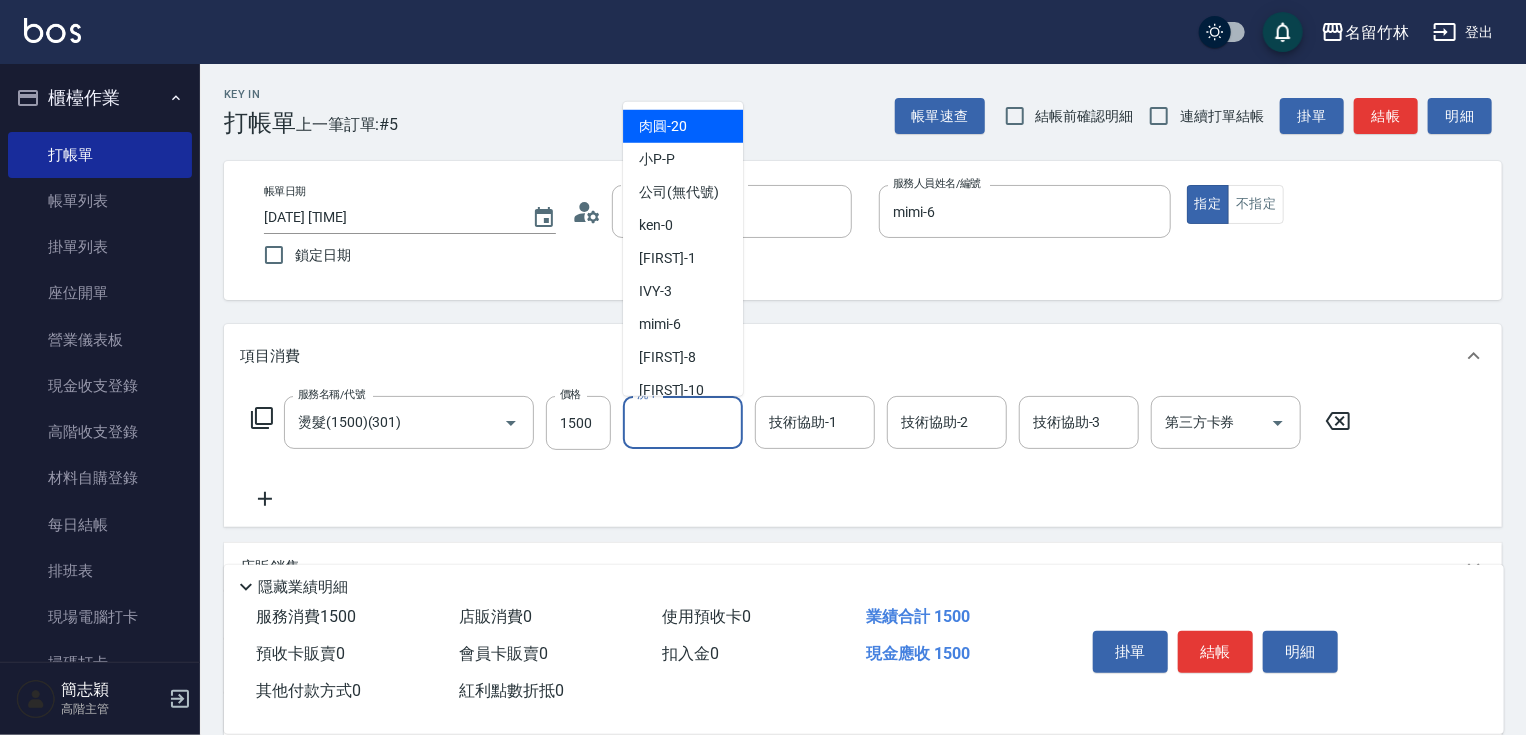 click on "洗-1" at bounding box center (683, 422) 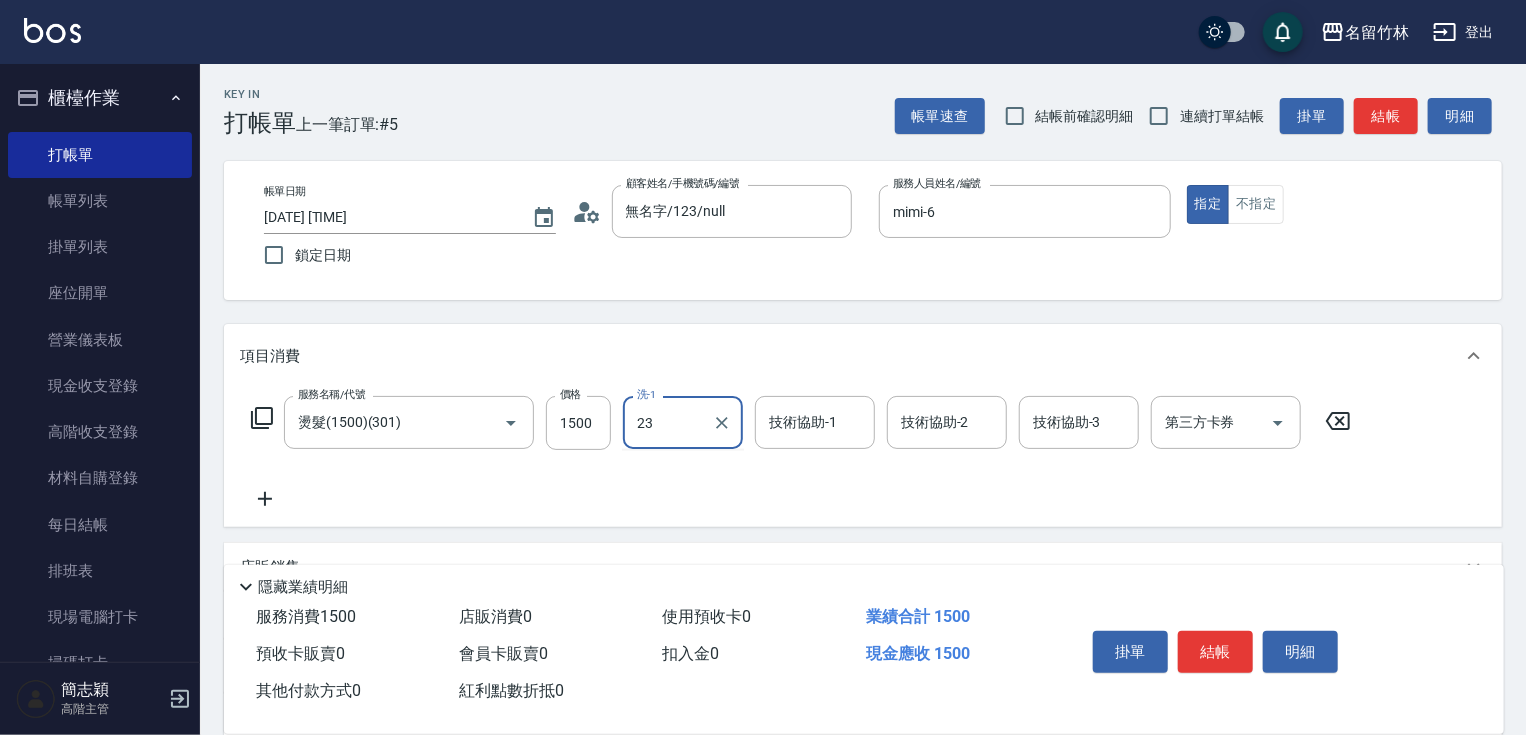 type on "鴨肉-23" 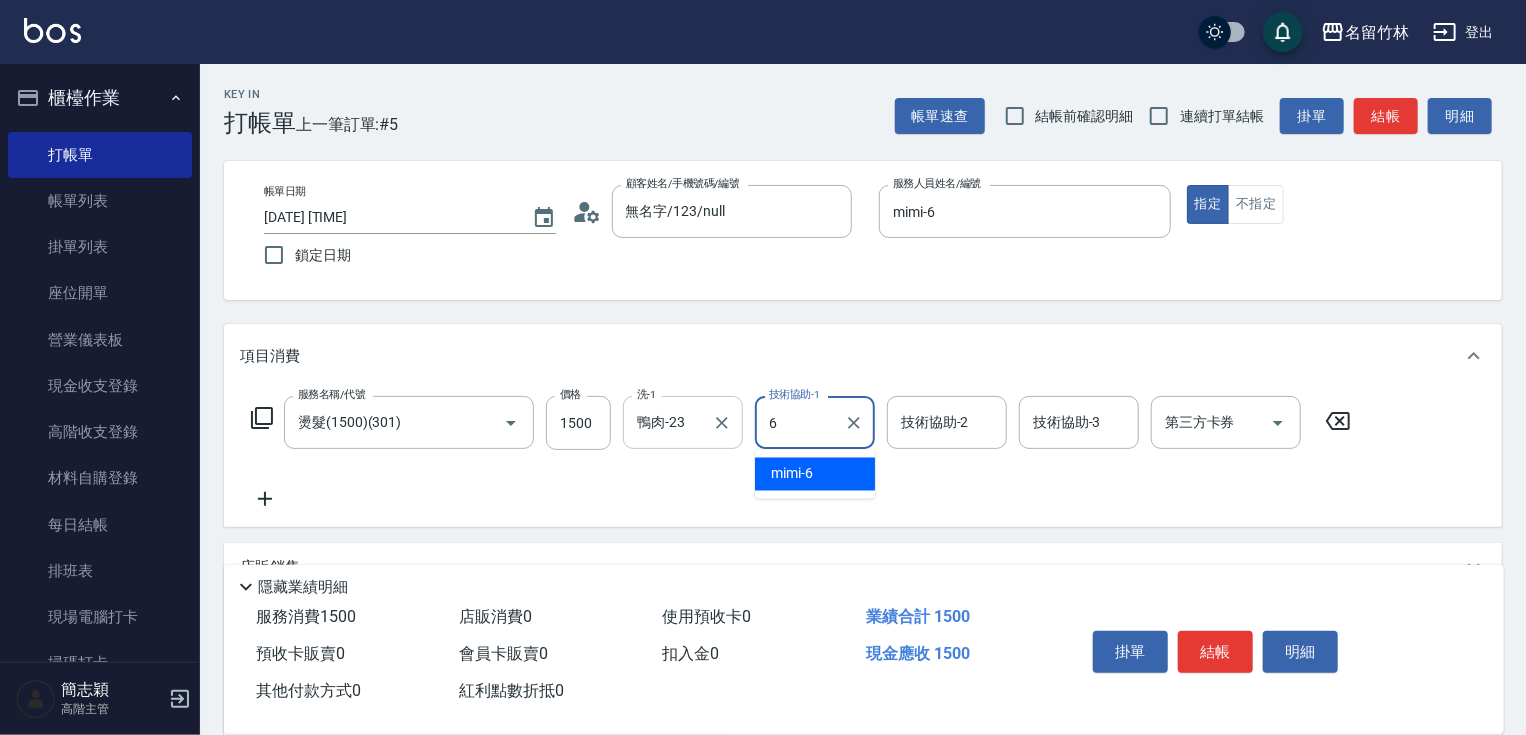 type on "mimi-6" 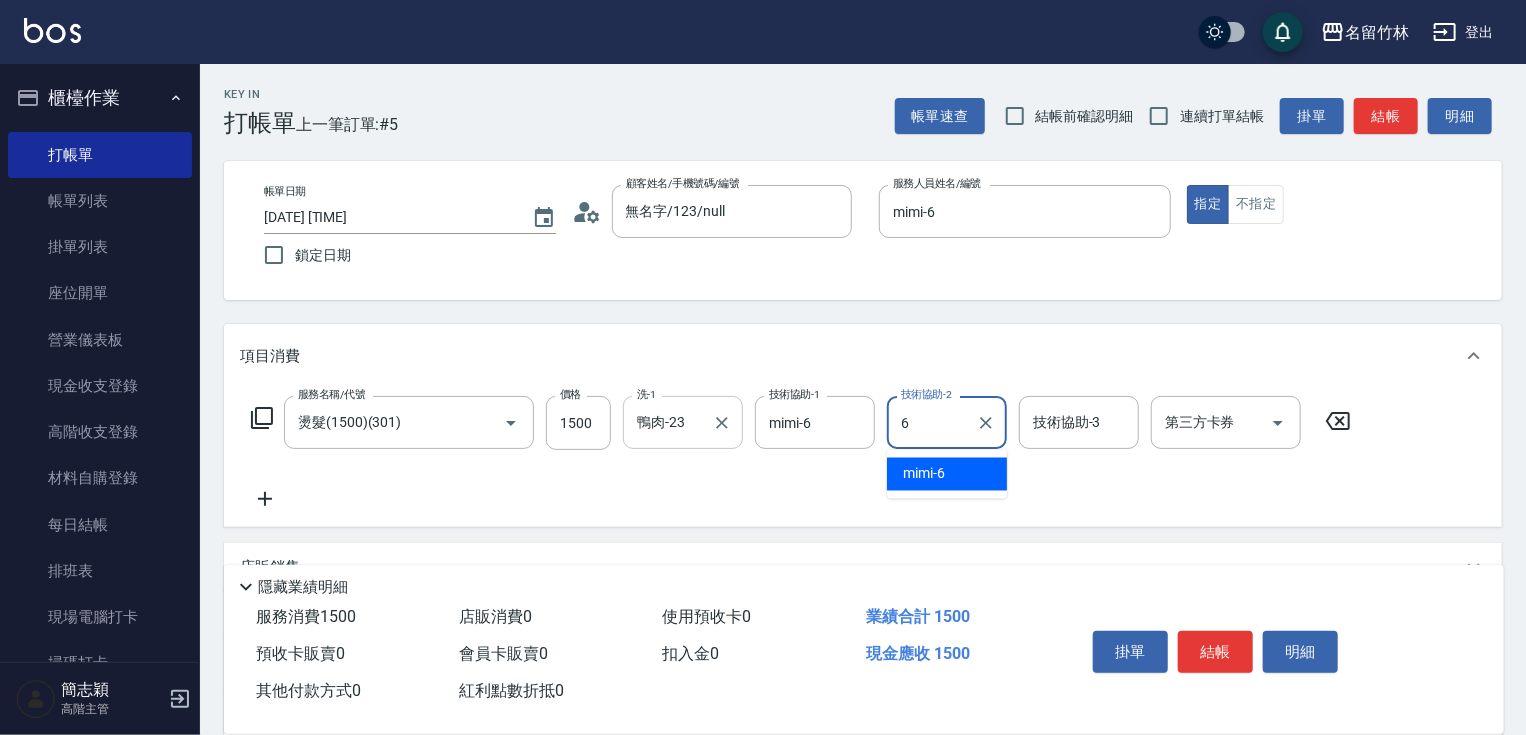 type on "mimi-6" 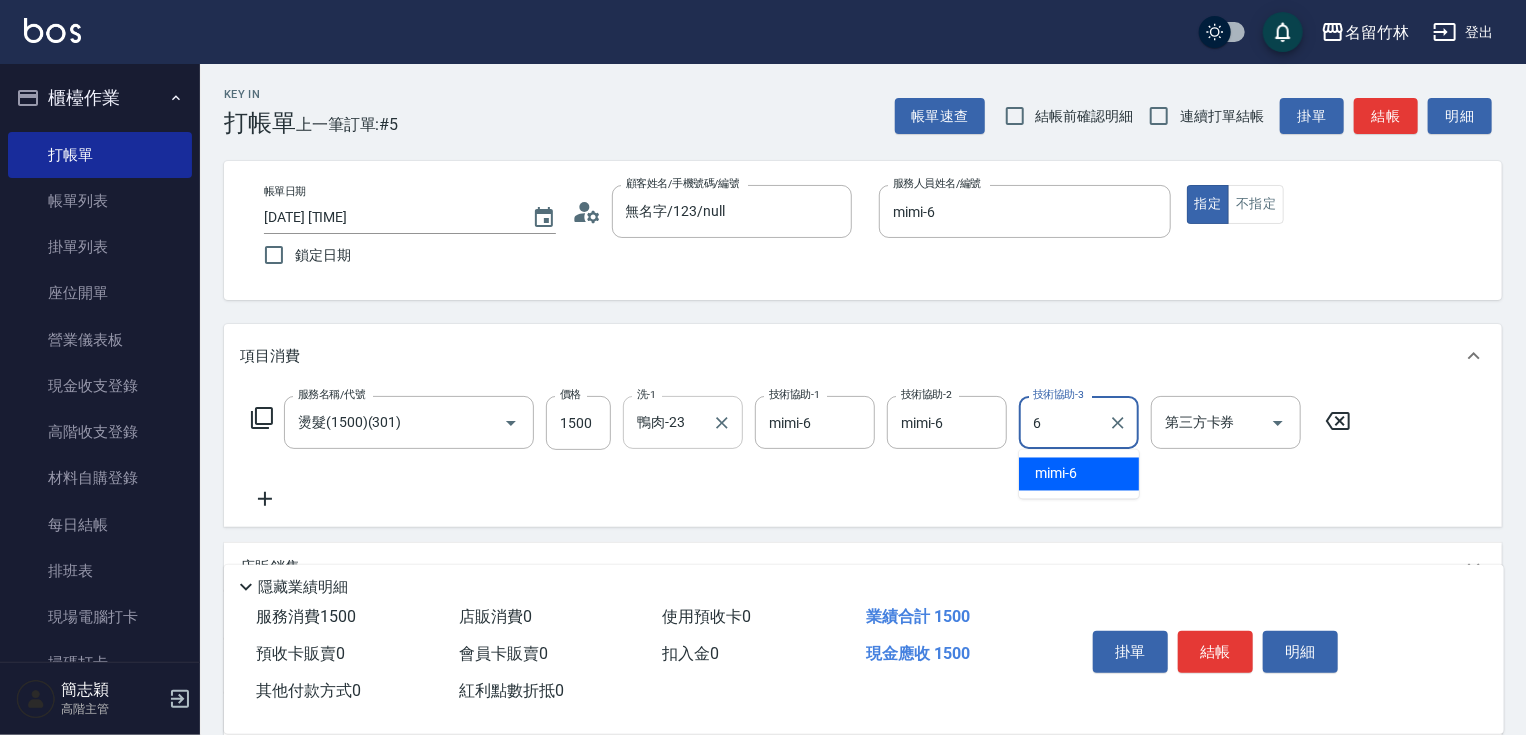 type on "mimi-6" 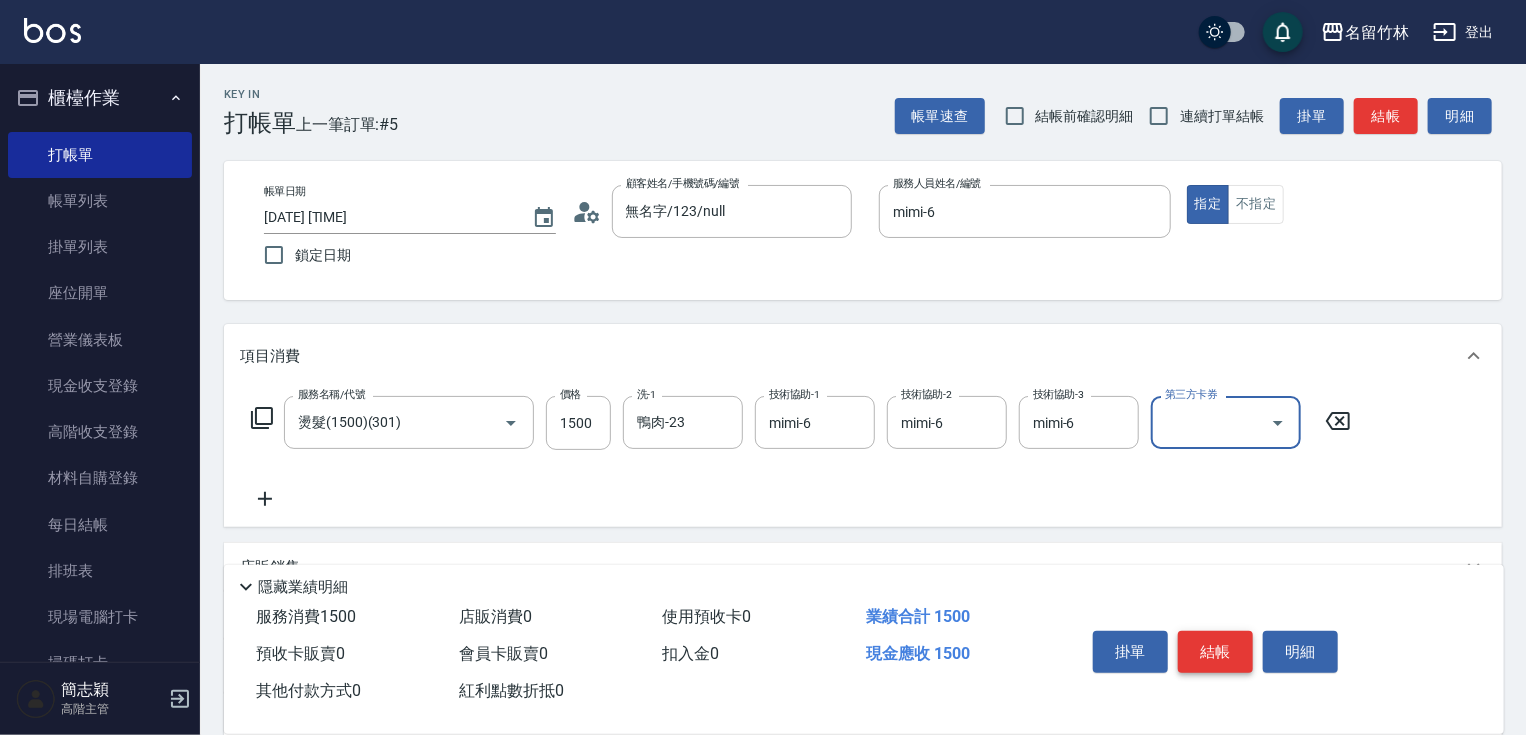click on "結帳" at bounding box center (1215, 652) 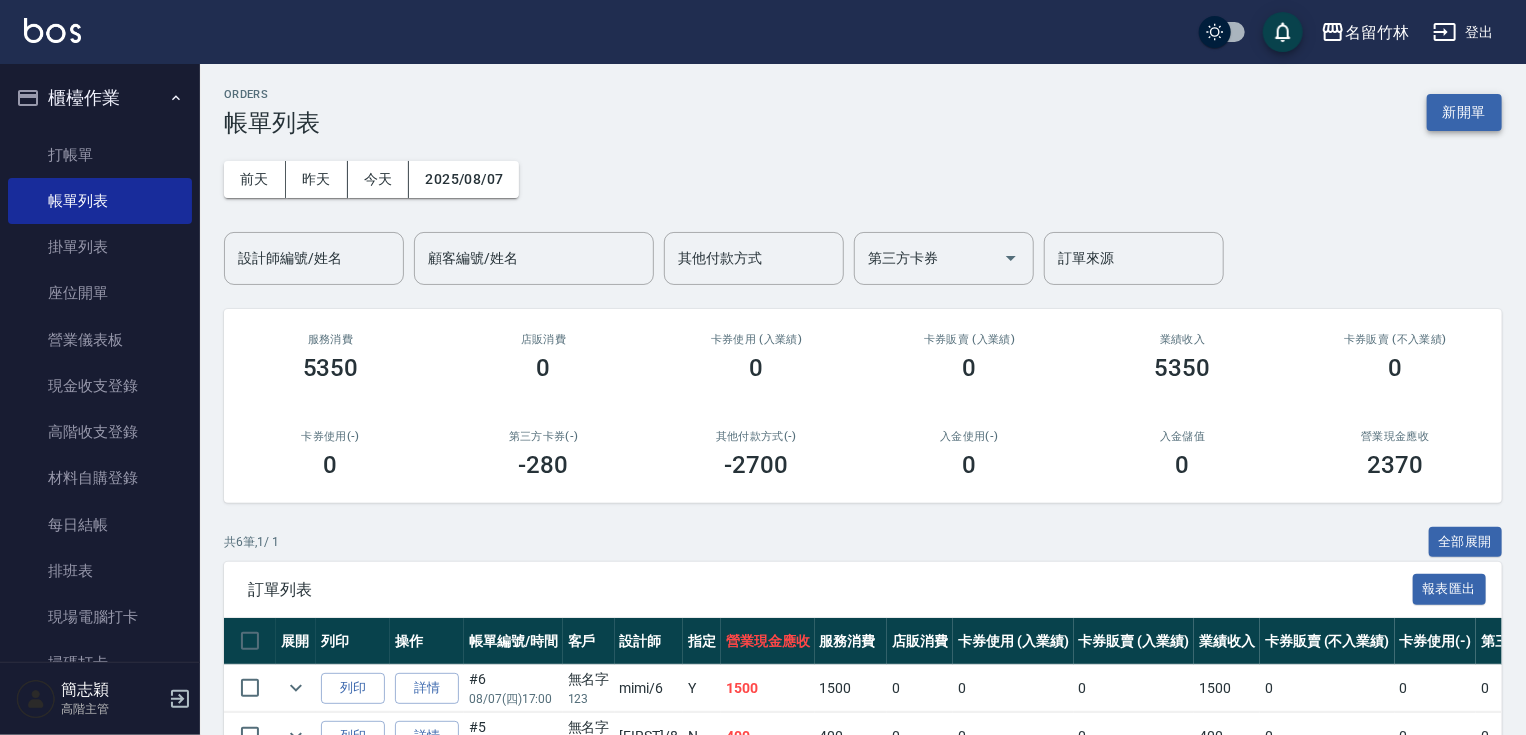 click on "新開單" at bounding box center (1464, 112) 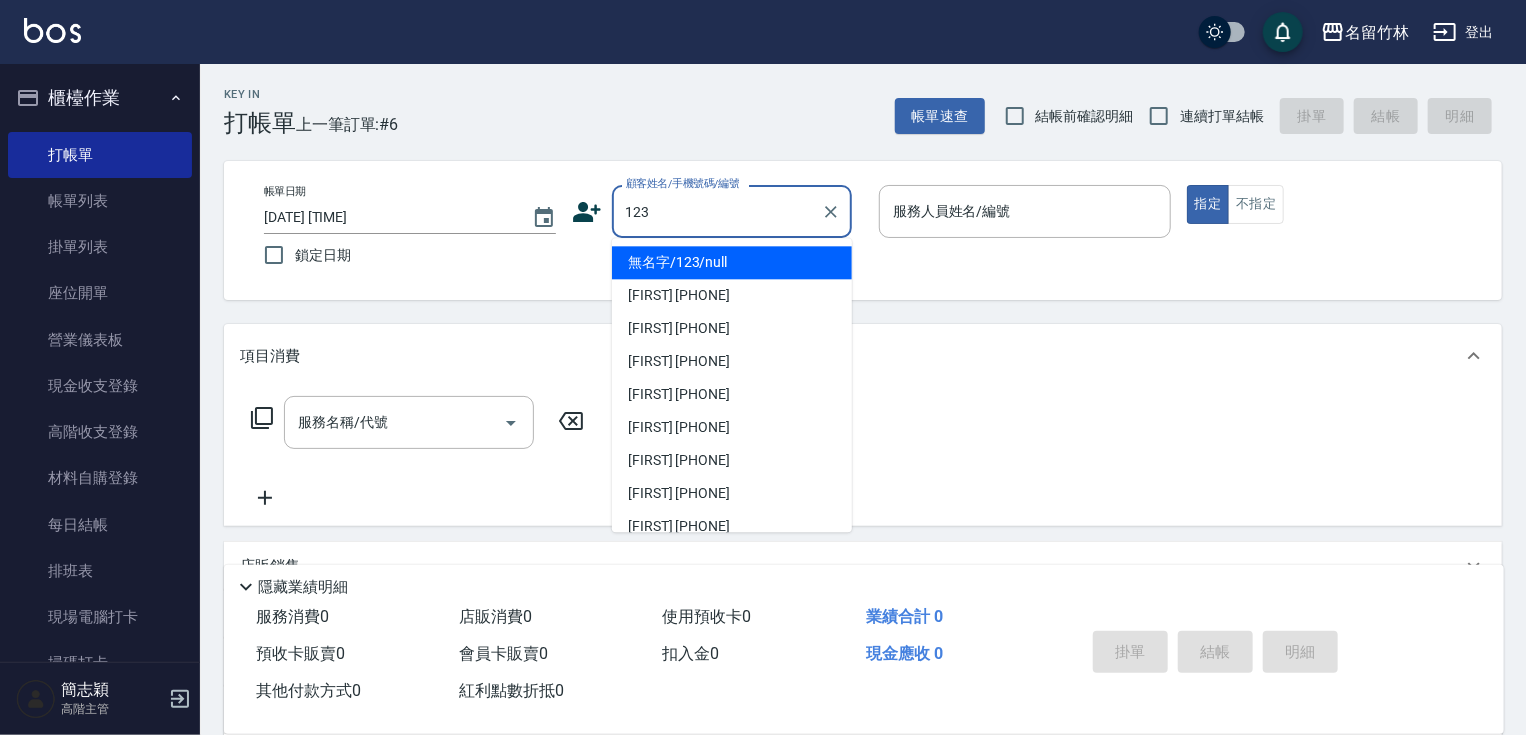 click on "無名字/123/null" at bounding box center [732, 262] 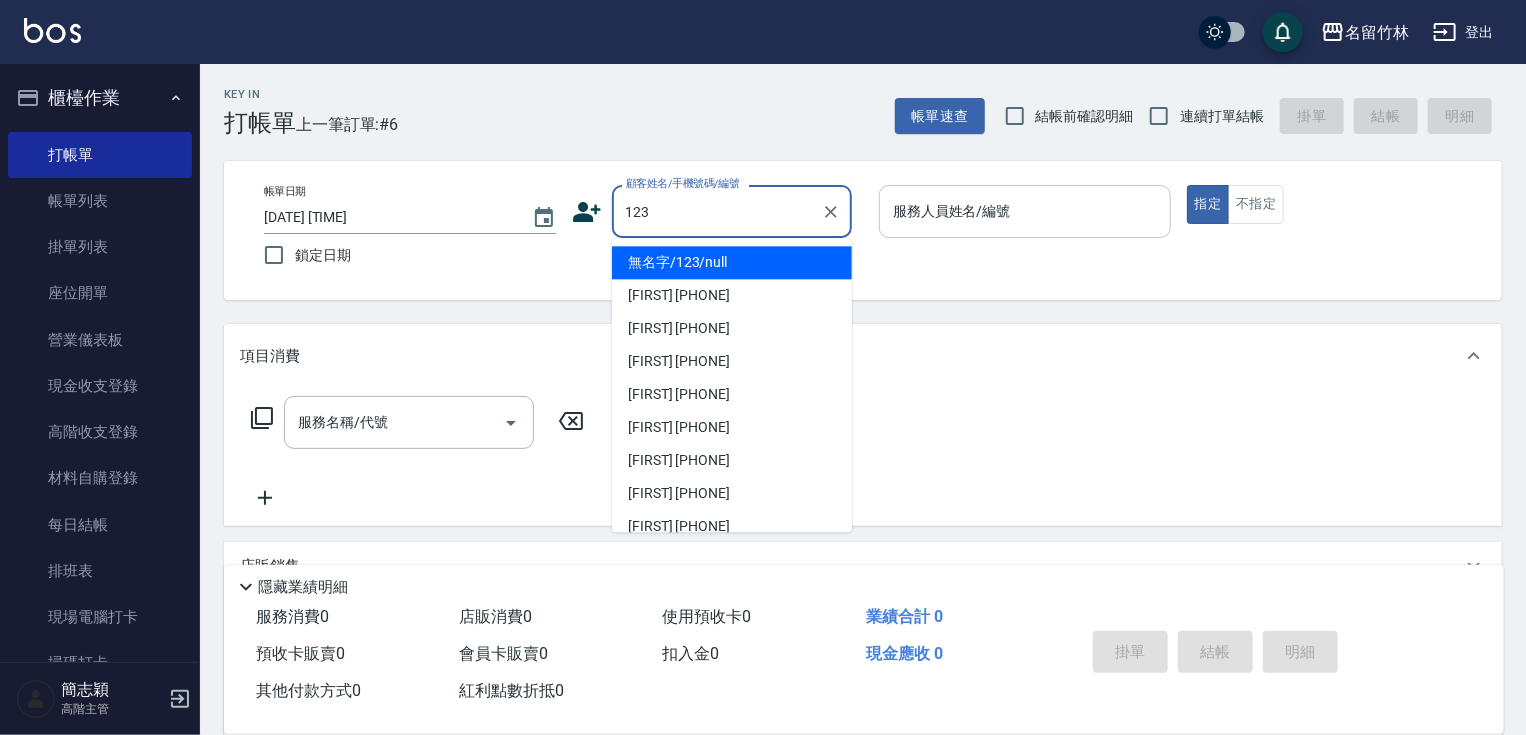 type on "無名字/123/null" 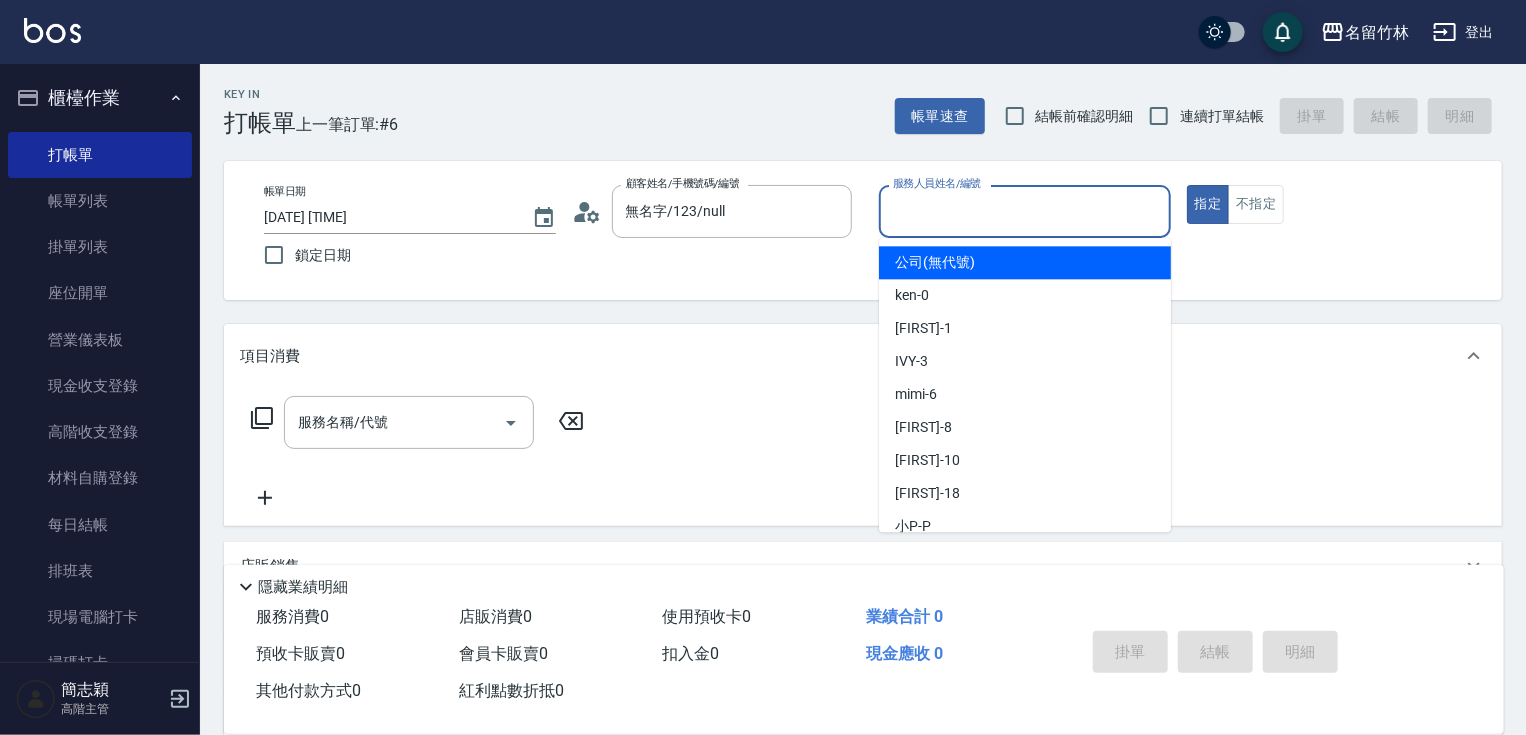 click on "服務人員姓名/編號" at bounding box center (1025, 211) 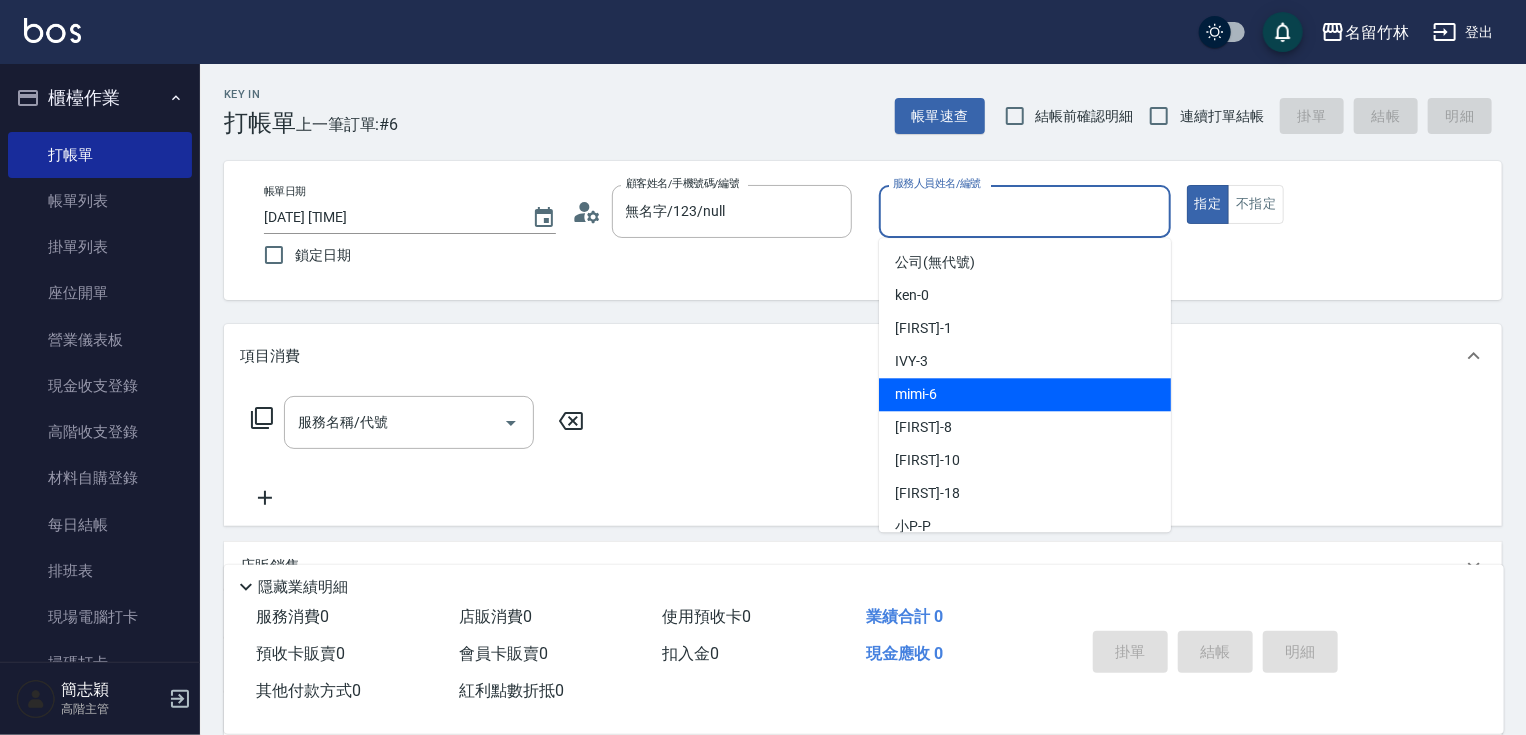 drag, startPoint x: 966, startPoint y: 384, endPoint x: 1220, endPoint y: 294, distance: 269.47357 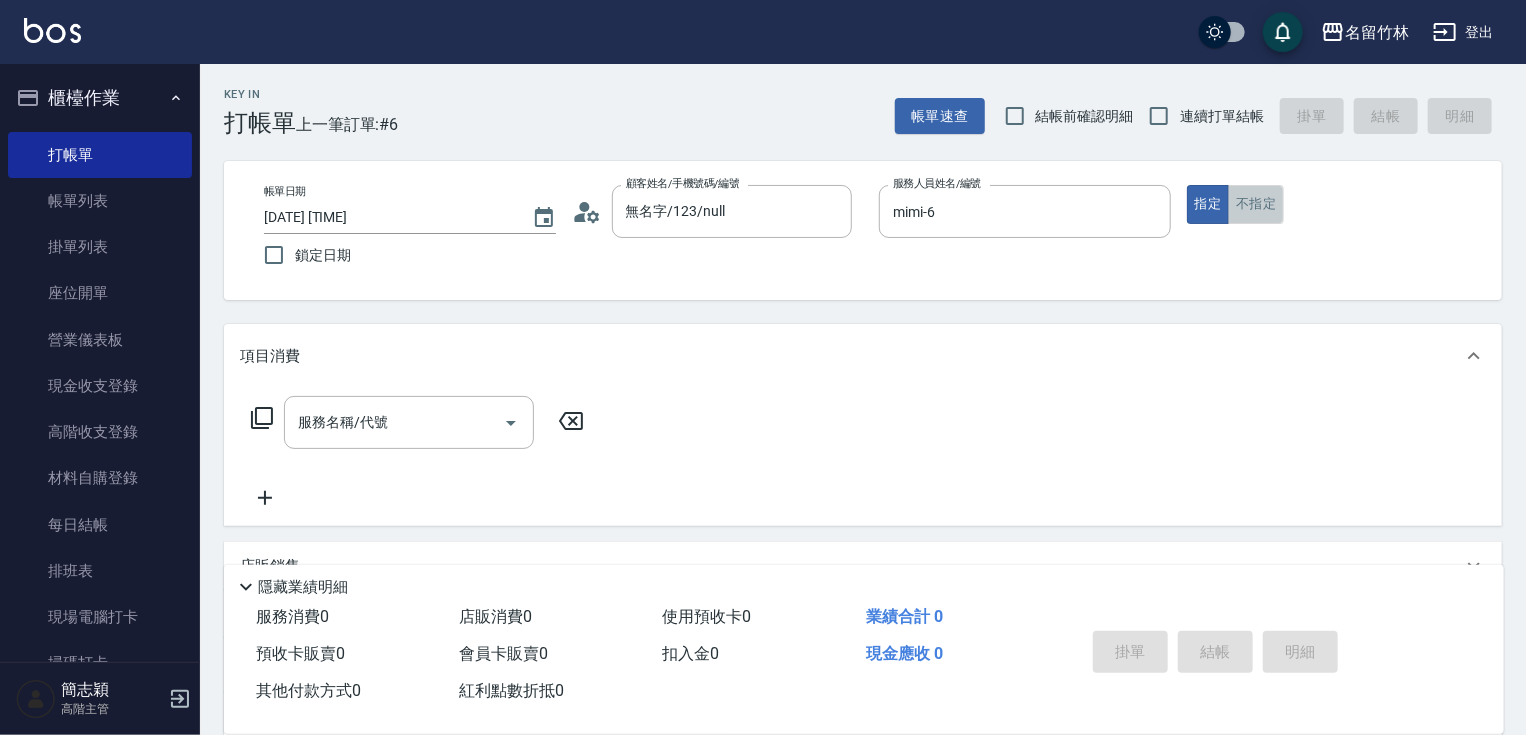 click on "不指定" at bounding box center (1256, 204) 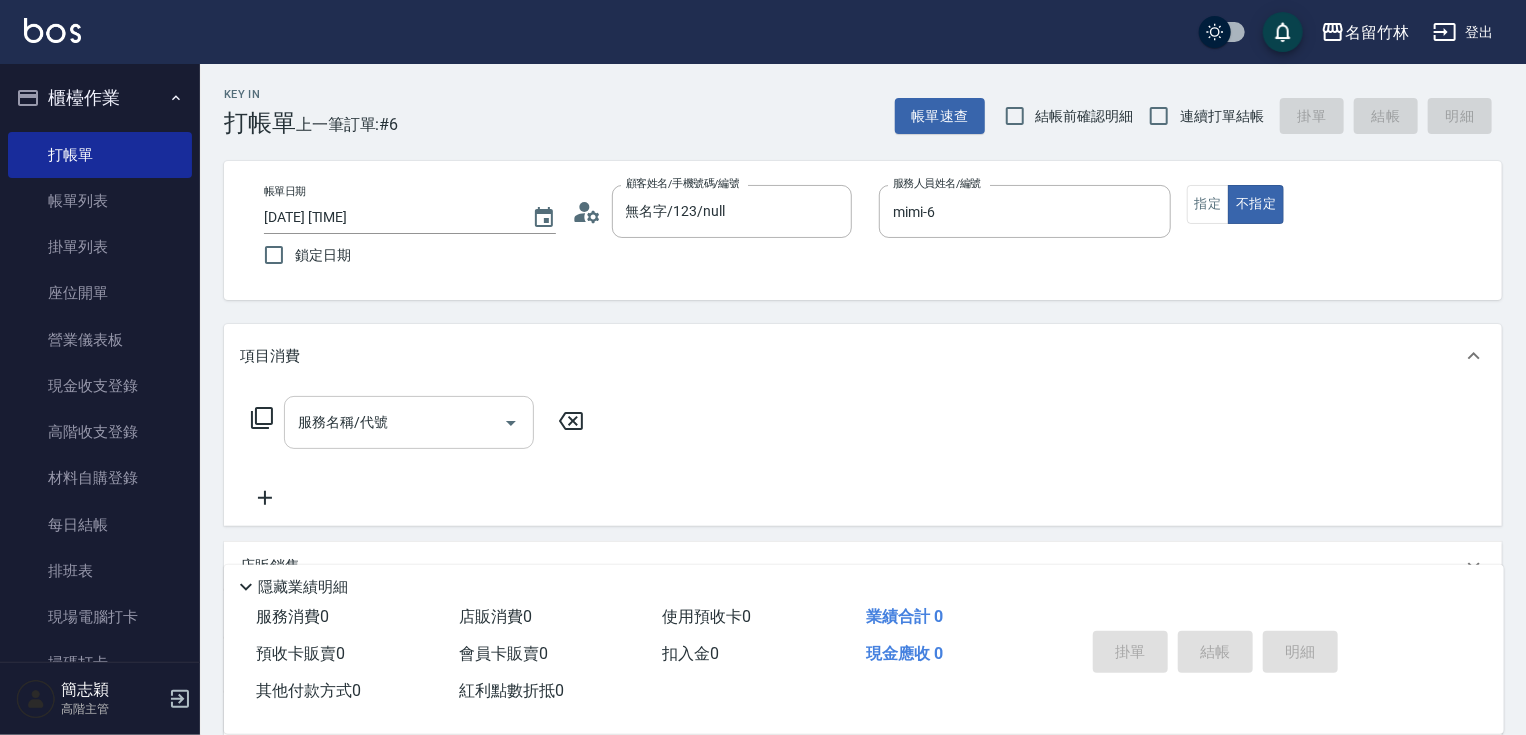 click on "服務名稱/代號" at bounding box center [394, 422] 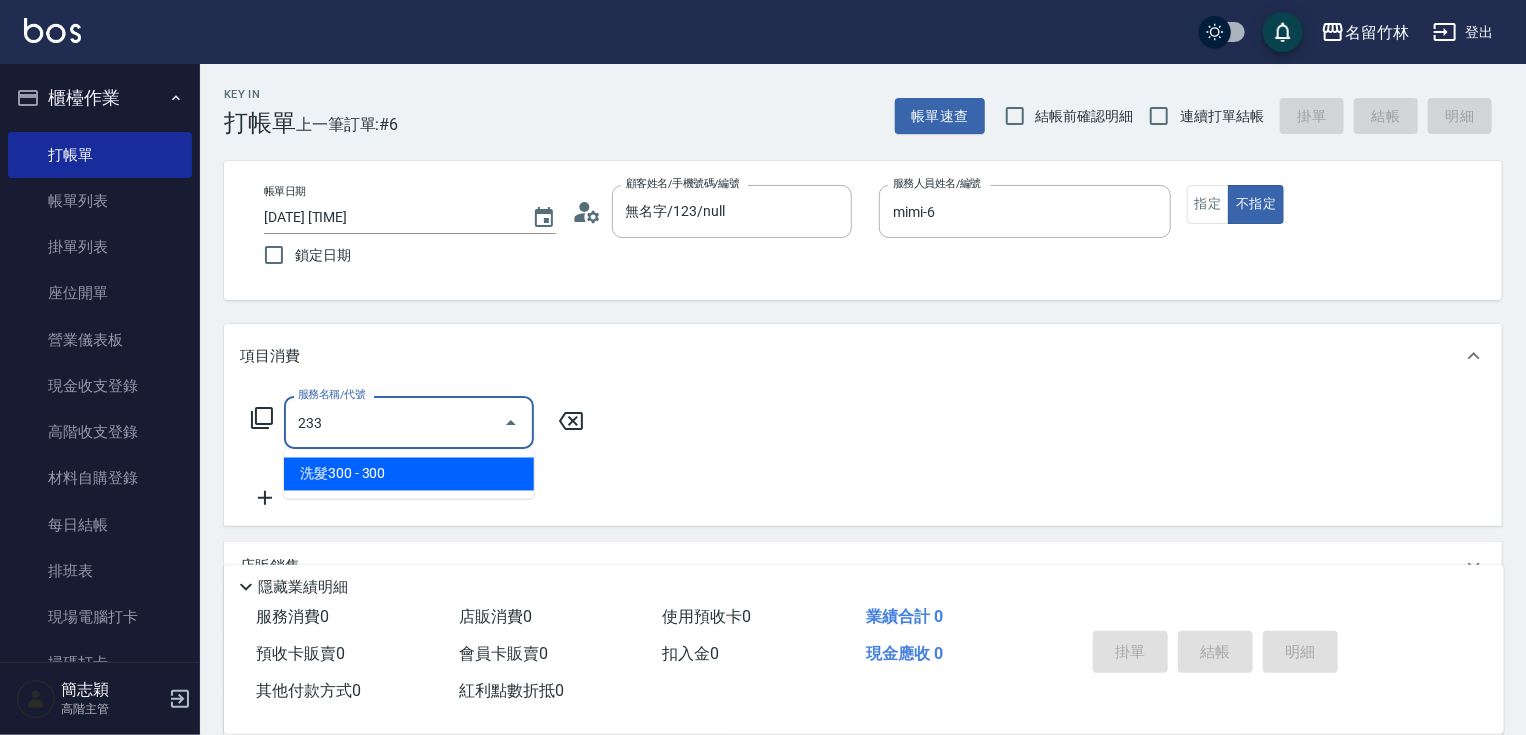 type on "洗髮300(233)" 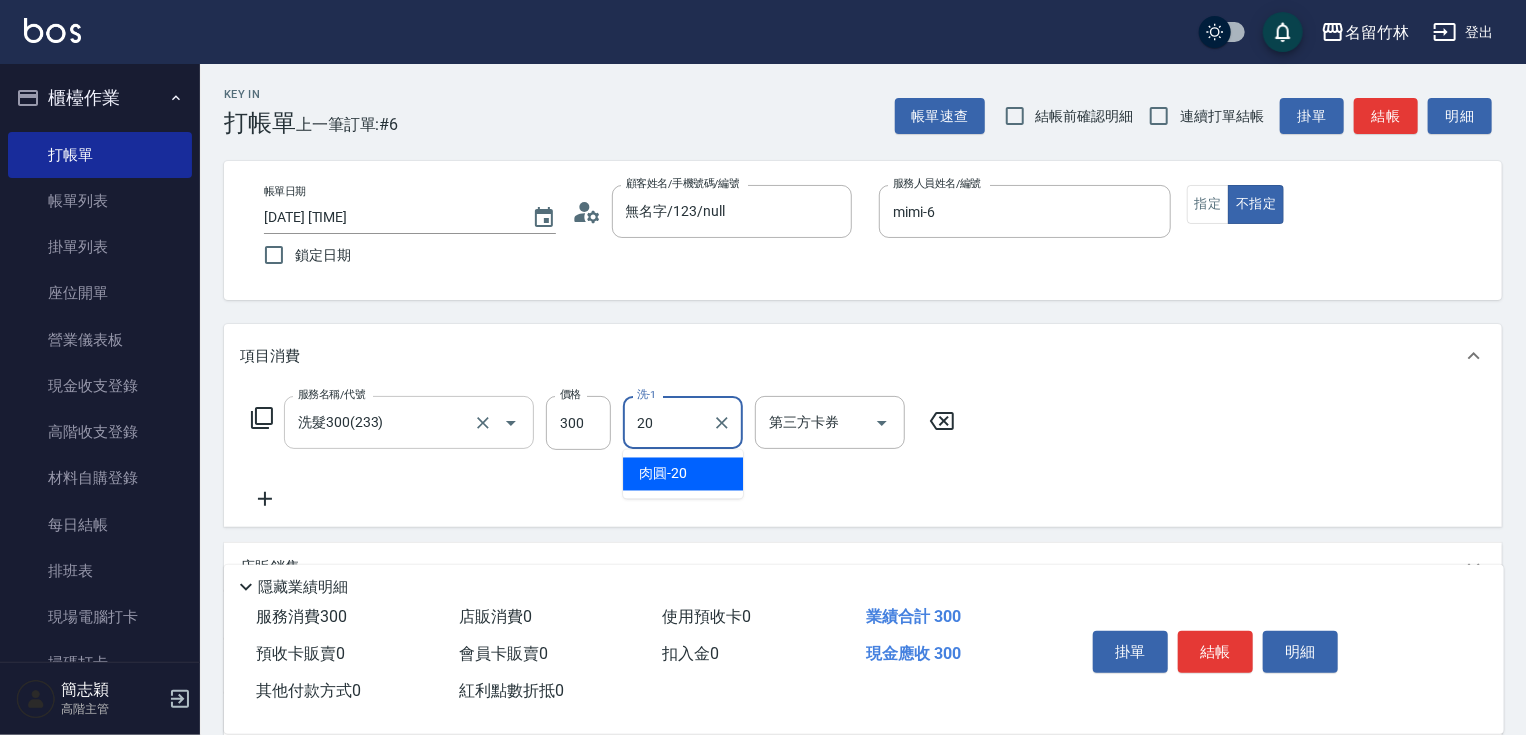 type on "肉圓-20" 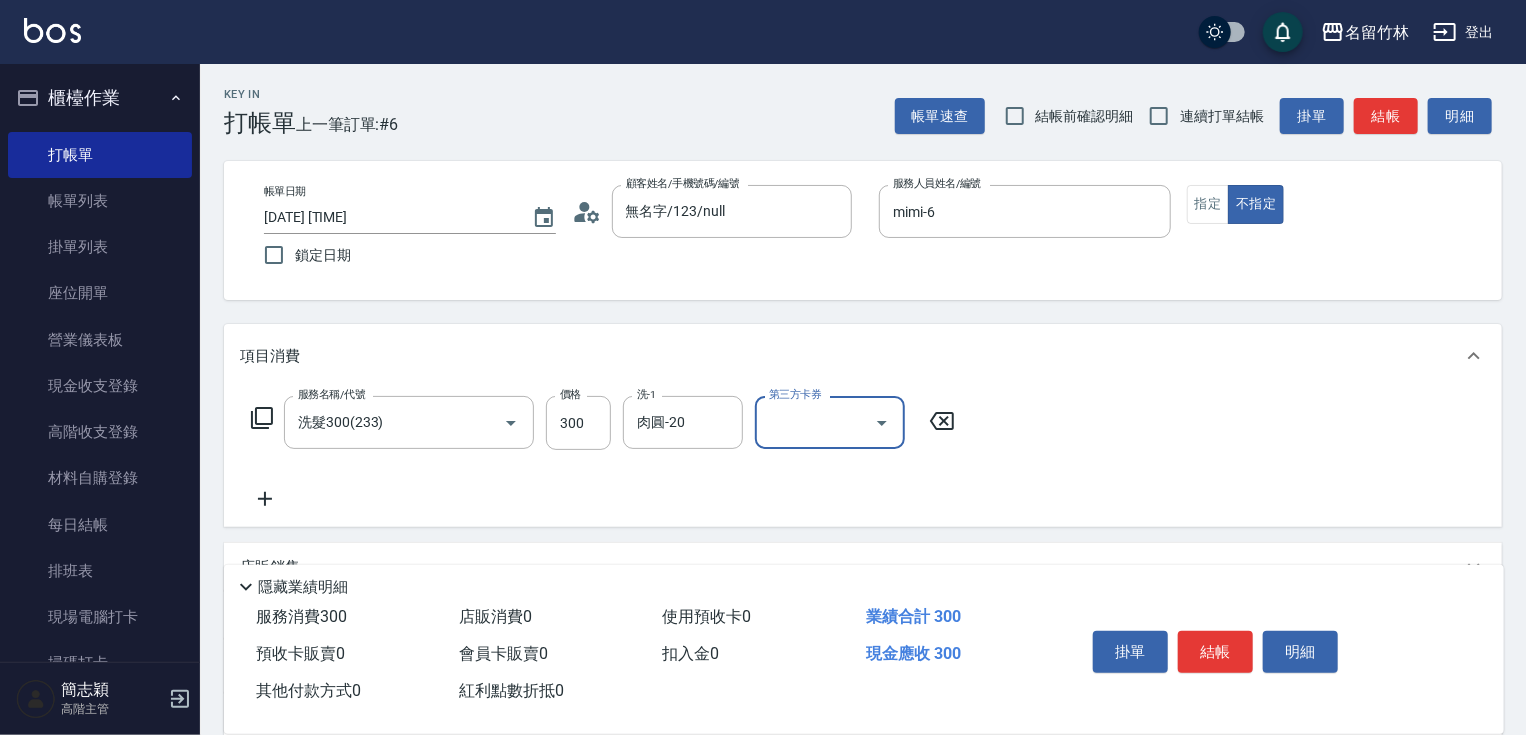 click 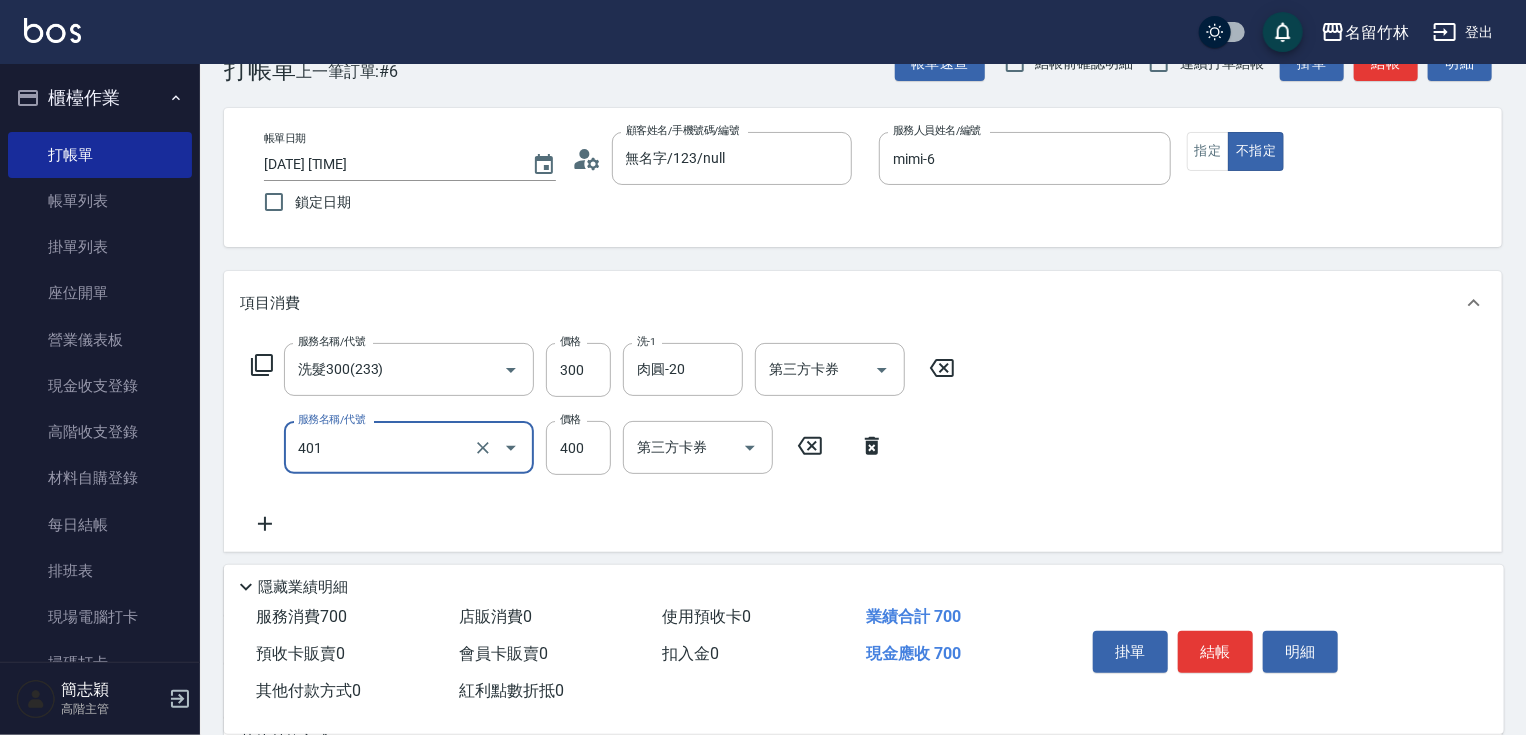 scroll, scrollTop: 321, scrollLeft: 0, axis: vertical 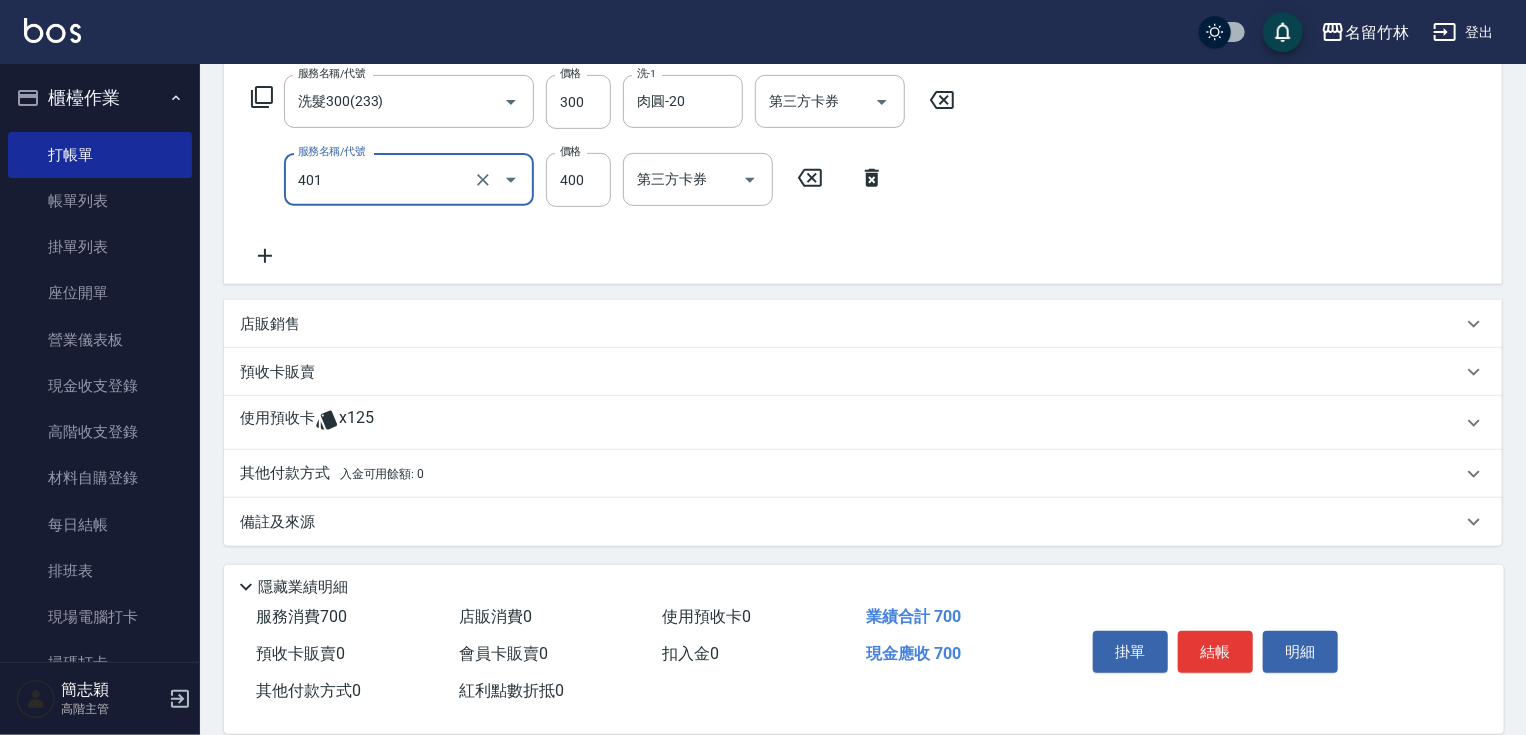 type on "剪髮(400)(401)" 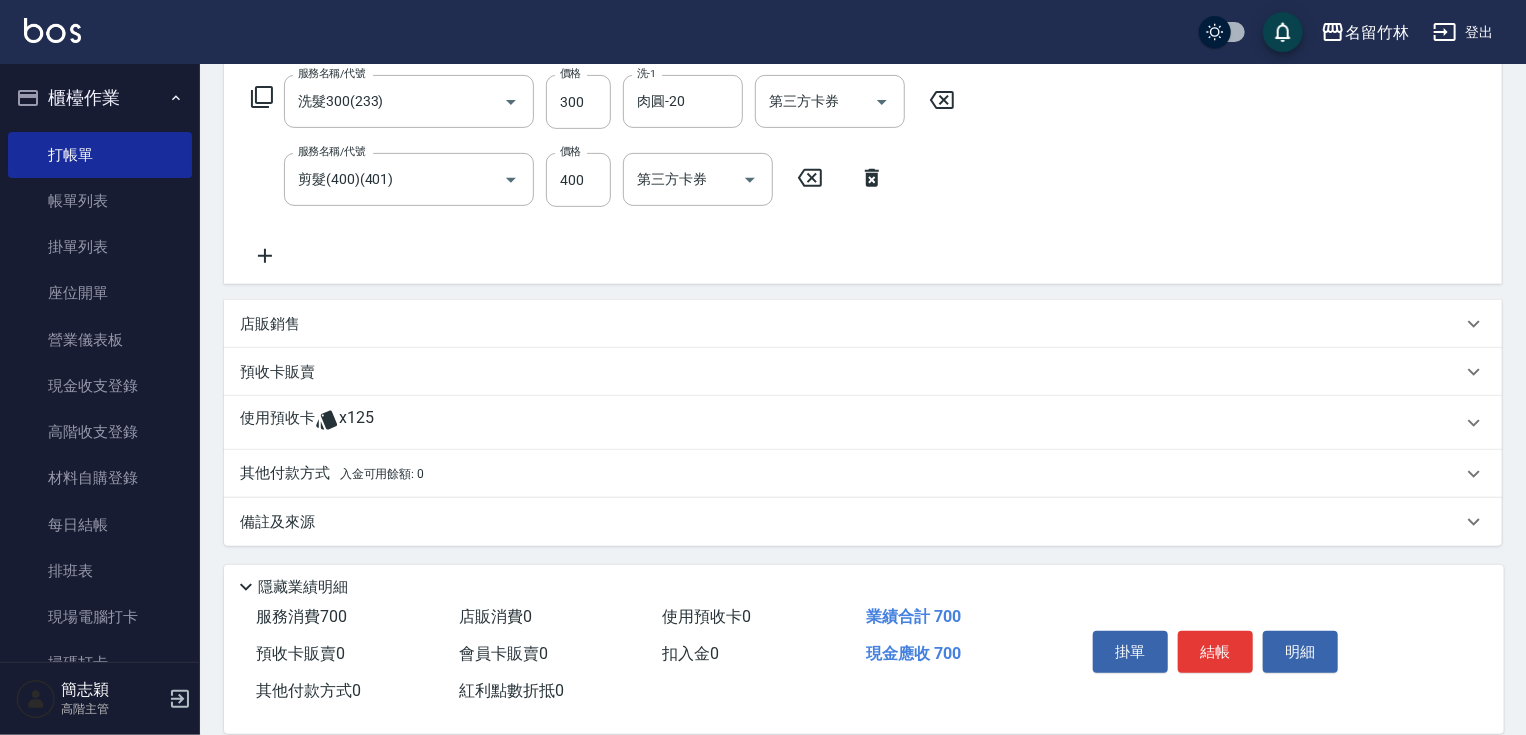 click 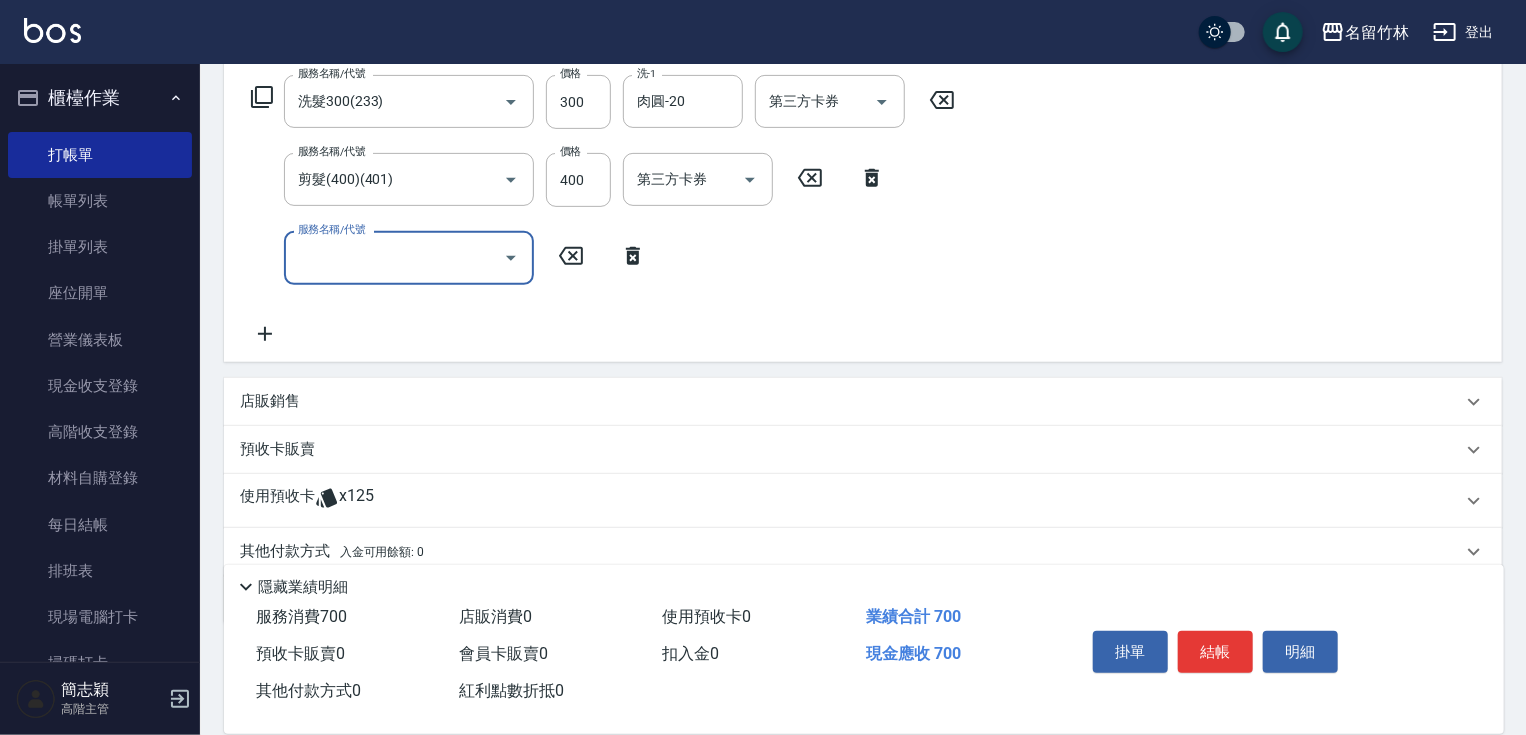 click on "服務名稱/代號" at bounding box center (394, 257) 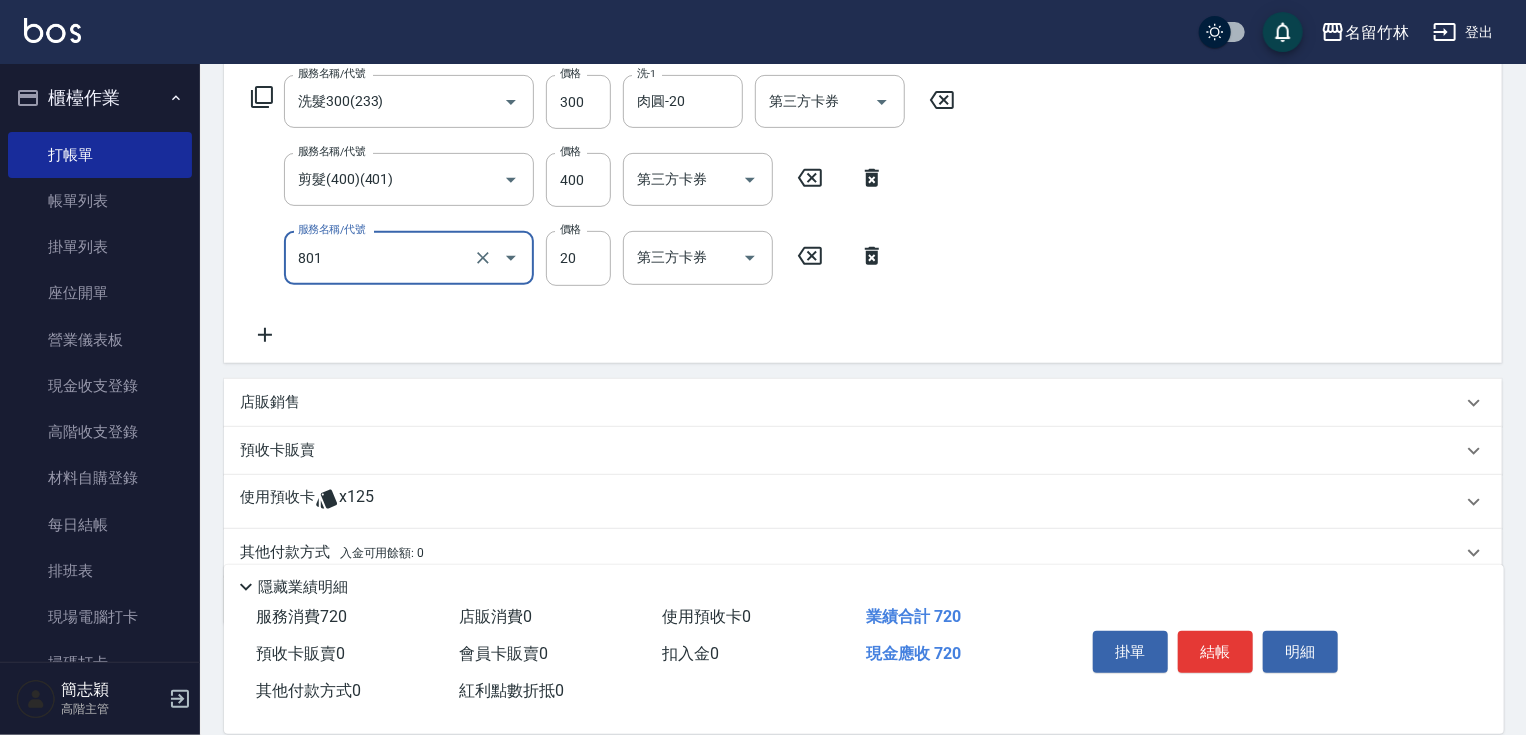 type on "潤絲20(801)" 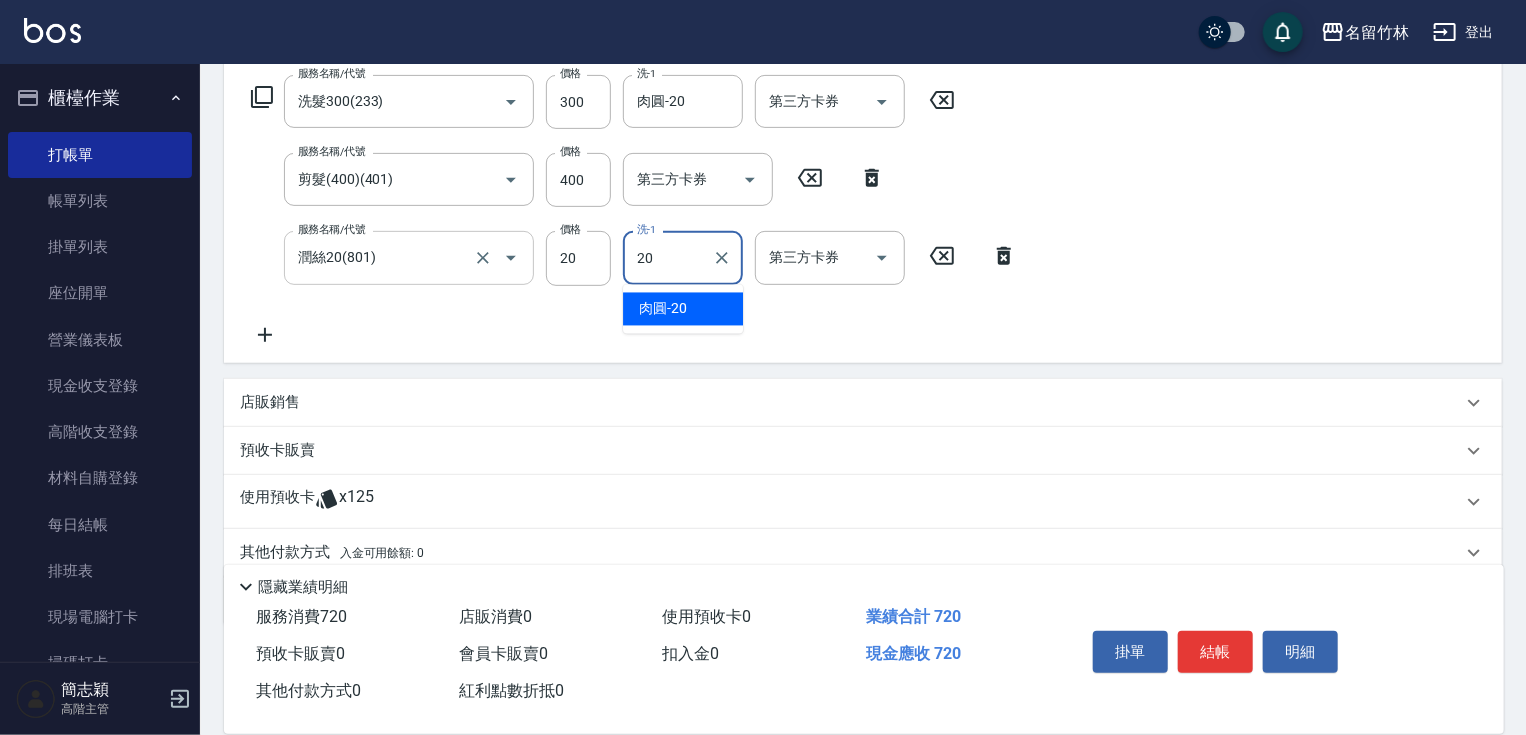 type on "肉圓-20" 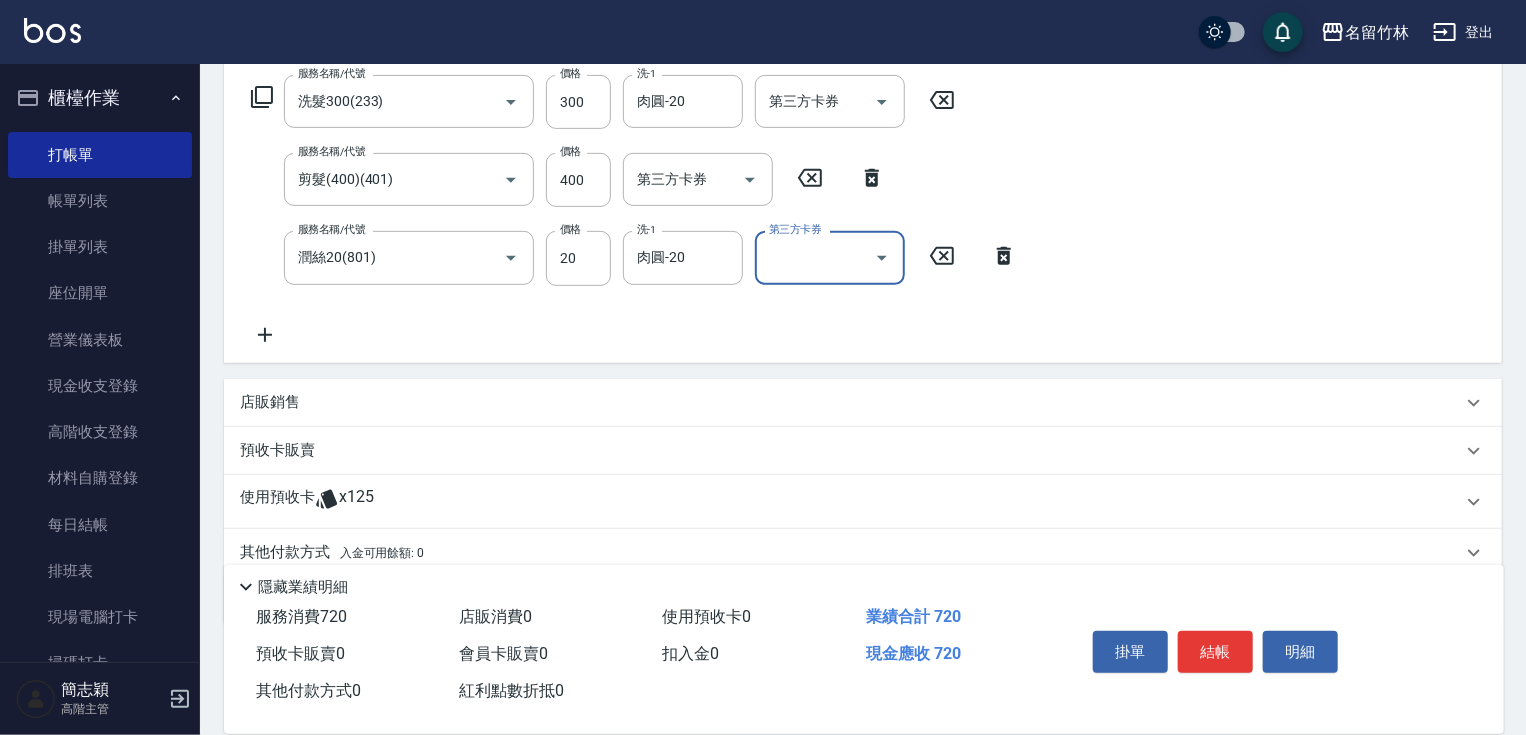 click on "掛單 結帳 明細" at bounding box center (1215, 654) 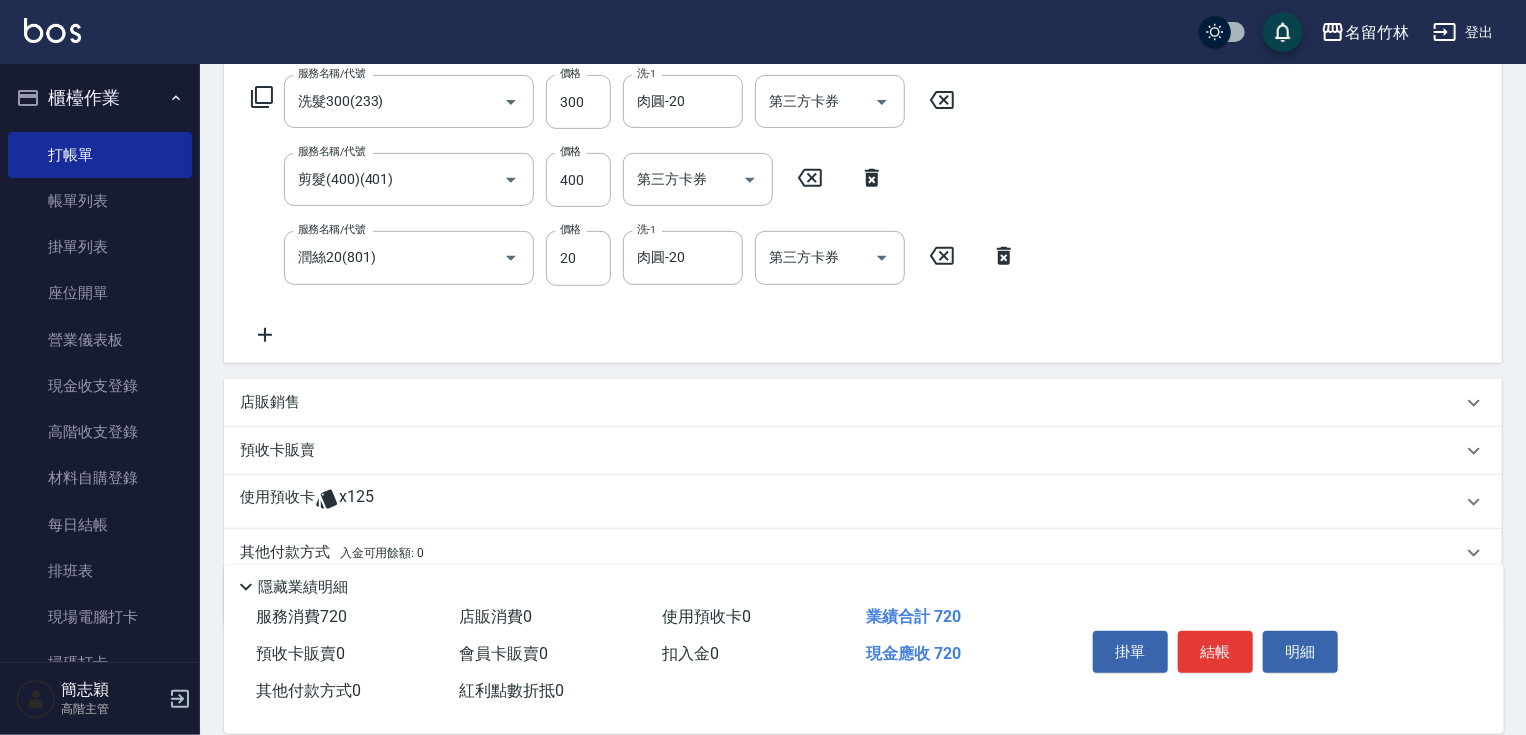 drag, startPoint x: 1202, startPoint y: 662, endPoint x: 1188, endPoint y: 661, distance: 14.035668 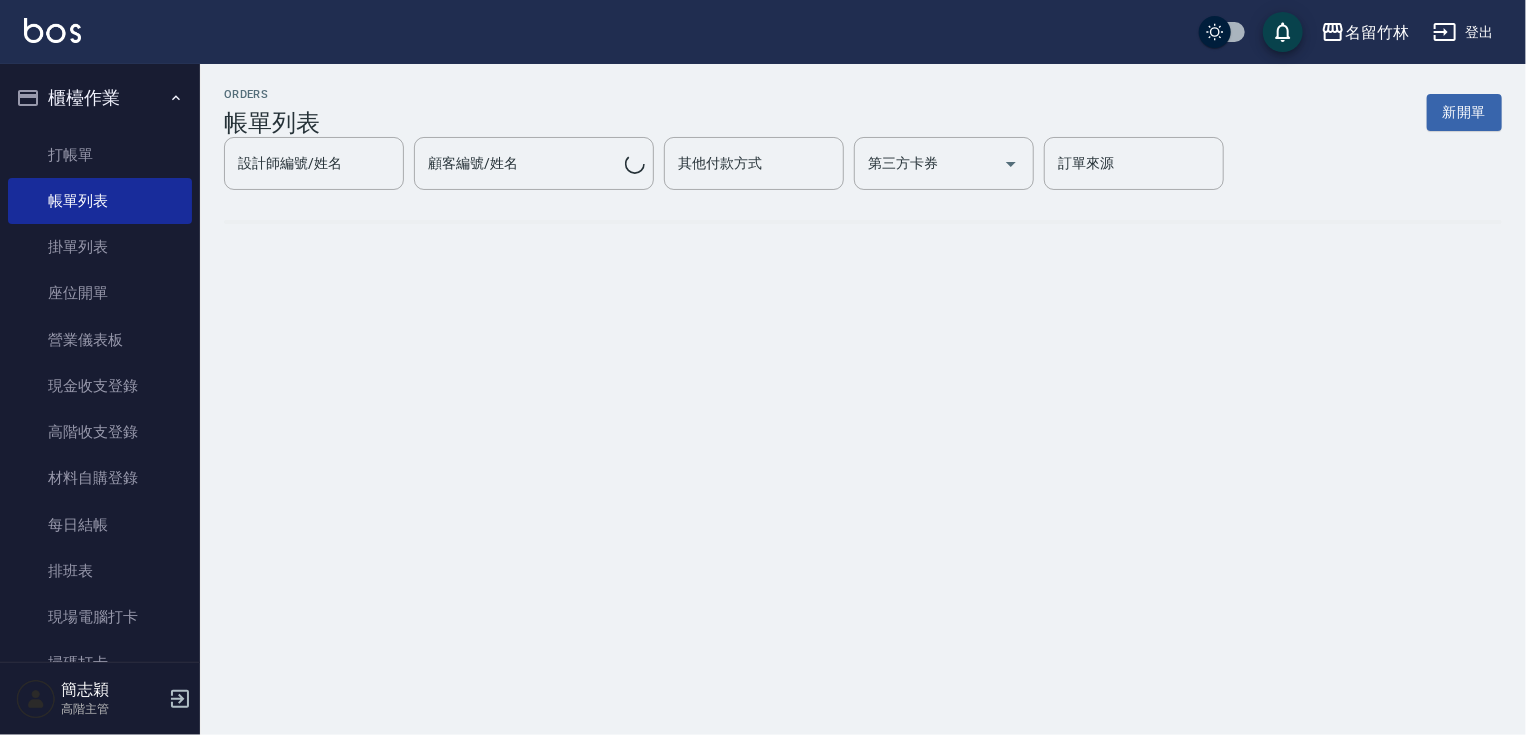 scroll, scrollTop: 0, scrollLeft: 0, axis: both 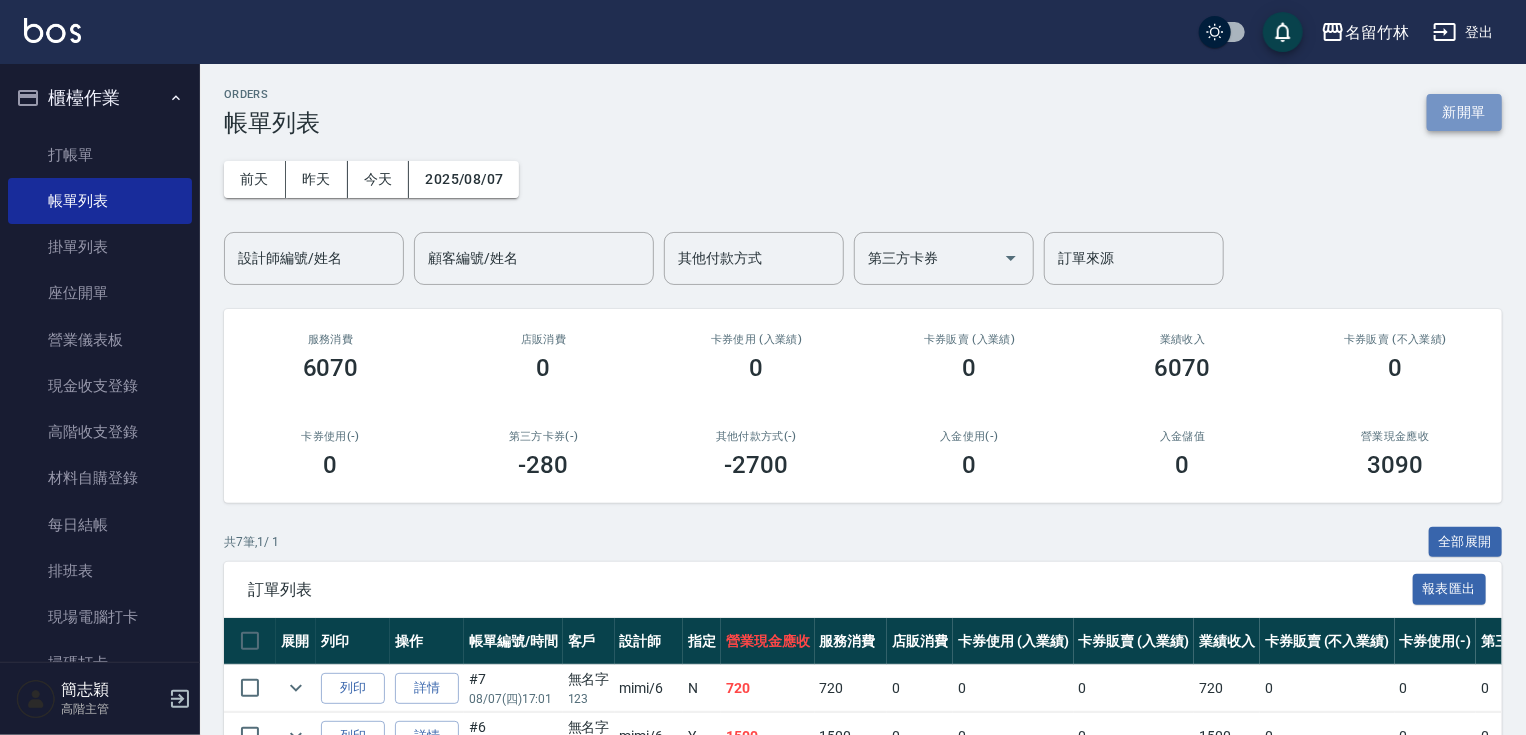 click on "新開單" at bounding box center (1464, 112) 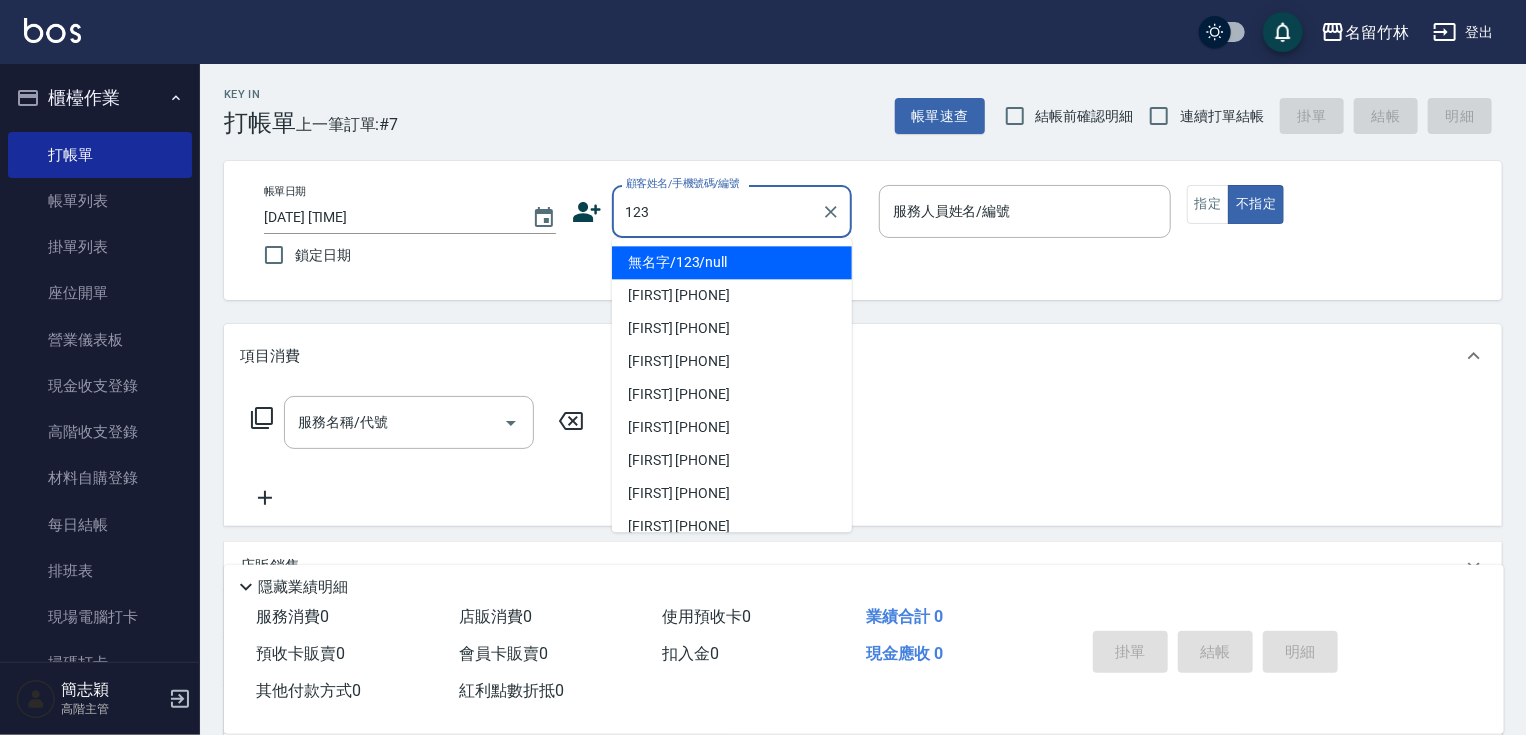 click on "無名字/123/null" at bounding box center (732, 262) 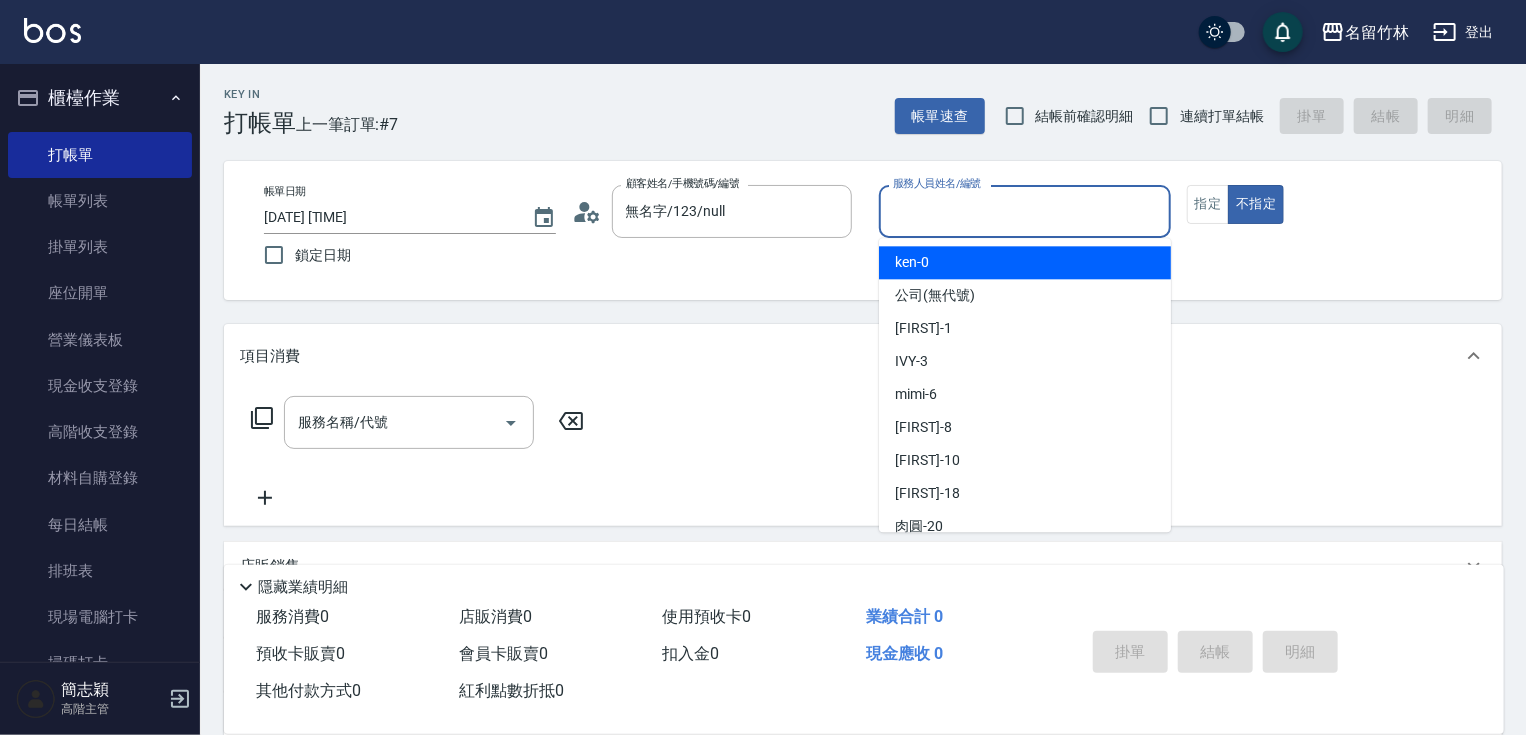 drag, startPoint x: 940, startPoint y: 199, endPoint x: 937, endPoint y: 246, distance: 47.095646 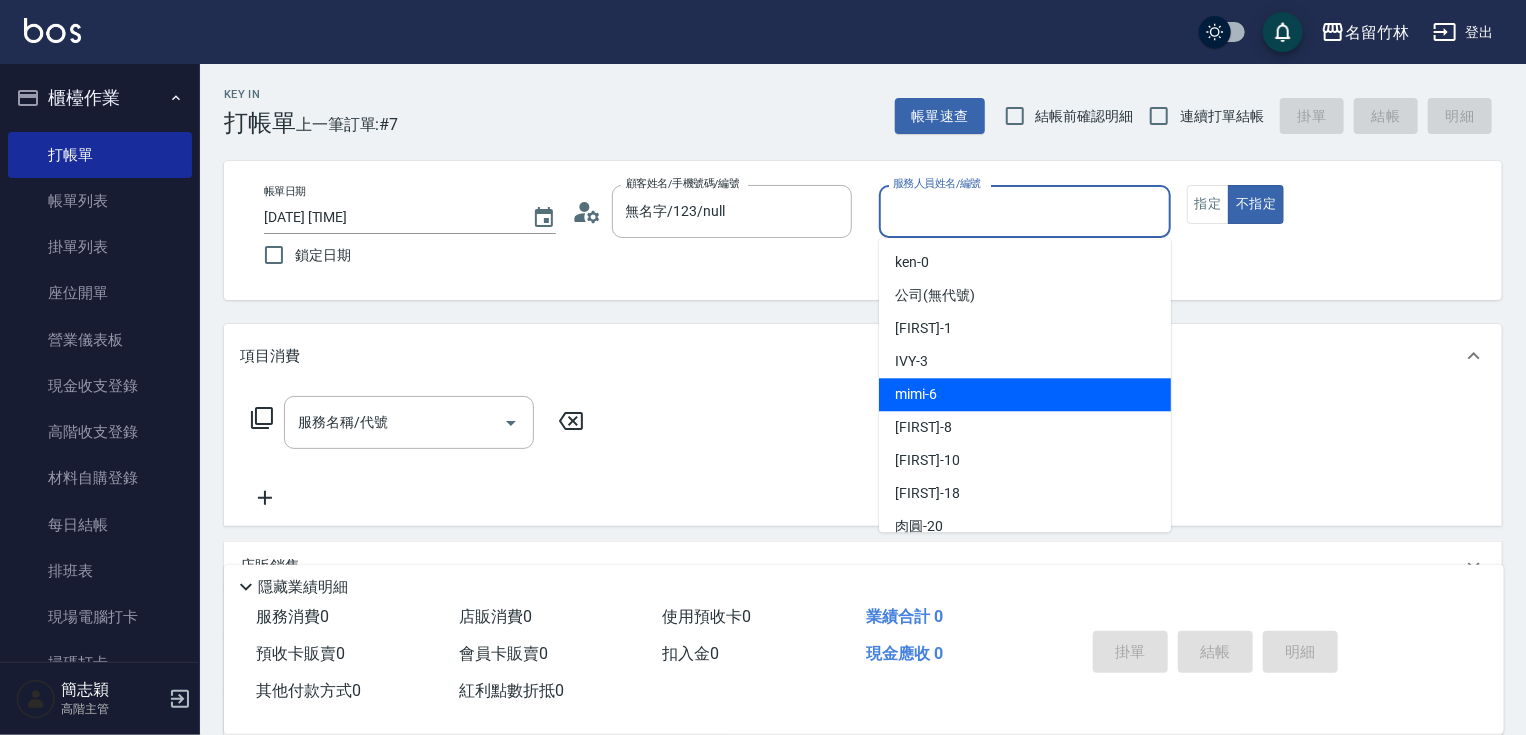click on "mimi -6" at bounding box center [1025, 394] 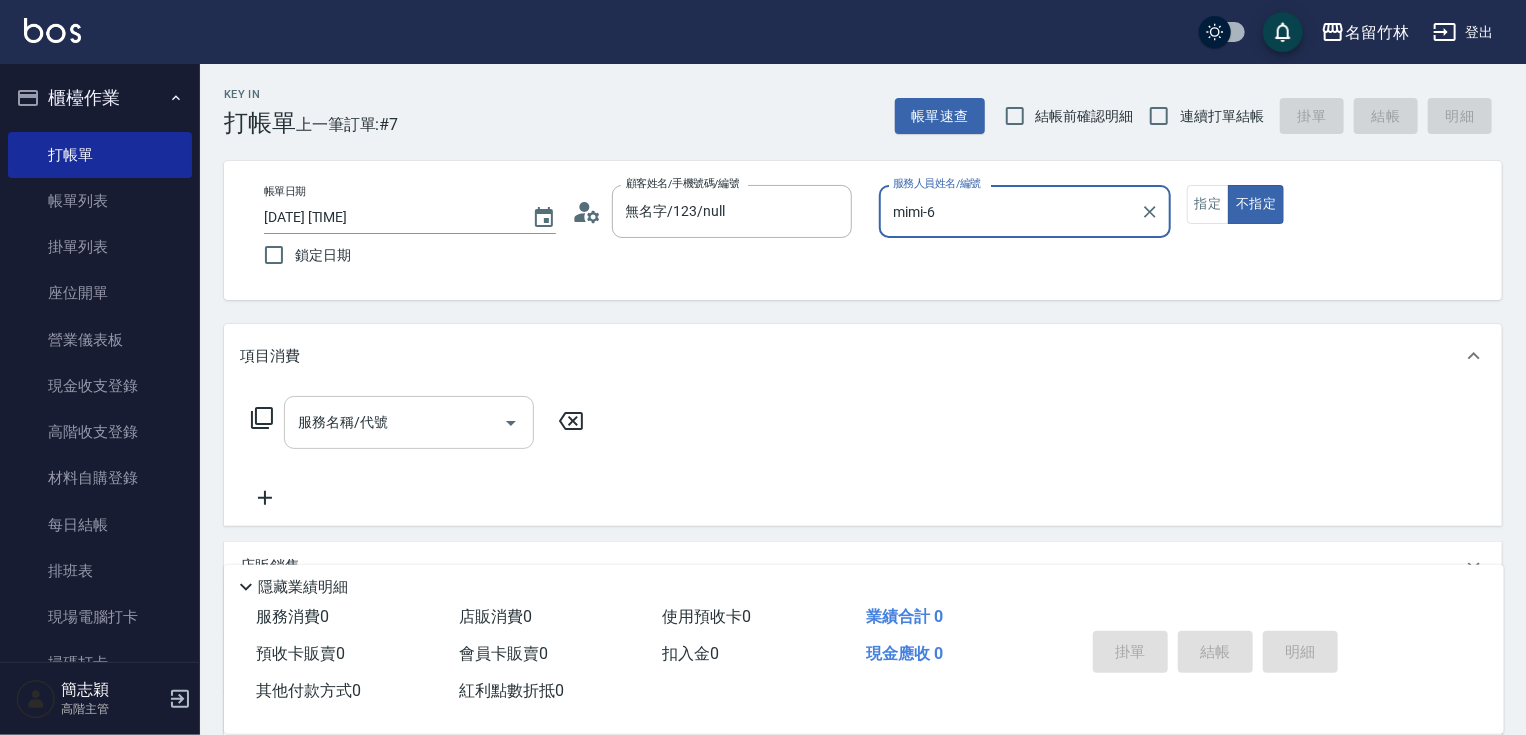 click on "服務名稱/代號" at bounding box center (394, 422) 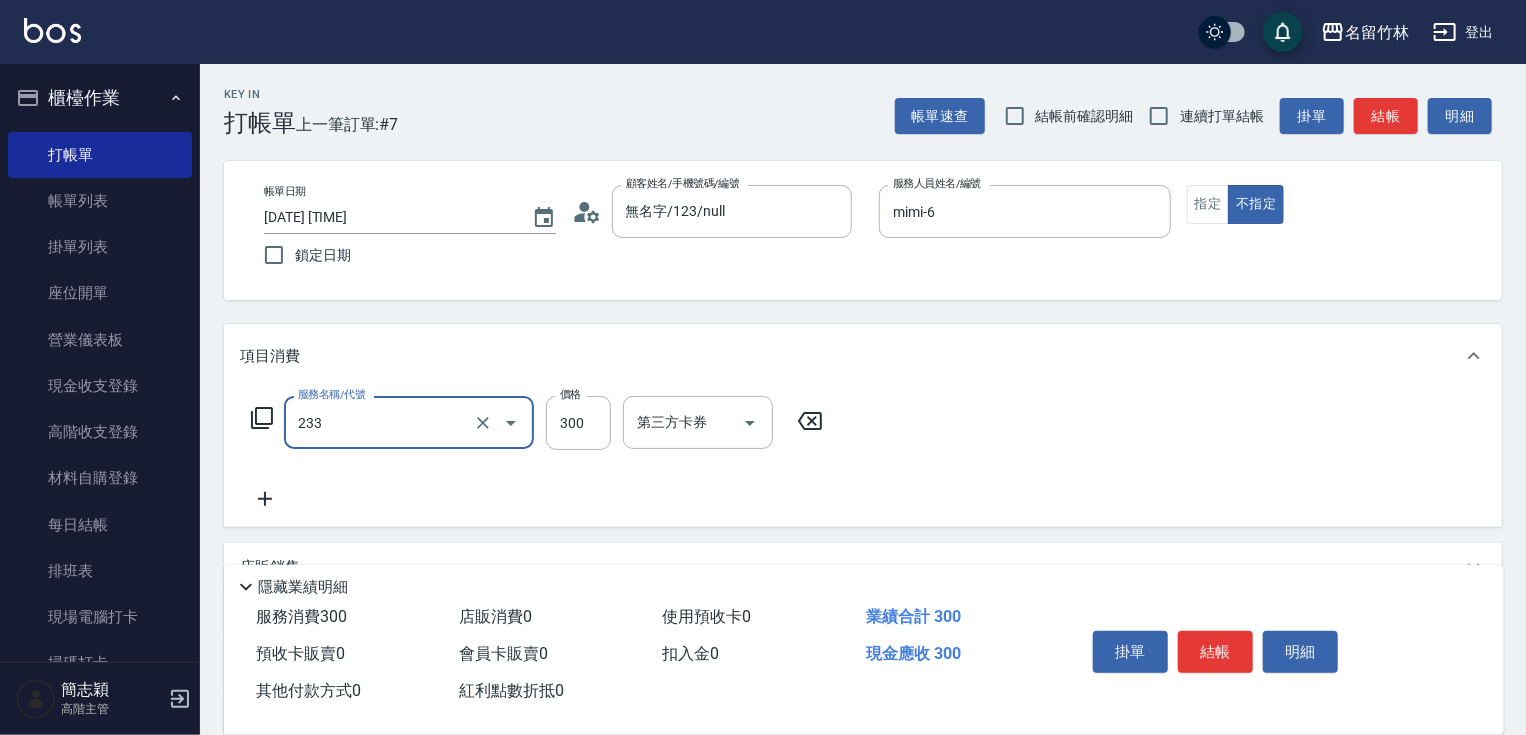 type on "洗髮300(233)" 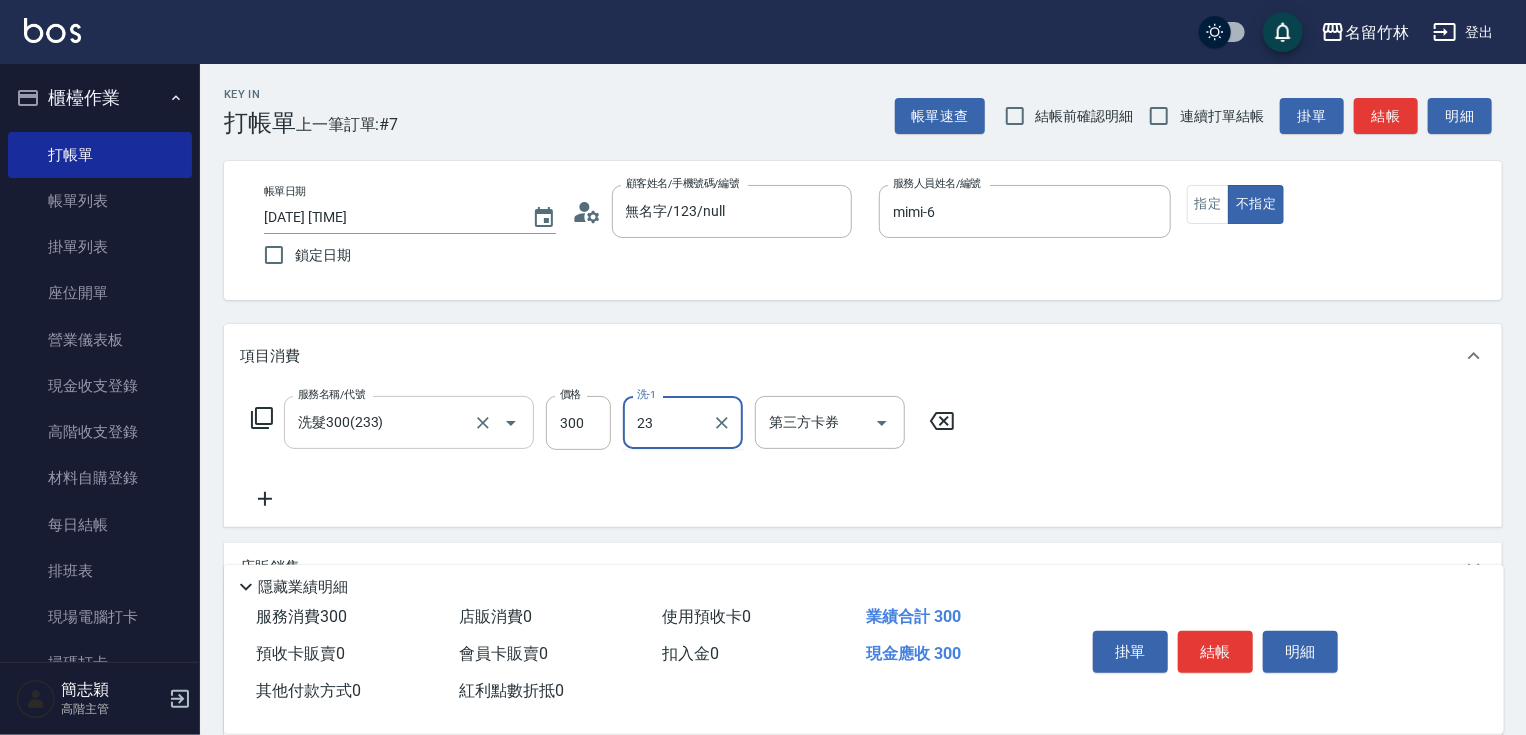 type on "鴨肉-23" 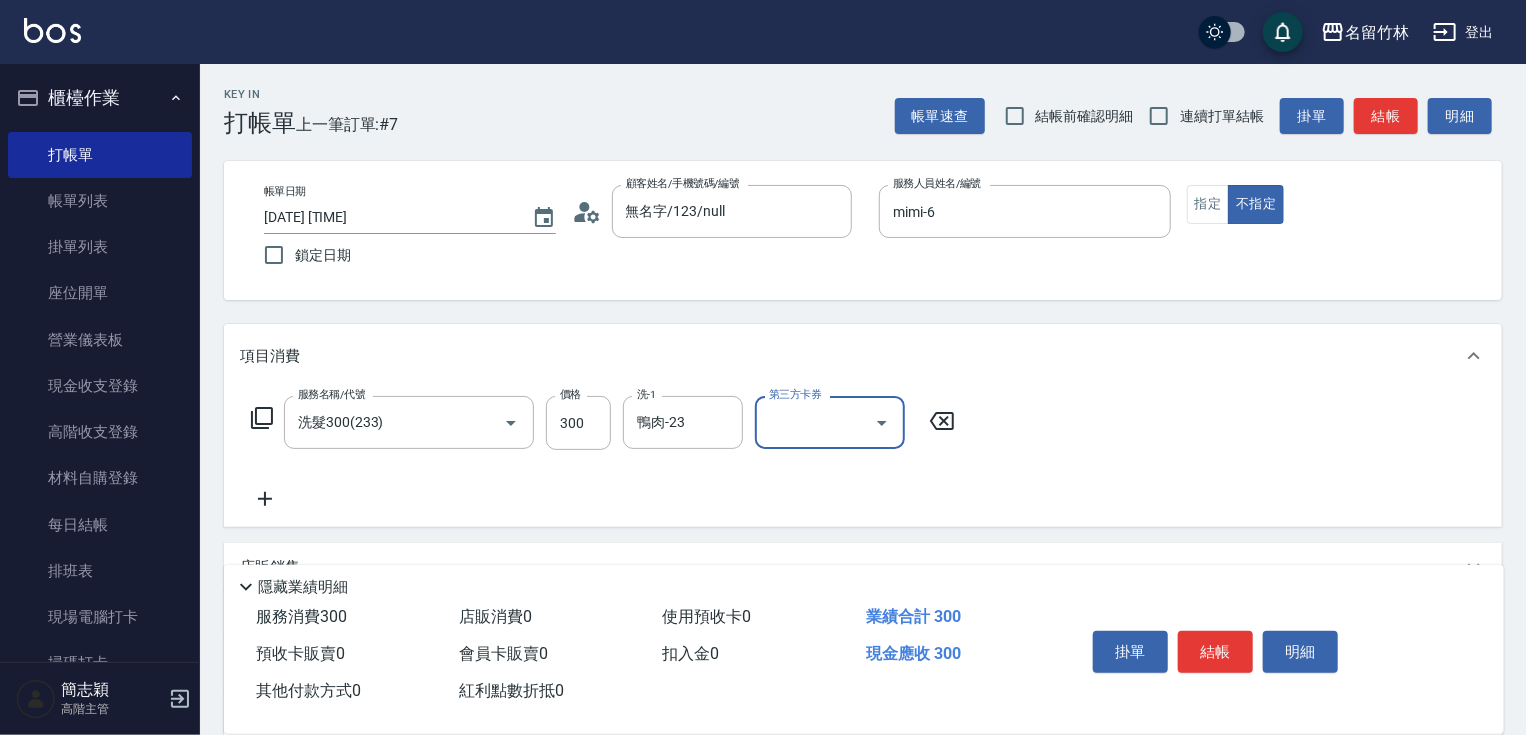 click 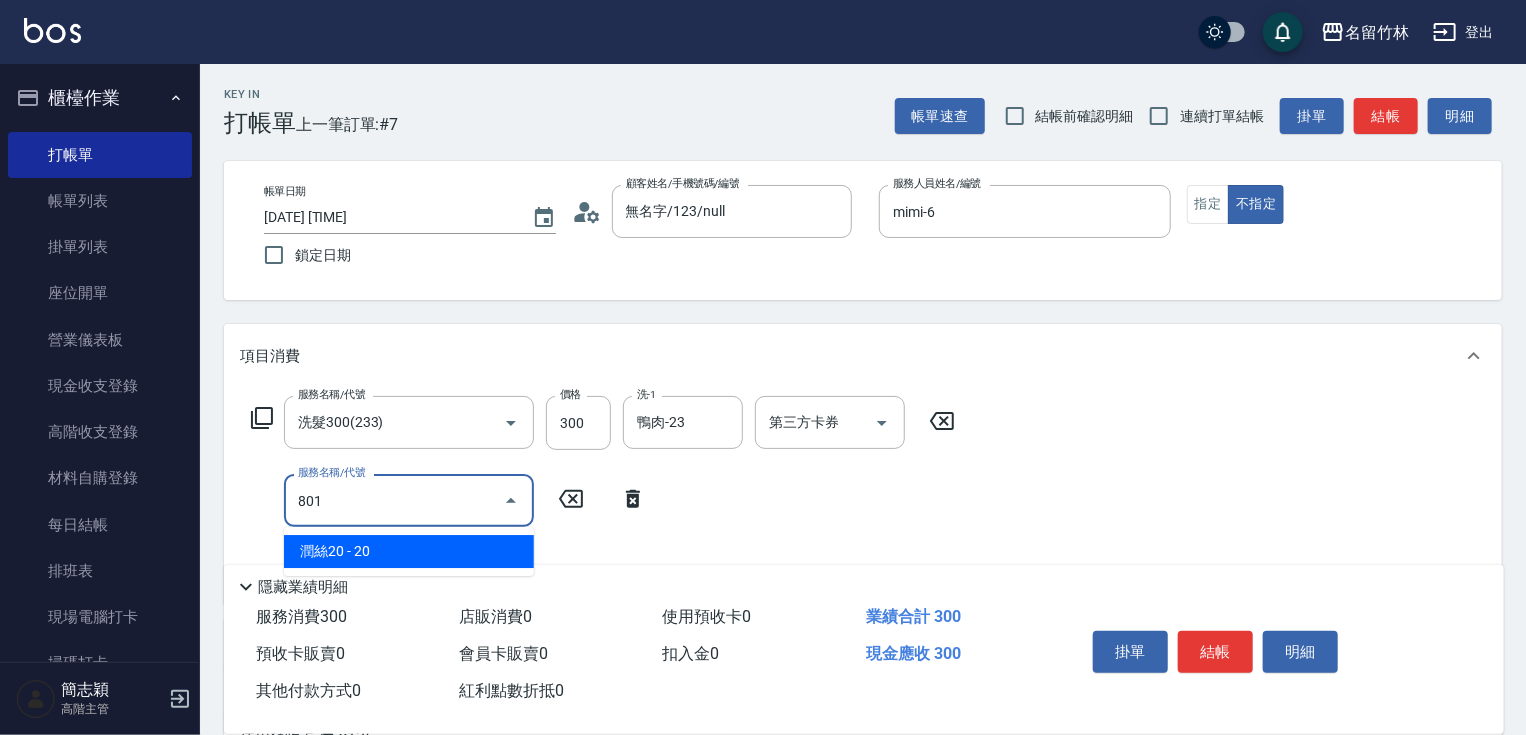 type on "潤絲20(801)" 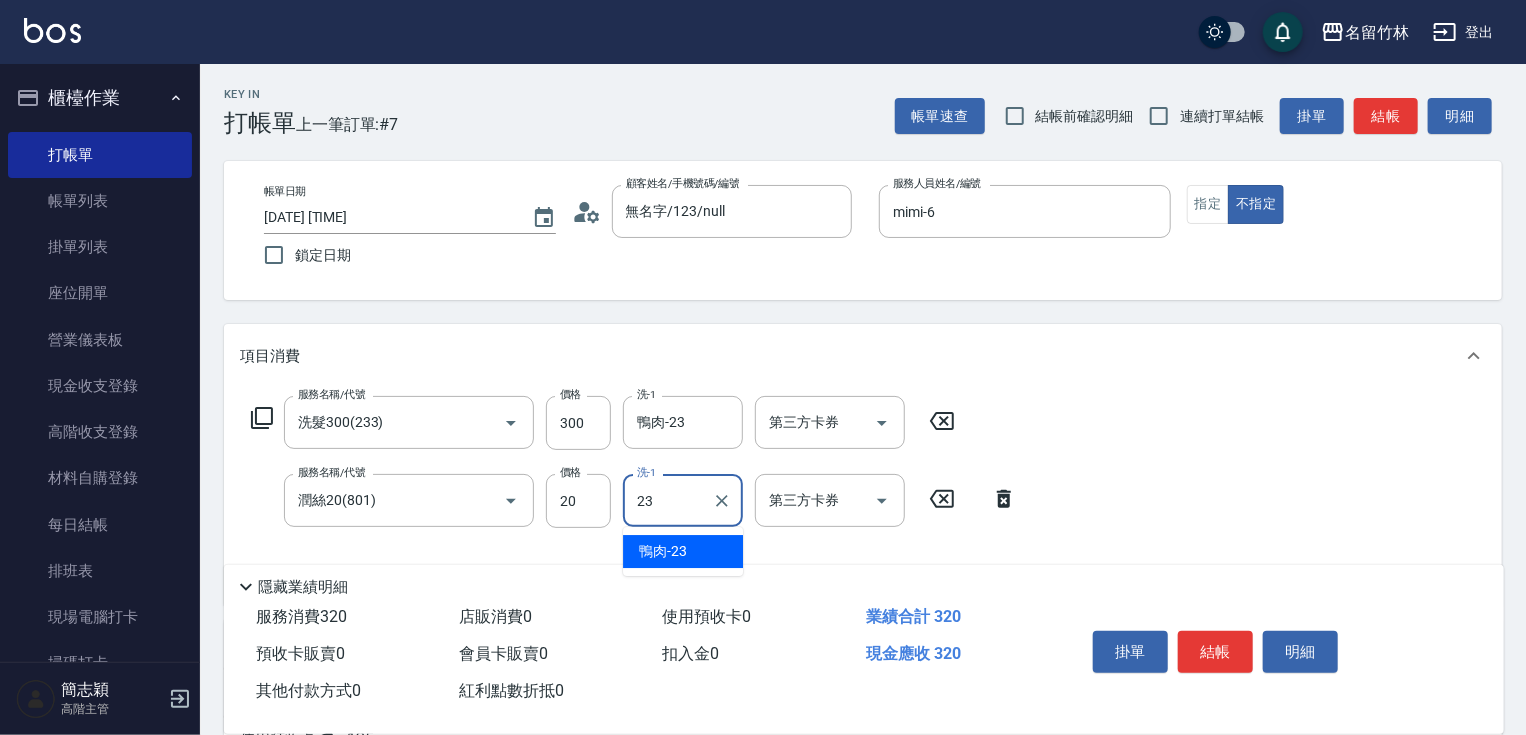 type on "鴨肉-23" 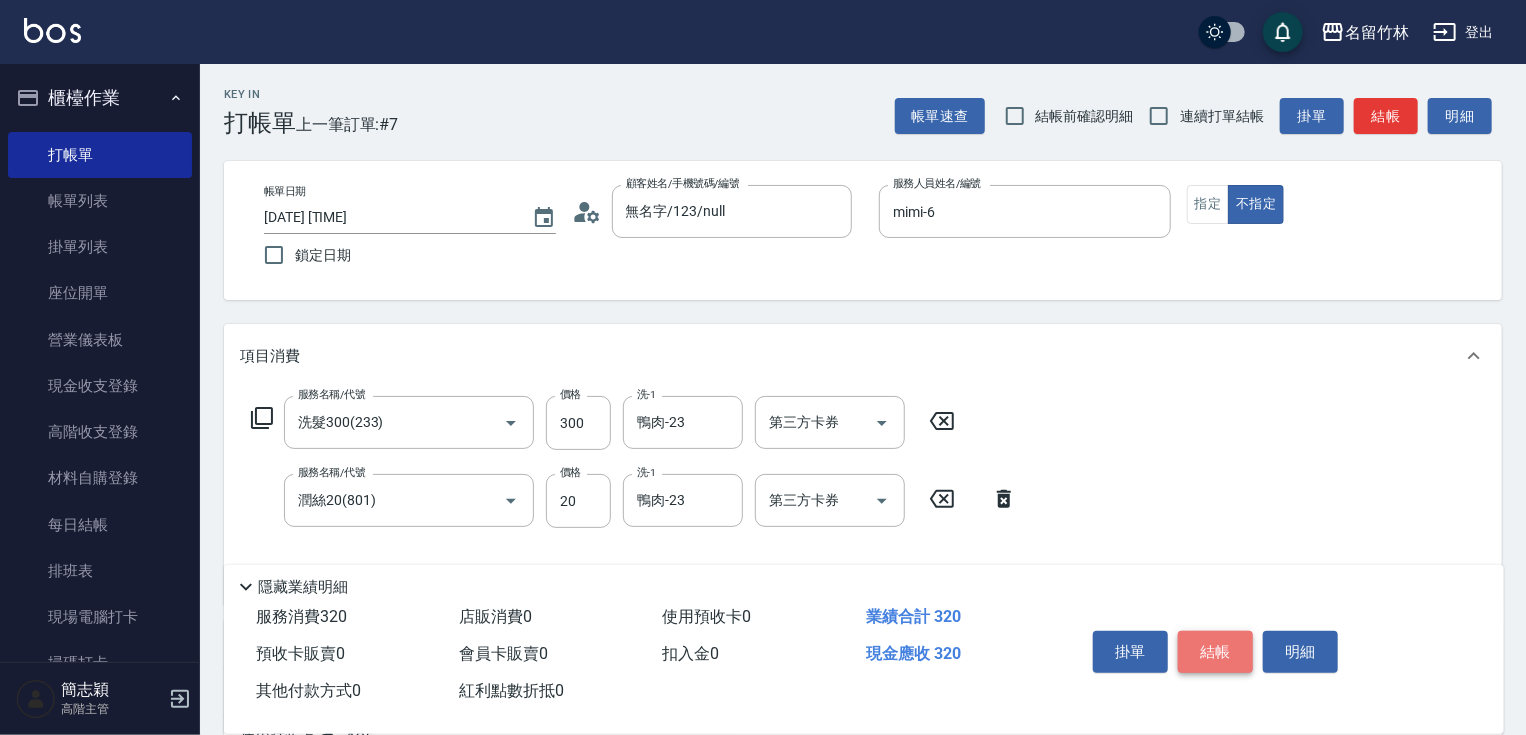 click on "結帳" at bounding box center [1215, 652] 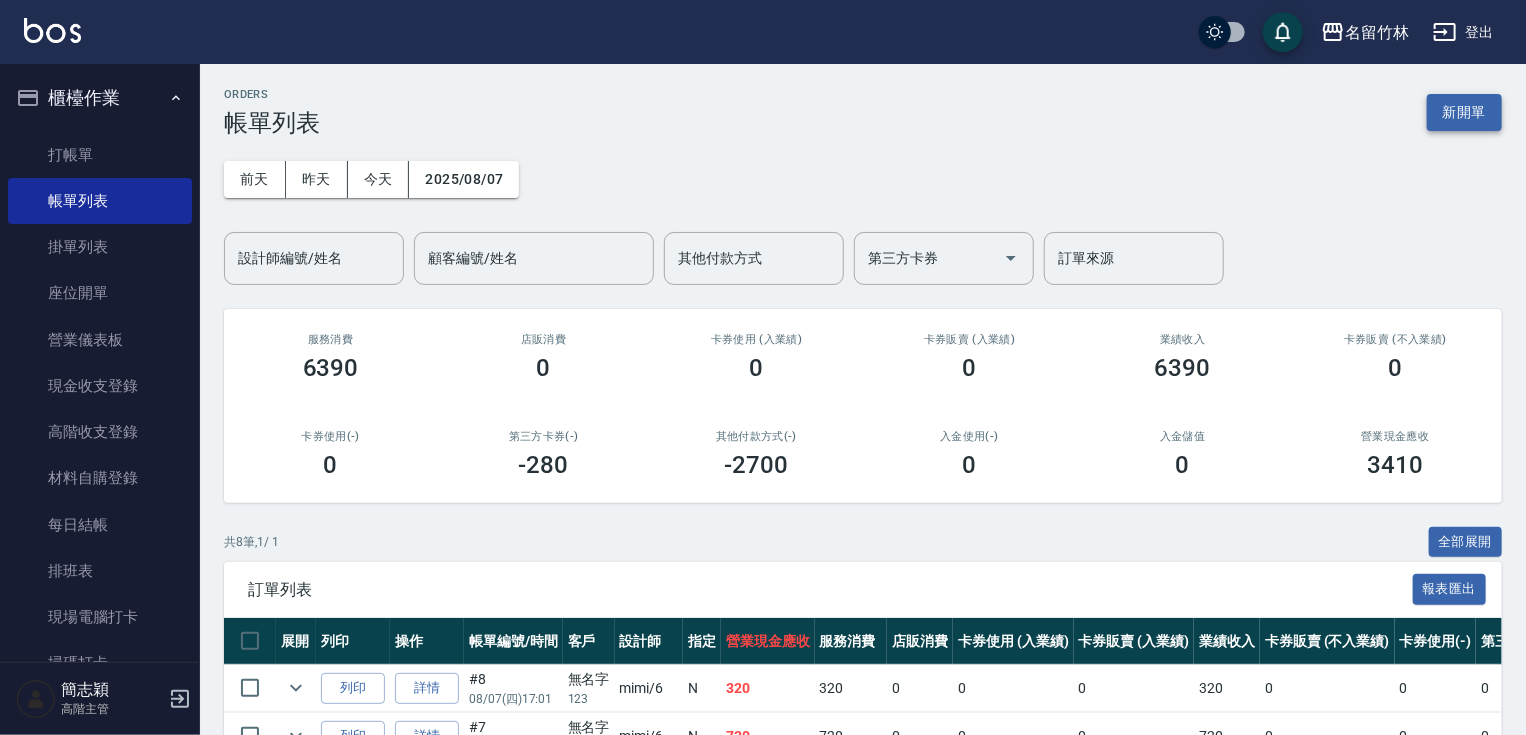 click on "新開單" at bounding box center [1464, 112] 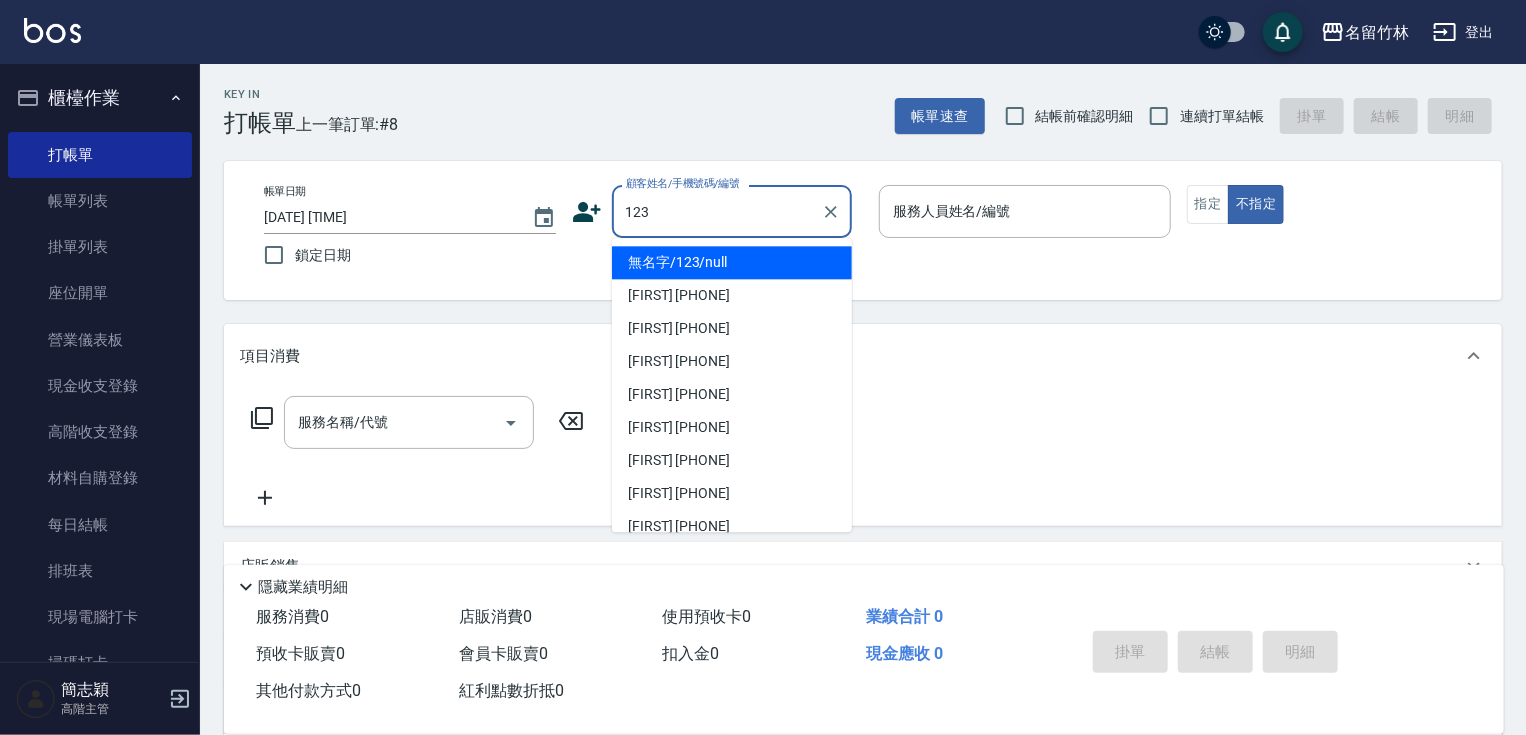 click on "無名字/123/null" at bounding box center [732, 262] 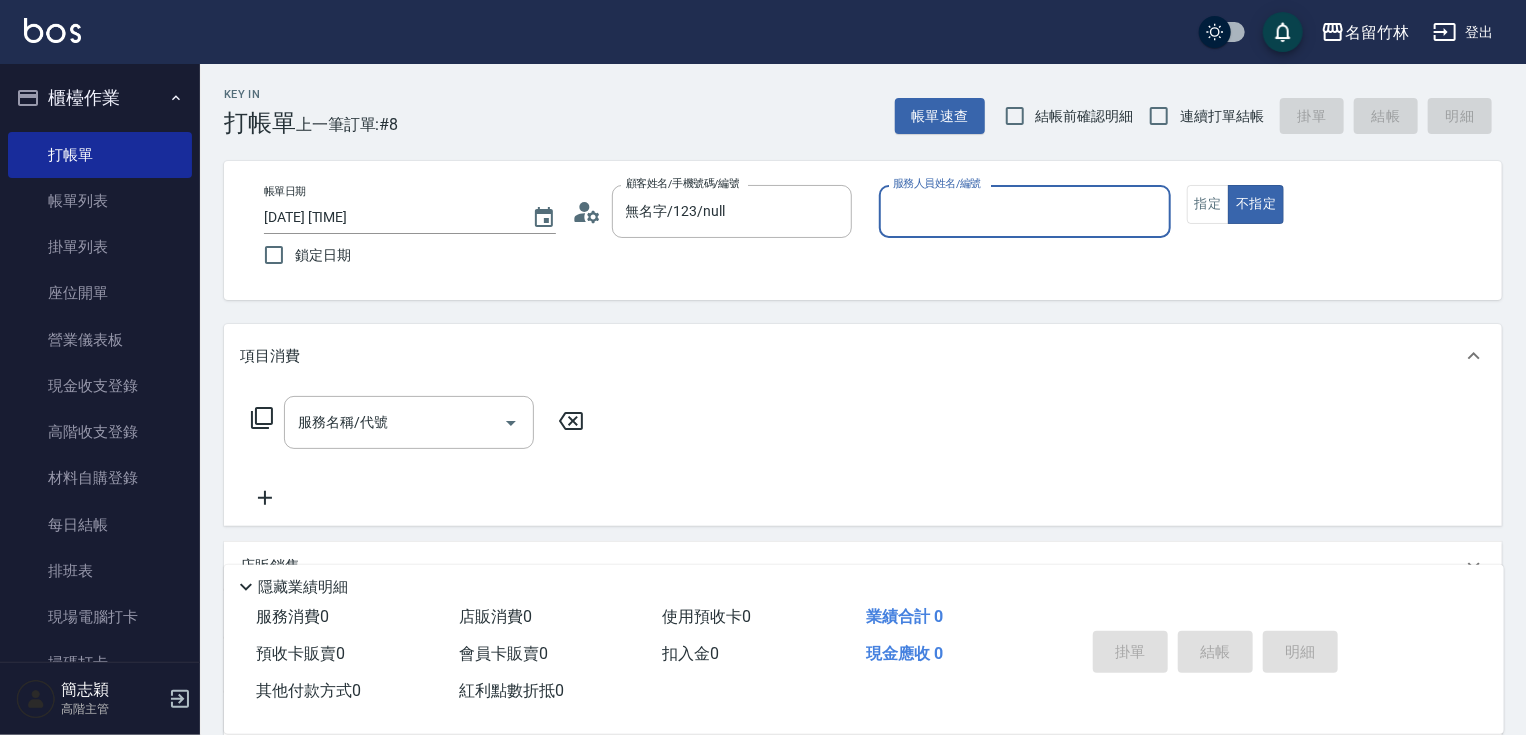 click on "服務人員姓名/編號" at bounding box center [1025, 211] 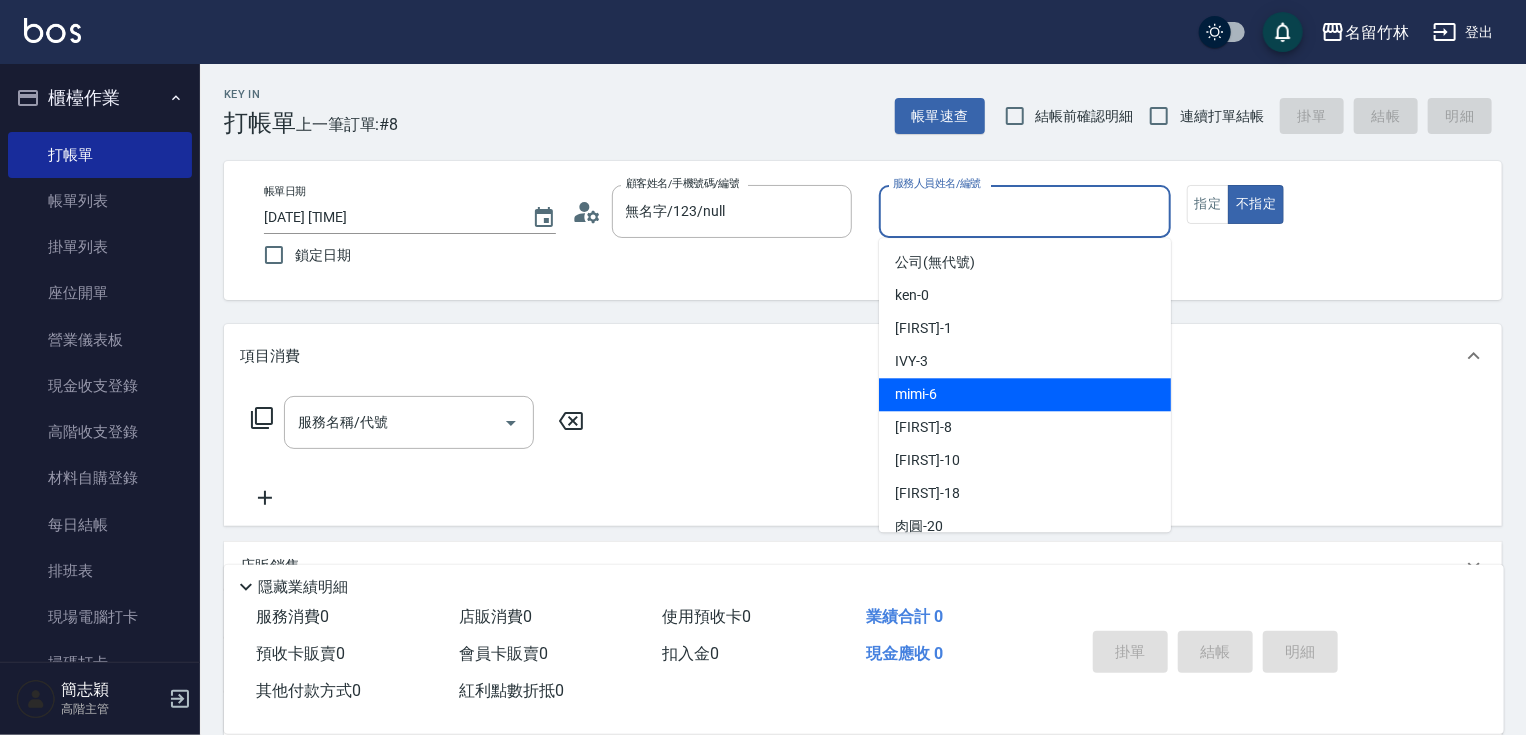 click on "mimi -6" at bounding box center [1025, 394] 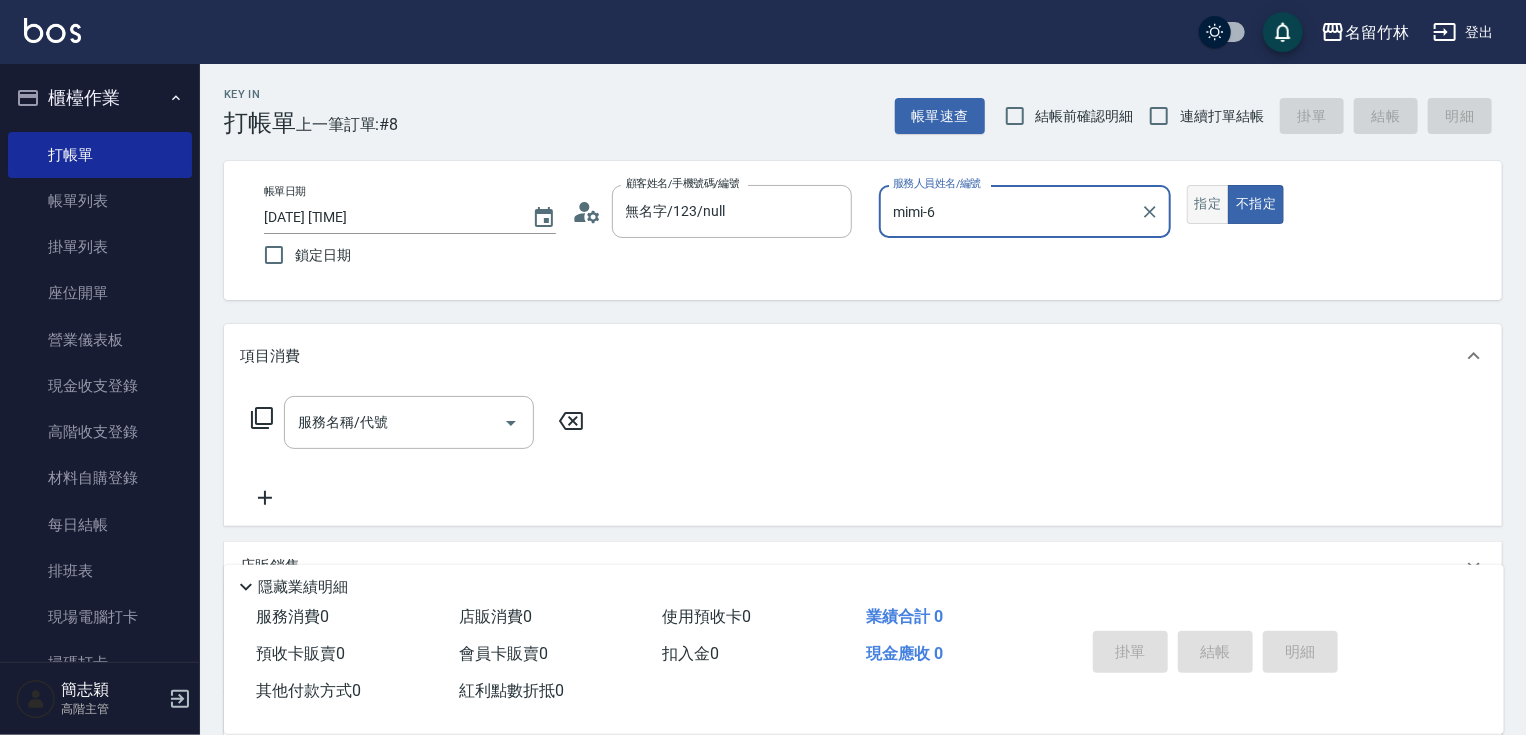 click on "指定" at bounding box center [1208, 204] 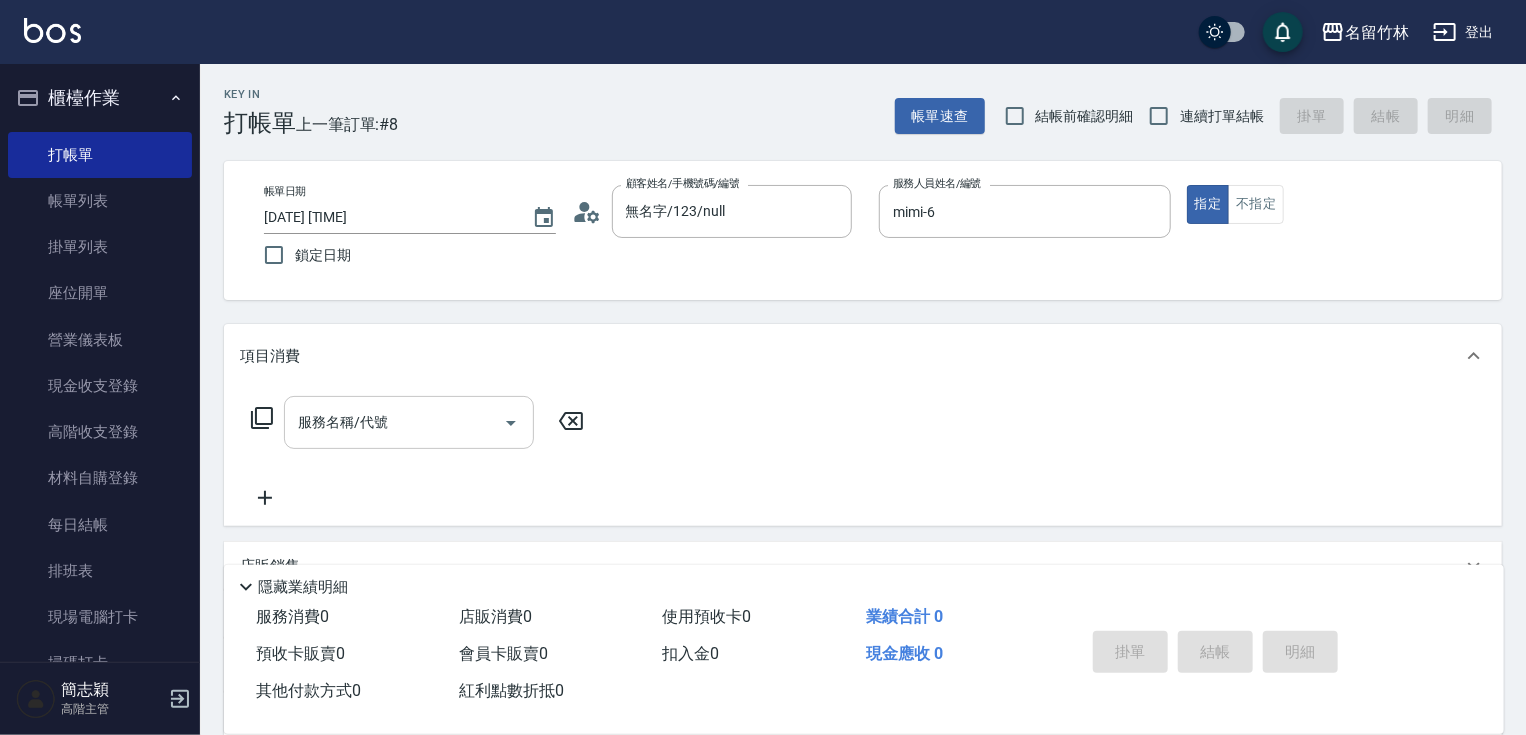 click on "服務名稱/代號" at bounding box center (394, 422) 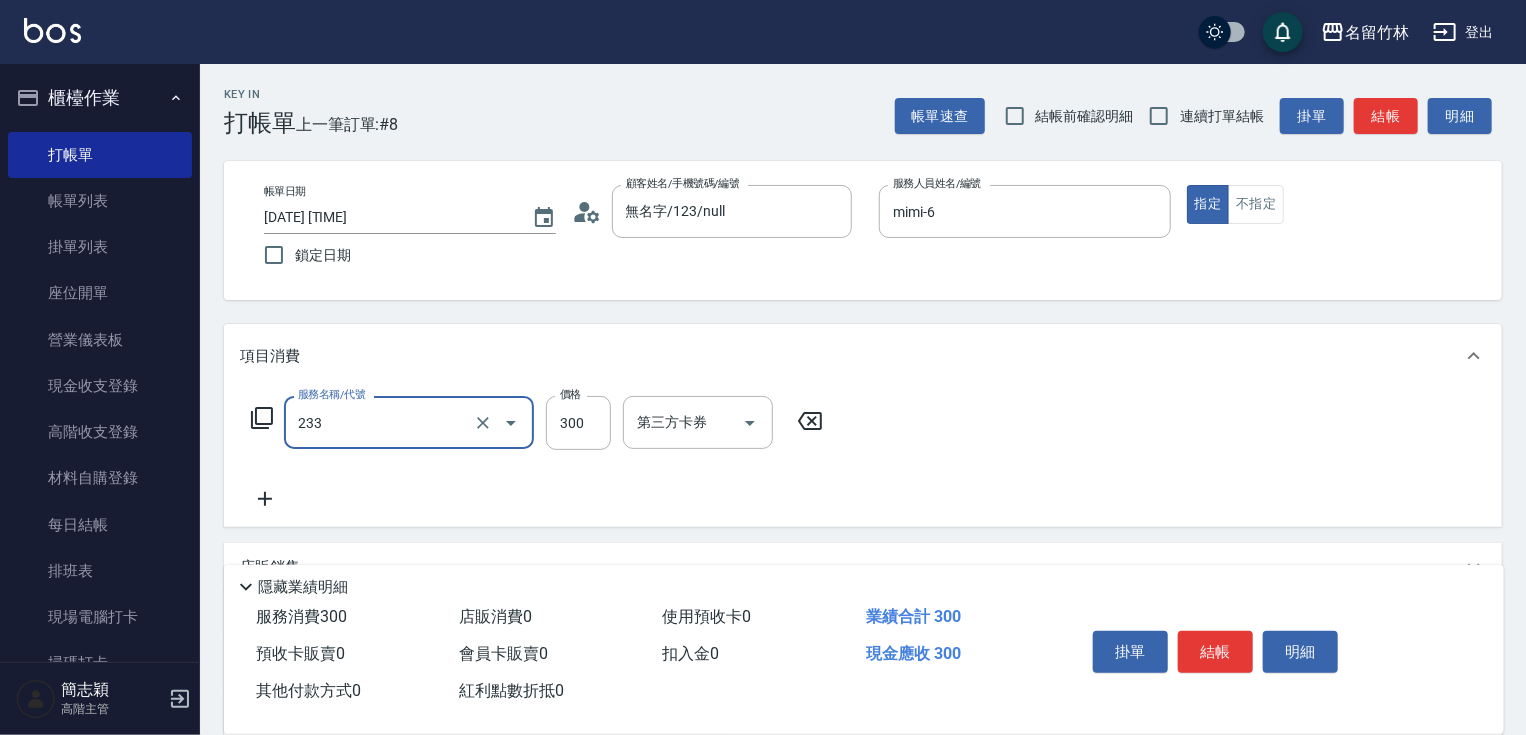 type on "洗髮300(233)" 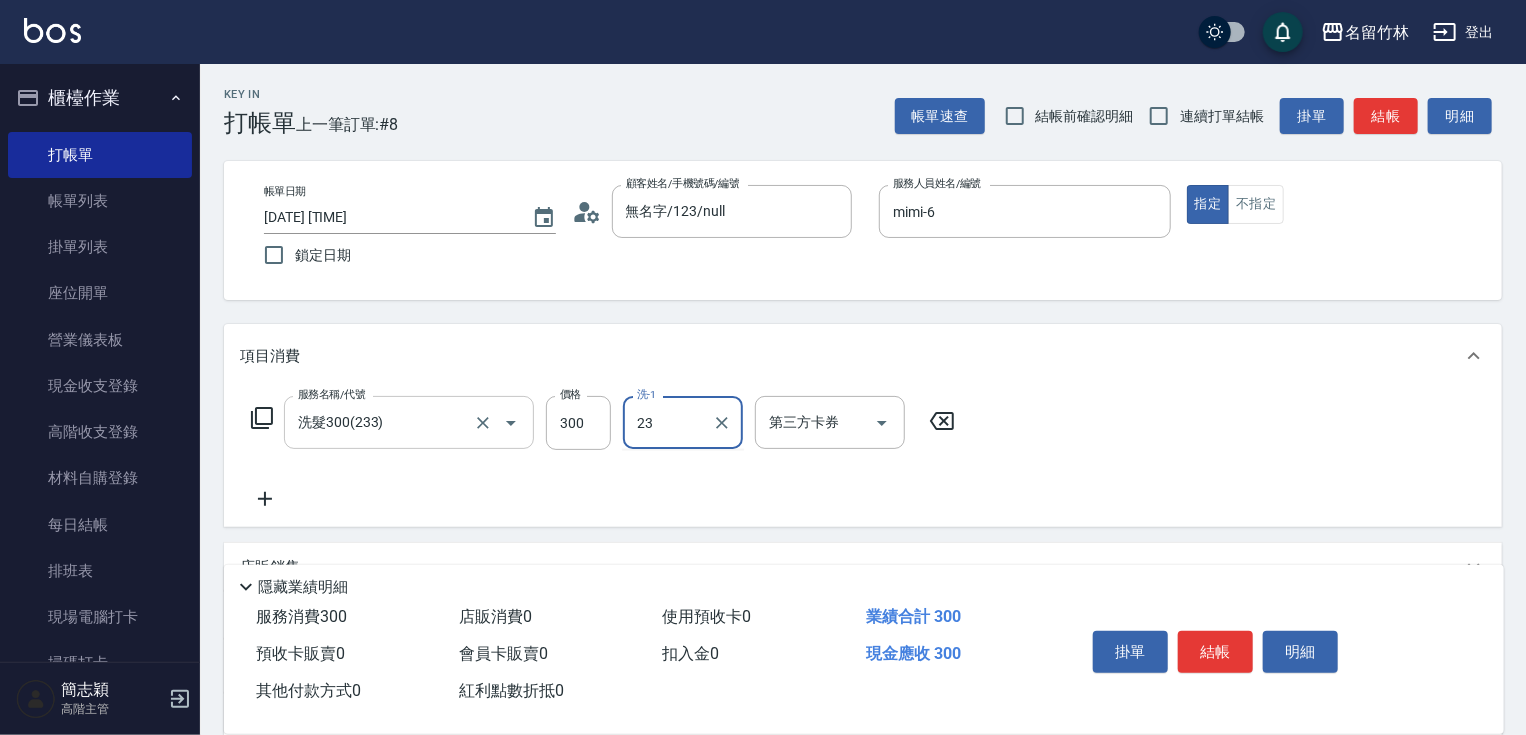 type on "鴨肉-23" 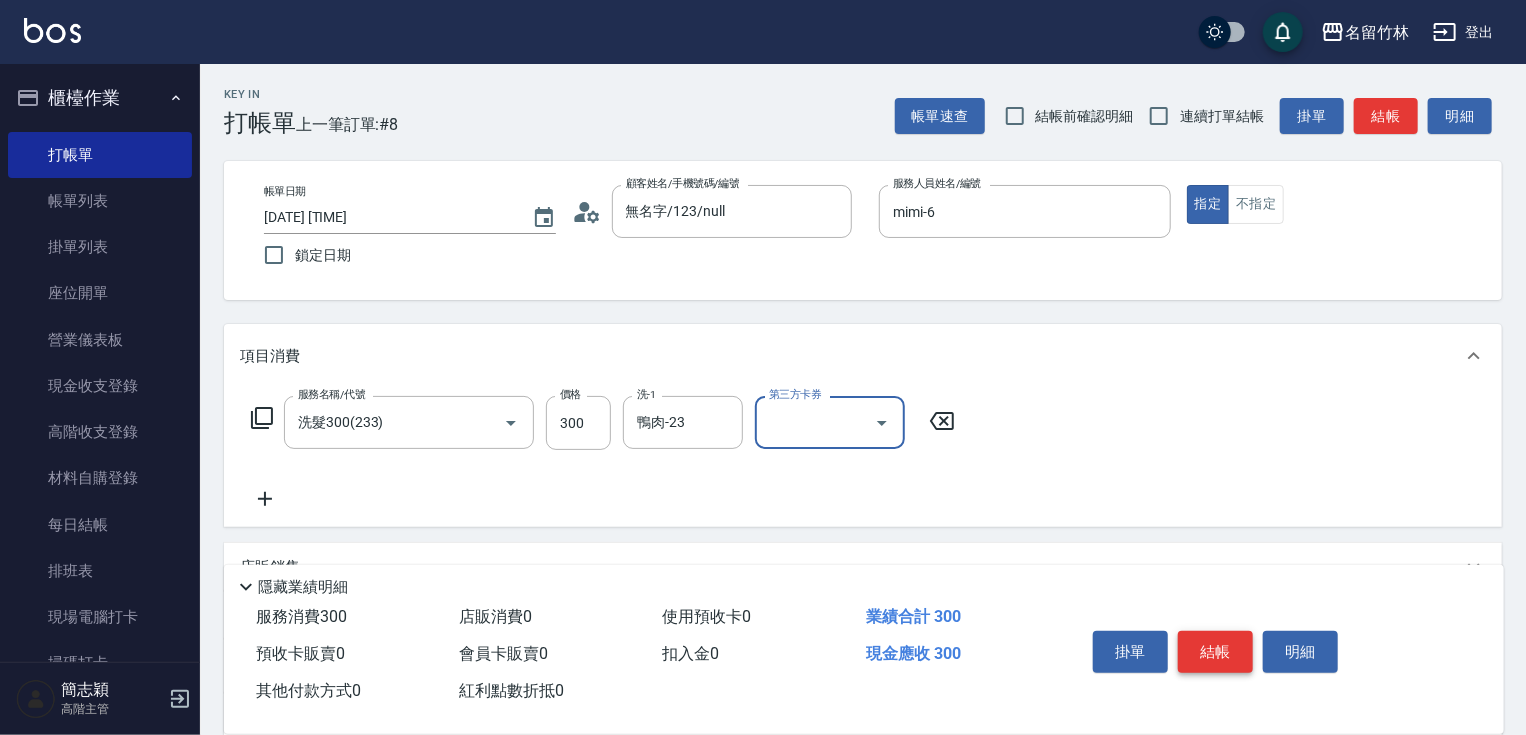 click on "結帳" at bounding box center [1215, 652] 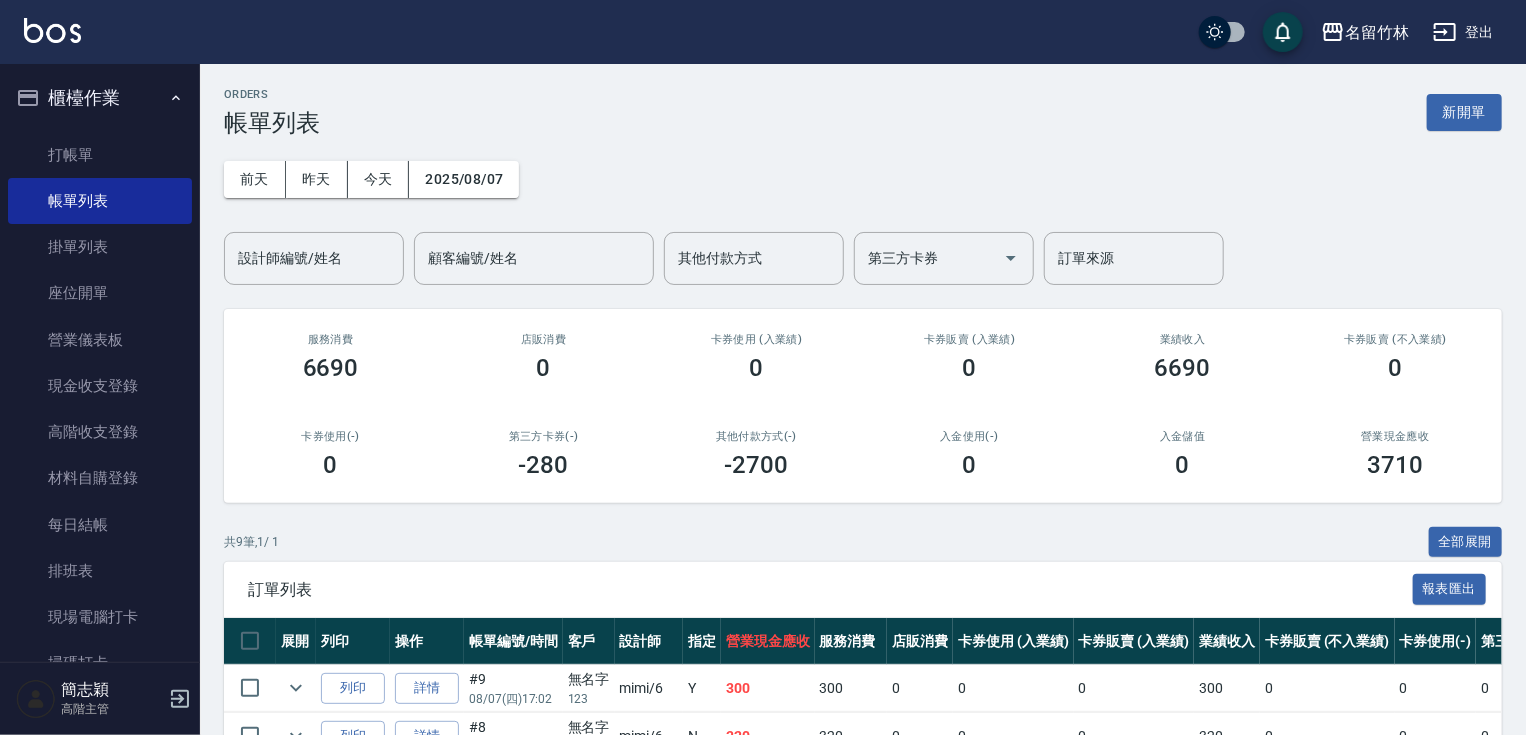 click on "新開單" at bounding box center [1464, 112] 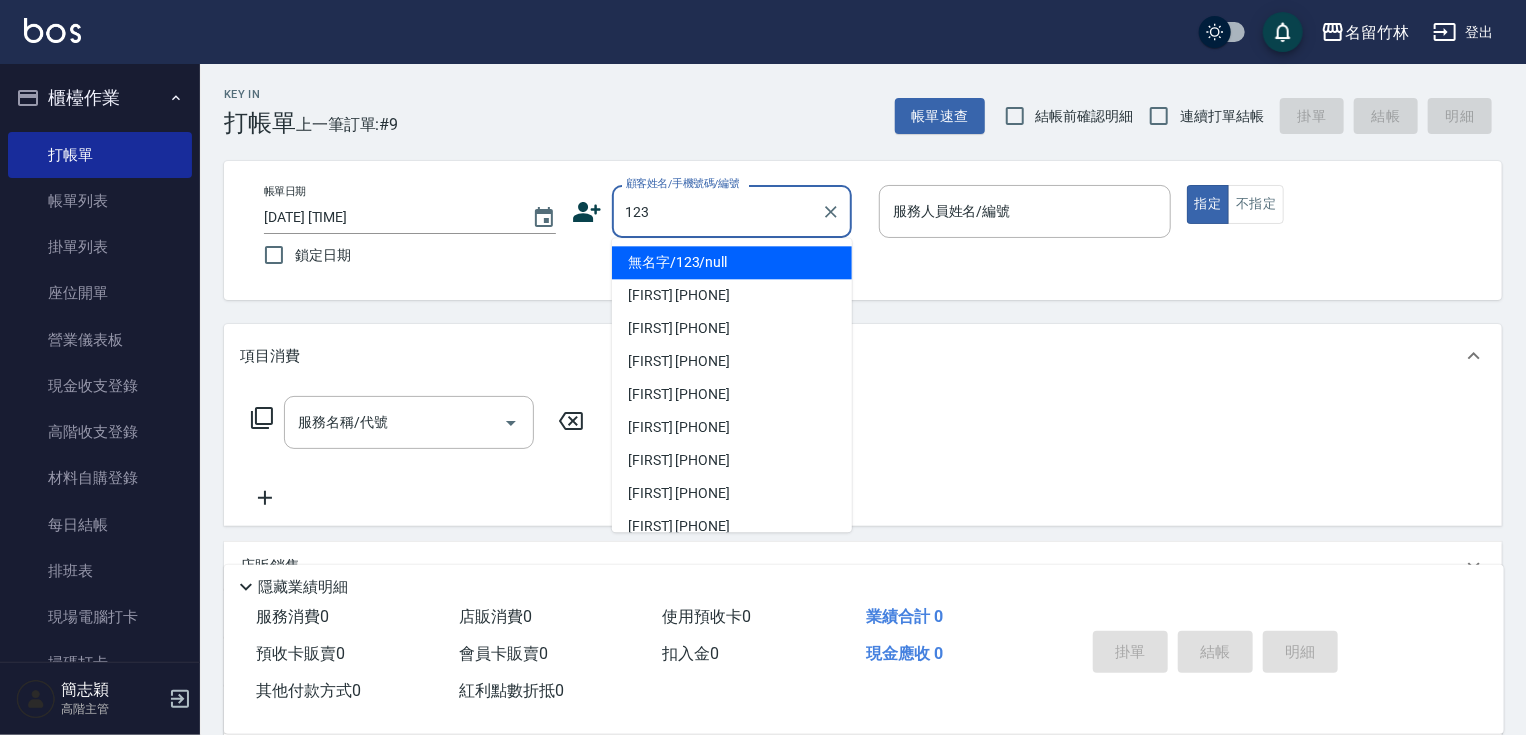 click on "無名字/123/null" at bounding box center [732, 262] 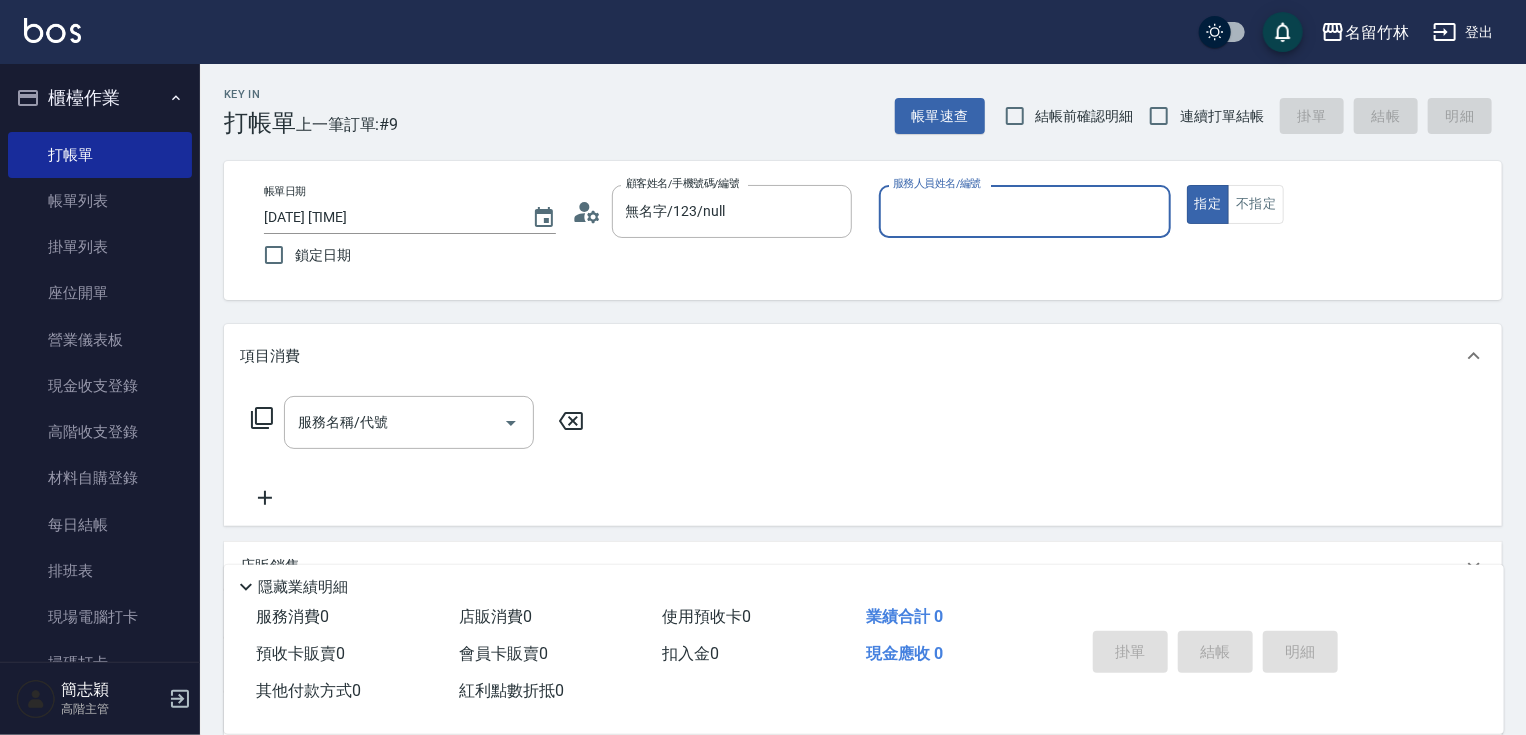 click on "服務人員姓名/編號" at bounding box center [1025, 211] 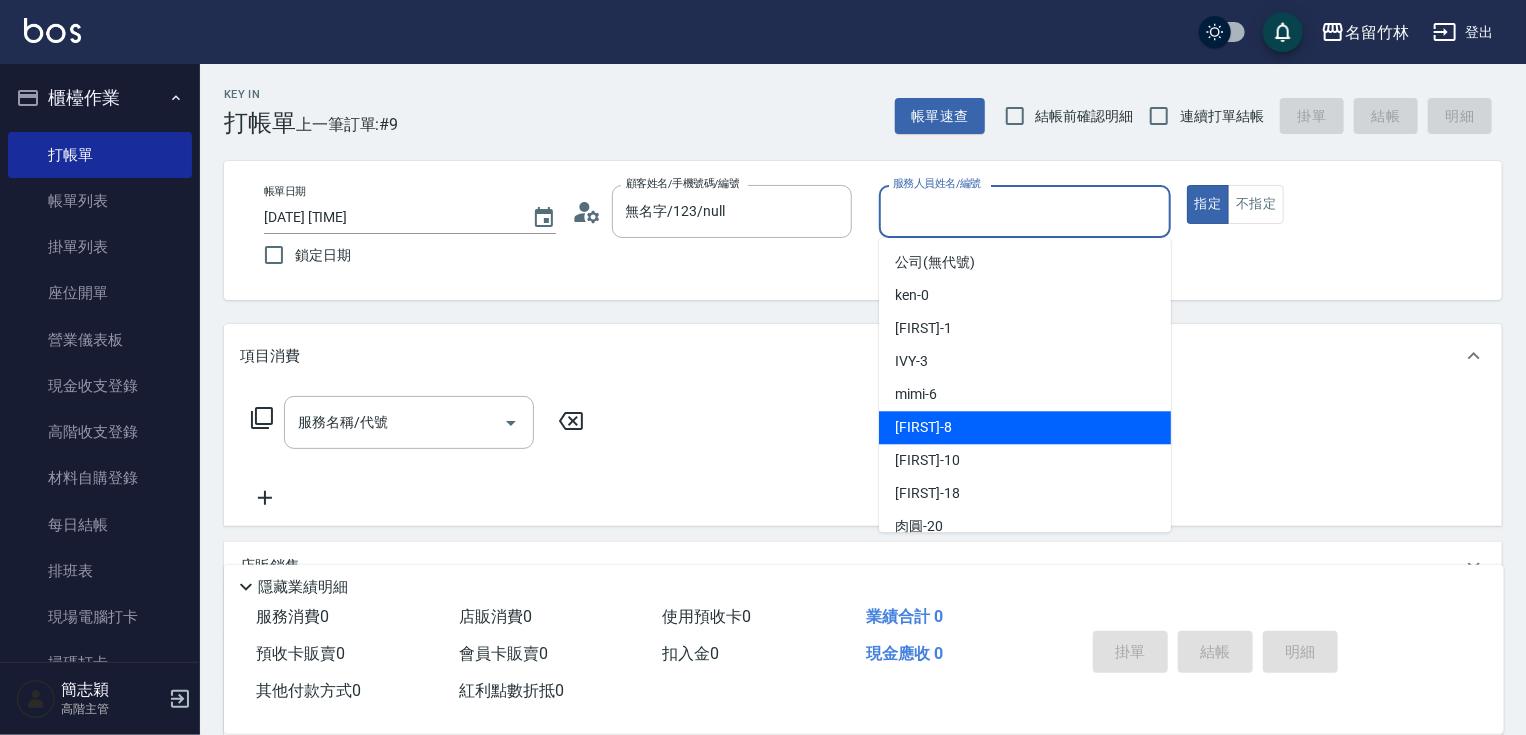 drag, startPoint x: 955, startPoint y: 424, endPoint x: 980, endPoint y: 403, distance: 32.649654 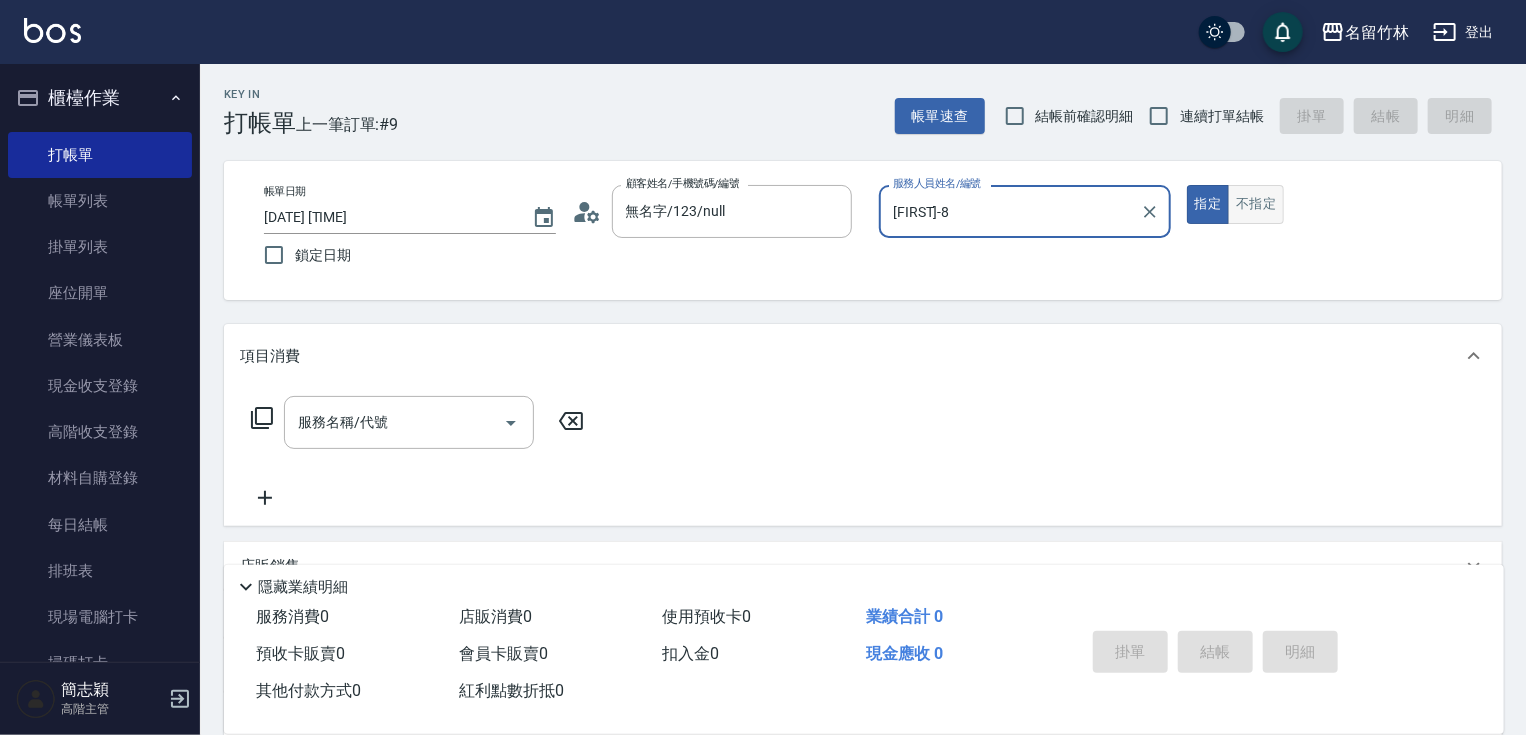 click on "不指定" at bounding box center [1256, 204] 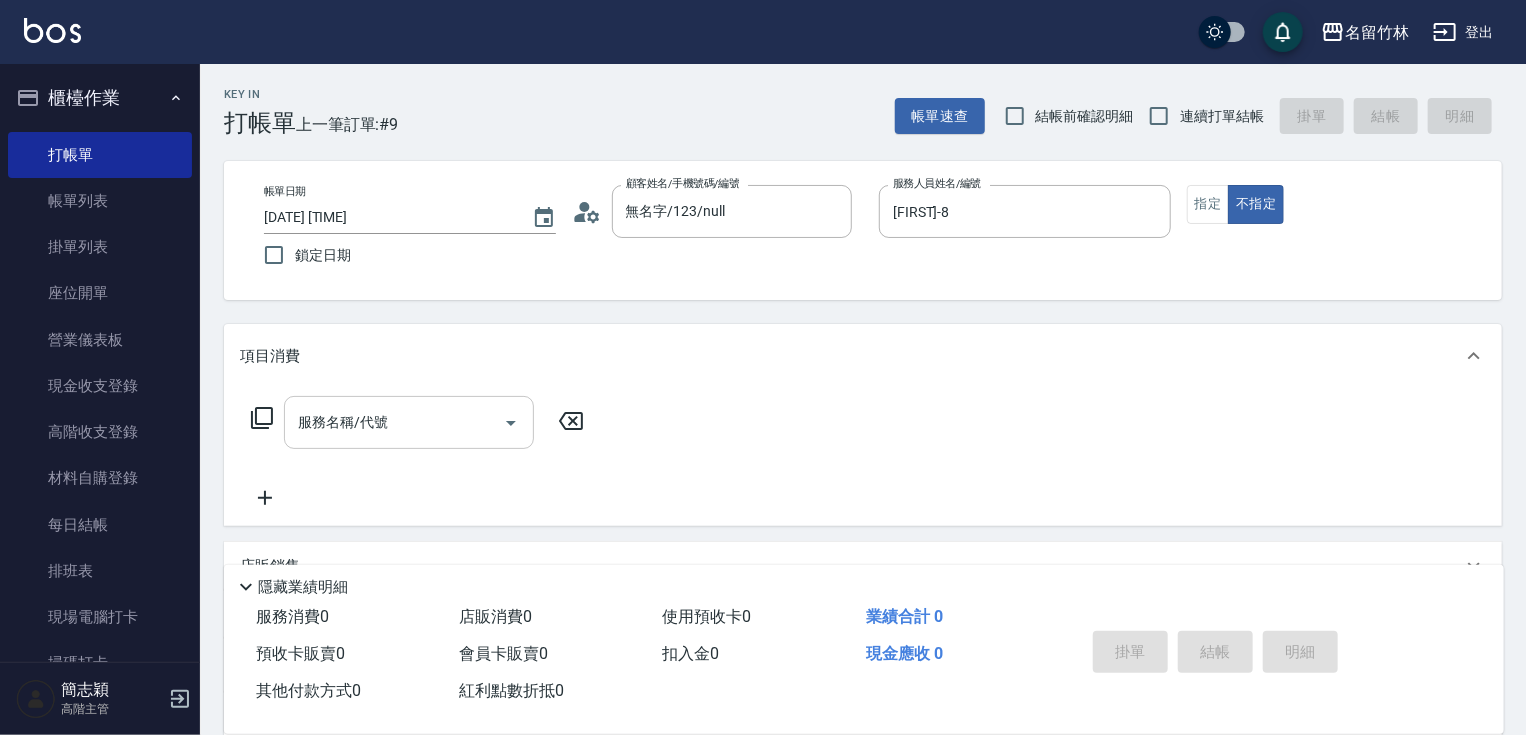 click on "服務名稱/代號" at bounding box center [409, 422] 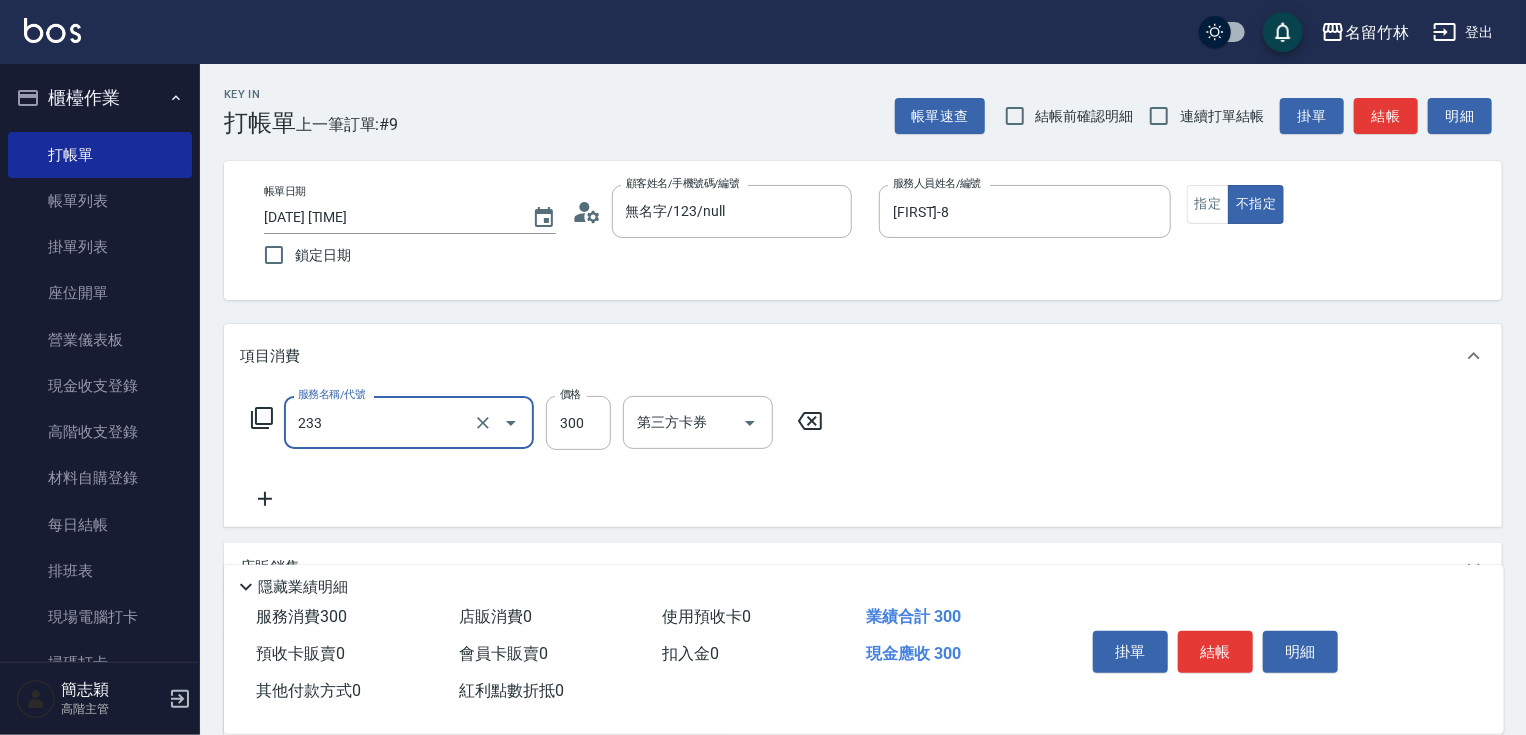 type on "洗髮300(233)" 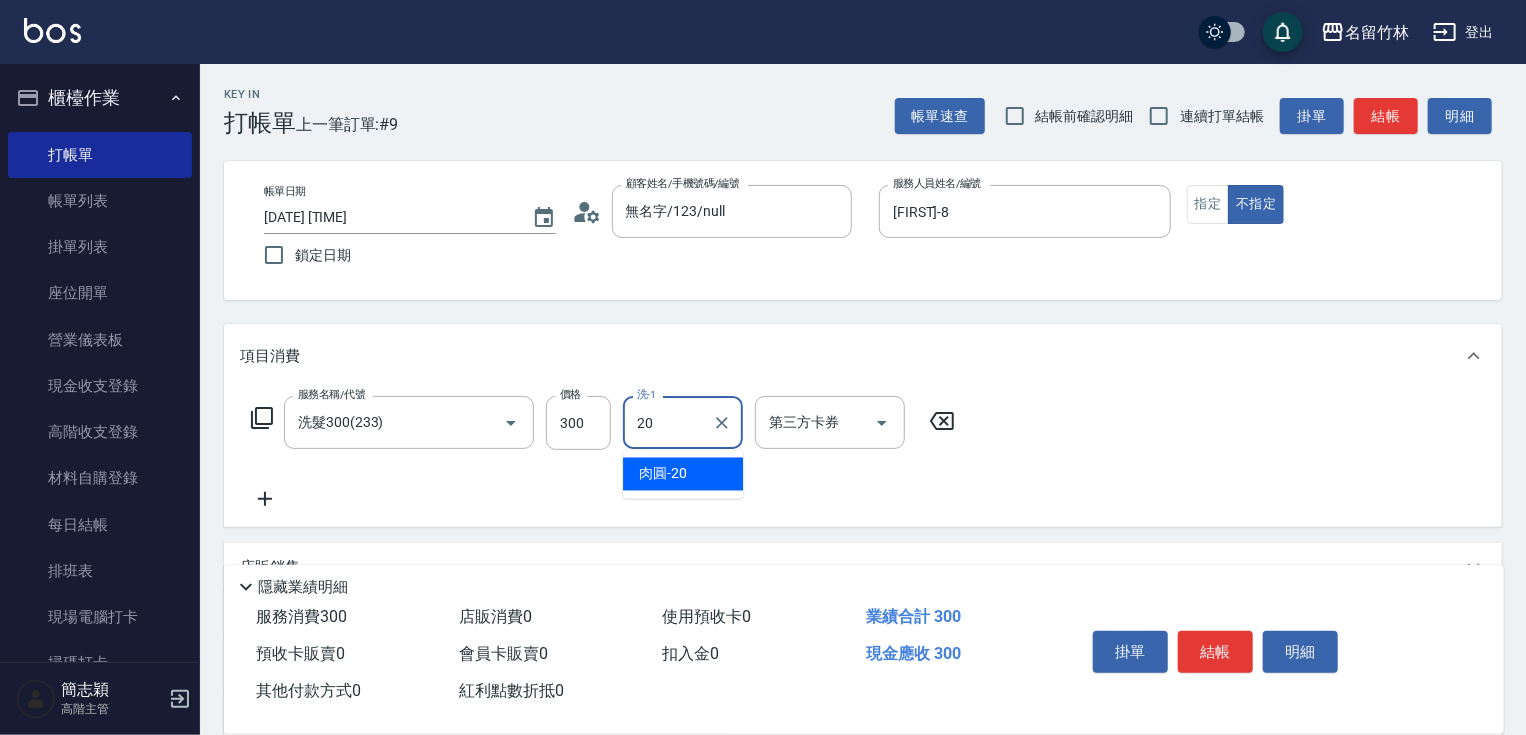 type on "肉圓-20" 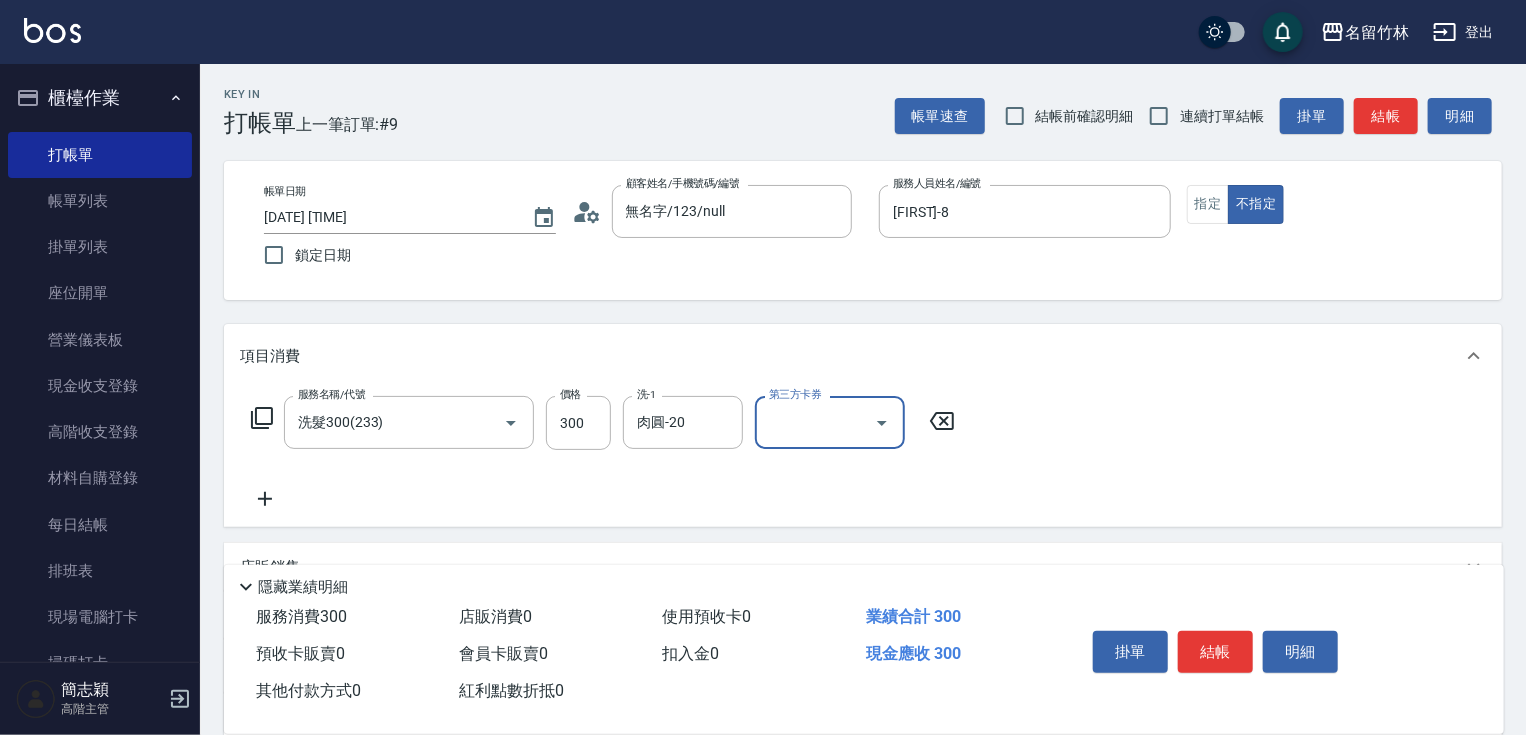 click 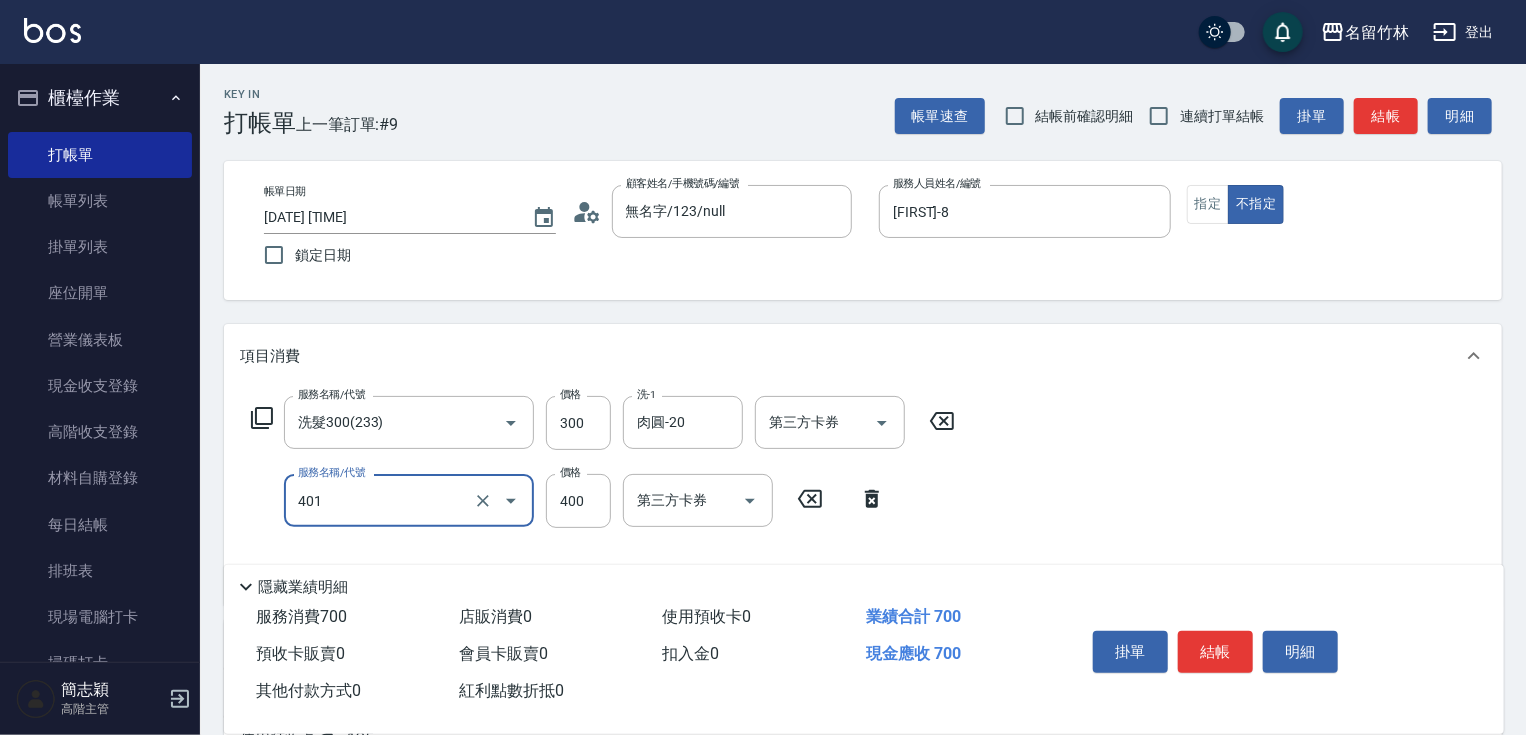 type on "剪髮(400)(401)" 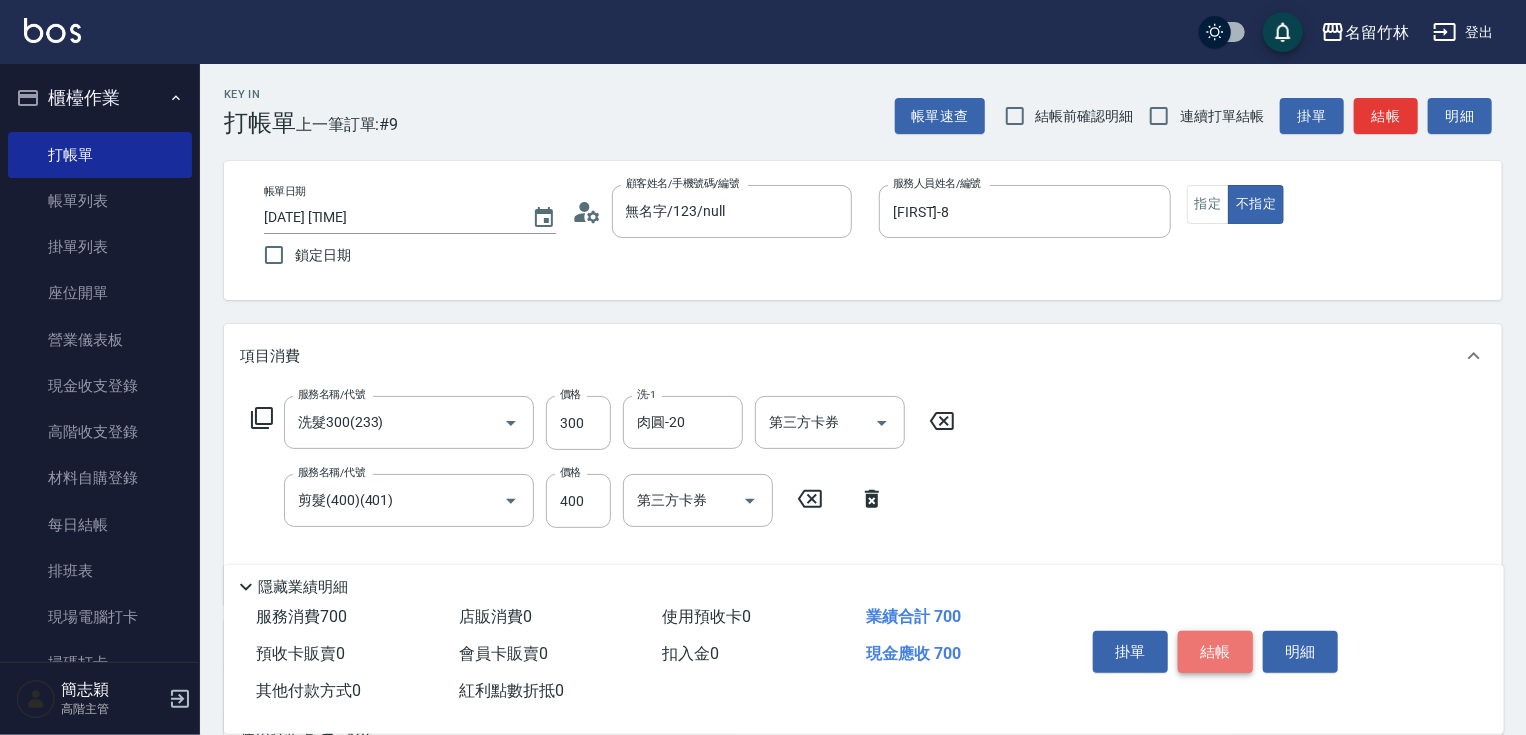 drag, startPoint x: 1216, startPoint y: 625, endPoint x: 1098, endPoint y: 552, distance: 138.75517 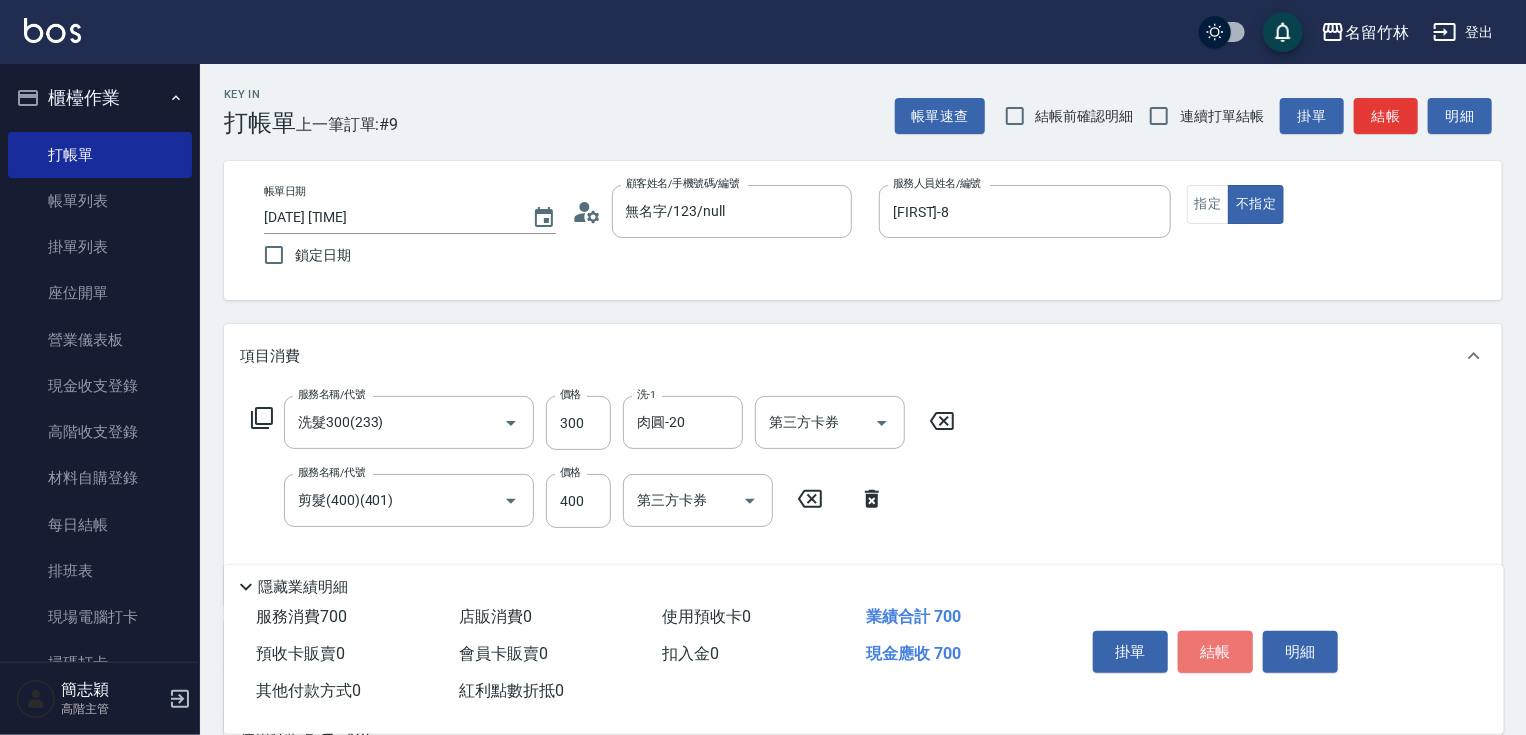 click on "結帳" at bounding box center [1215, 652] 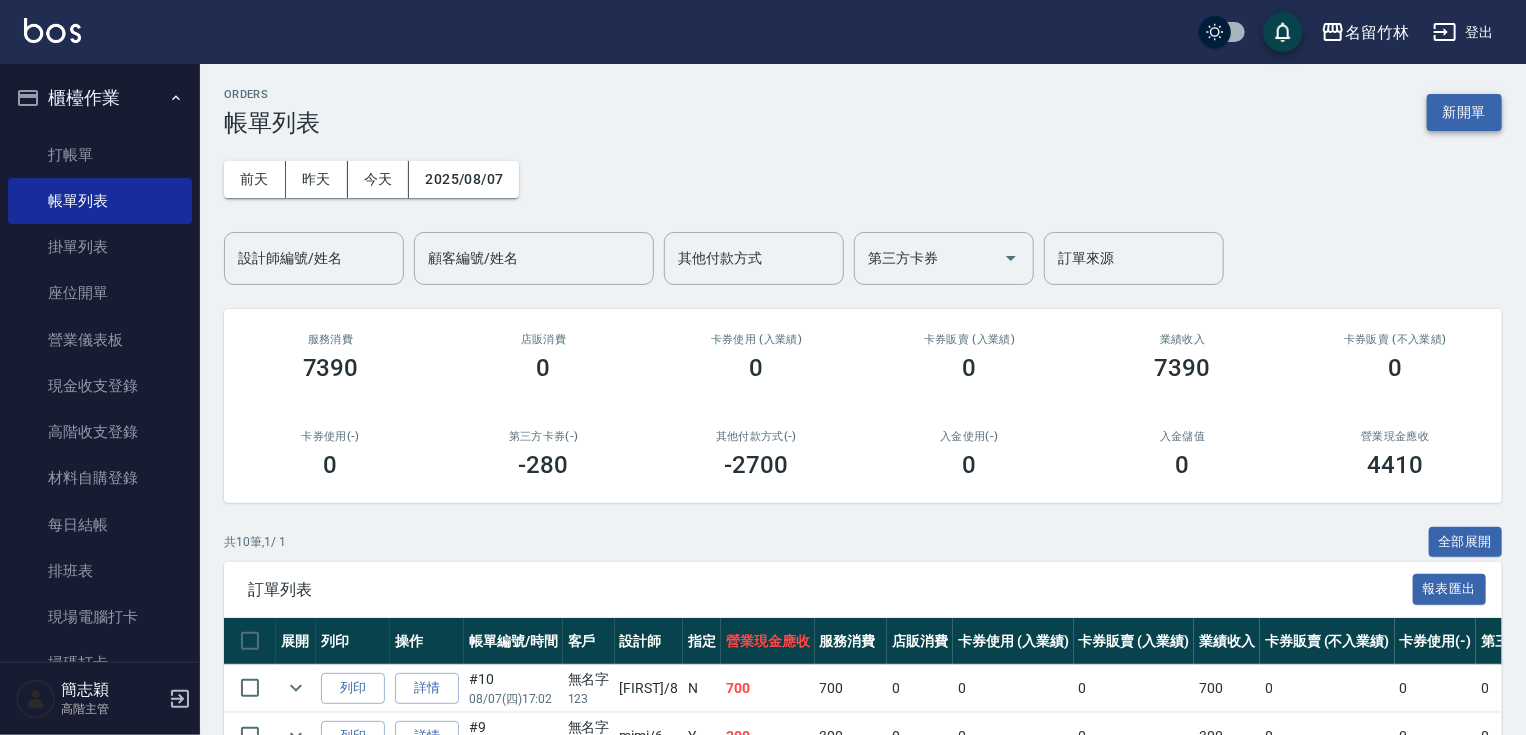 click on "新開單" at bounding box center [1464, 112] 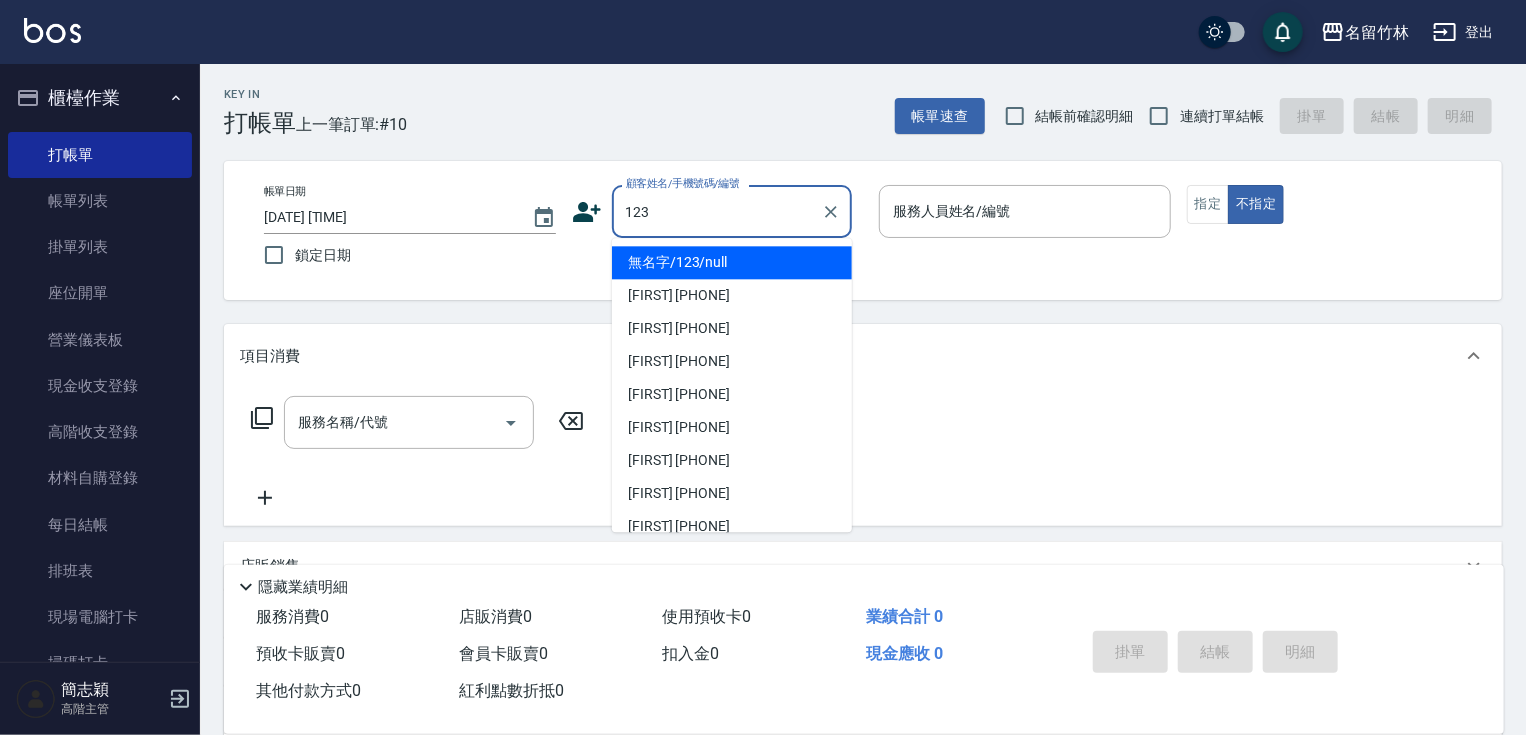 click on "無名字/123/null" at bounding box center (732, 262) 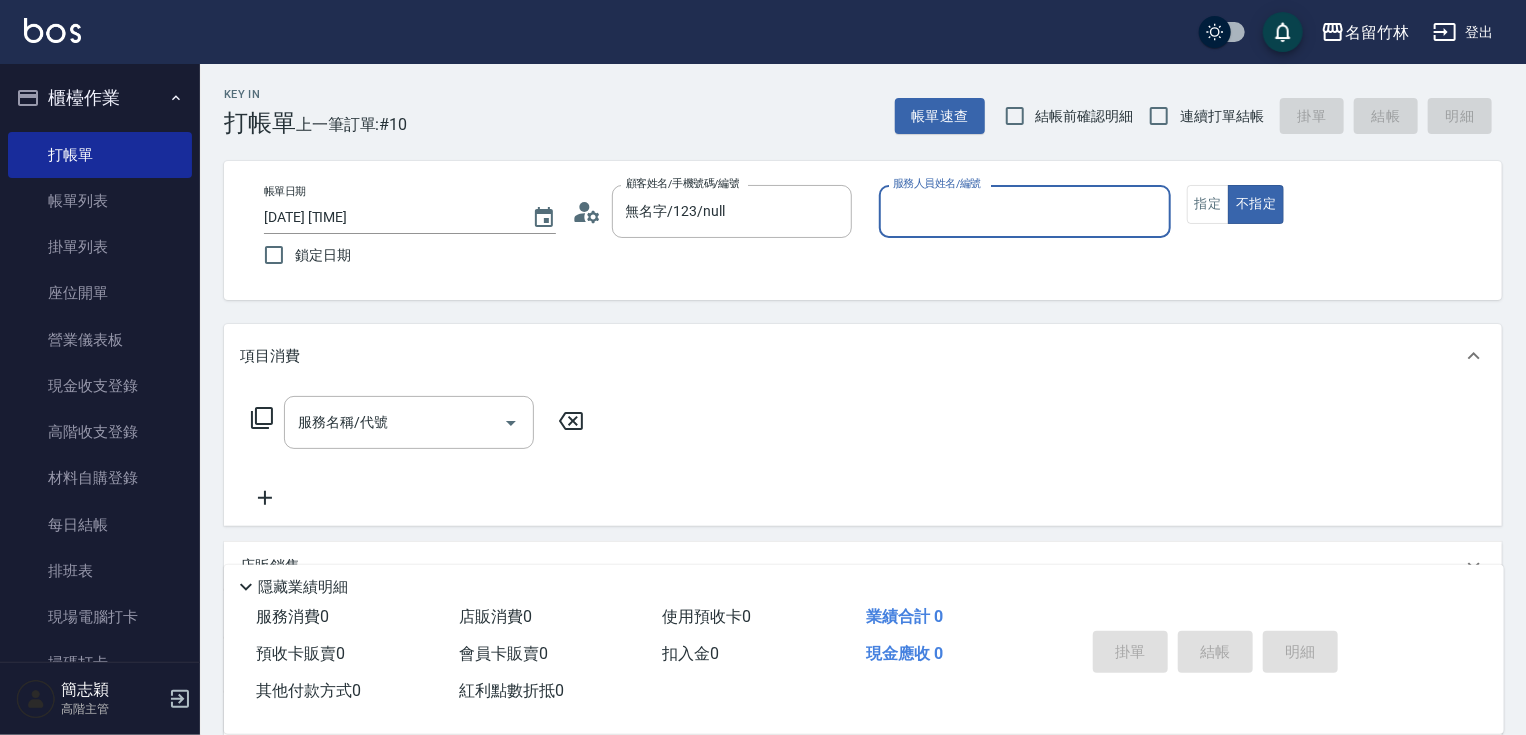 drag, startPoint x: 936, startPoint y: 222, endPoint x: 942, endPoint y: 231, distance: 10.816654 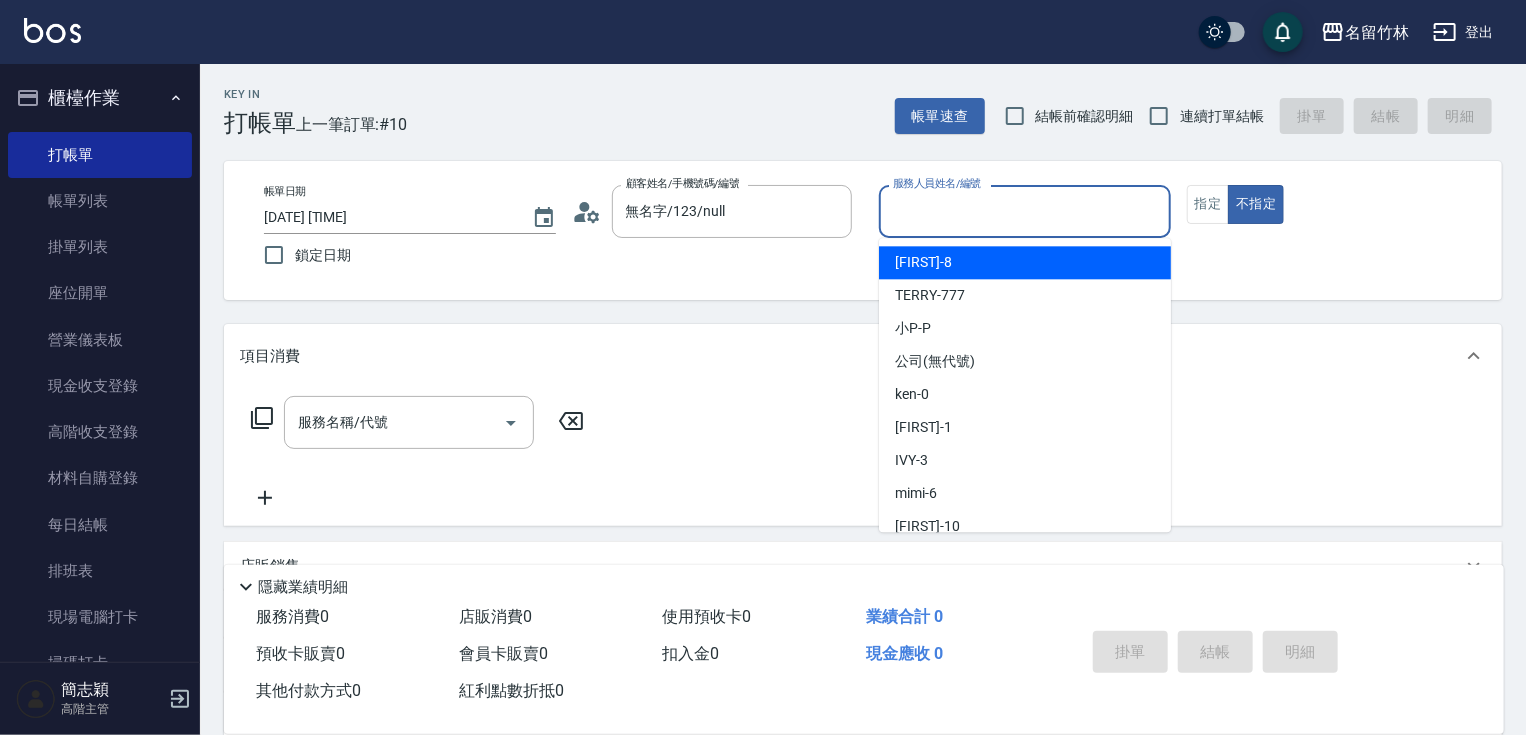 drag, startPoint x: 947, startPoint y: 269, endPoint x: 1104, endPoint y: 261, distance: 157.20369 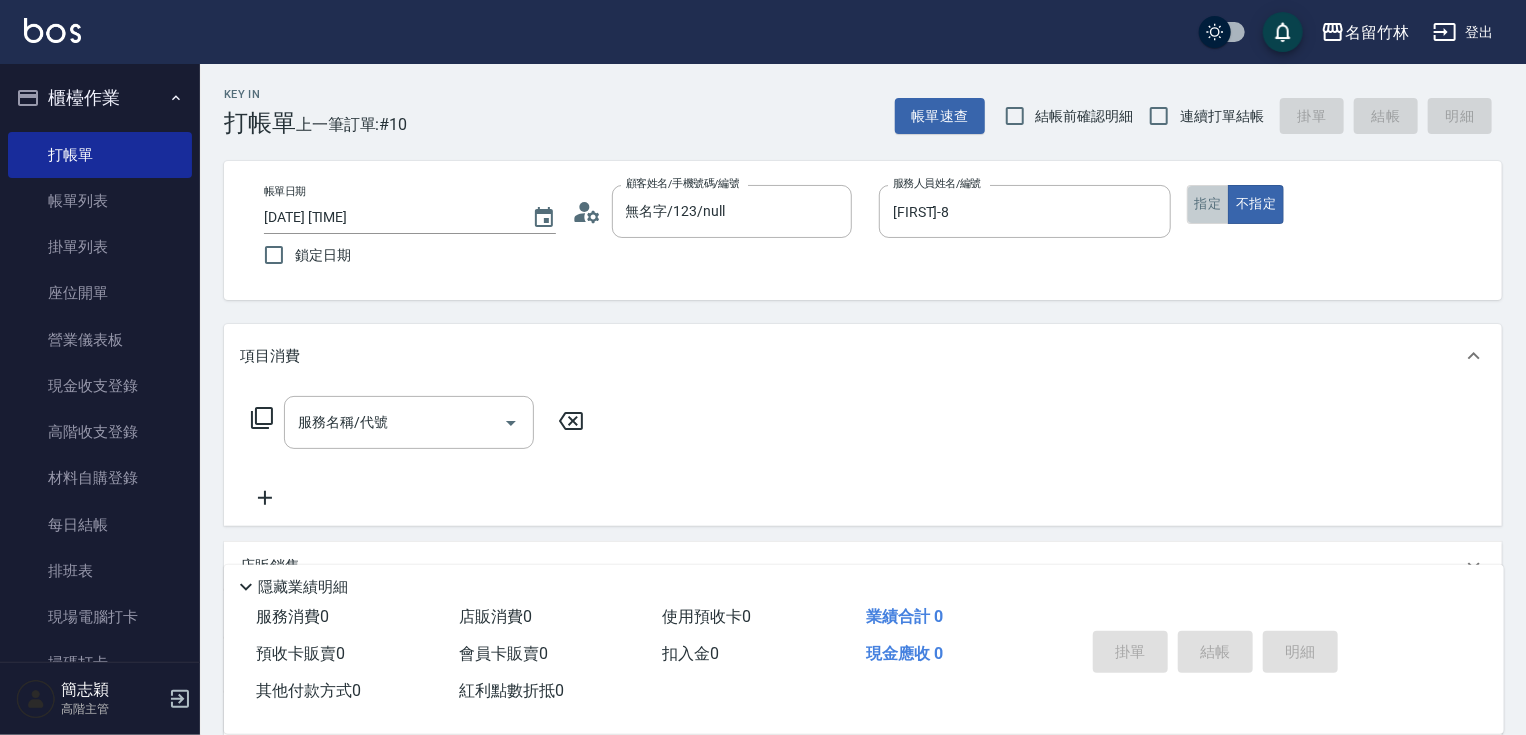 click on "指定" at bounding box center [1208, 204] 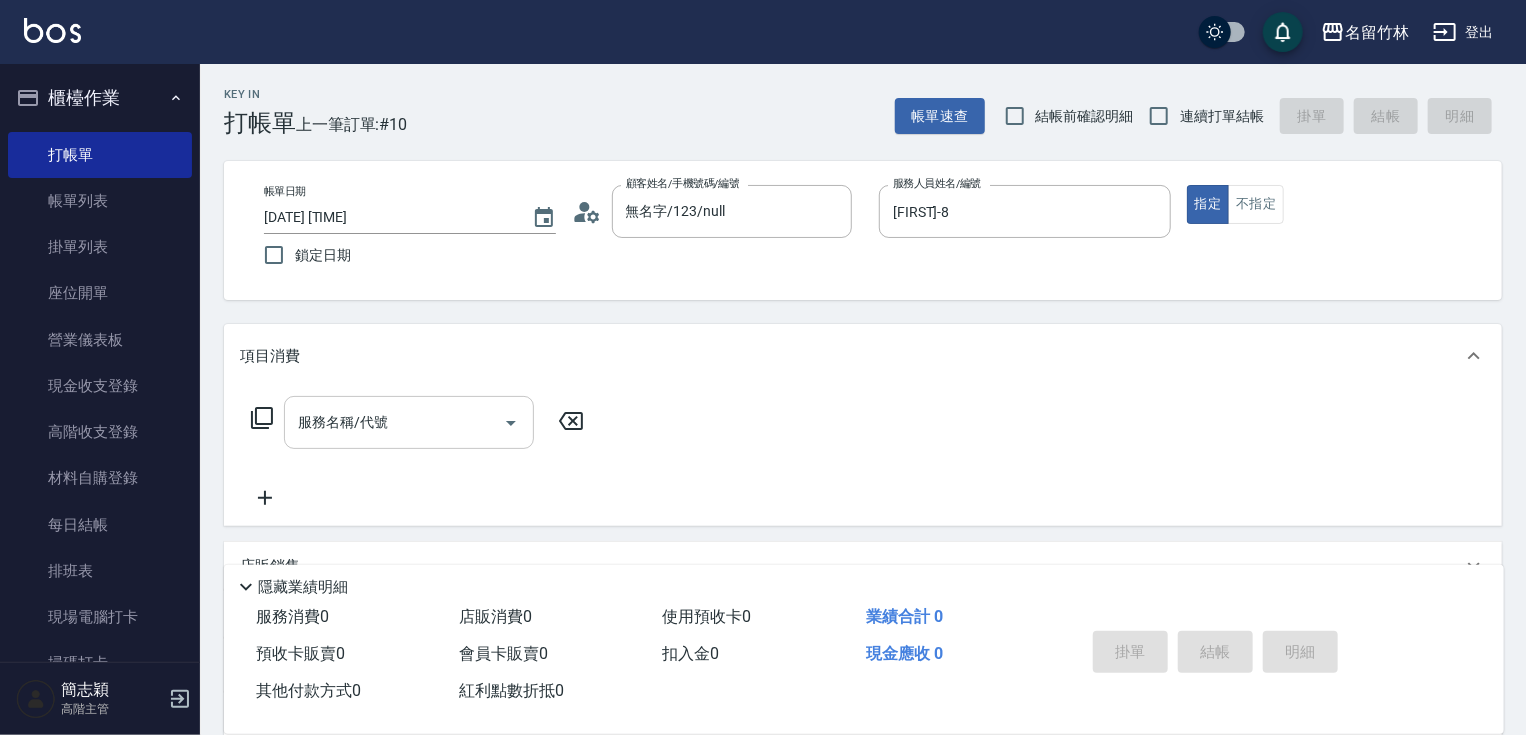 click on "服務名稱/代號" at bounding box center [394, 422] 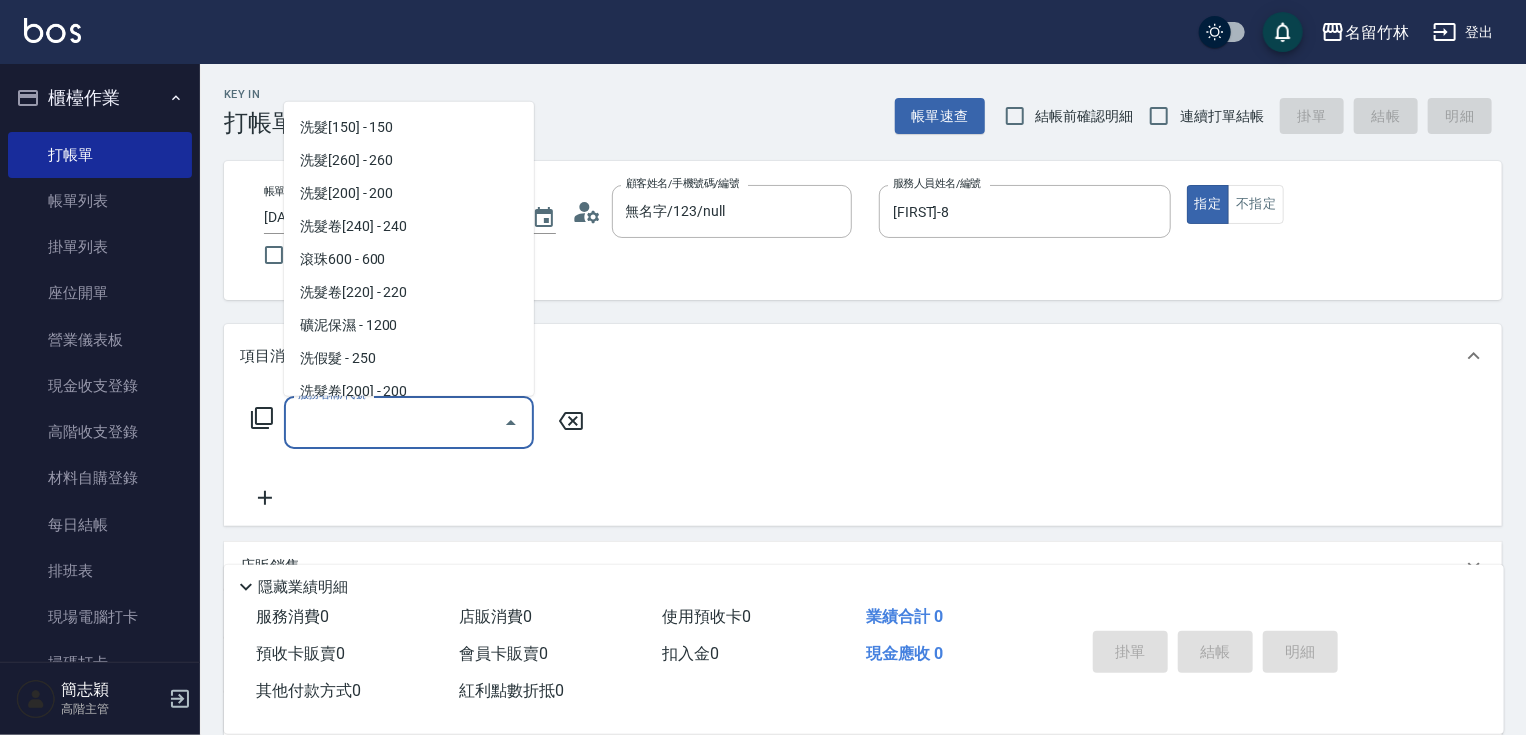 scroll, scrollTop: 340, scrollLeft: 0, axis: vertical 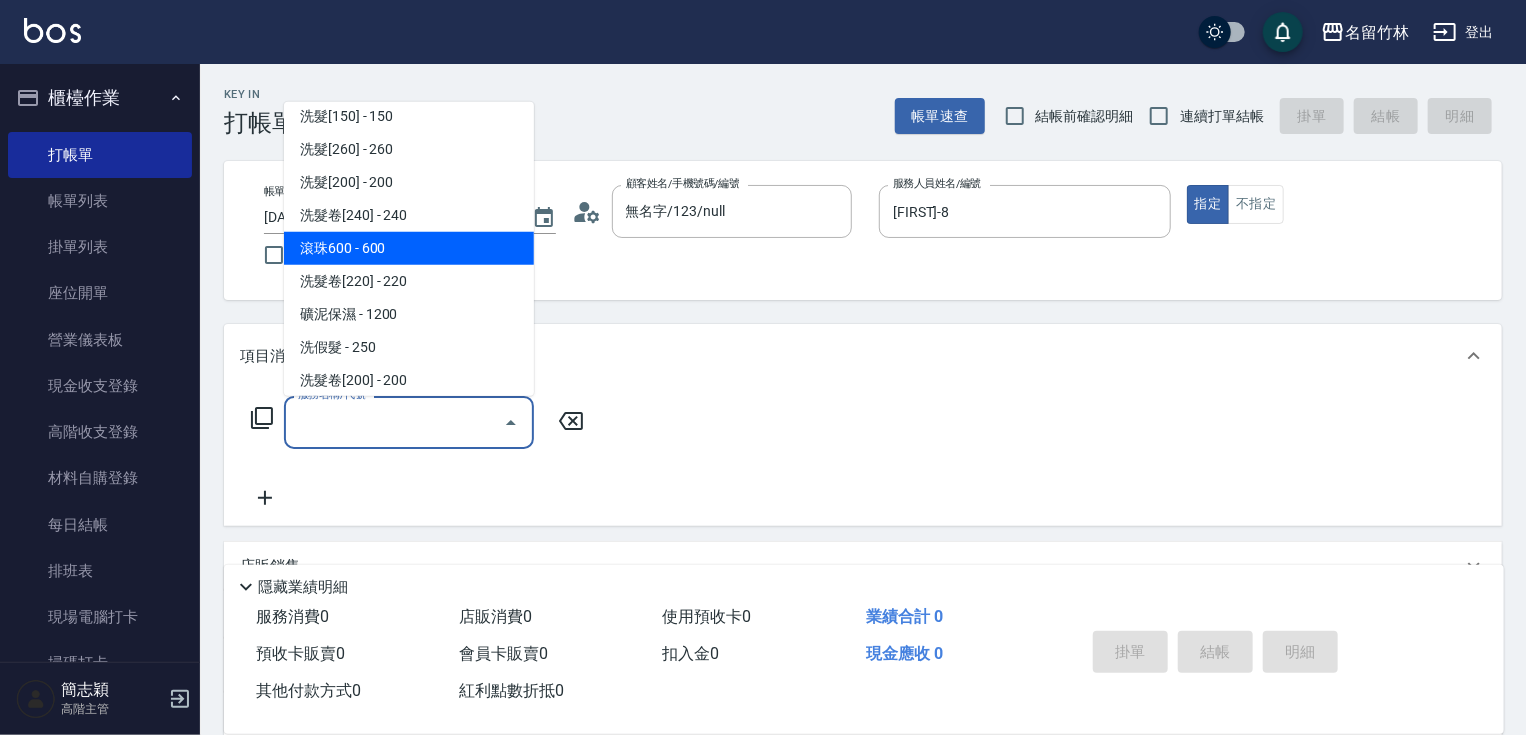 click on "滾珠600 - 600" at bounding box center (409, 248) 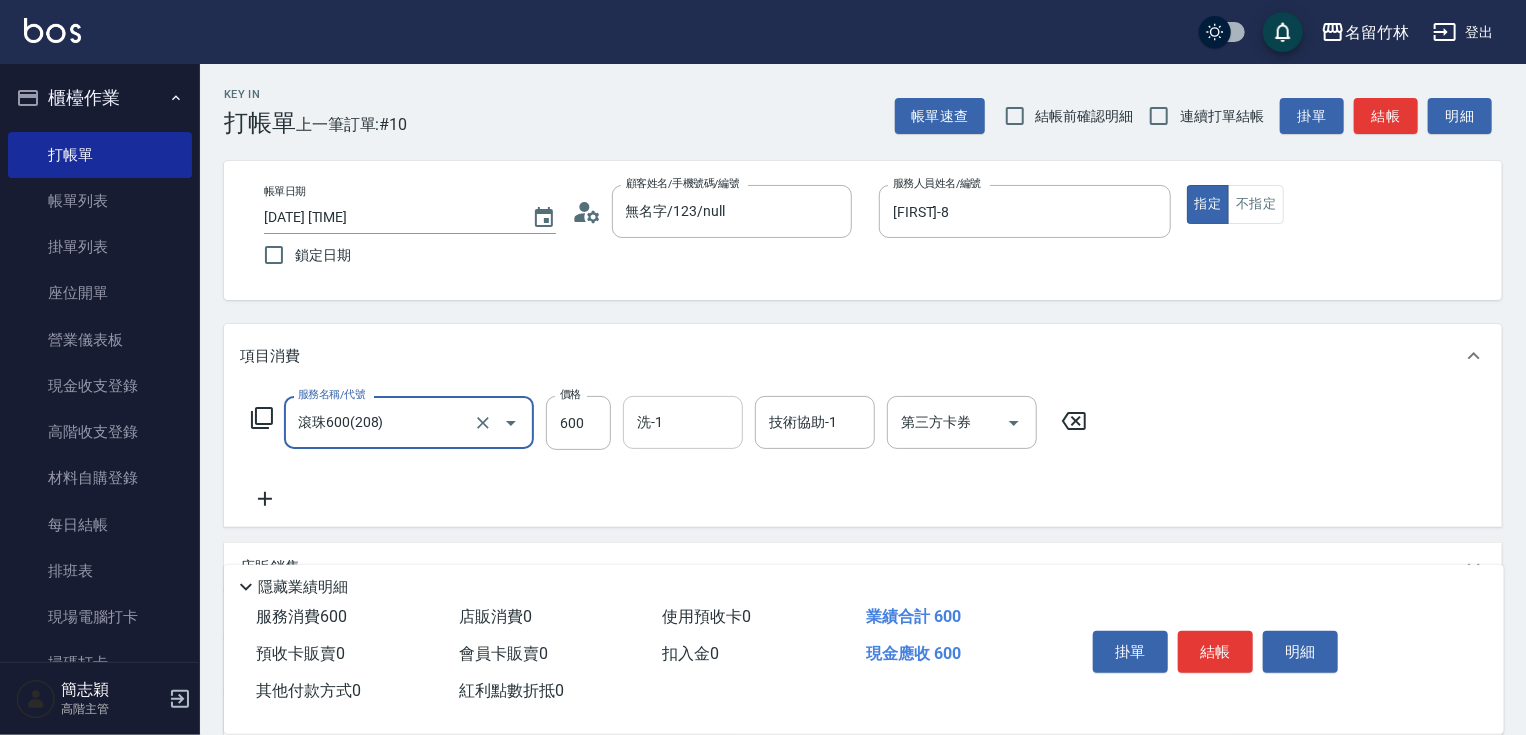 click on "洗-1" at bounding box center (683, 422) 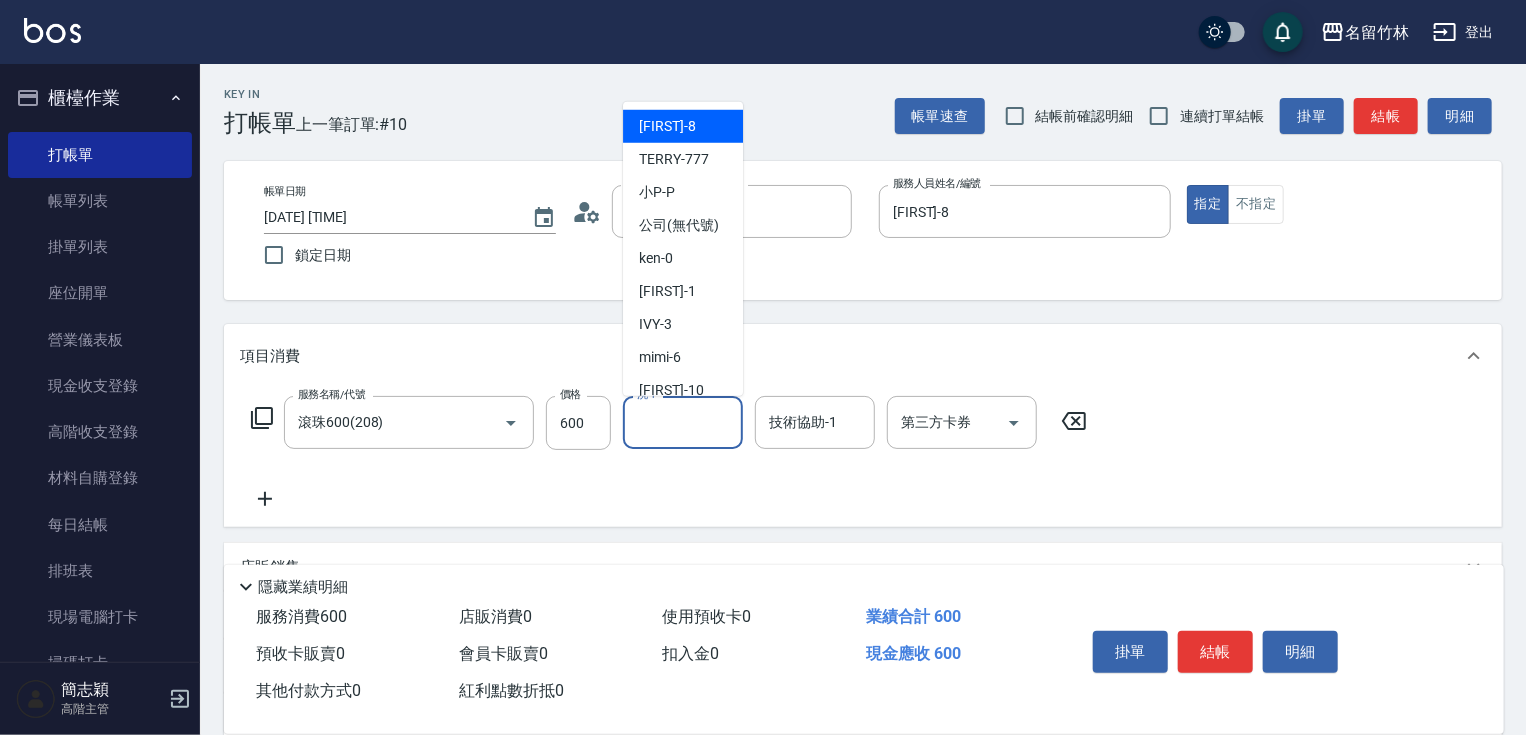 click on "洗-1" at bounding box center (683, 422) 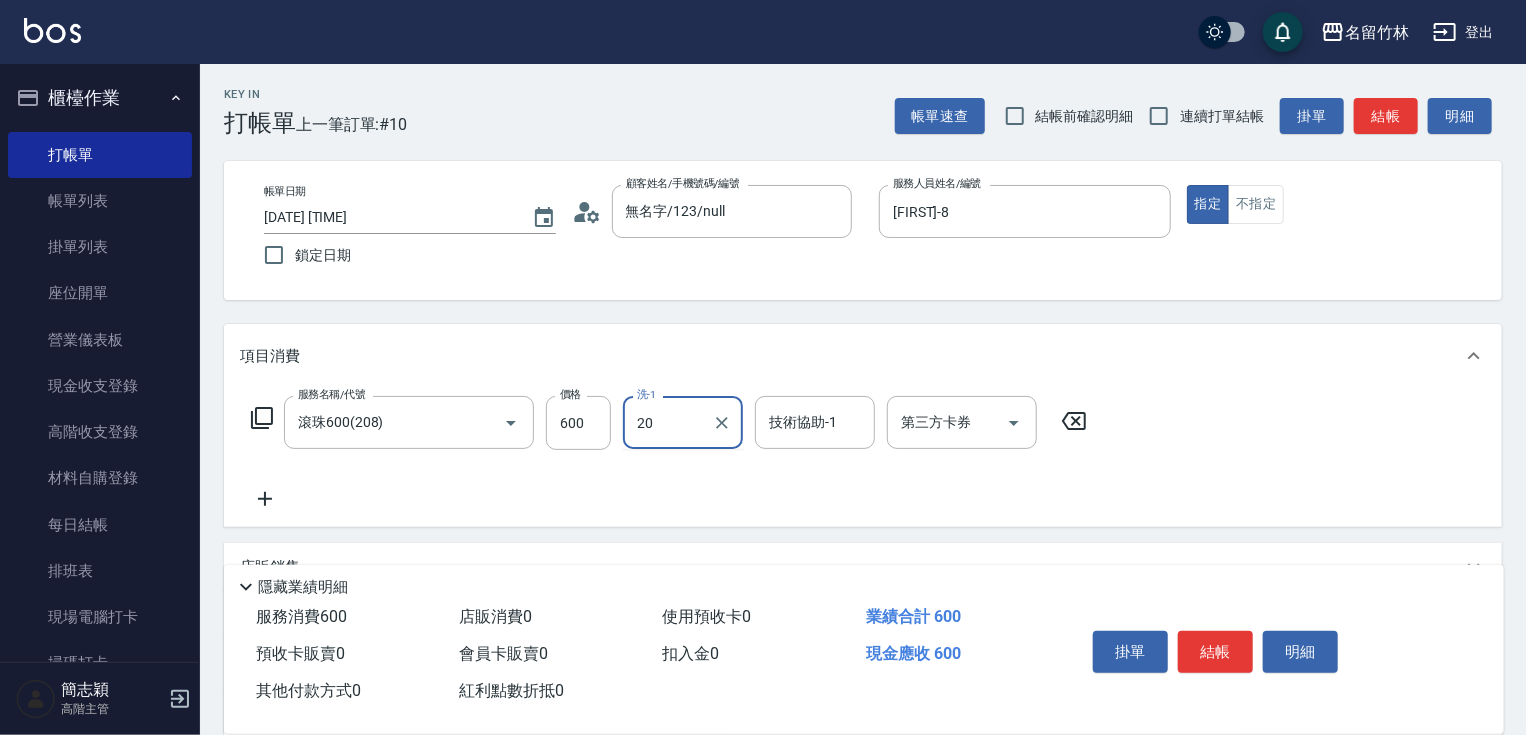 type on "肉圓-20" 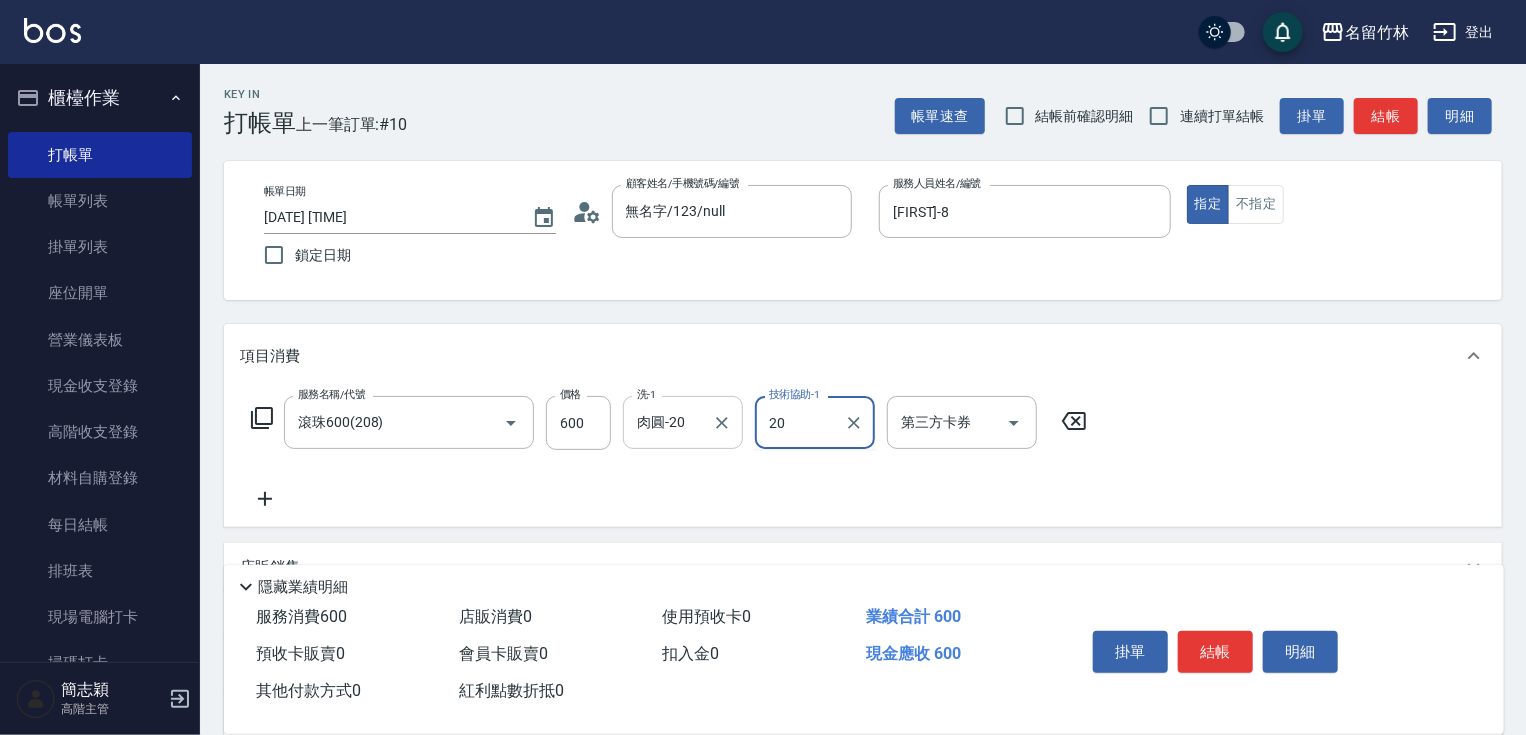 type on "肉圓-20" 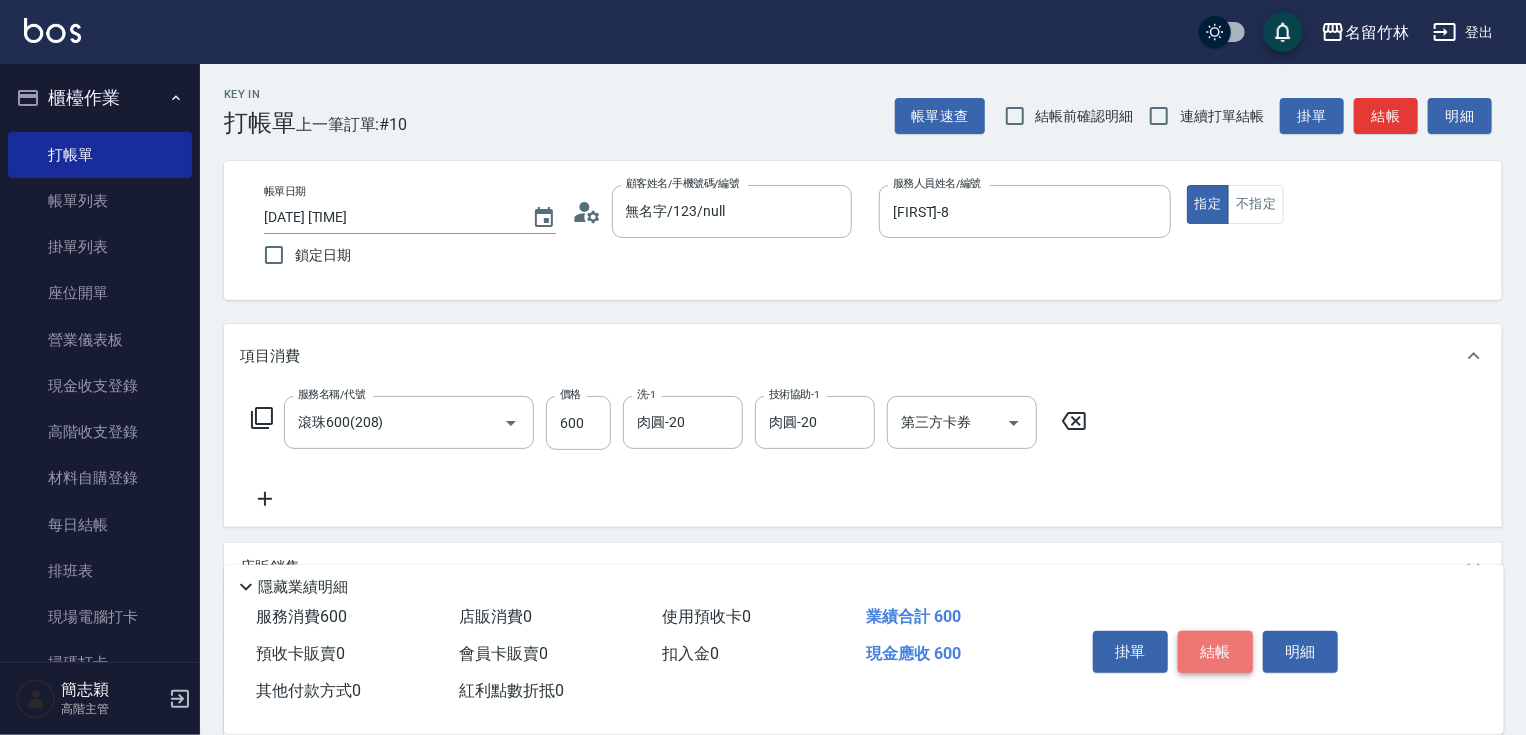 click on "結帳" at bounding box center [1215, 652] 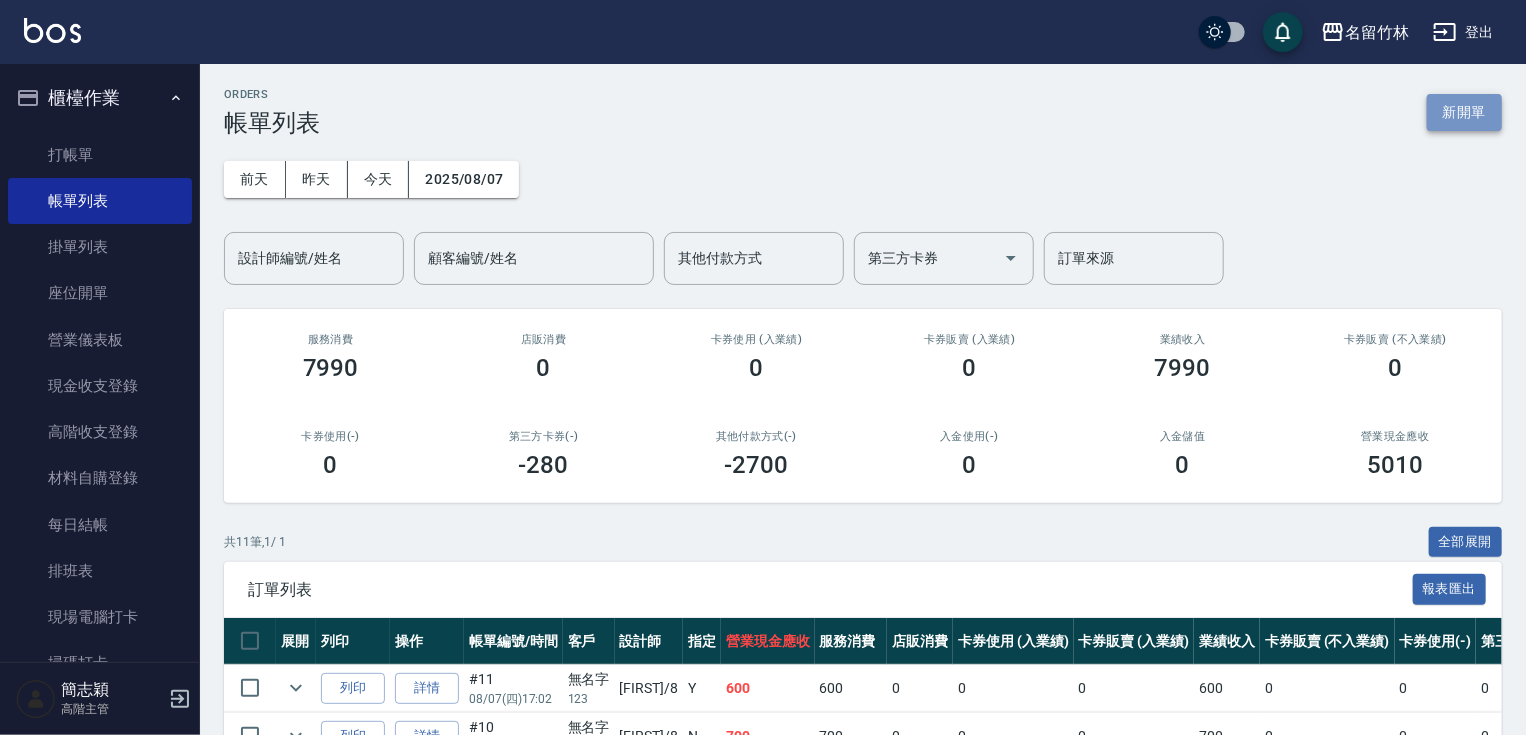 click on "新開單" at bounding box center [1464, 112] 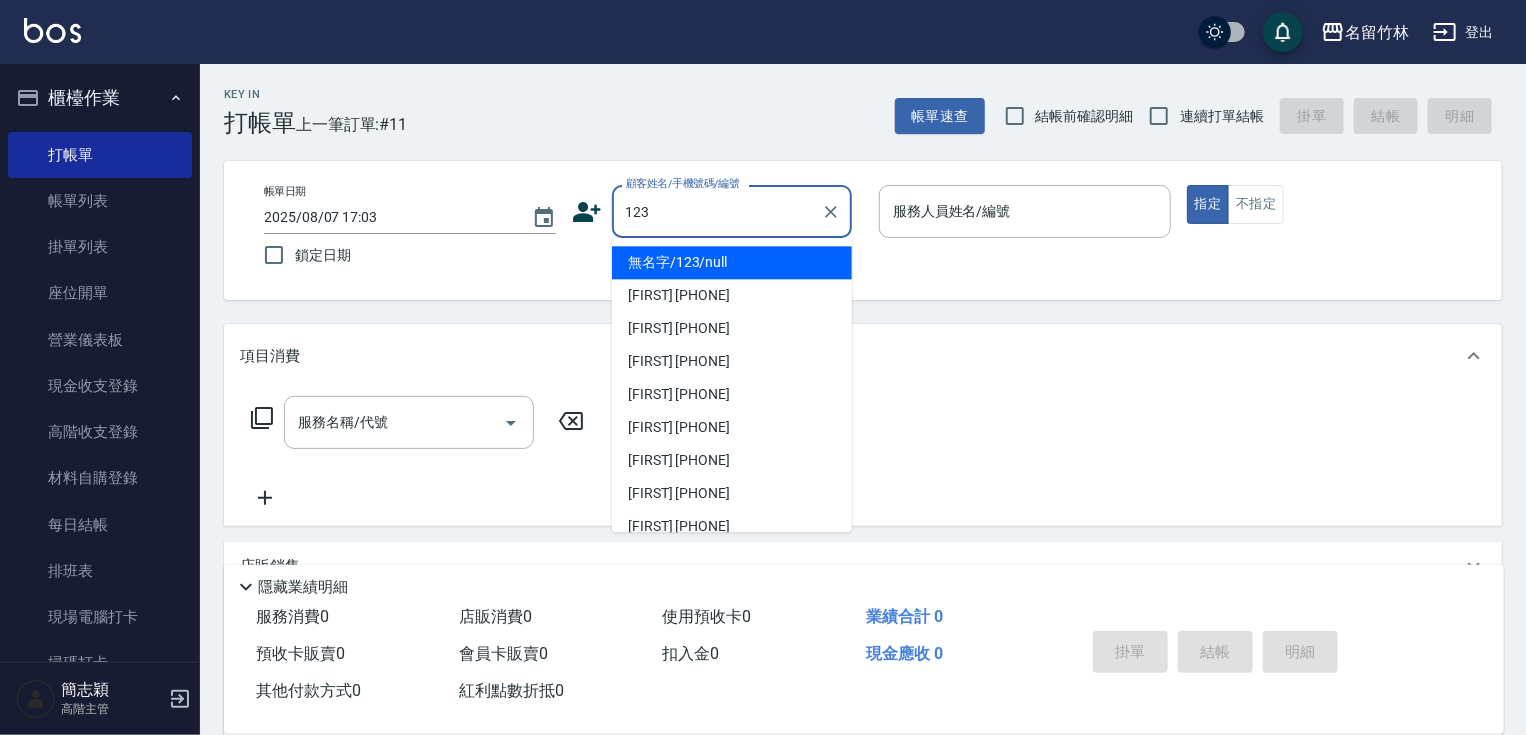 drag, startPoint x: 754, startPoint y: 253, endPoint x: 832, endPoint y: 244, distance: 78.51752 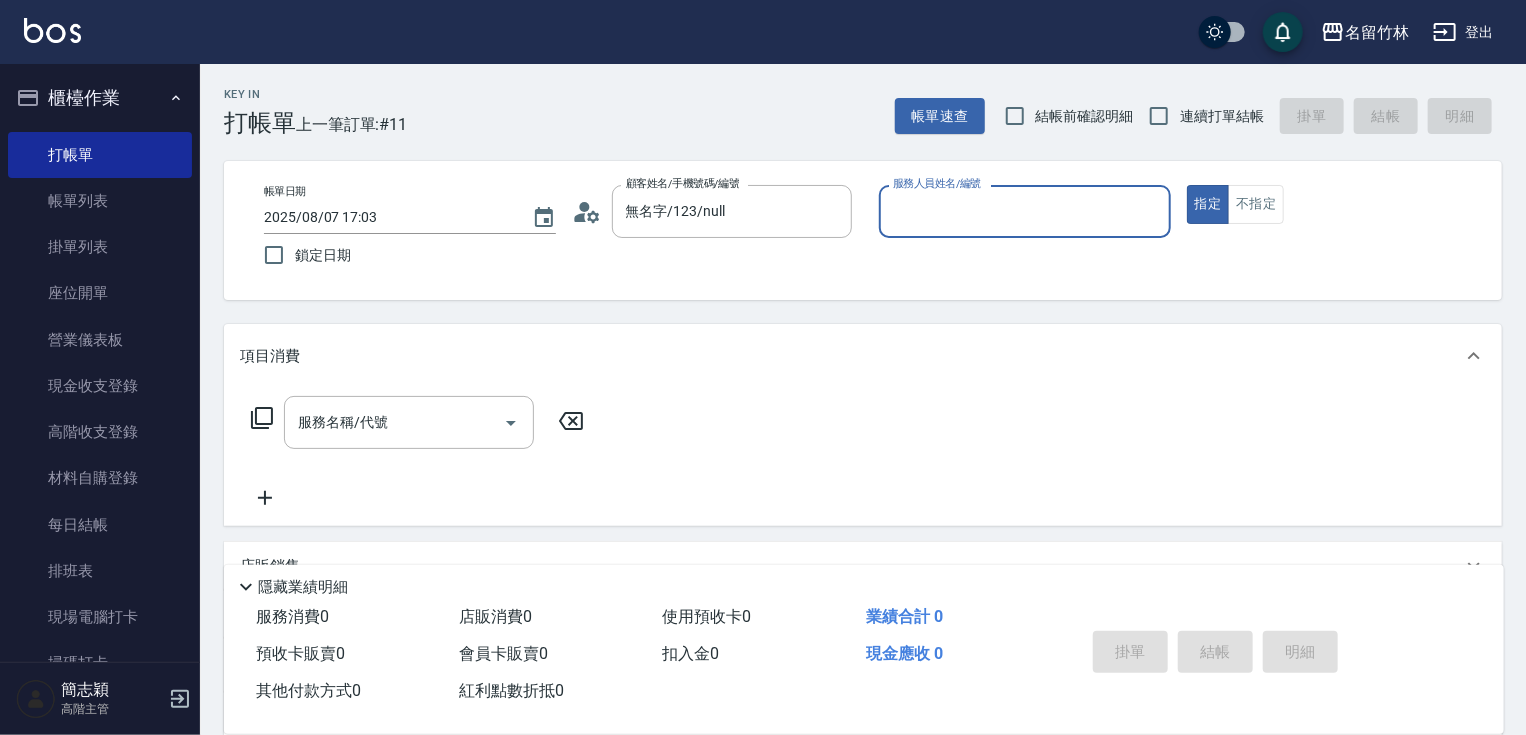 drag, startPoint x: 1000, startPoint y: 214, endPoint x: 1004, endPoint y: 232, distance: 18.439089 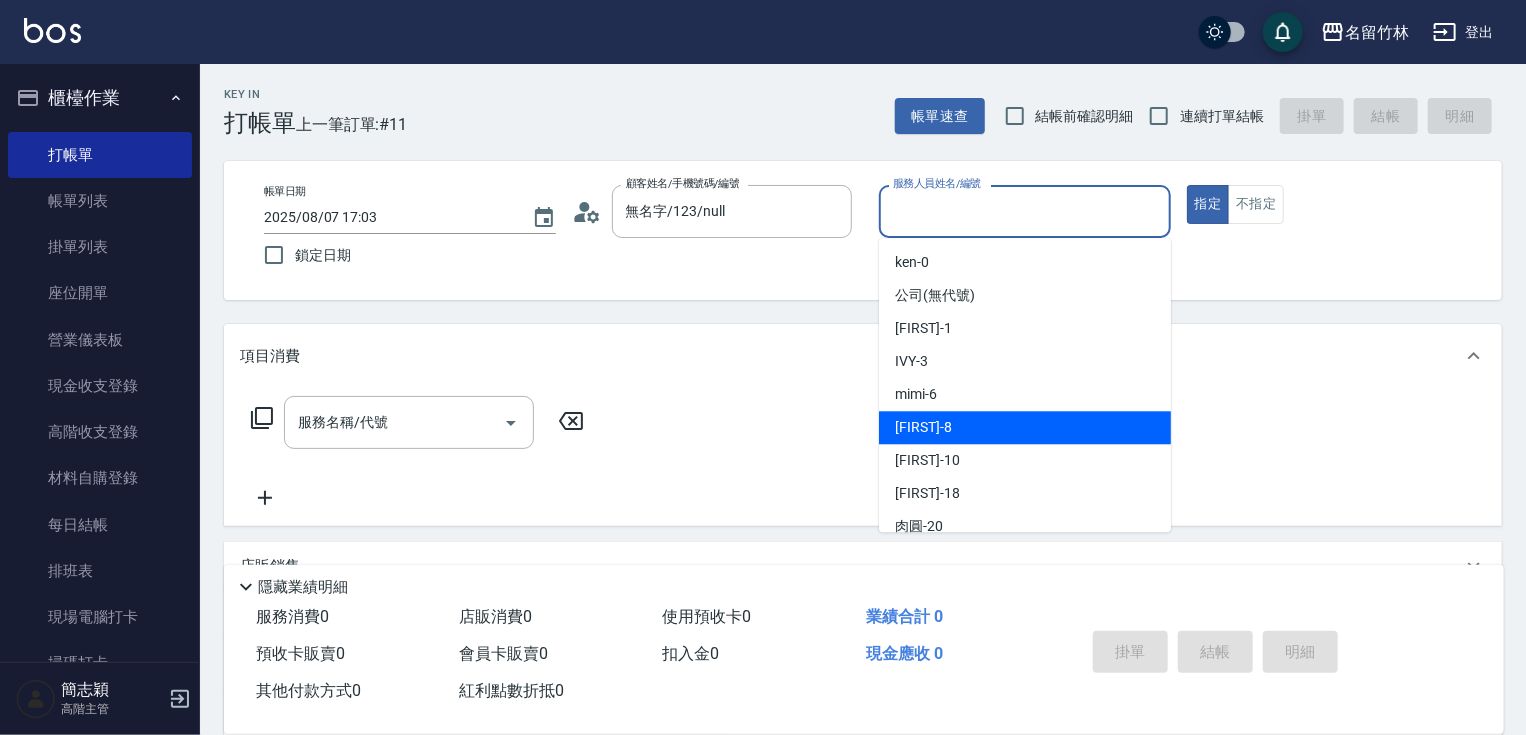 drag, startPoint x: 928, startPoint y: 424, endPoint x: 1208, endPoint y: 263, distance: 322.9876 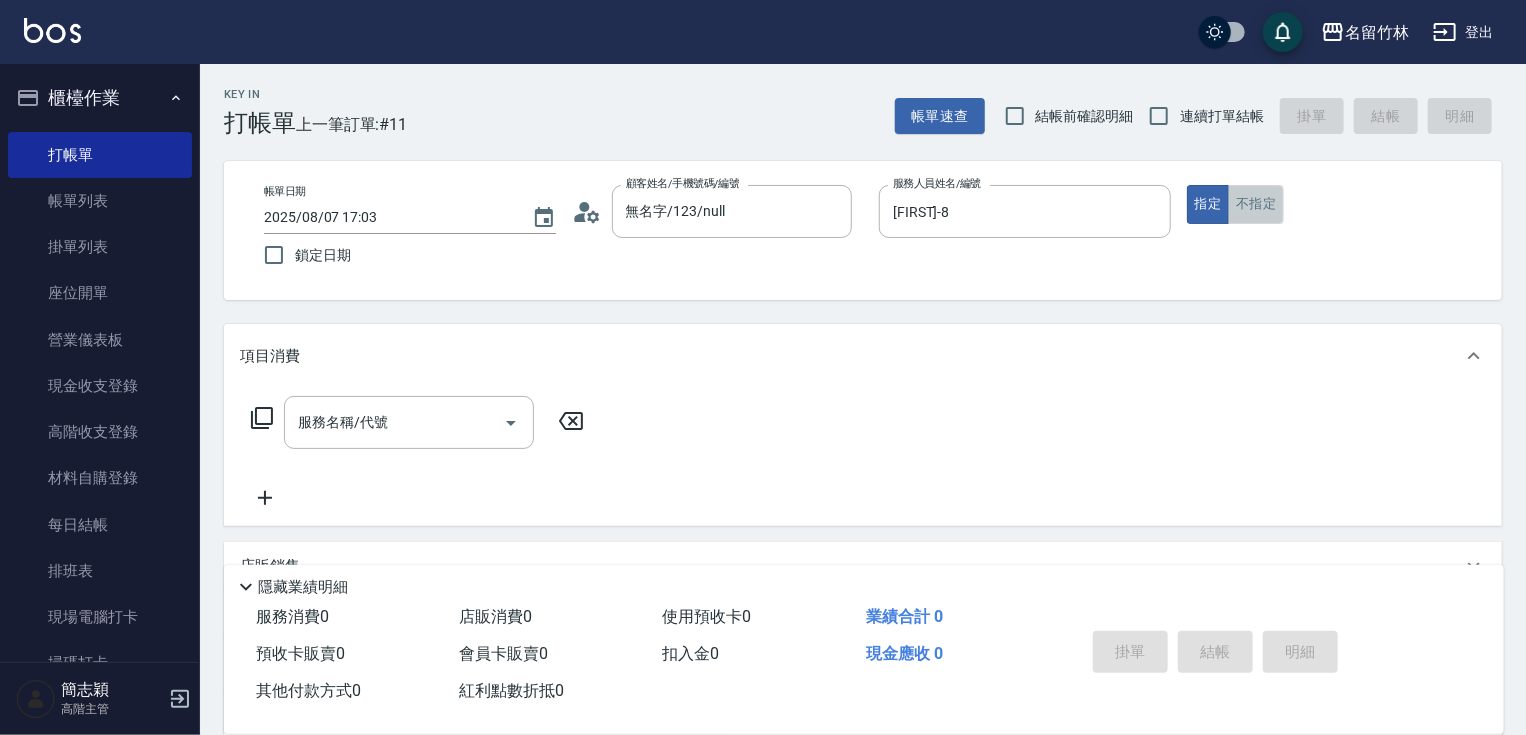 click on "不指定" at bounding box center (1256, 204) 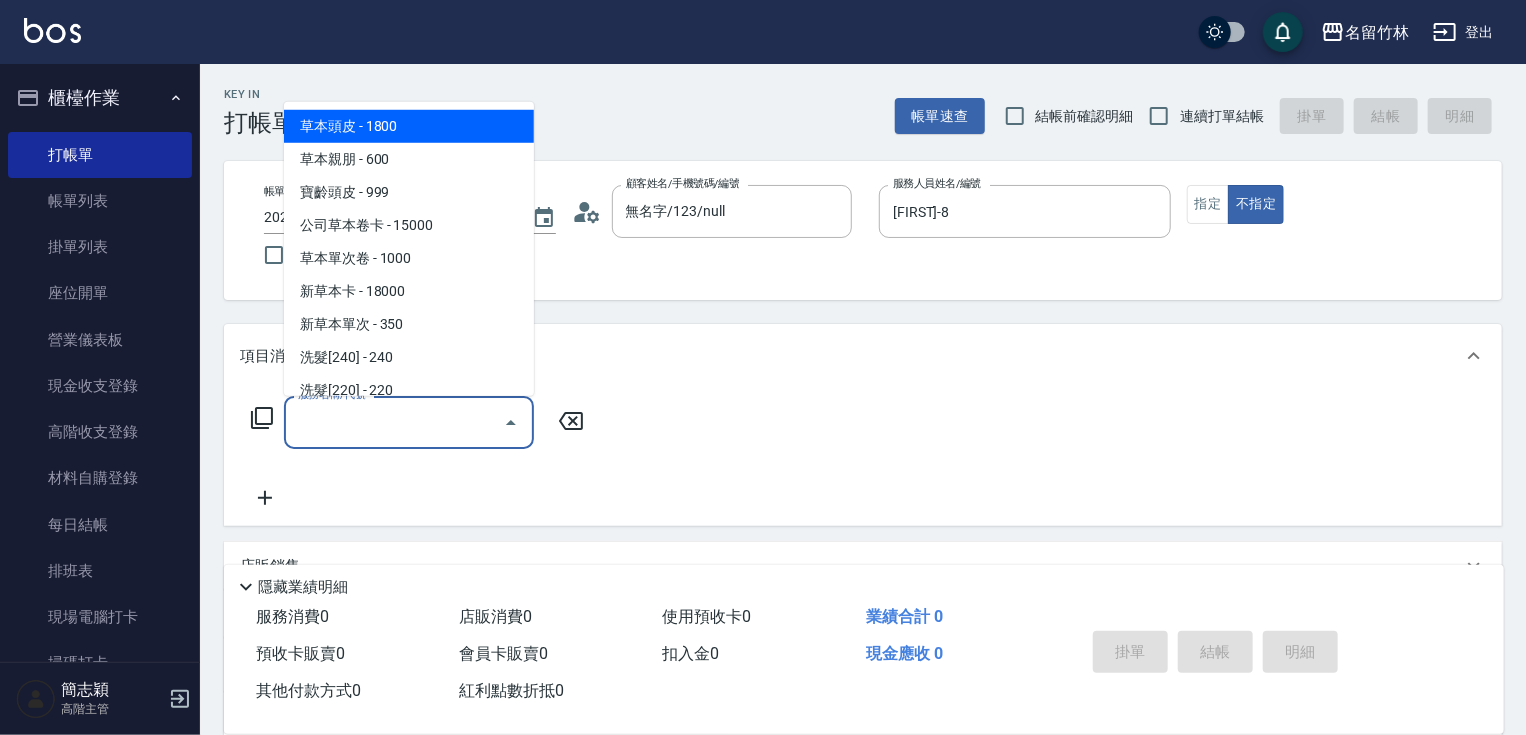 click on "服務名稱/代號" at bounding box center (394, 422) 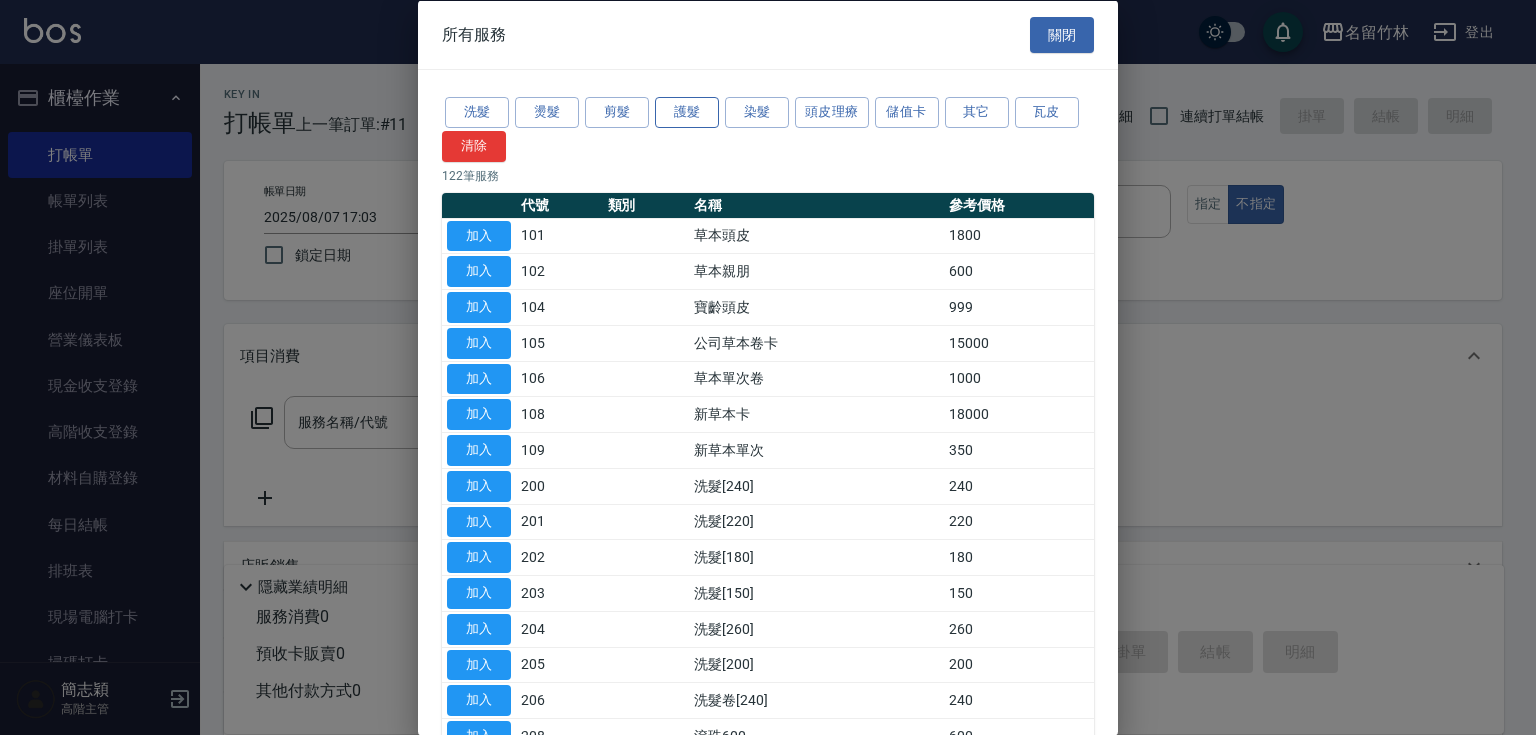 click on "護髮" at bounding box center (687, 112) 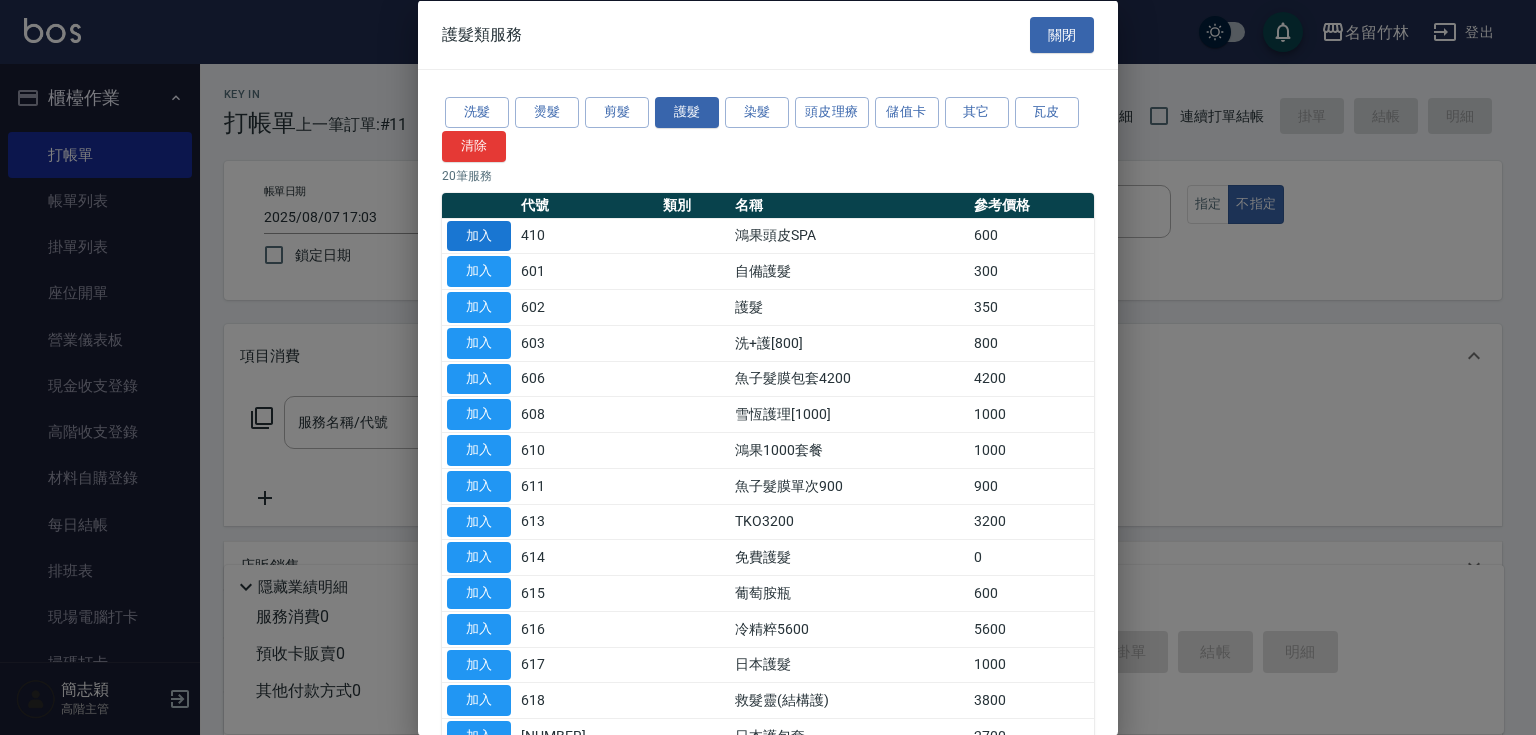 click on "加入" at bounding box center [479, 235] 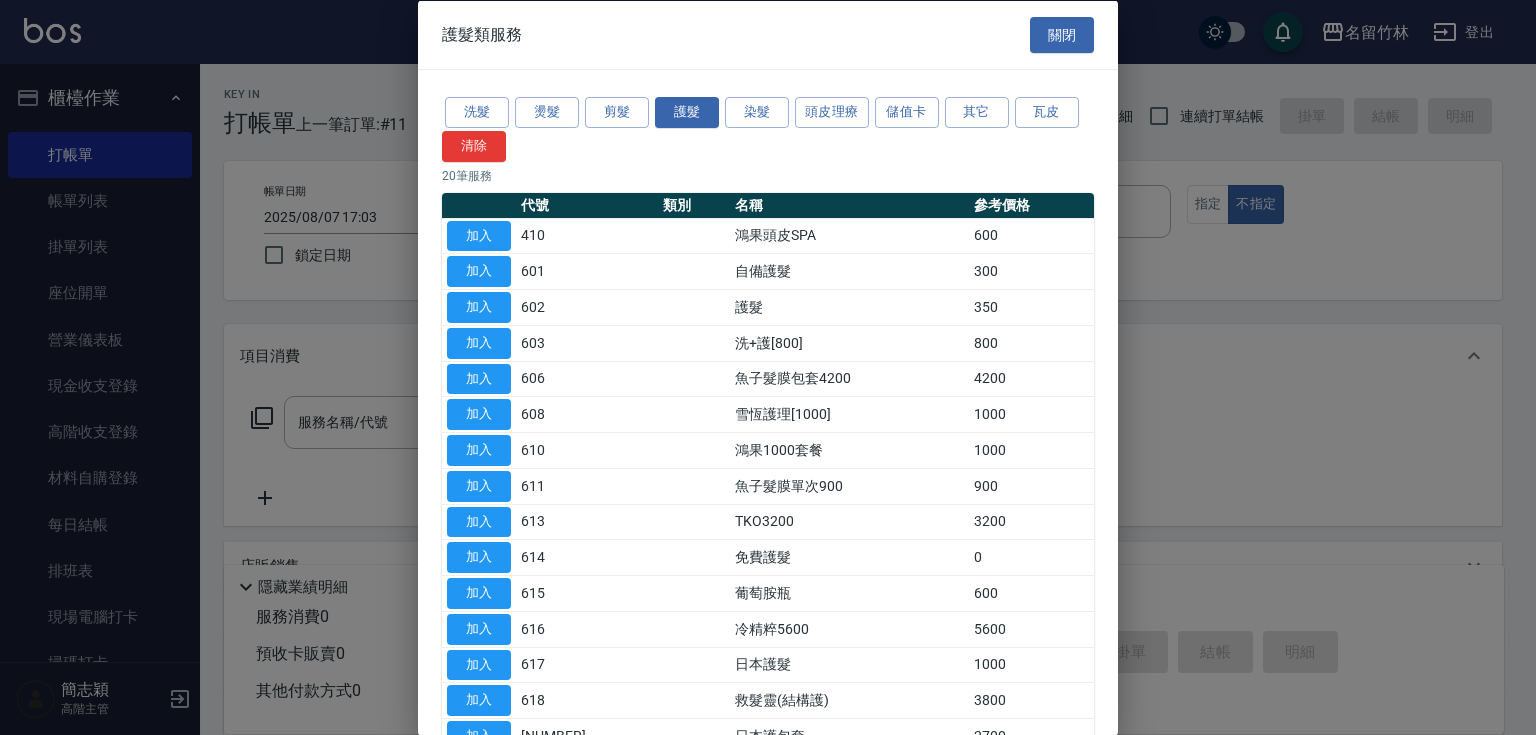 type on "鴻果頭皮SPA(410)" 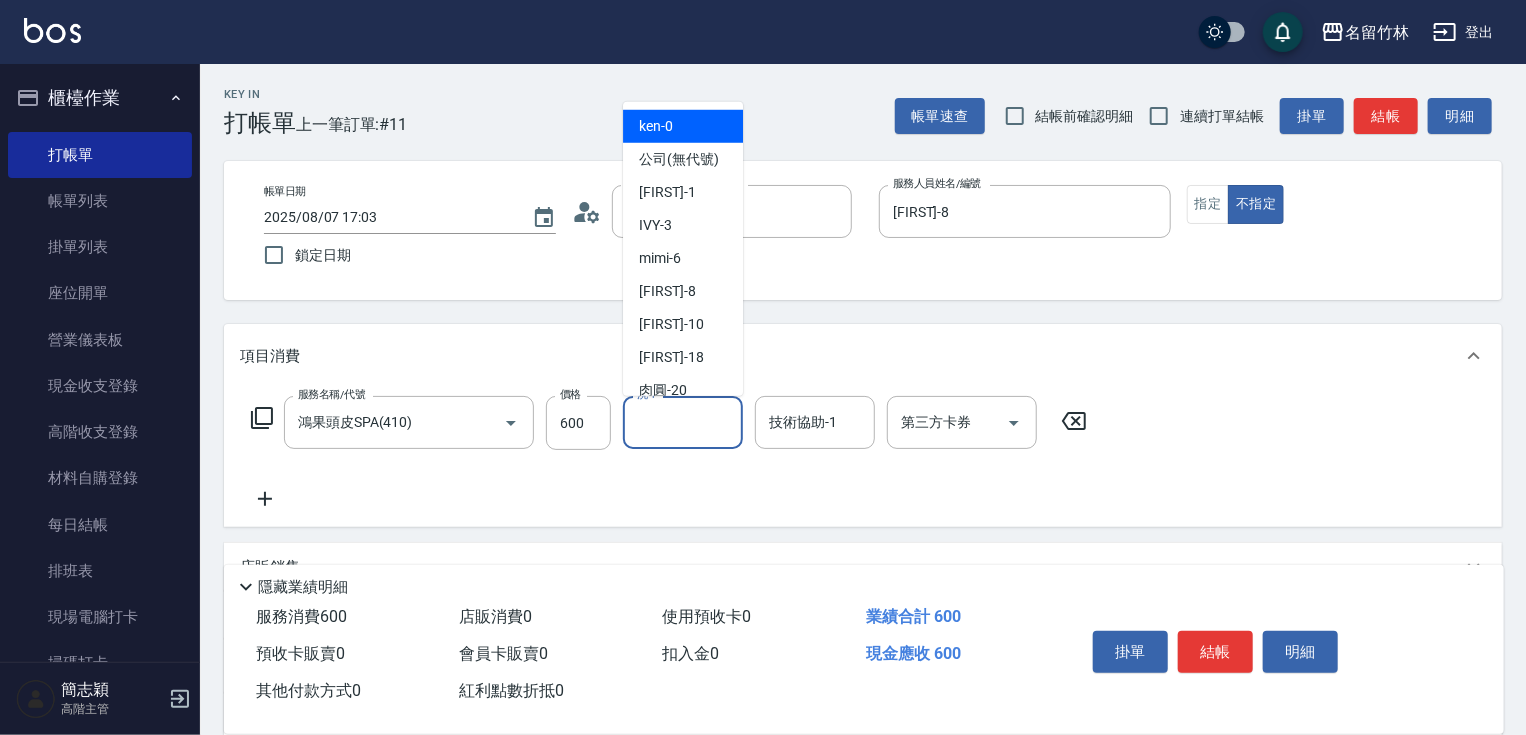 click on "洗-1" at bounding box center [683, 422] 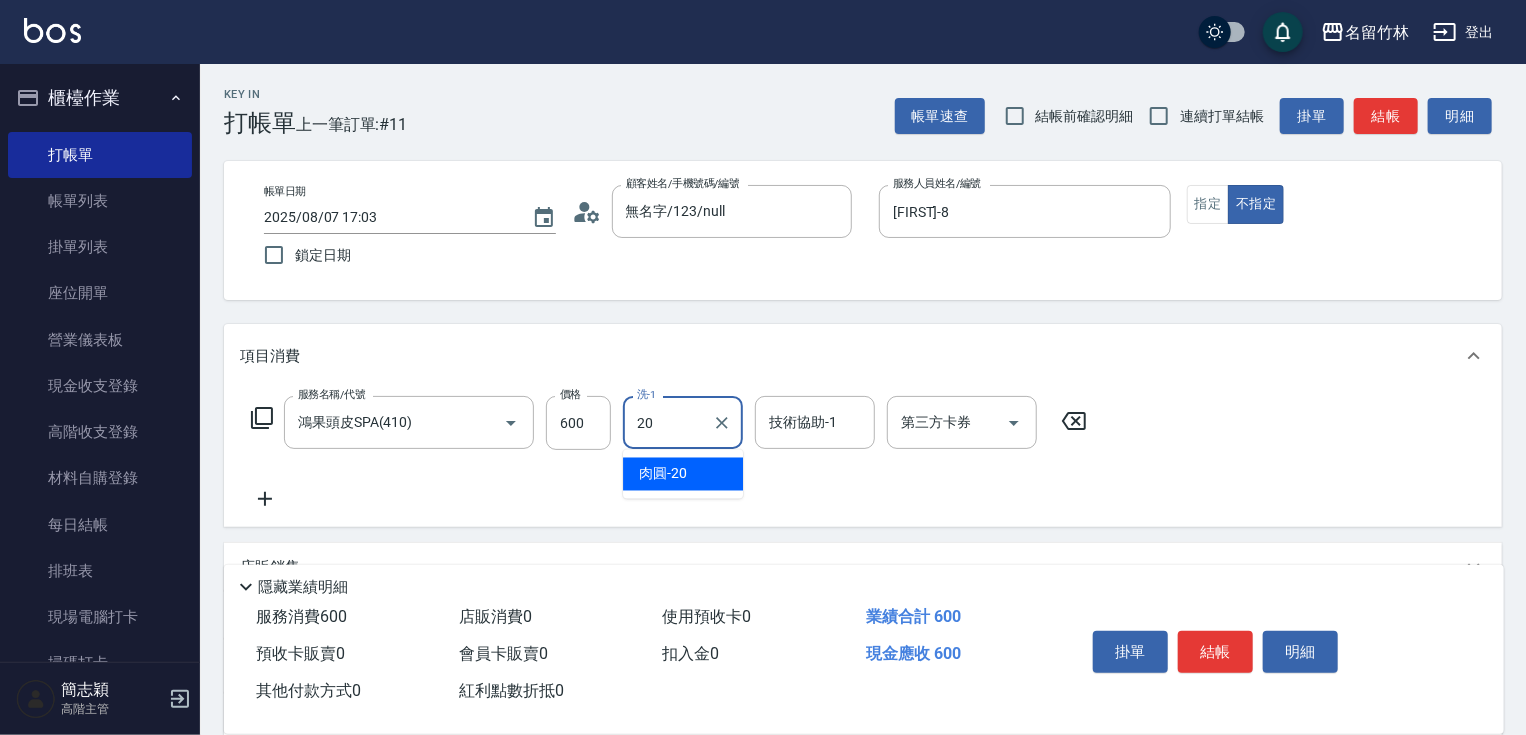 type on "肉圓-20" 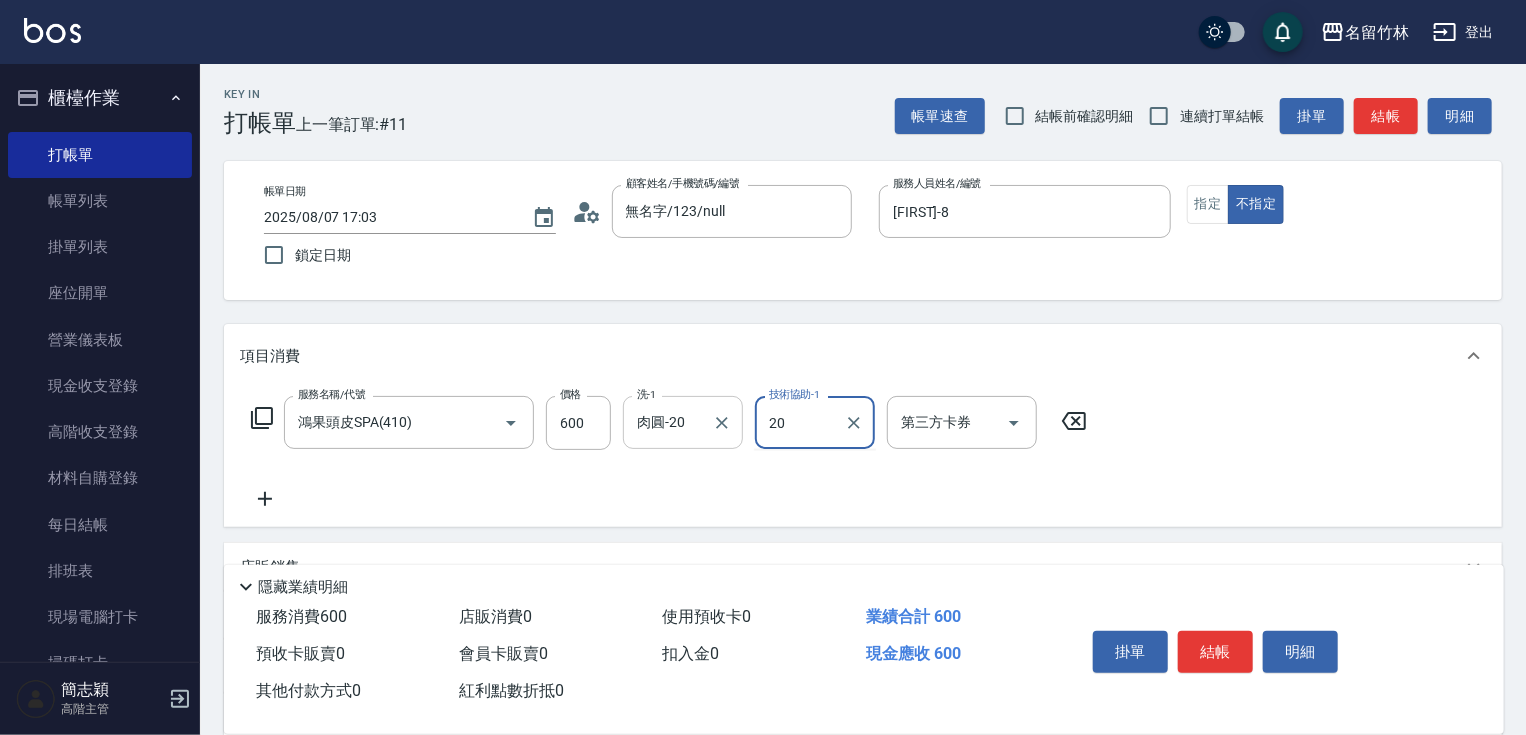 type on "肉圓-20" 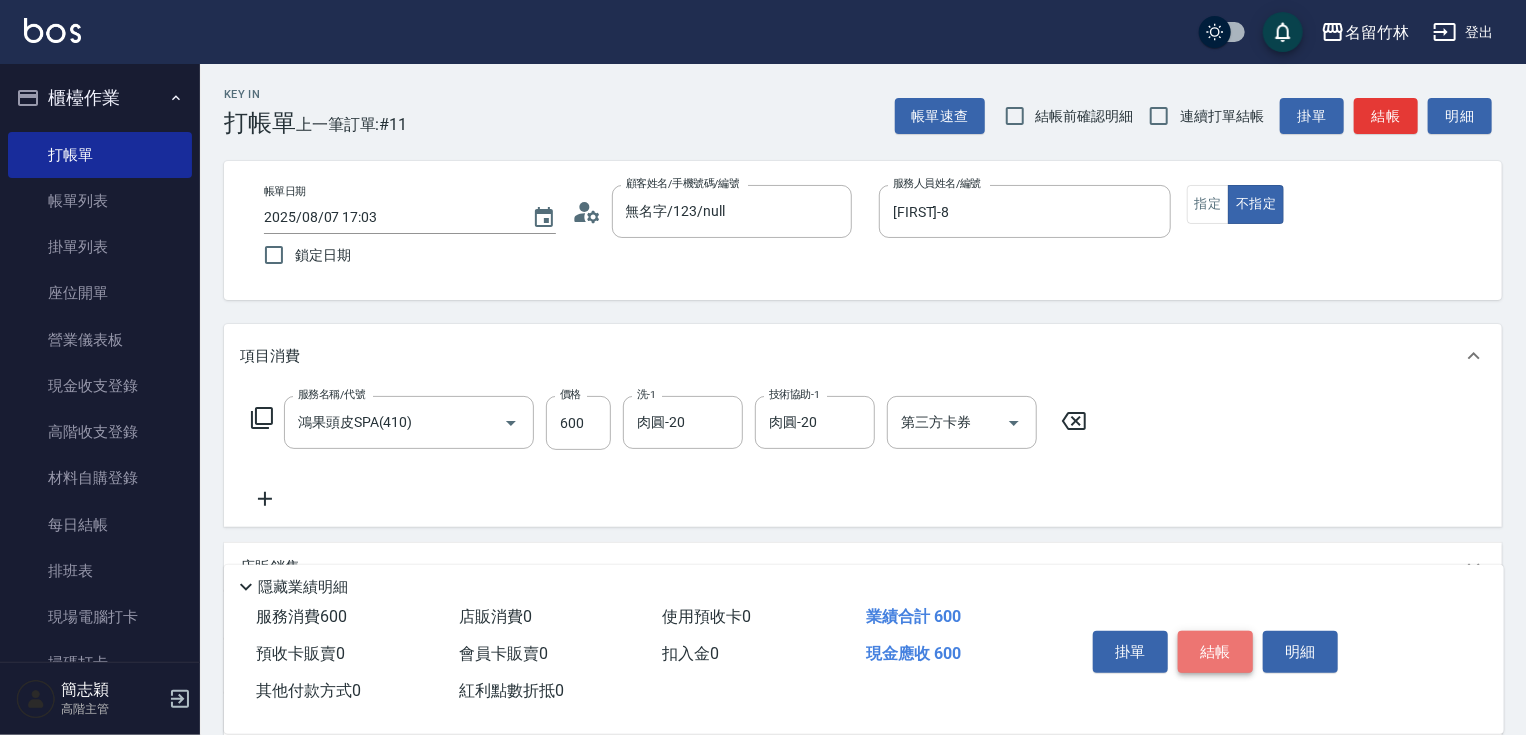 click on "結帳" at bounding box center [1215, 652] 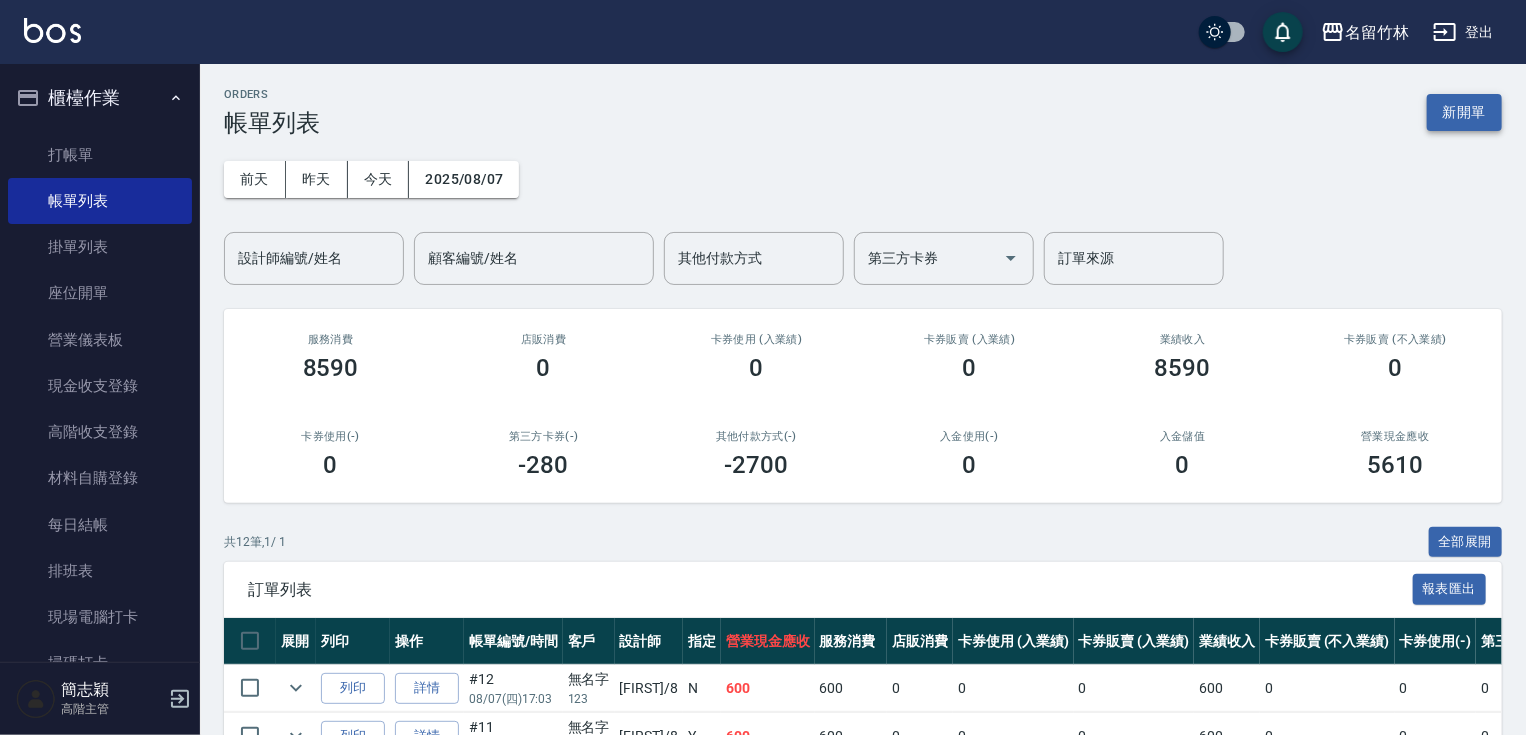 click on "新開單" at bounding box center [1464, 112] 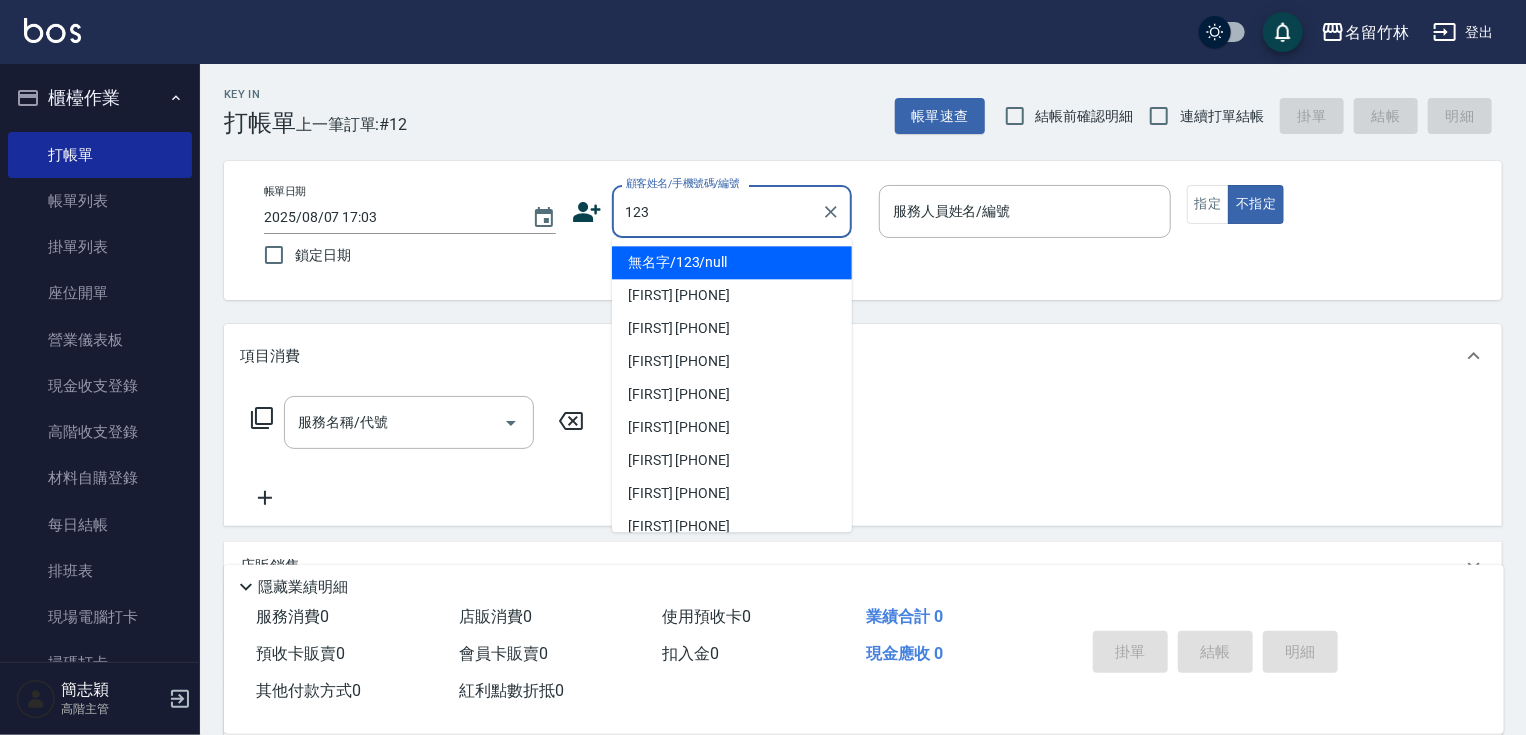 click on "無名字/123/null" at bounding box center (732, 262) 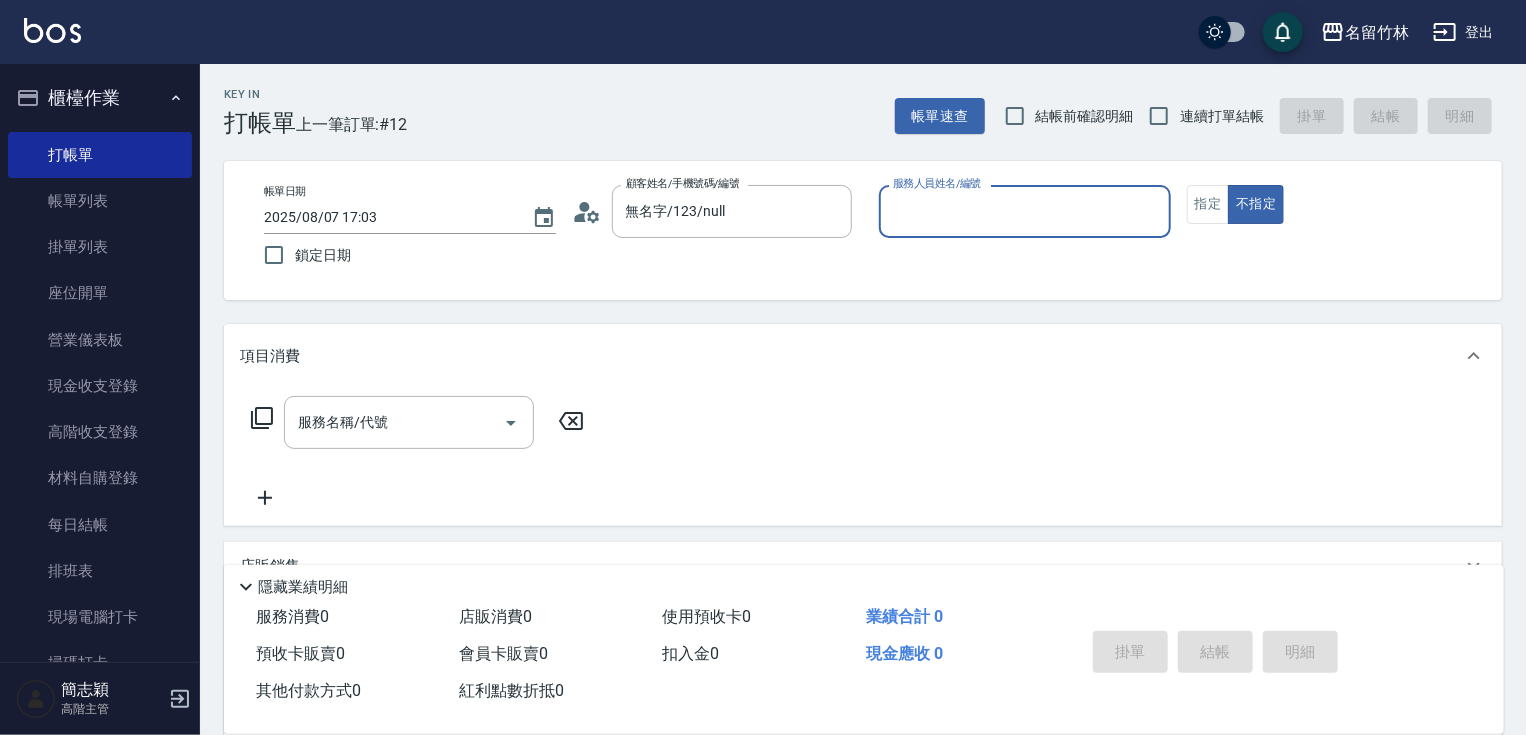 drag, startPoint x: 936, startPoint y: 204, endPoint x: 936, endPoint y: 216, distance: 12 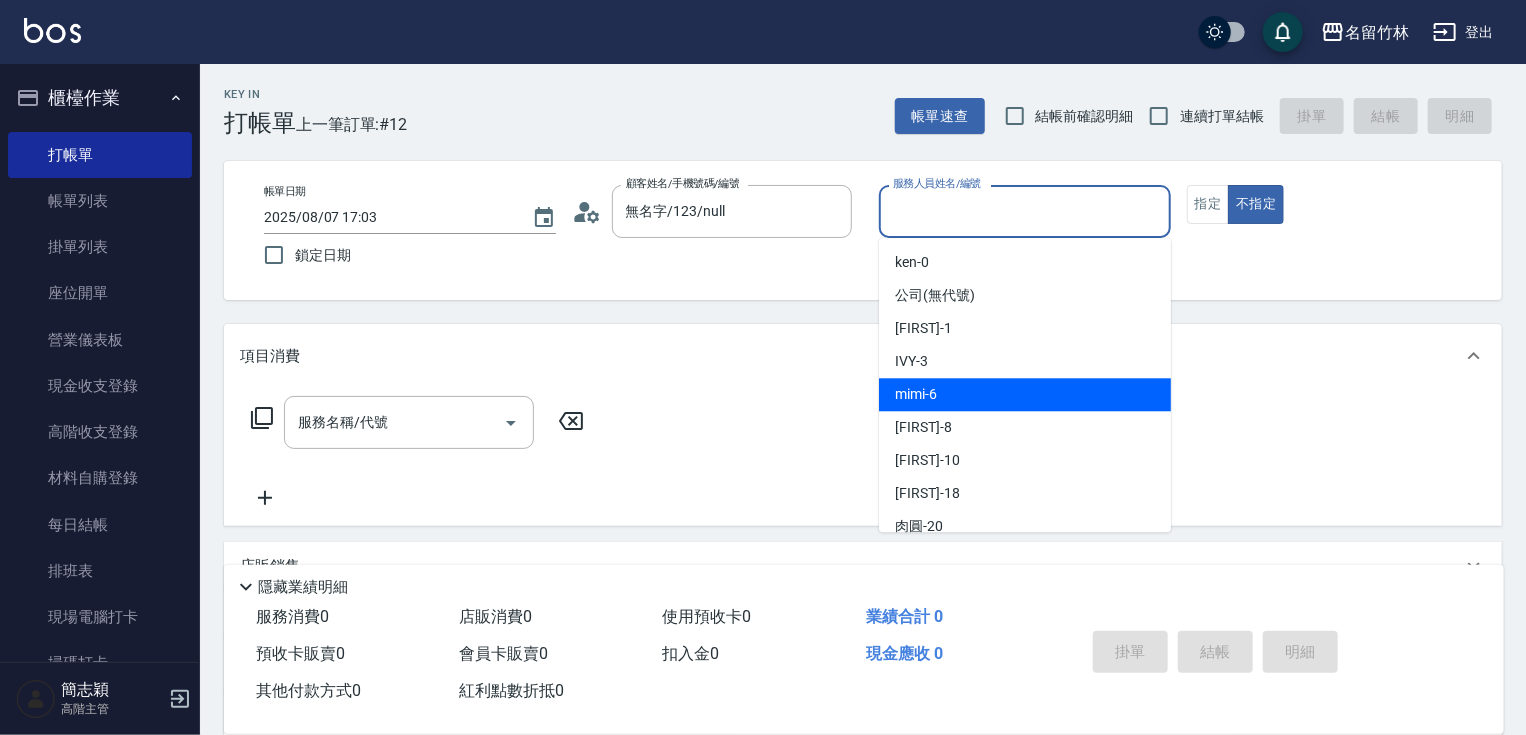 click on "mimi -6" at bounding box center (916, 394) 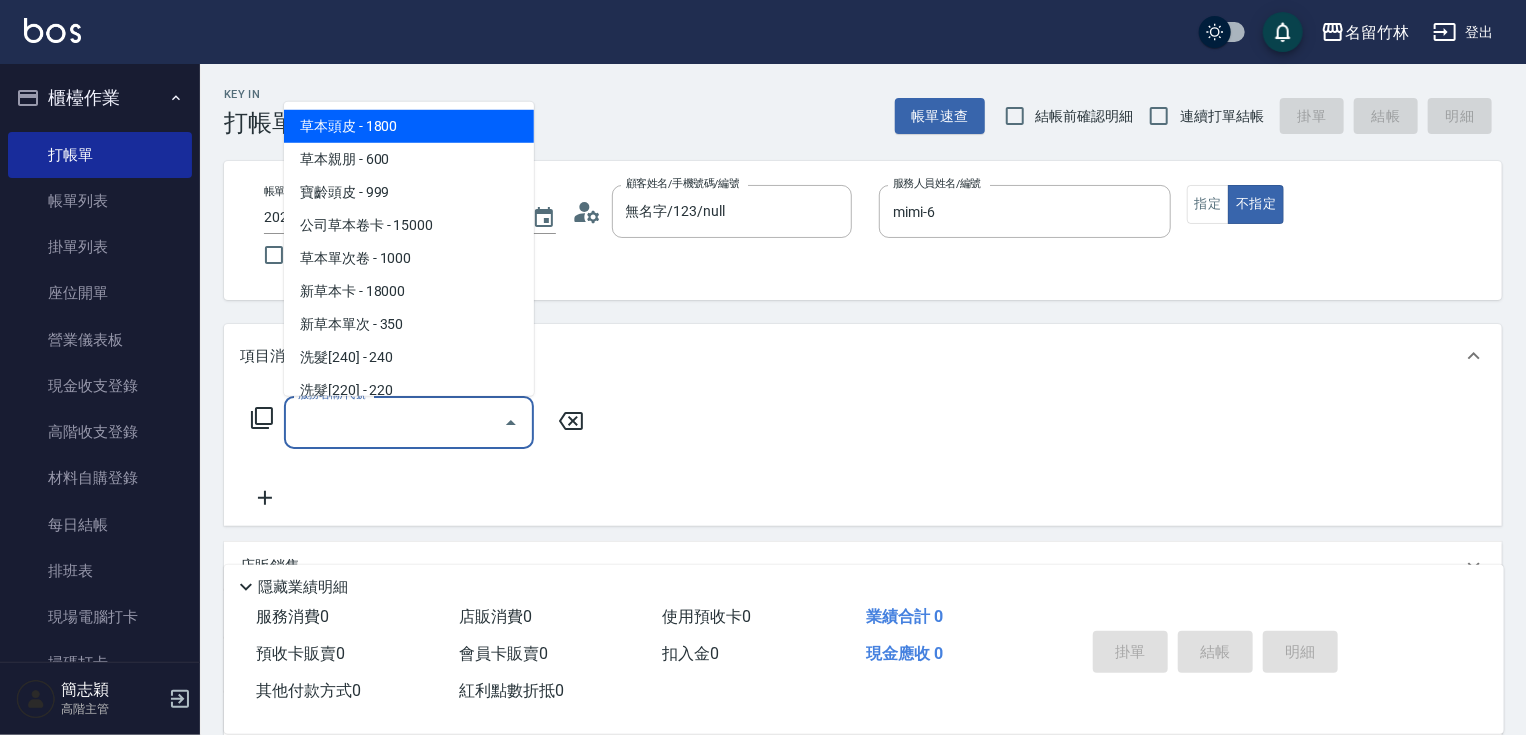 click on "服務名稱/代號" at bounding box center [394, 422] 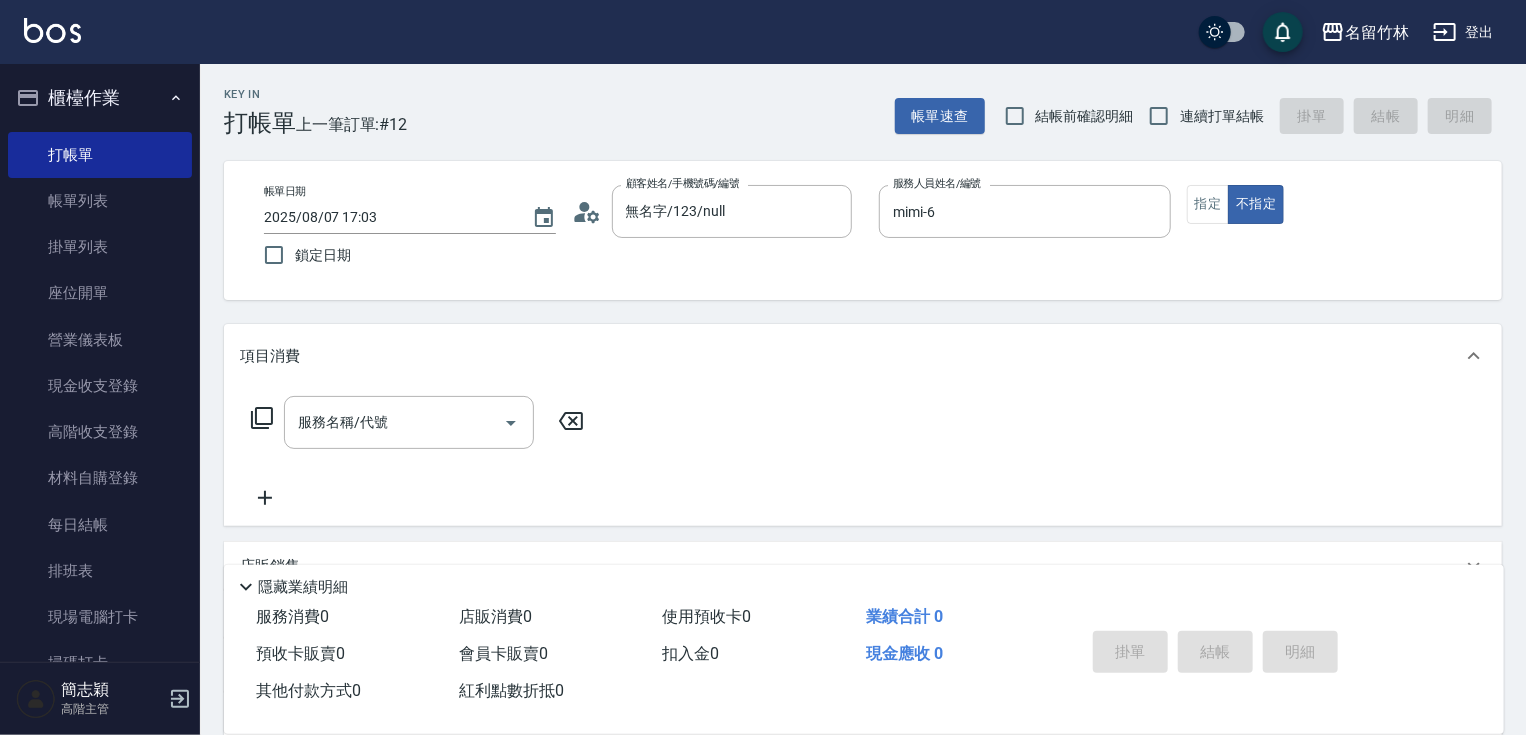 click 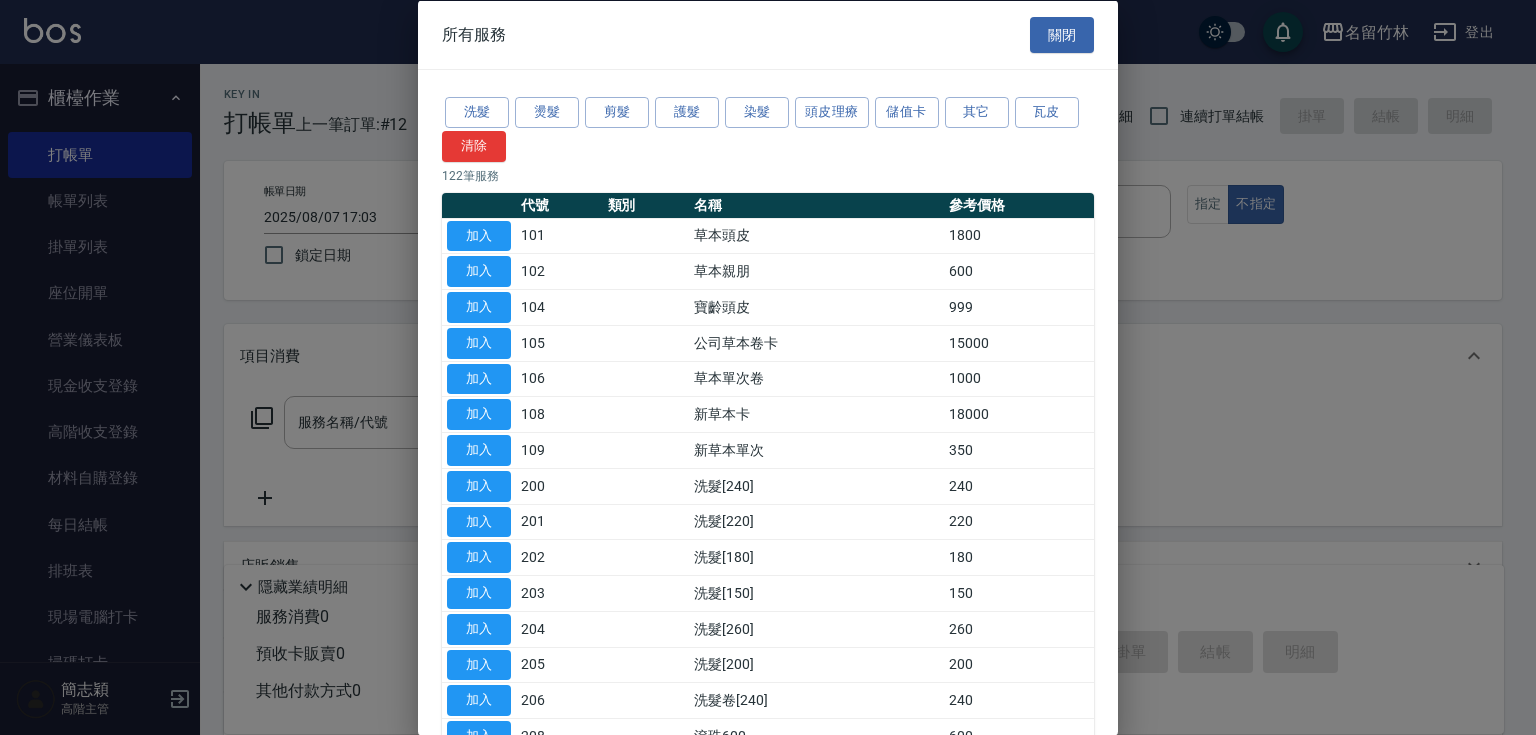 drag, startPoint x: 676, startPoint y: 124, endPoint x: 677, endPoint y: 136, distance: 12.0415945 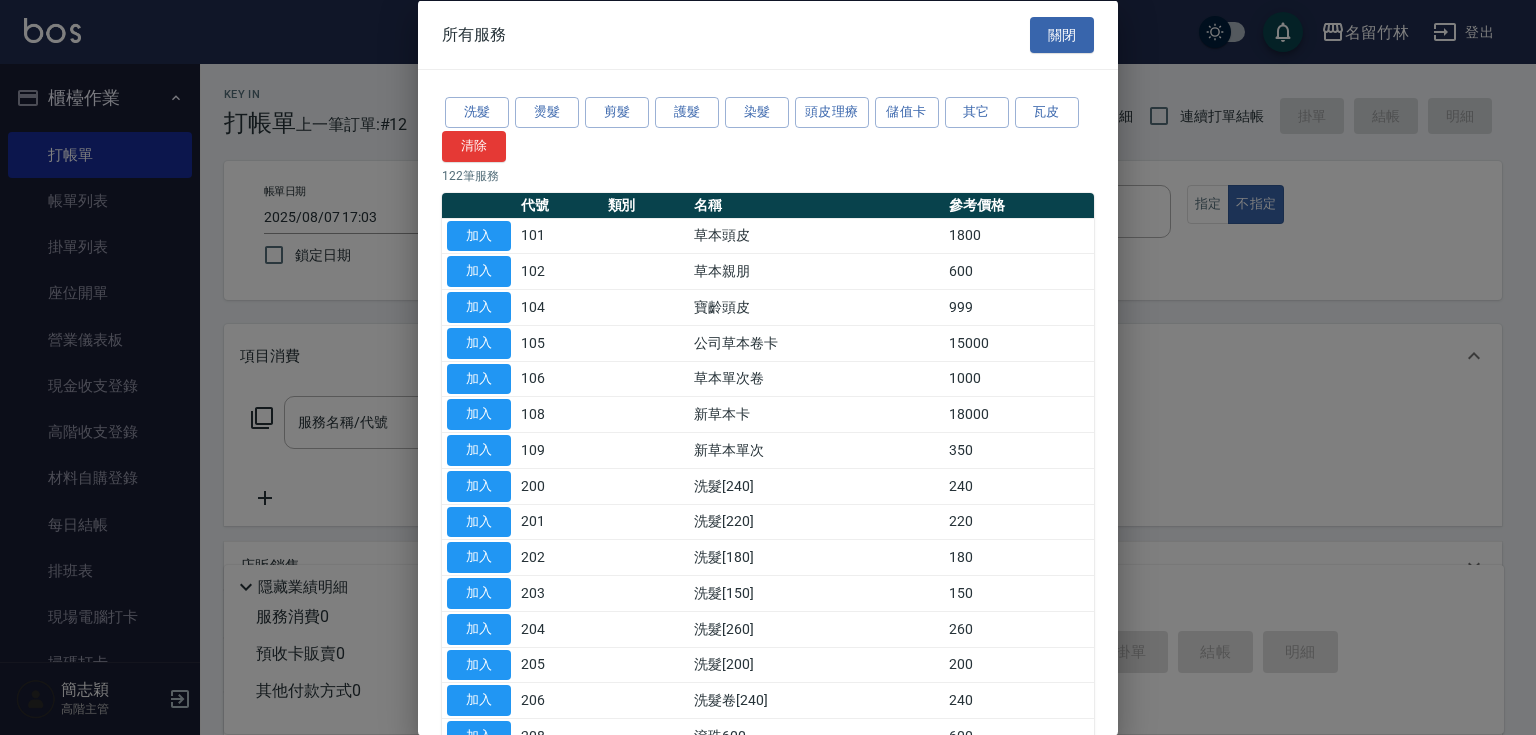 click on "洗髮 燙髮 剪髮 護髮 染髮 頭皮理療 儲值卡 其它 瓦皮 清除" at bounding box center (768, 128) 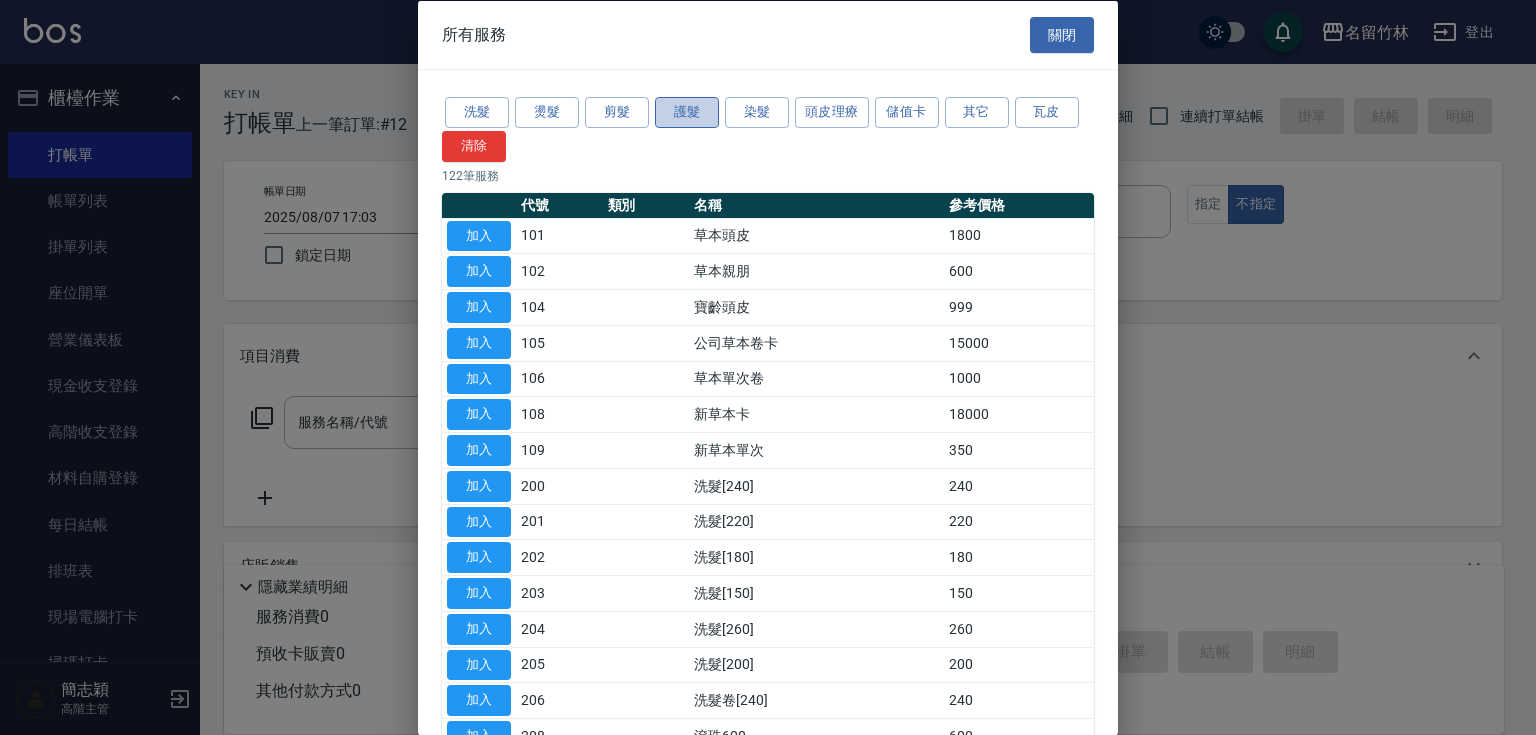 drag, startPoint x: 691, startPoint y: 107, endPoint x: 695, endPoint y: 118, distance: 11.7046995 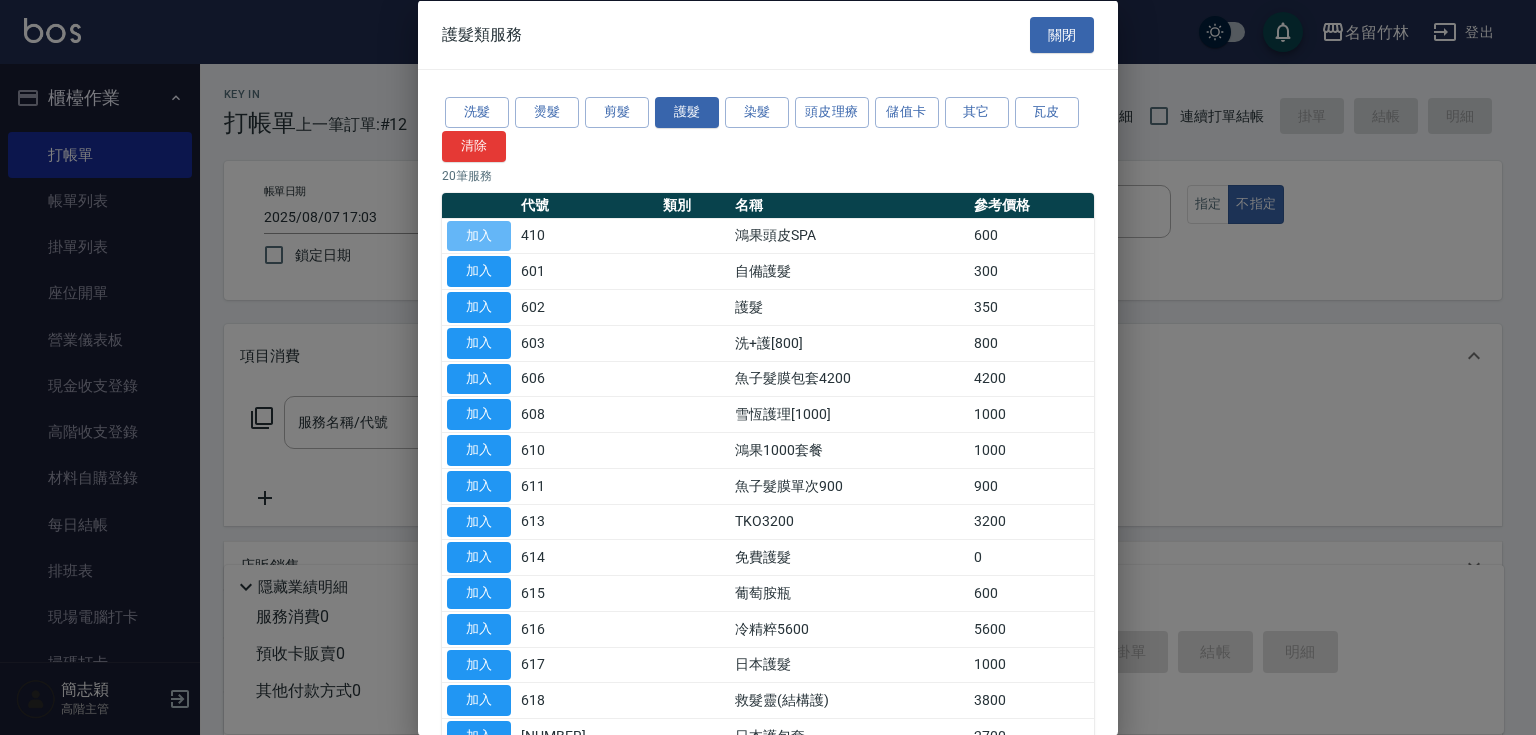 drag, startPoint x: 470, startPoint y: 239, endPoint x: 531, endPoint y: 270, distance: 68.42514 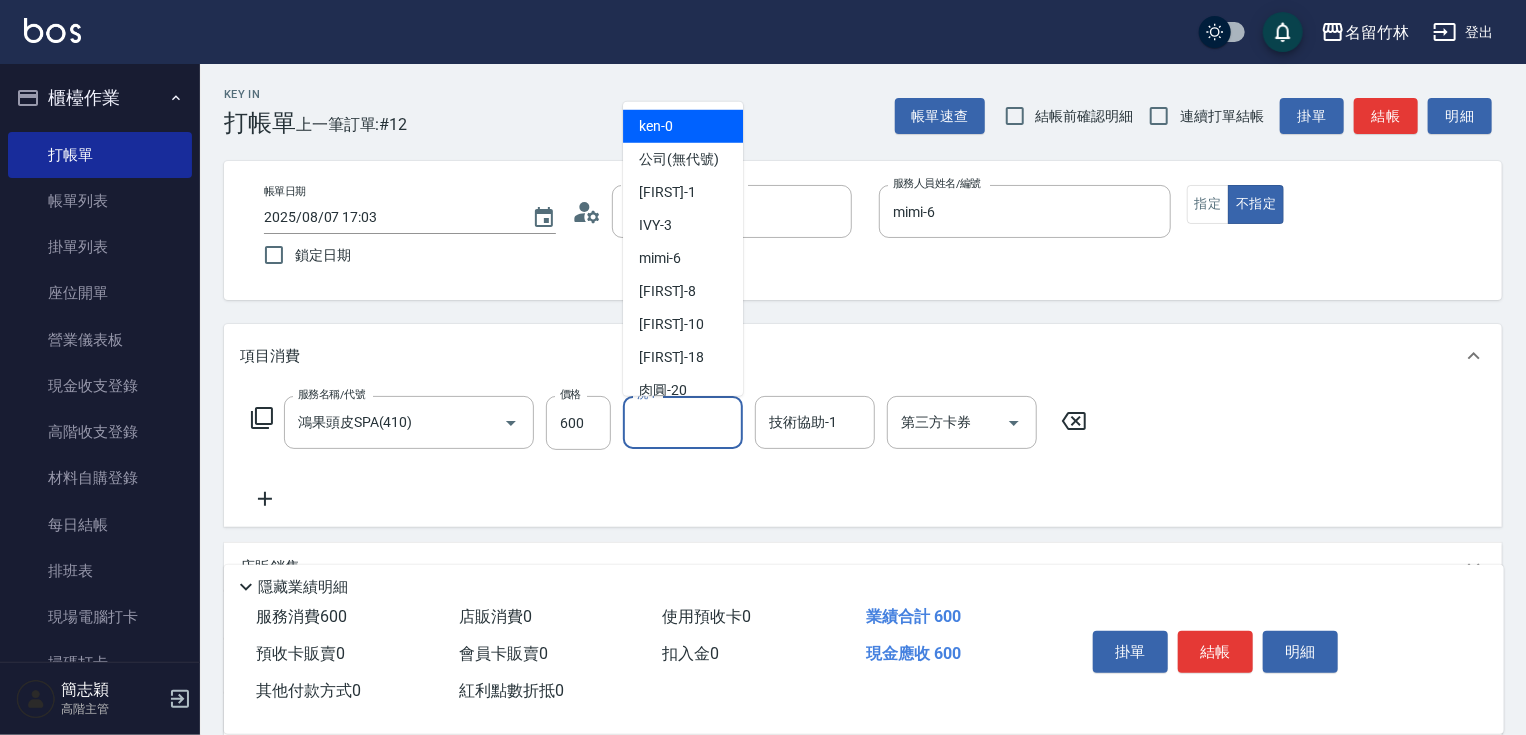 click on "洗-1" at bounding box center (683, 422) 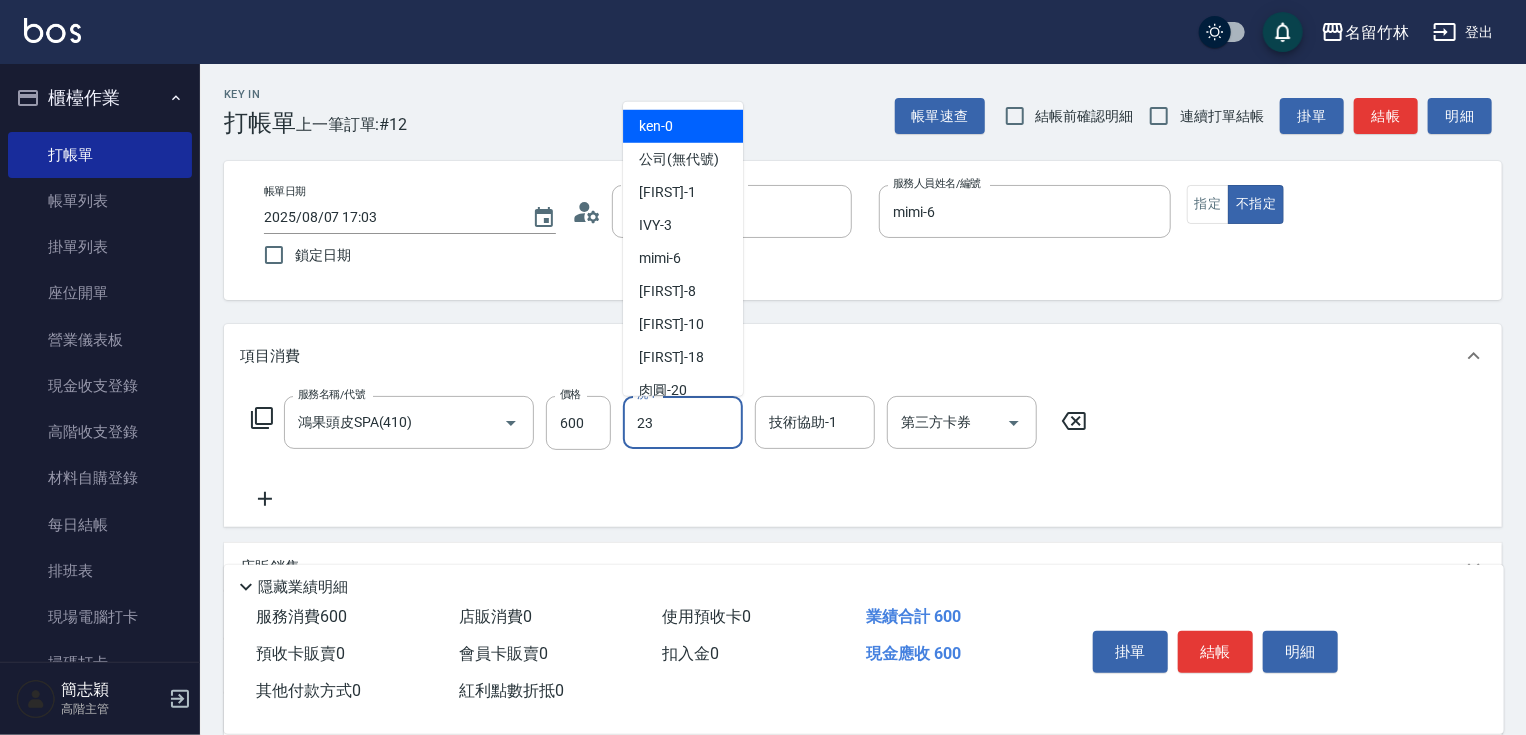type on "鴨肉-23" 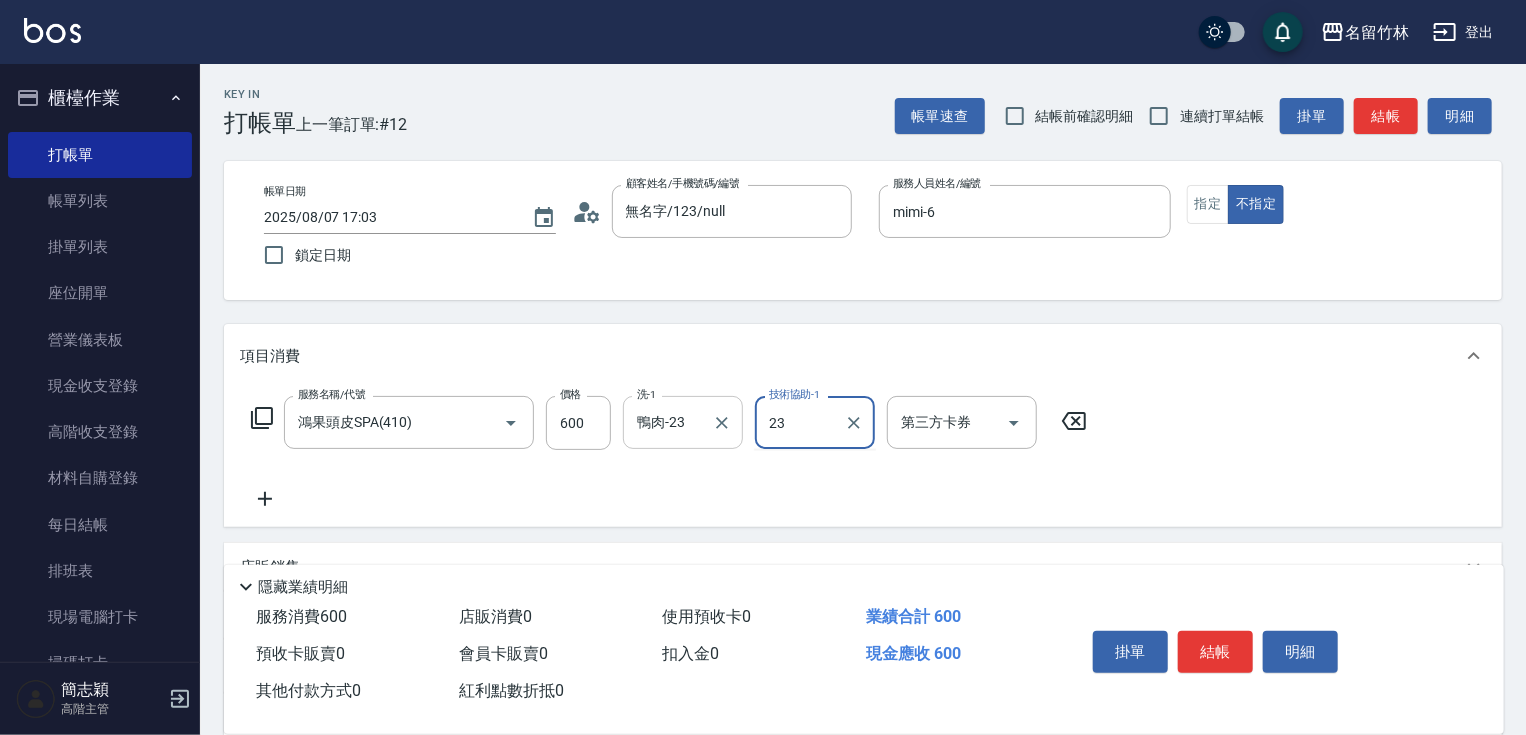 type on "鴨肉-23" 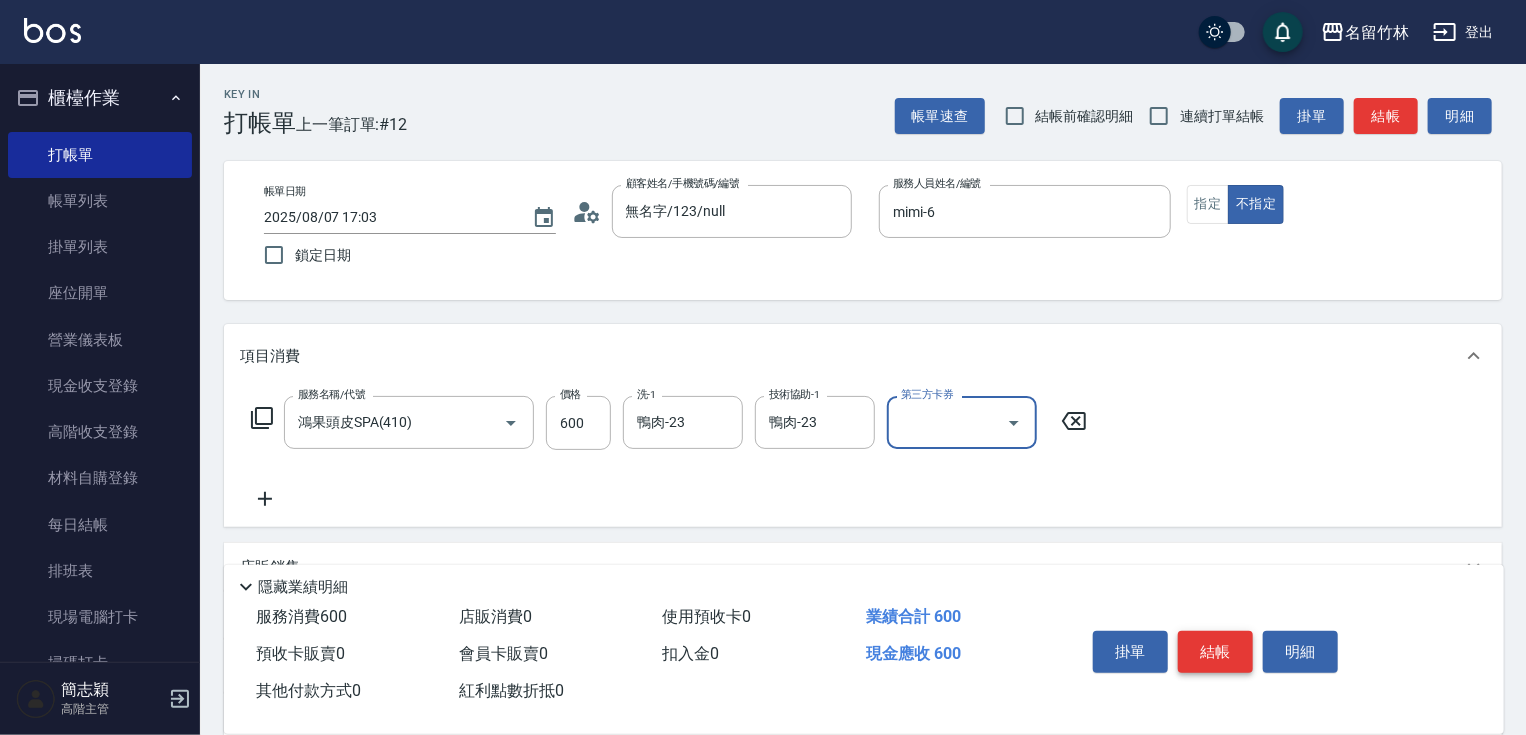 click on "結帳" at bounding box center [1215, 652] 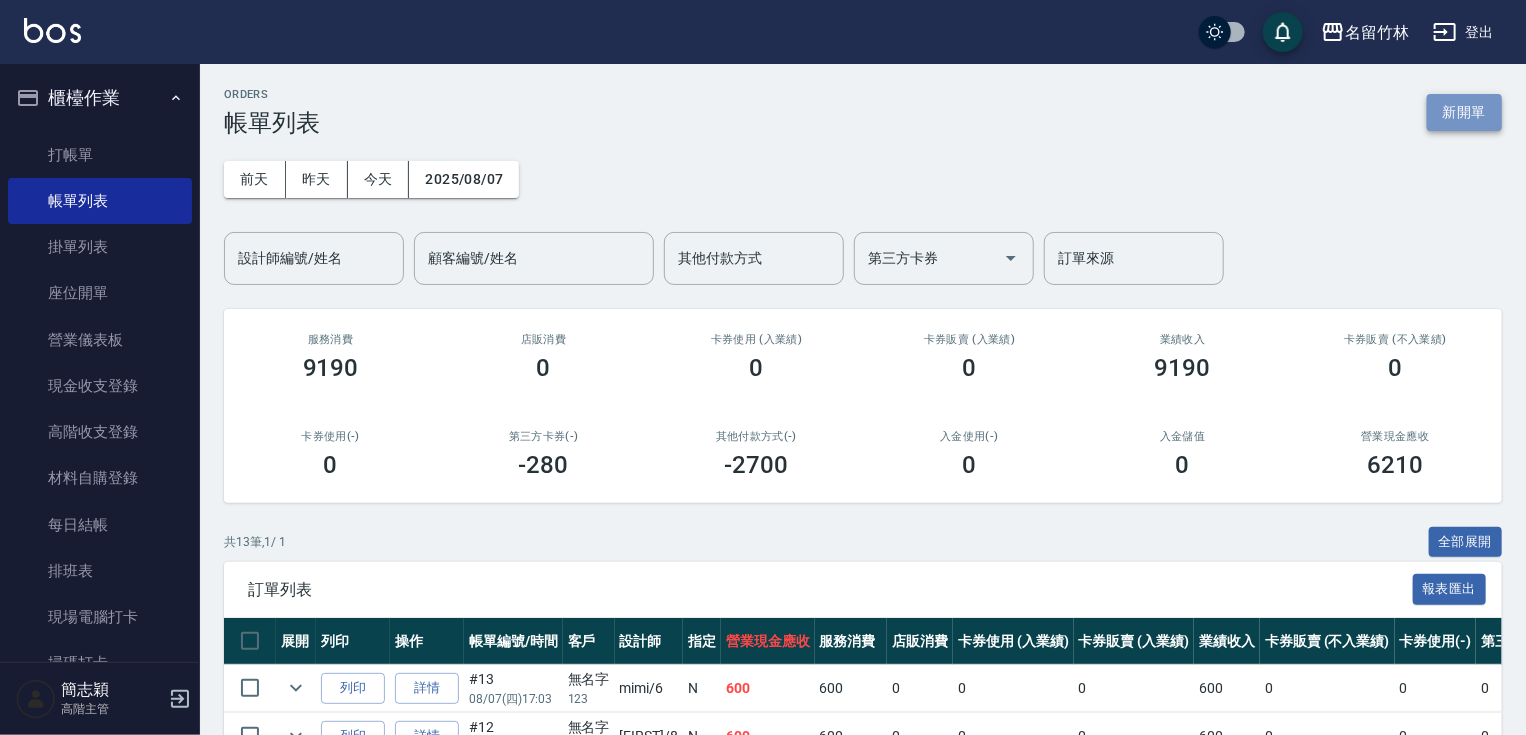 click on "新開單" at bounding box center [1464, 112] 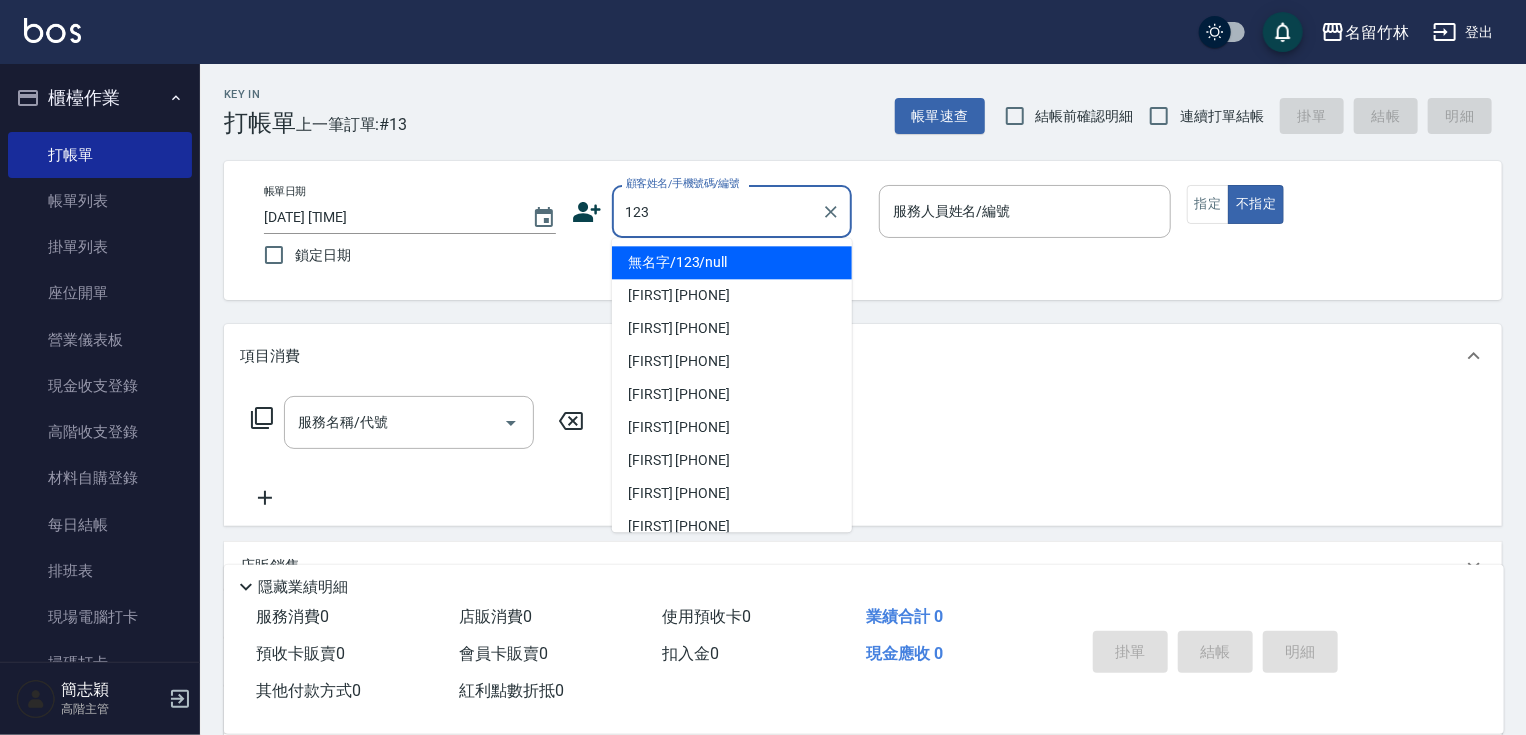 click on "無名字/123/null" at bounding box center [732, 262] 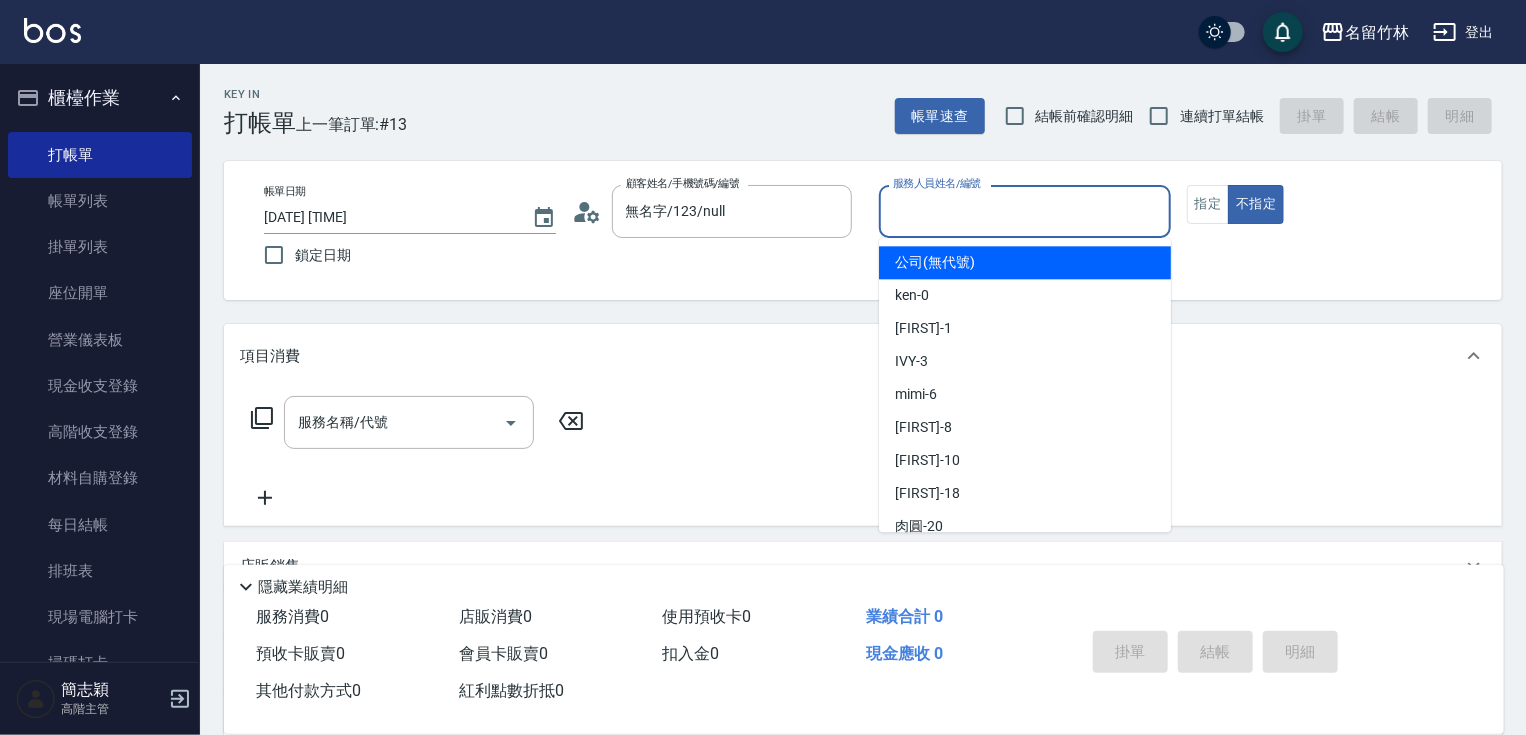 click on "服務人員姓名/編號" at bounding box center [1025, 211] 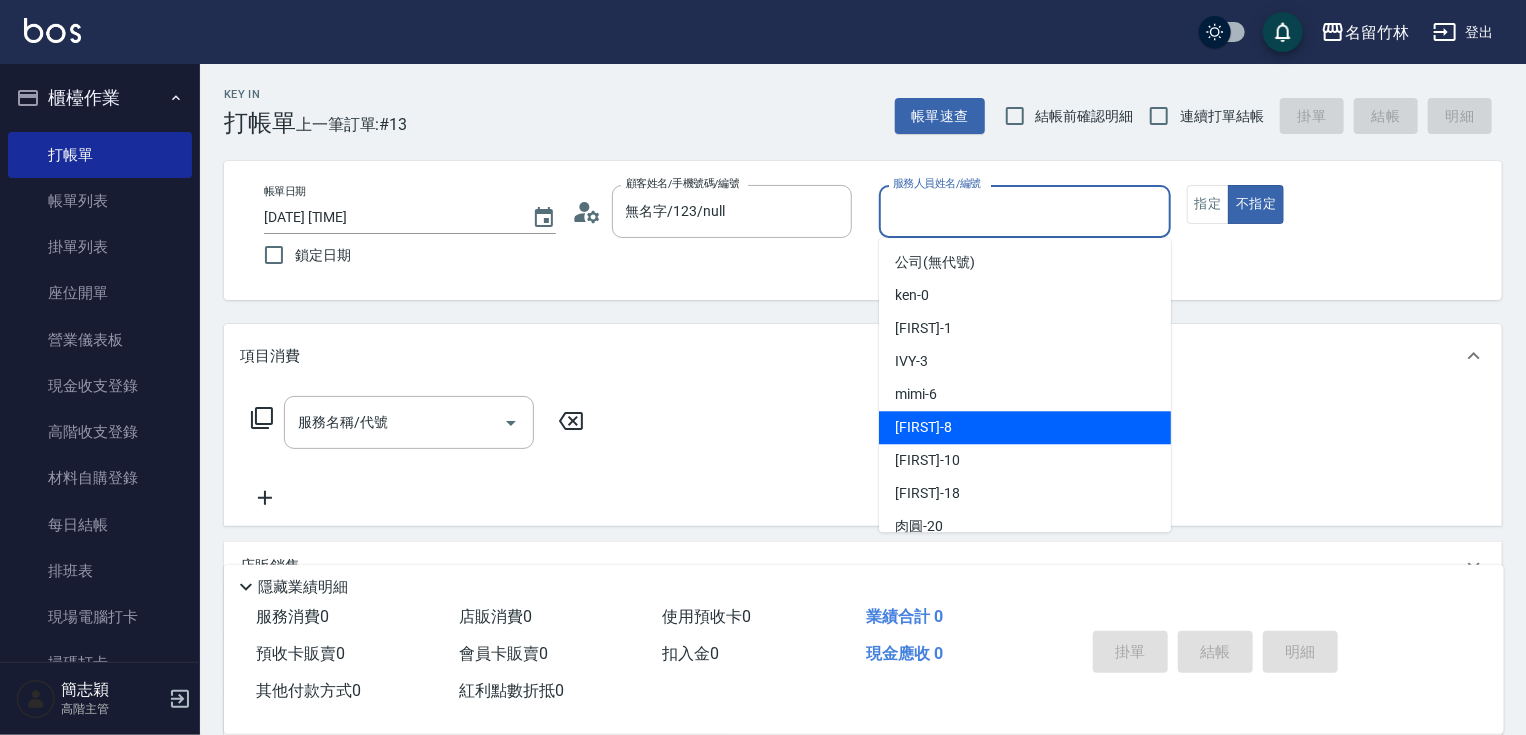 click on "[FIRST] -8" at bounding box center [1025, 427] 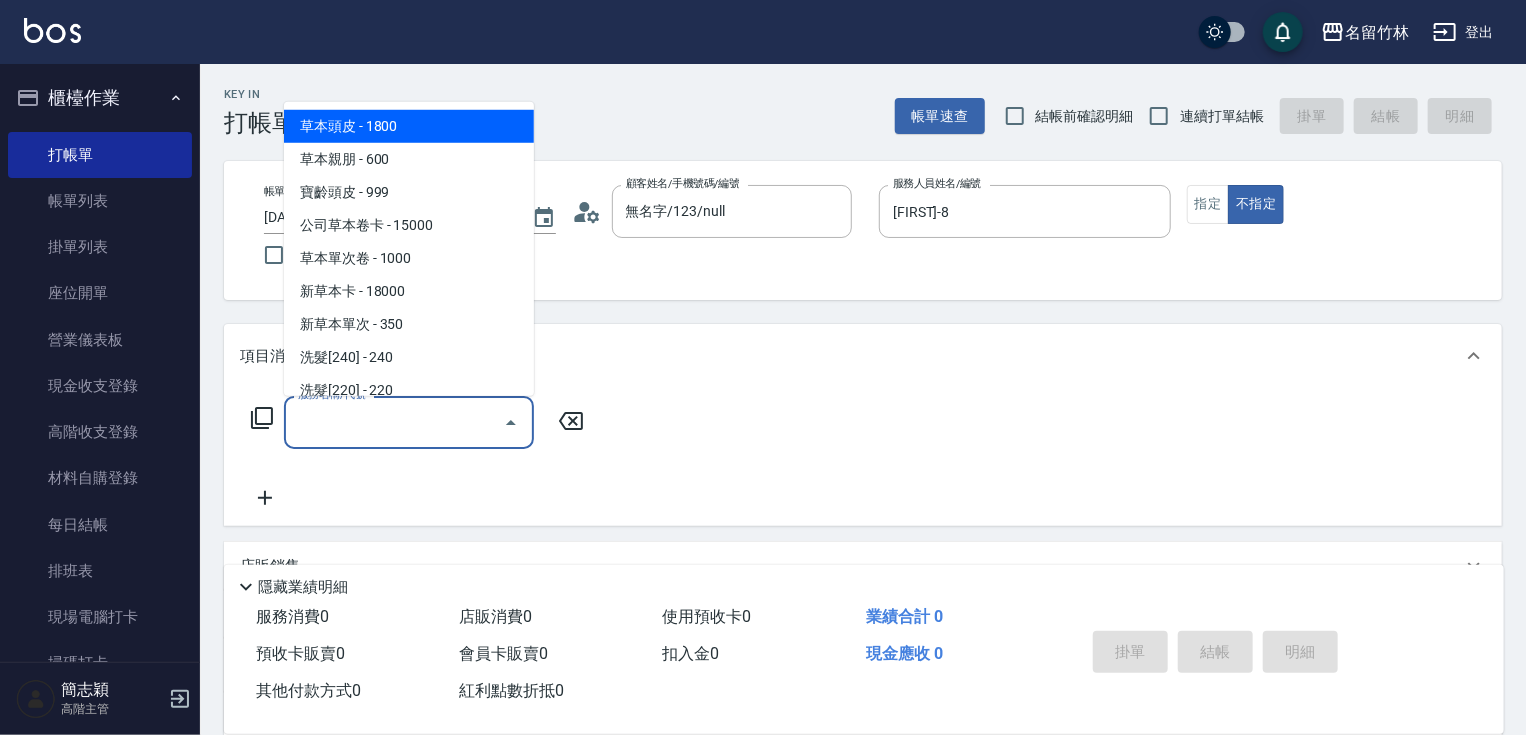 click on "服務名稱/代號" at bounding box center [394, 422] 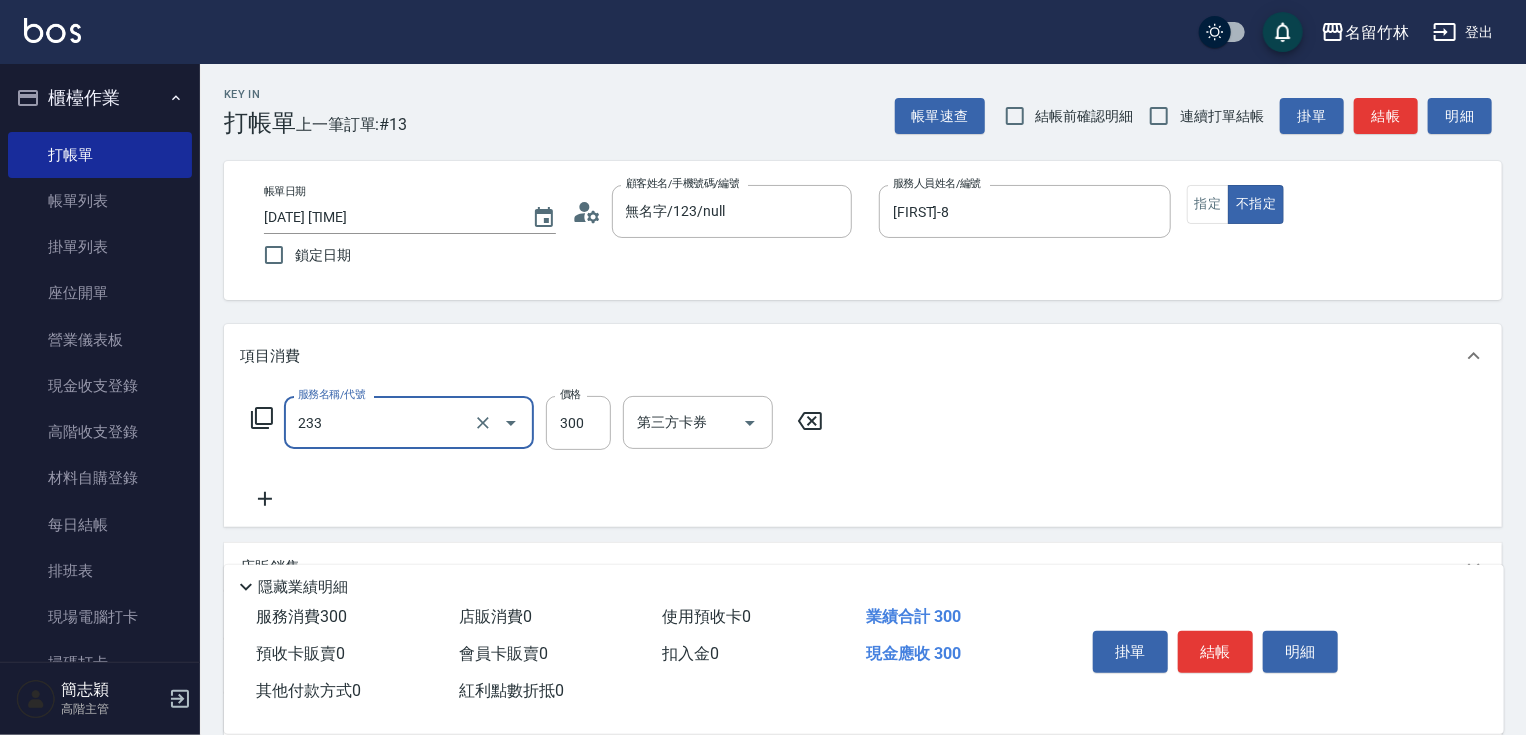 type on "洗髮300(233)" 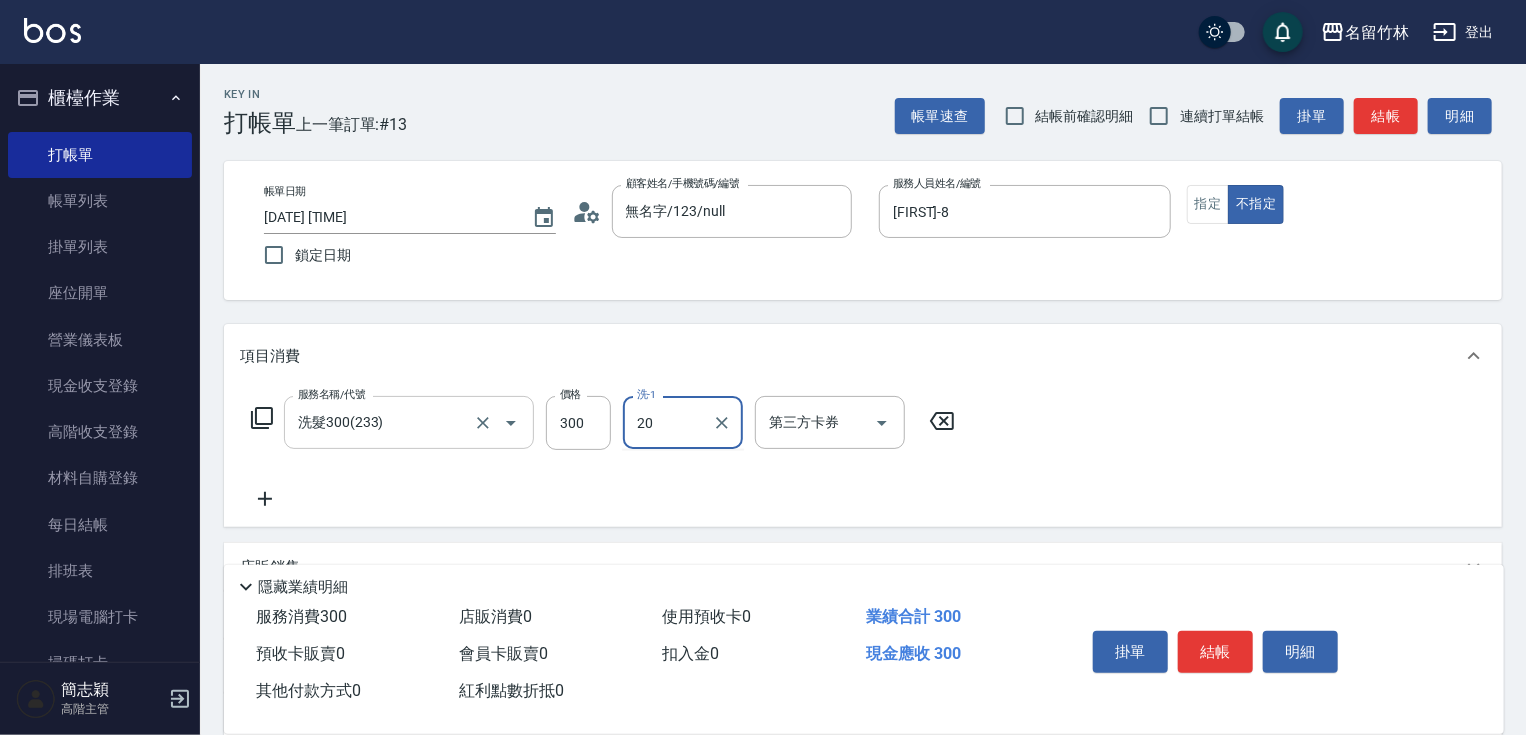 type on "肉圓-20" 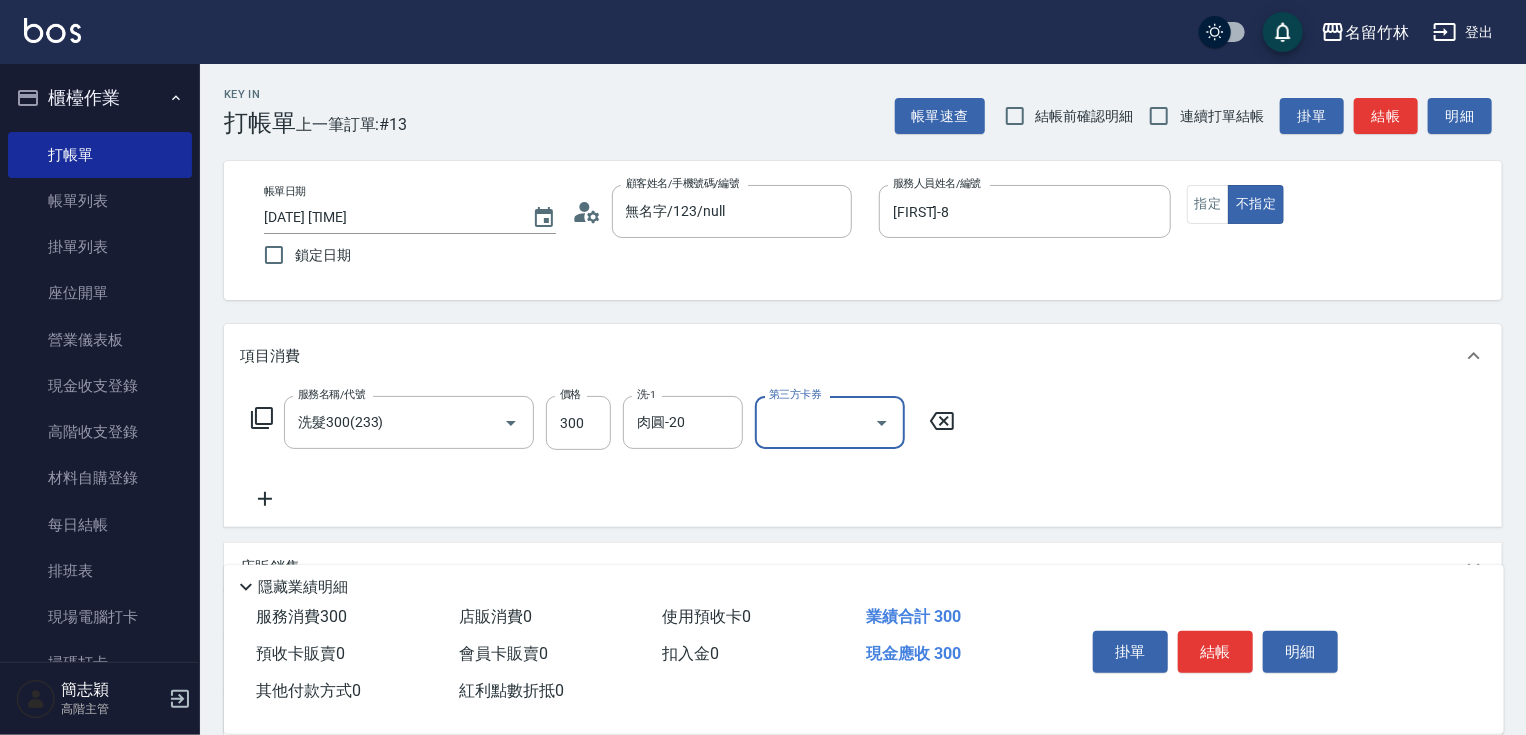click 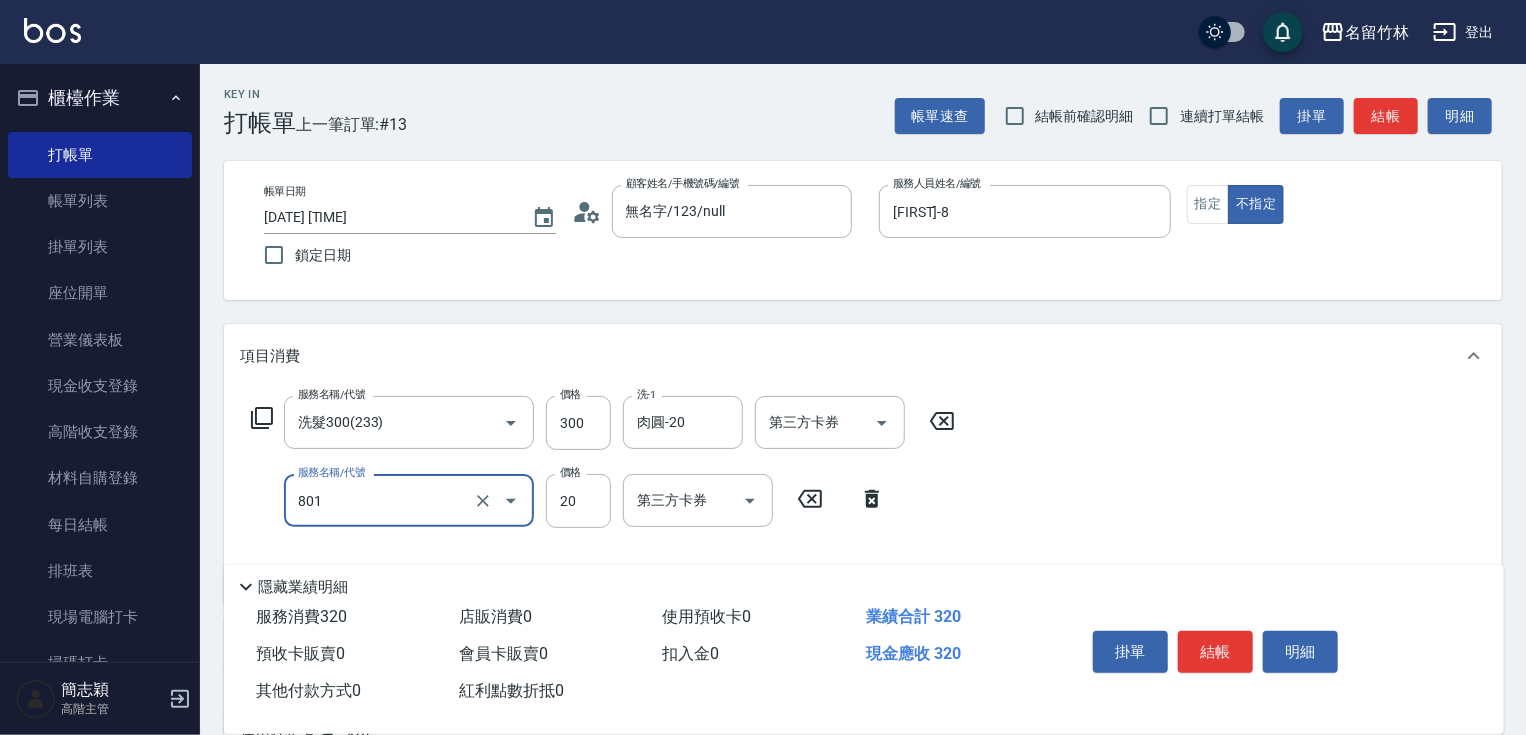 type on "潤絲20(801)" 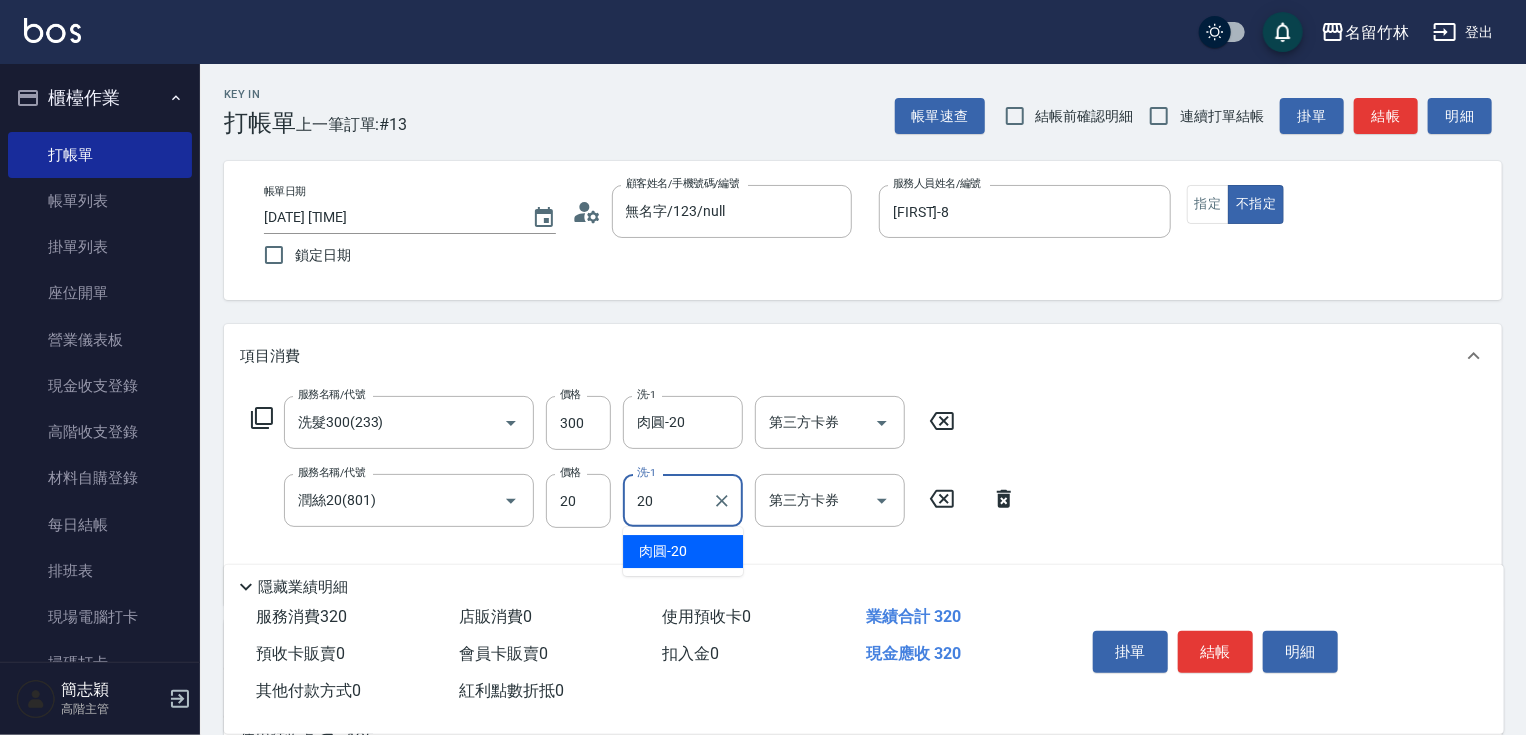 type on "肉圓-20" 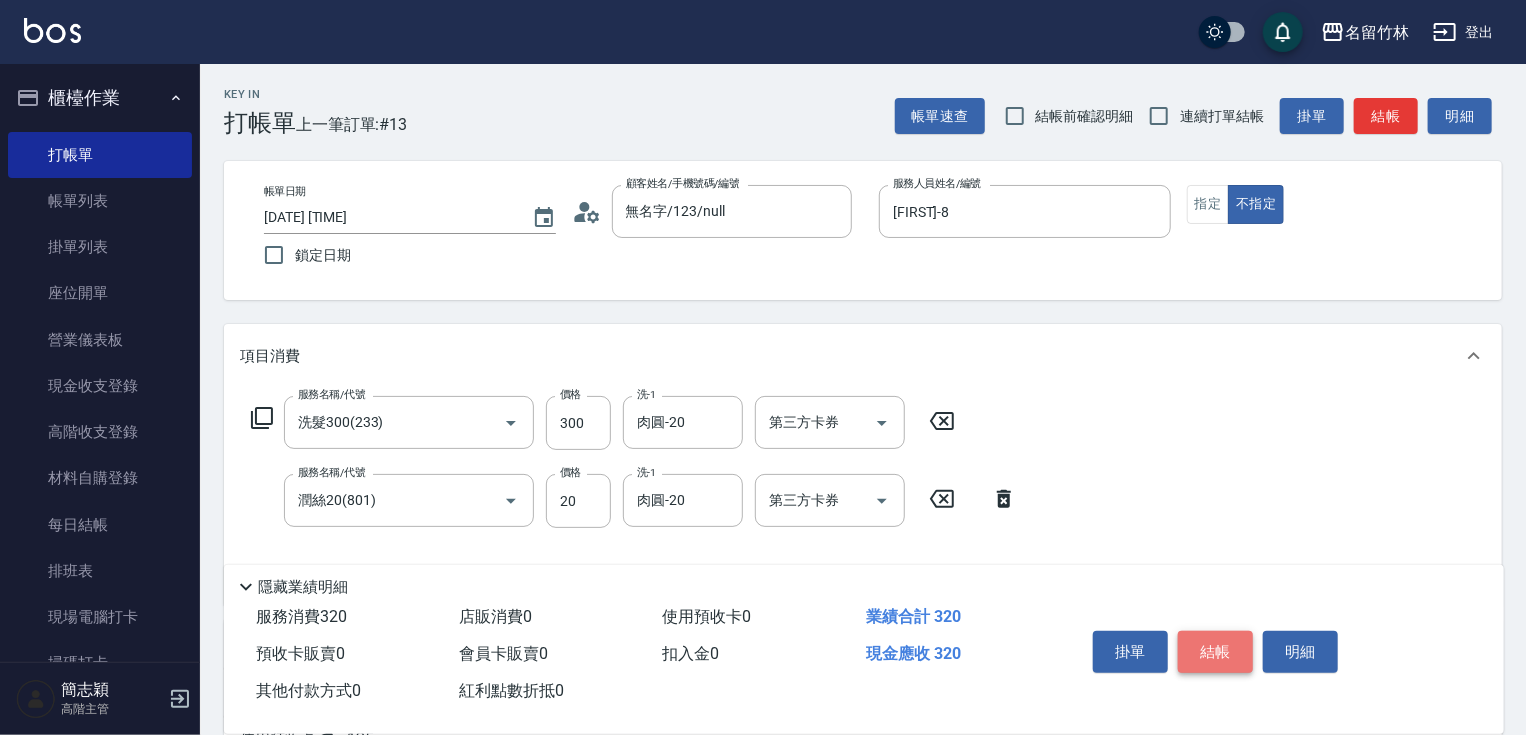 click on "結帳" at bounding box center [1215, 652] 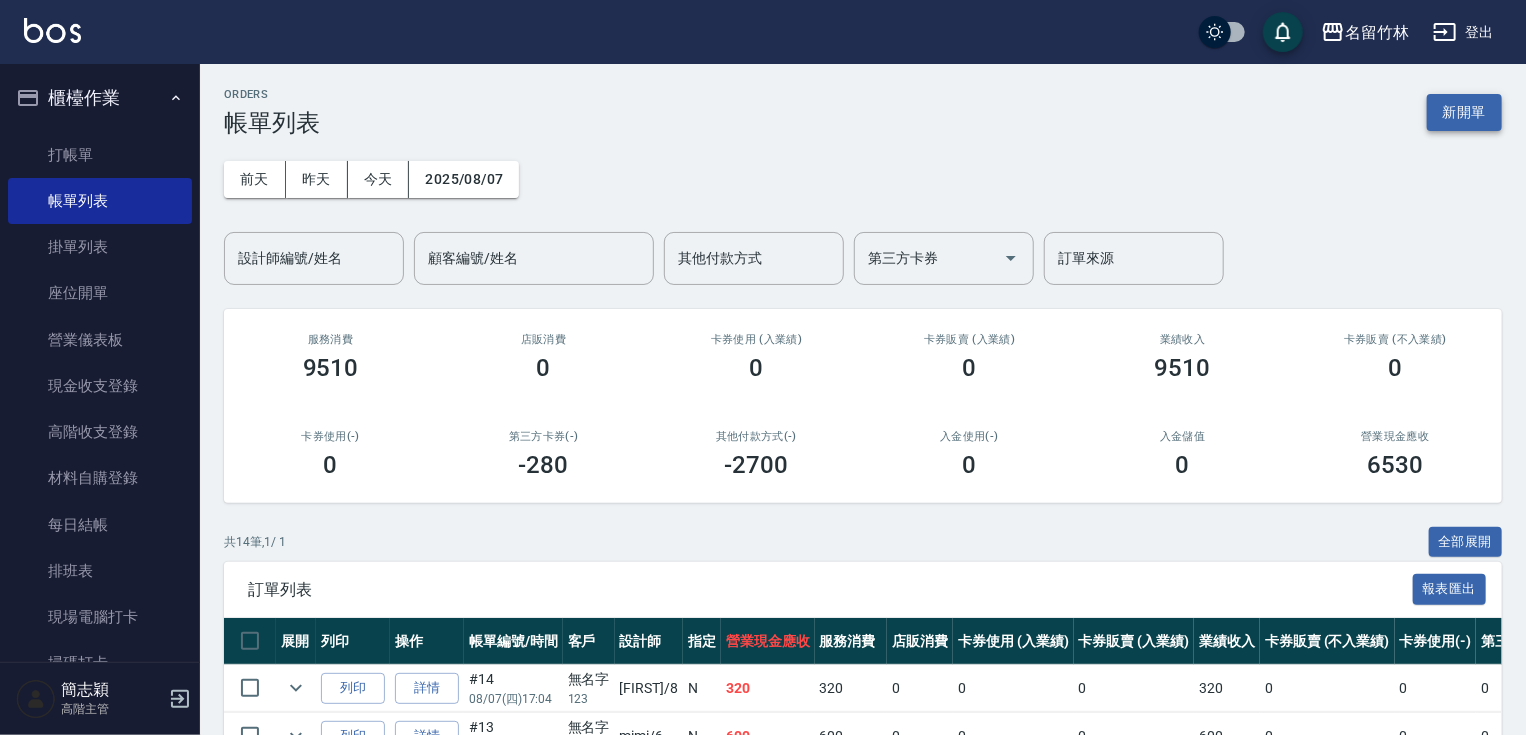 click on "新開單" at bounding box center (1464, 112) 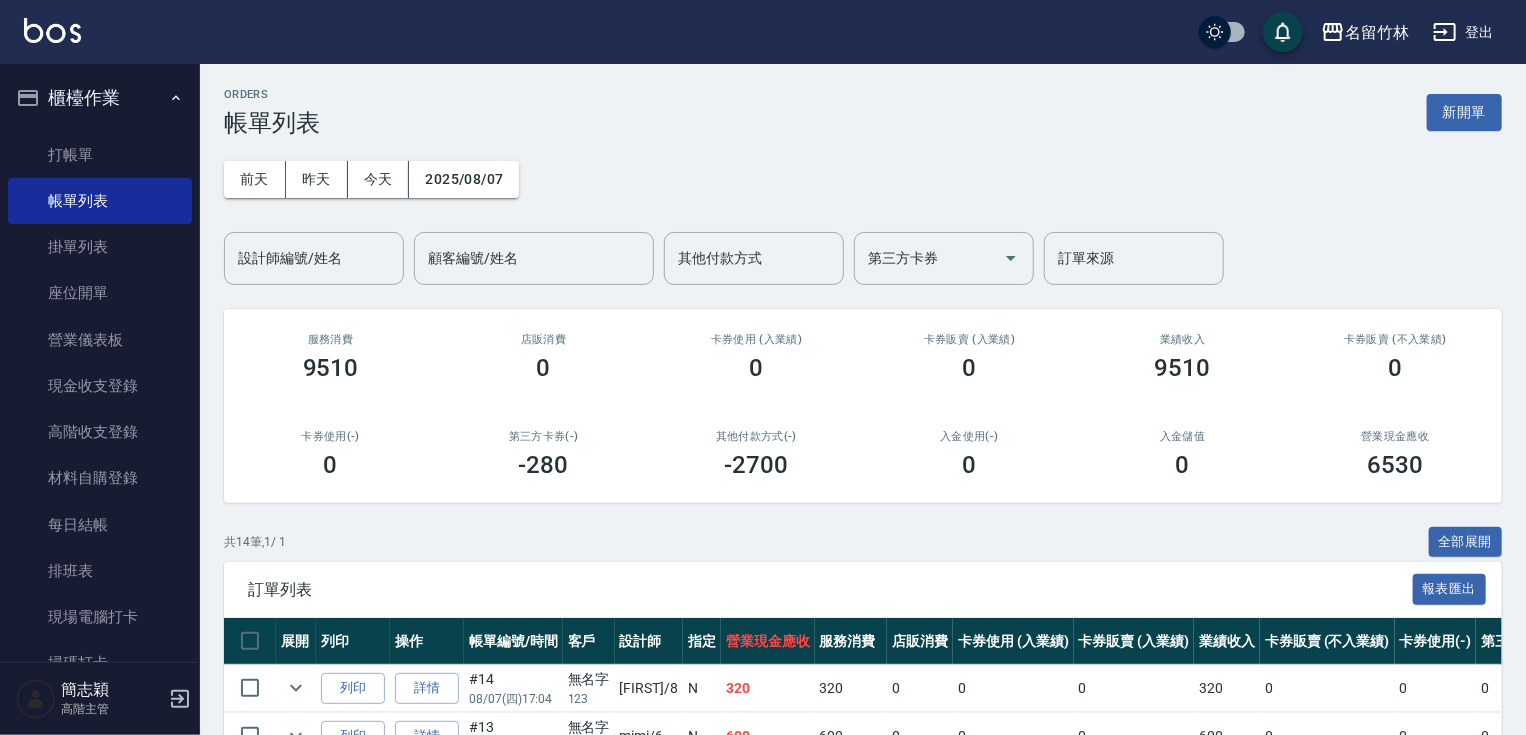 click on "ORDERS 帳單列表 新開單 前天 昨天 今天 [DATE] 設計師編號/姓名 設計師編號/姓名 顧客編號/姓名 顧客編號/姓名 其他付款方式 其他付款方式 第三方卡券 第三方卡券 訂單來源 訂單來源 服務消費 9510 店販消費 0 卡券使用 (入業績) 0 卡券販賣 (入業績) 0 業績收入 9510 卡券販賣 (不入業績) 0 卡券使用(-) 0 第三方卡券(-) -280 其他付款方式(-) -2700 入金使用(-) 0 入金儲值 0 營業現金應收 6530 共  14  筆,  1  /   1 全部展開 訂單列表 報表匯出 展開 列印 操作 帳單編號/時間 客戶 設計師 指定 營業現金應收 服務消費 店販消費 卡券使用 (入業績) 卡券販賣 (入業績) 業績收入 卡券販賣 (不入業績) 卡券使用(-) 第三方卡券(-) 其他付款方式(-) 入金使用(-) 備註 訂單來源 列印 詳情 #14 08/07 (四) 17:04 無名字 123 [FIRST] /8 N 320 320 0 0 0 320 0 0 0 0 0 列印 詳情 #13 08/07 (四) 17:03 無名字 123 mimi /6 N 600 600 0 0" at bounding box center [763, 707] 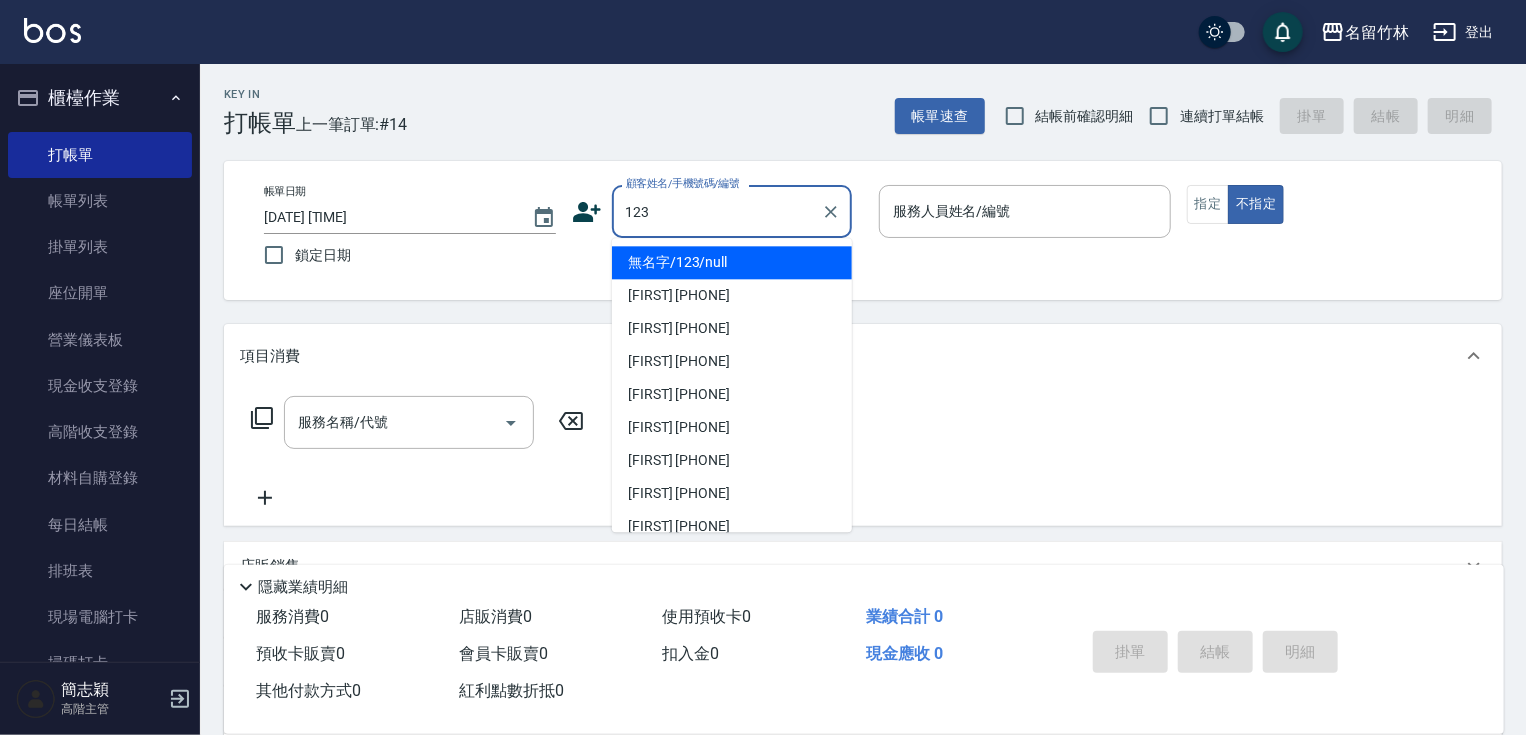 click on "無名字/123/null" at bounding box center [732, 262] 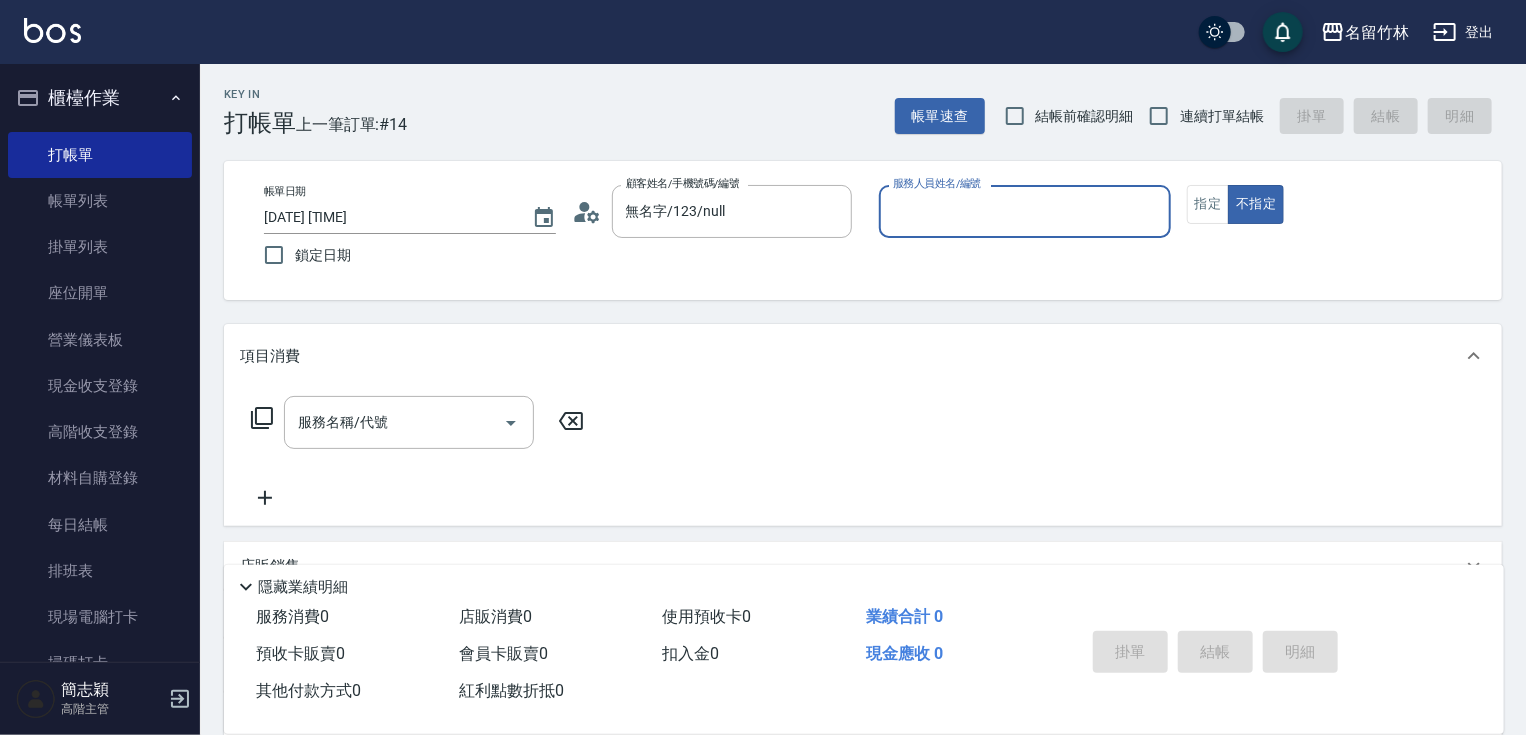 click on "服務人員姓名/編號" at bounding box center (1025, 211) 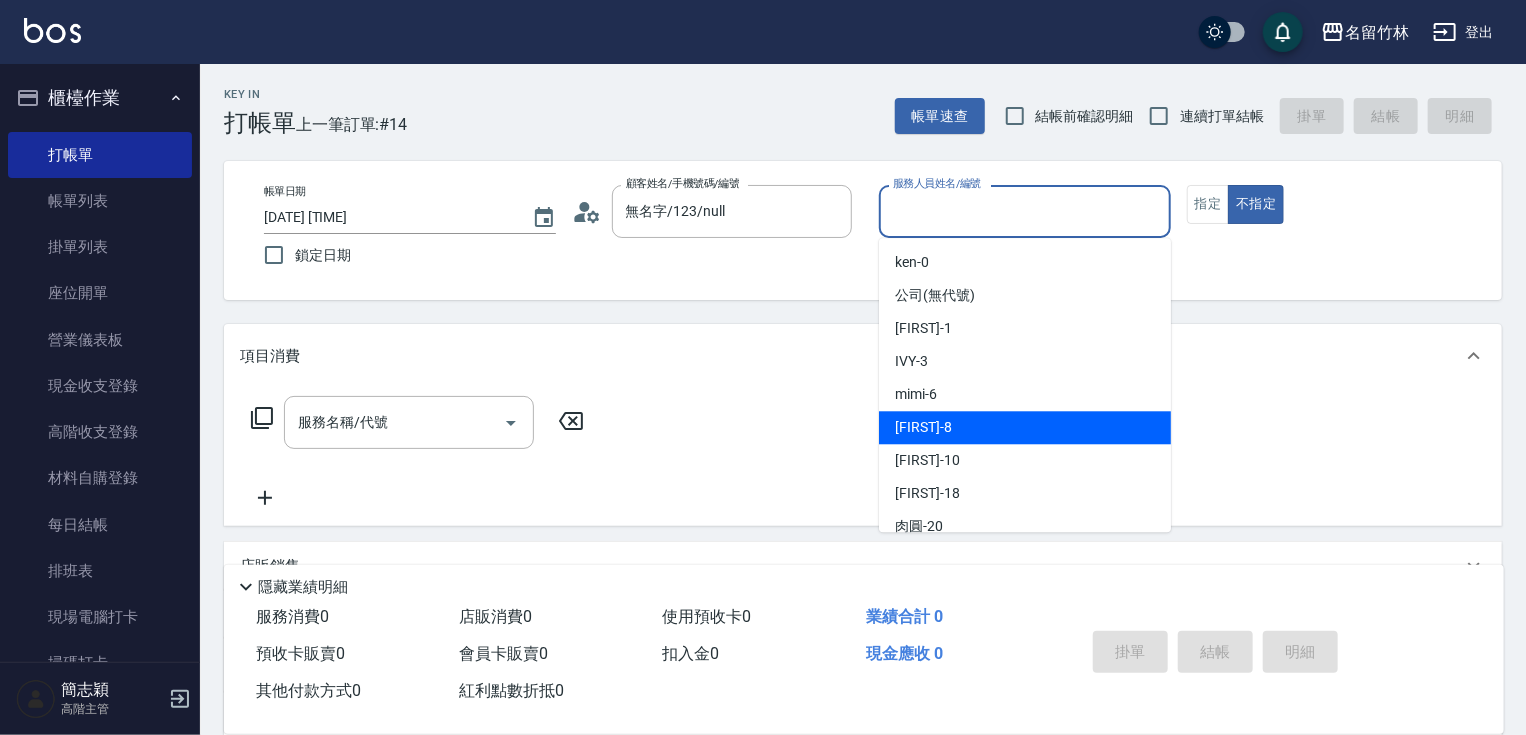 click on "[FIRST] -8" at bounding box center [1025, 427] 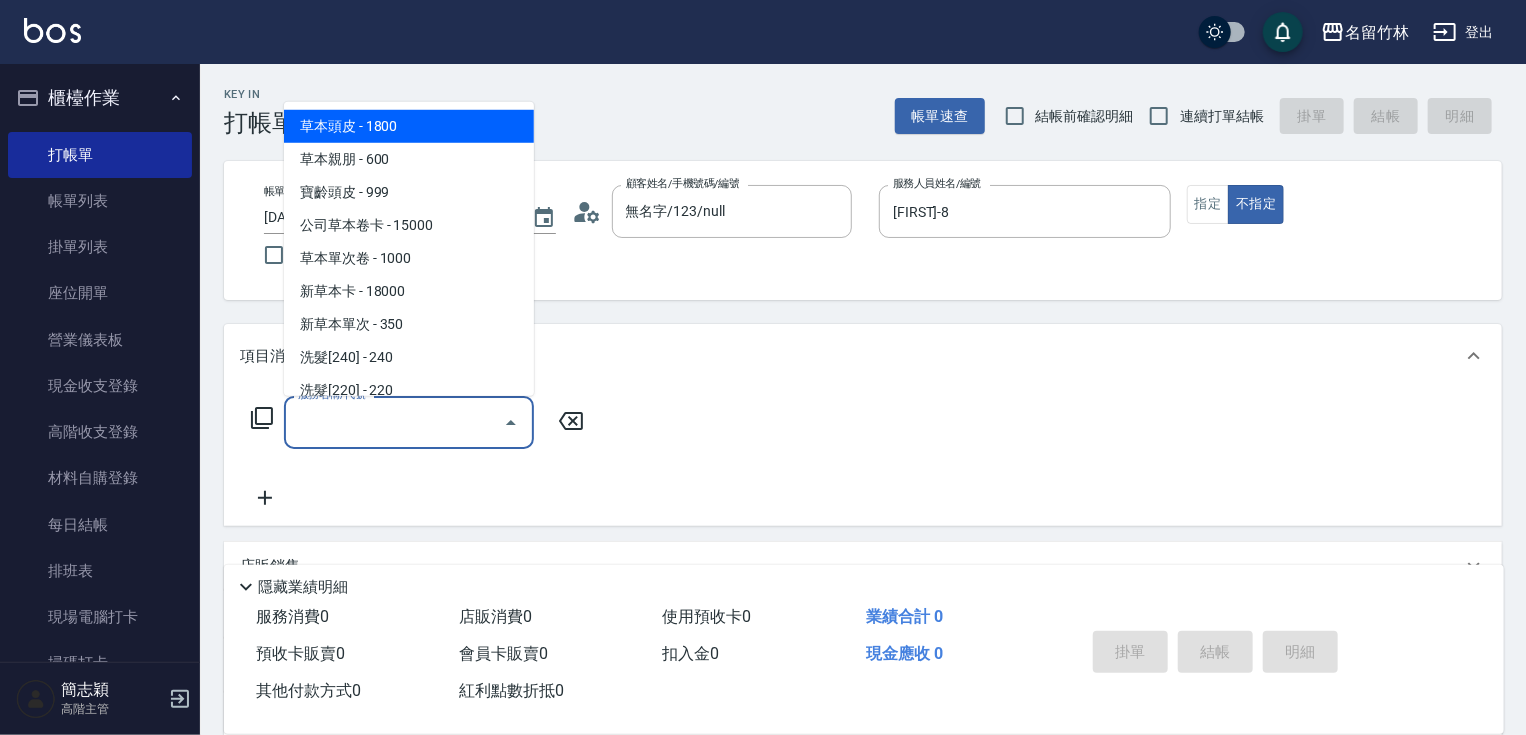 click on "服務名稱/代號" at bounding box center [394, 422] 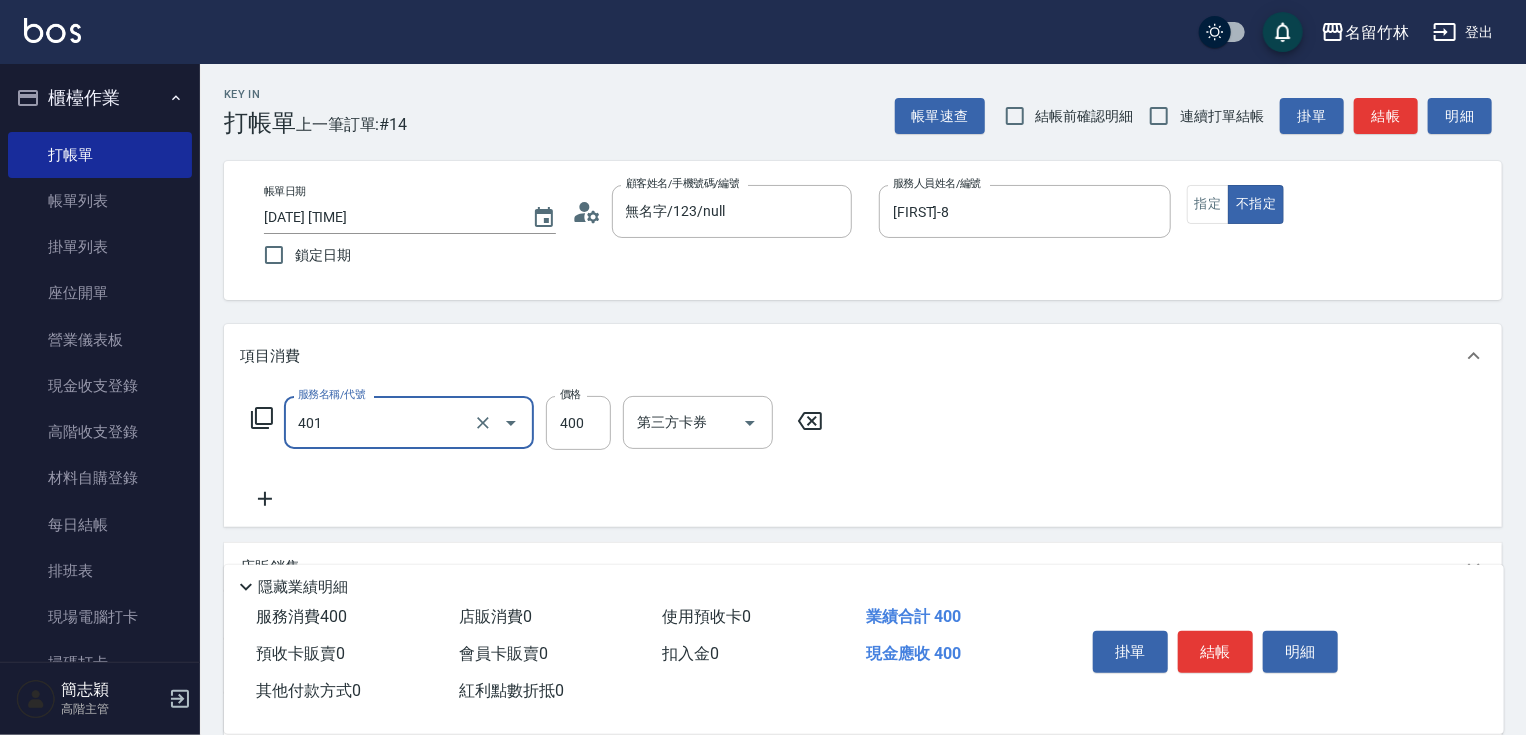 type on "剪髮(400)(401)" 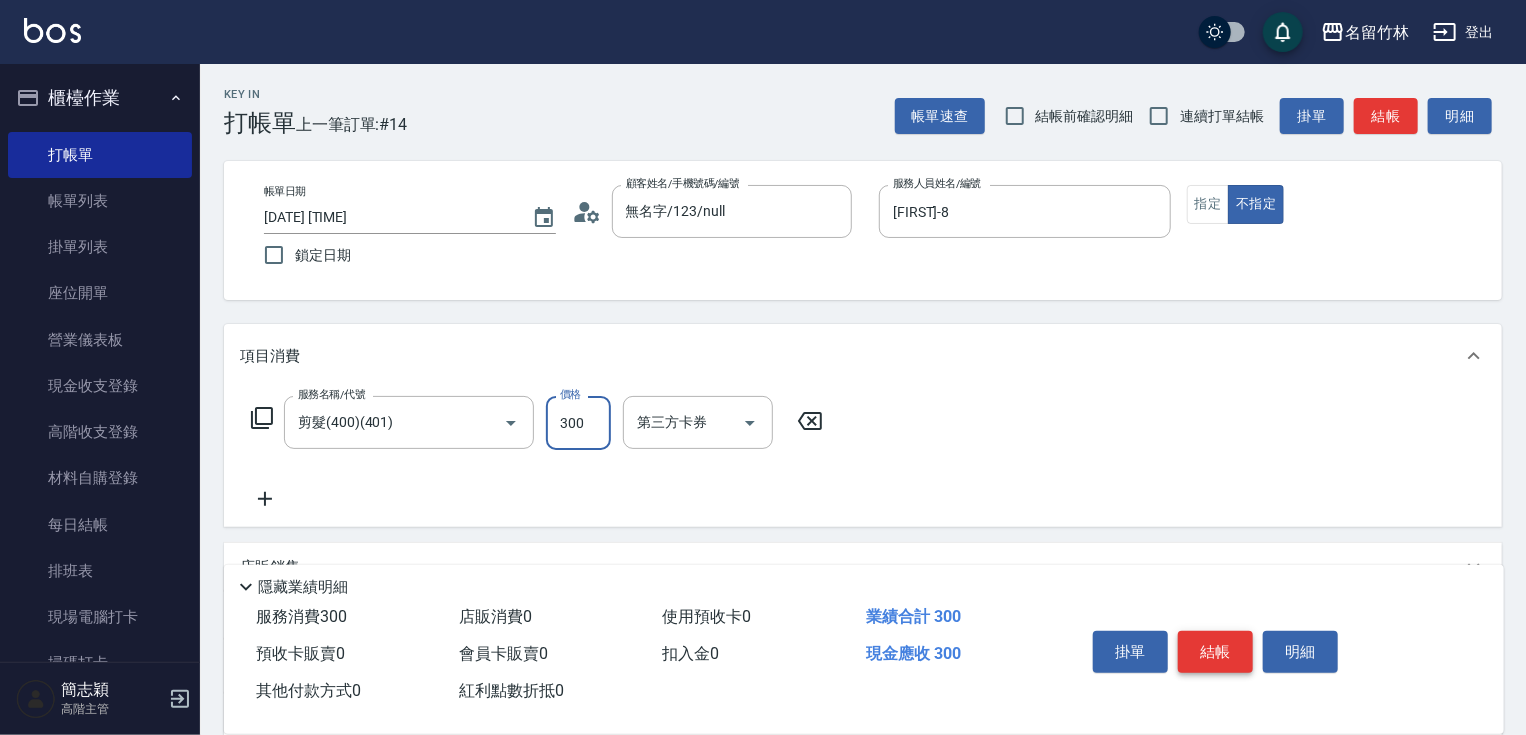 type on "300" 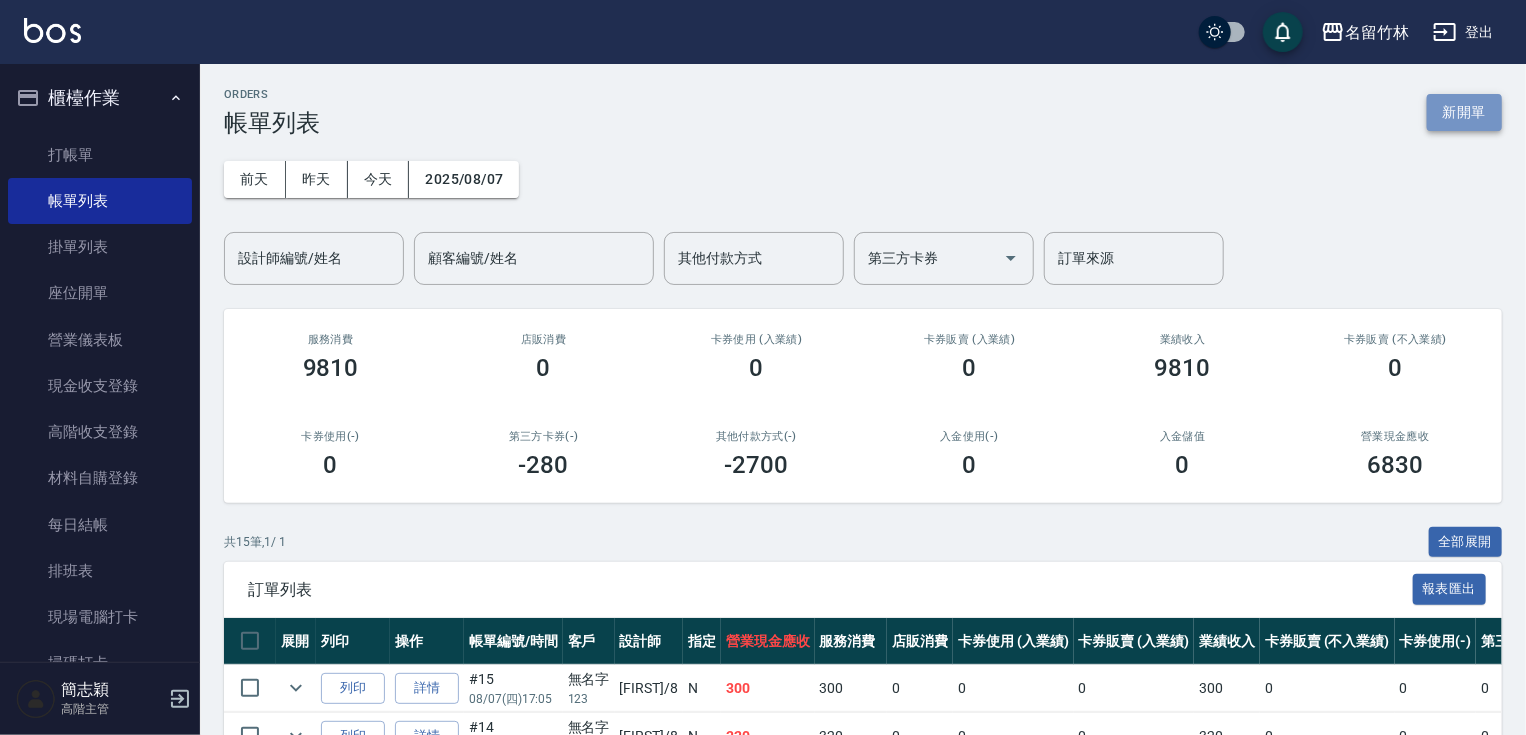 click on "新開單" at bounding box center [1464, 112] 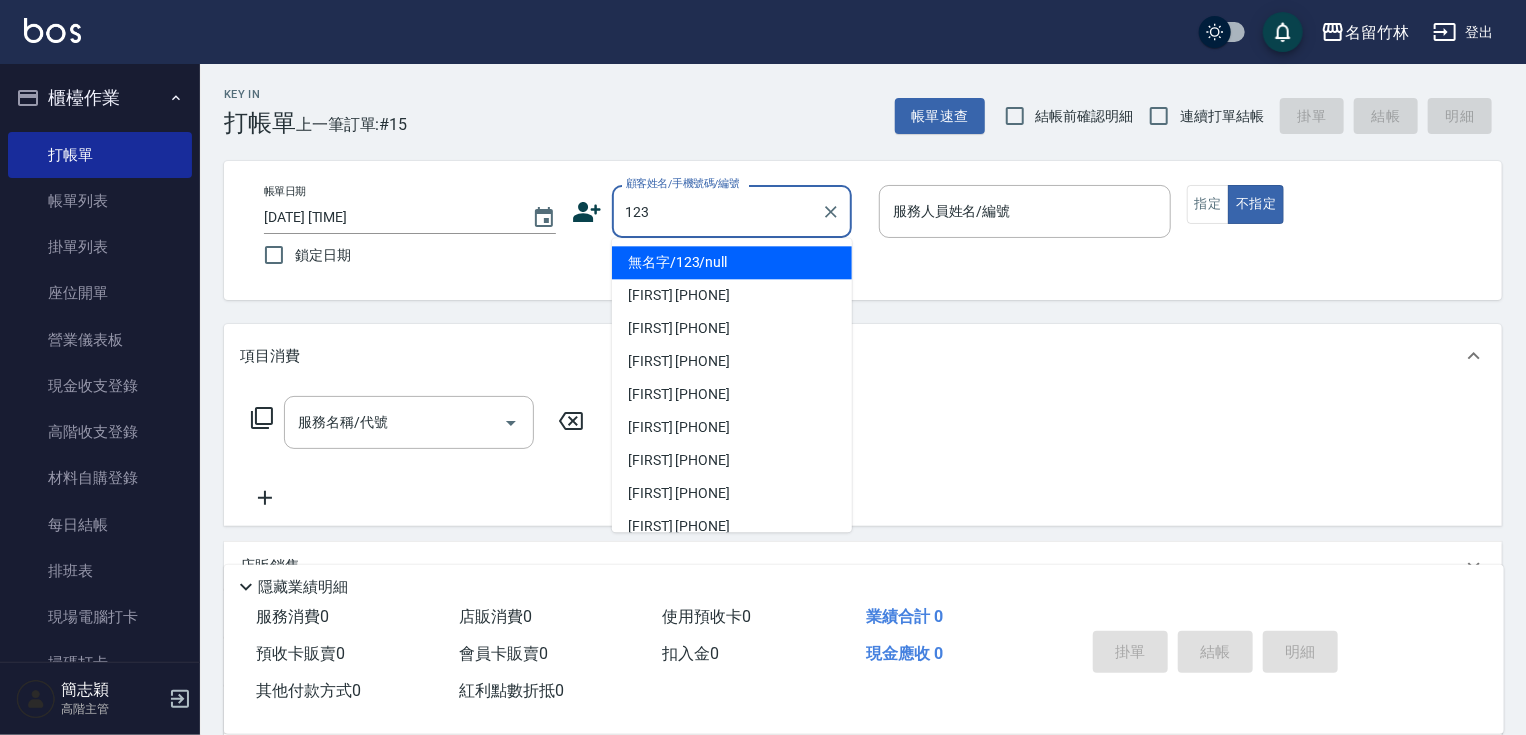 click on "無名字/123/null" at bounding box center (732, 262) 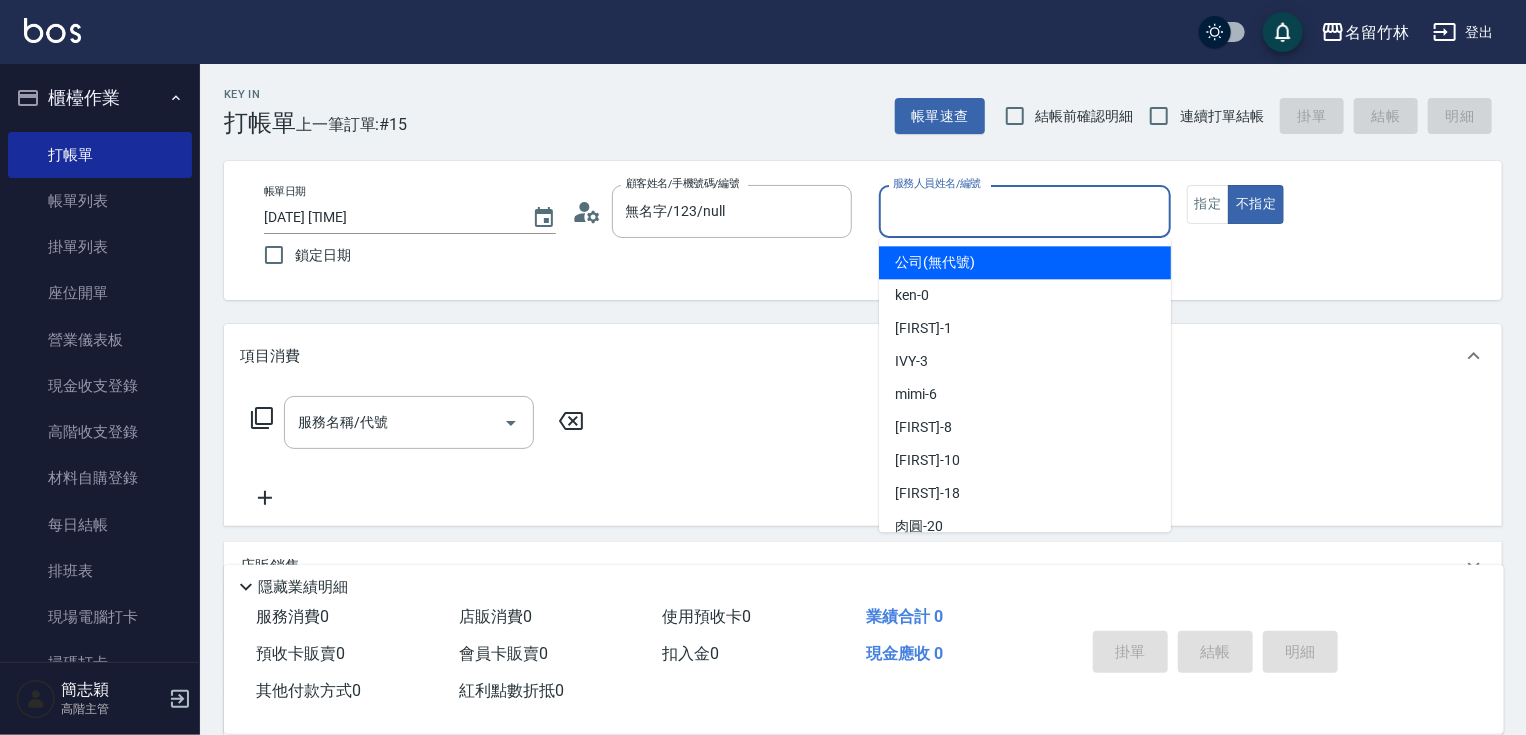 click on "服務人員姓名/編號" at bounding box center [1025, 211] 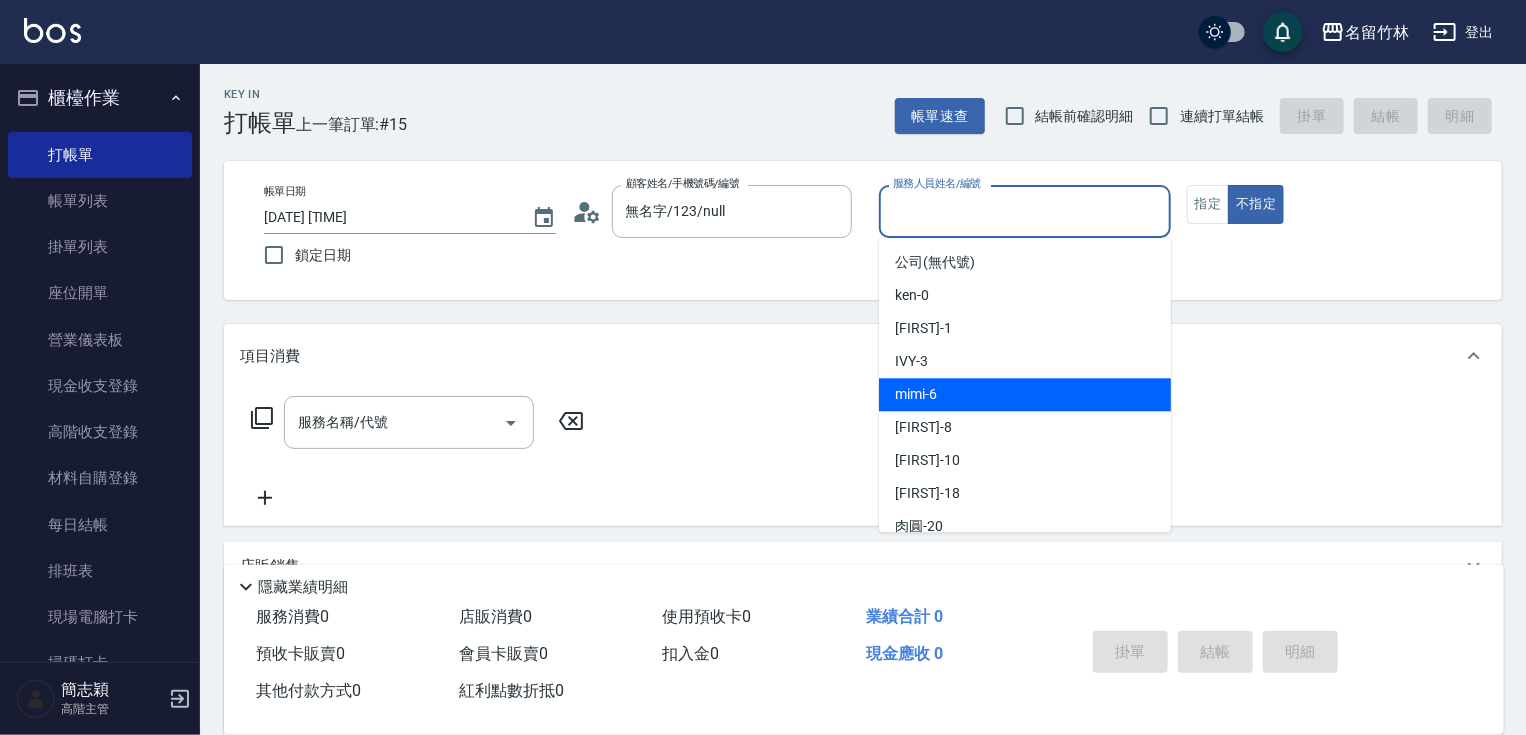 click on "mimi -6" at bounding box center (1025, 394) 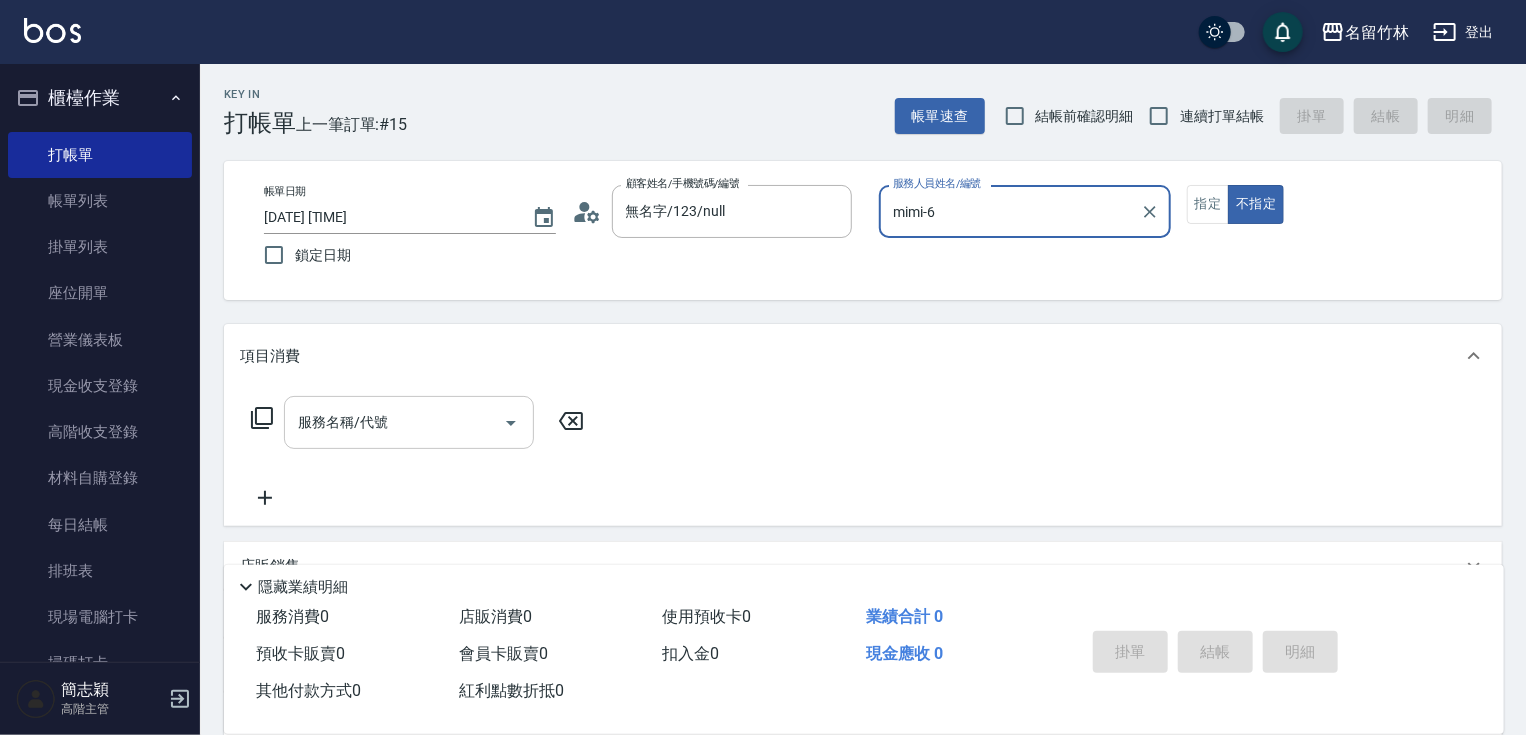 click on "服務名稱/代號" at bounding box center [394, 422] 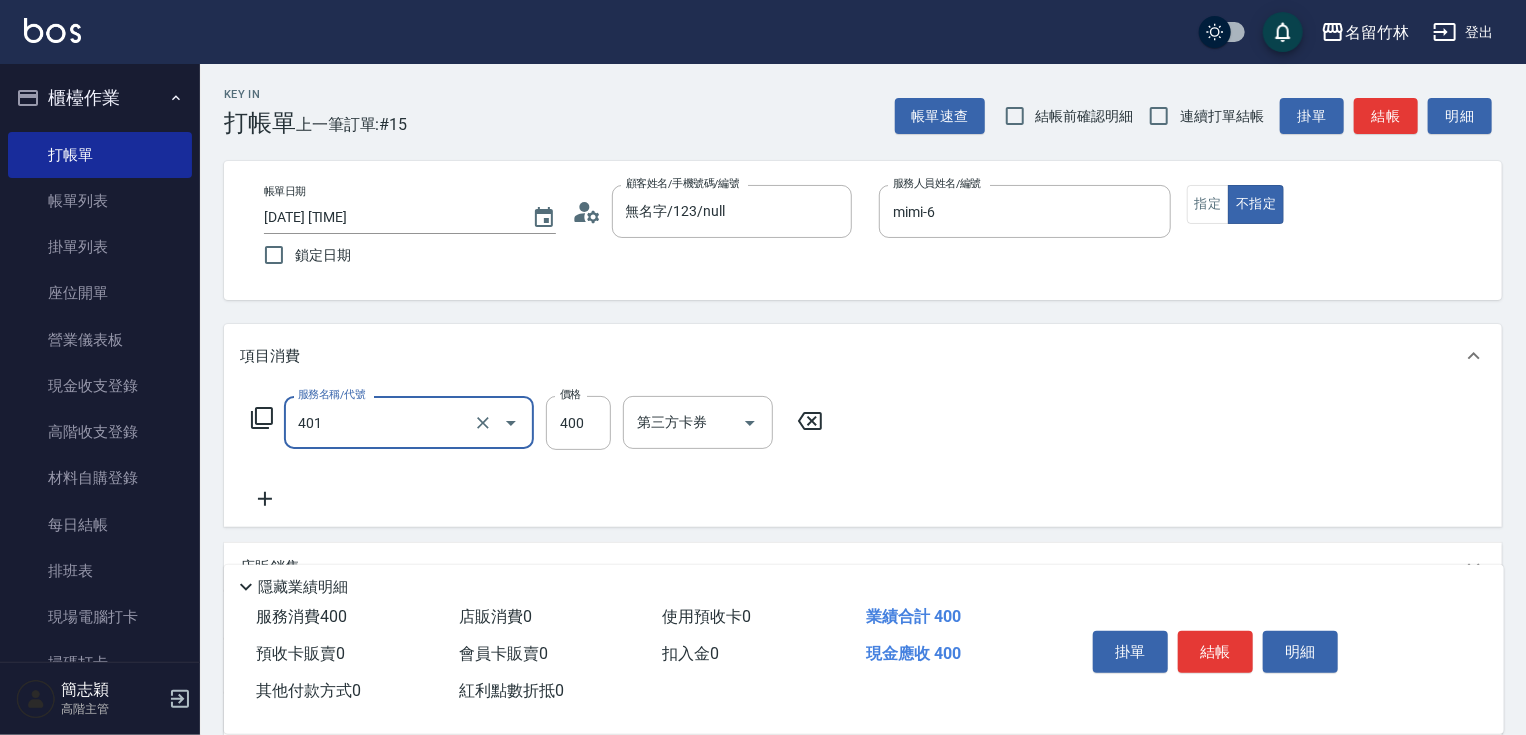 type on "剪髮(400)(401)" 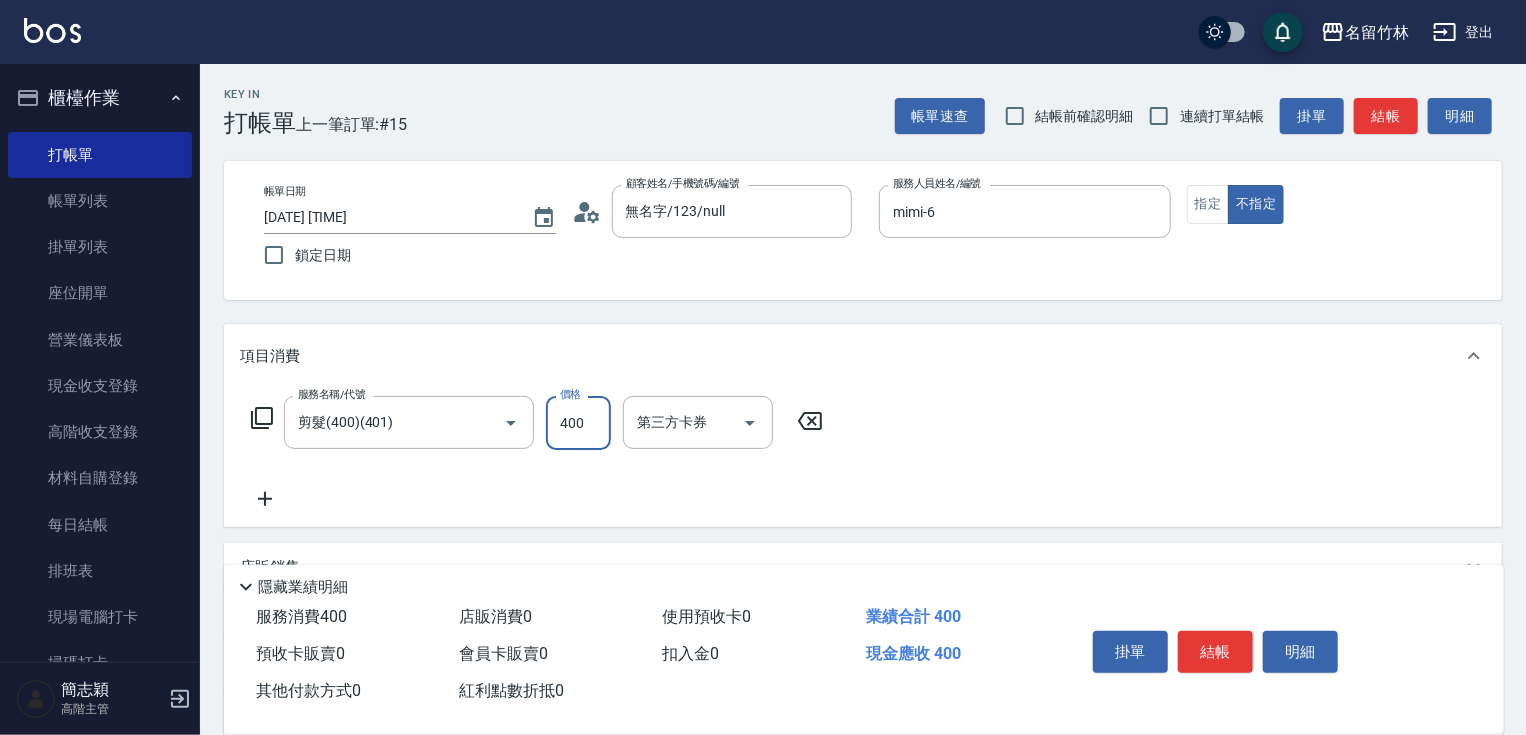 click on "結帳" at bounding box center (1215, 652) 